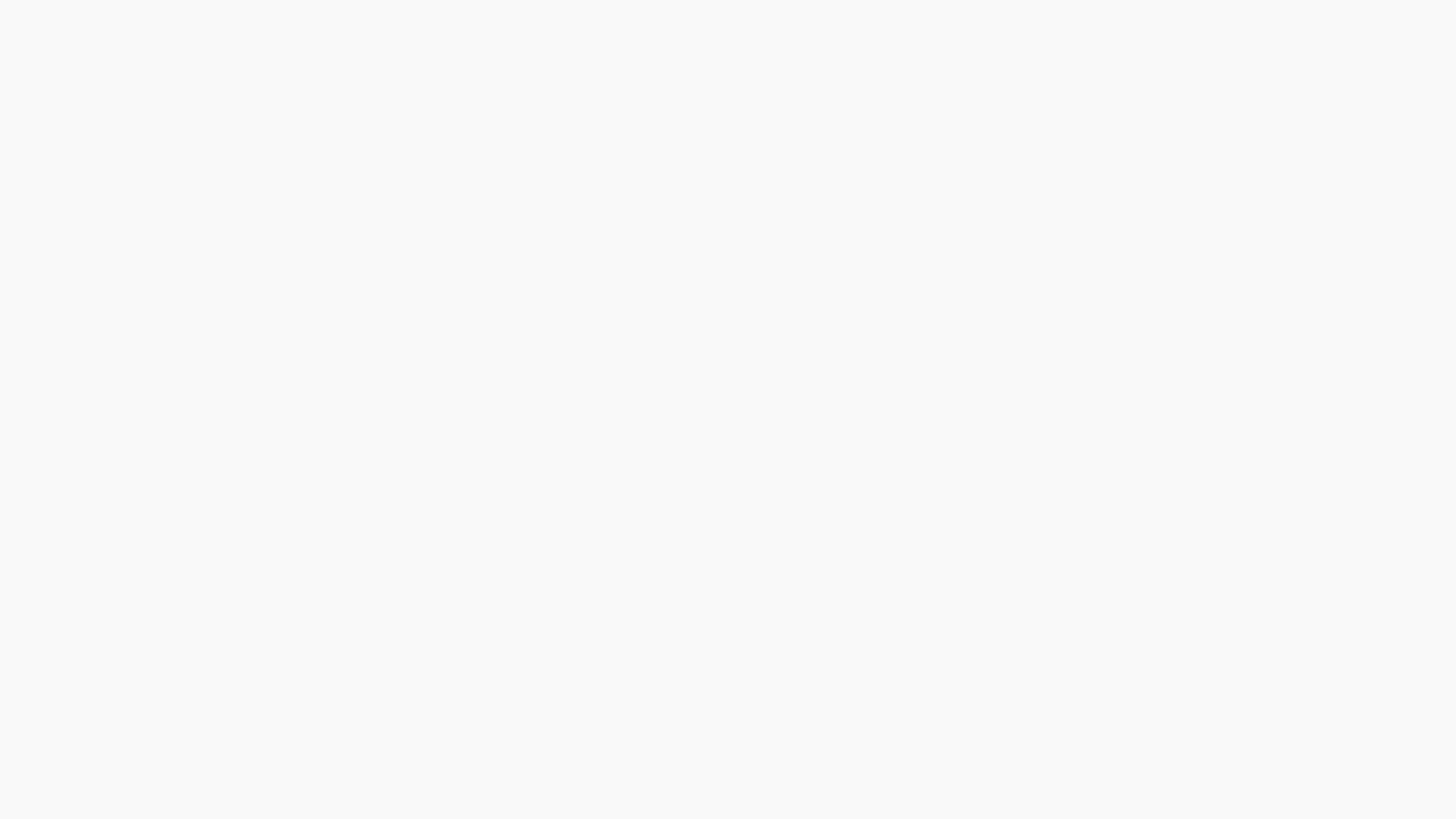 scroll, scrollTop: 0, scrollLeft: 0, axis: both 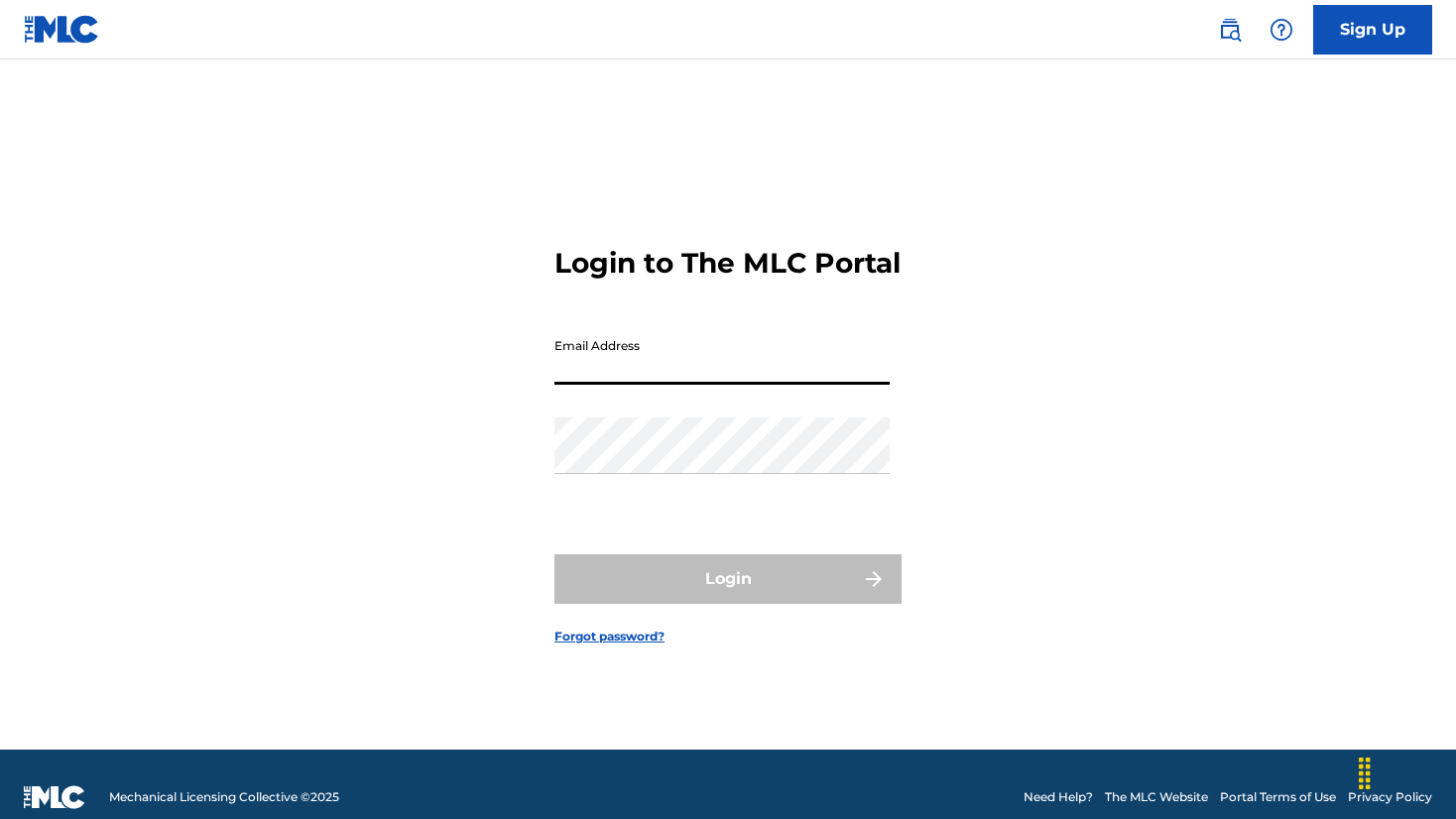 type on "[EMAIL]" 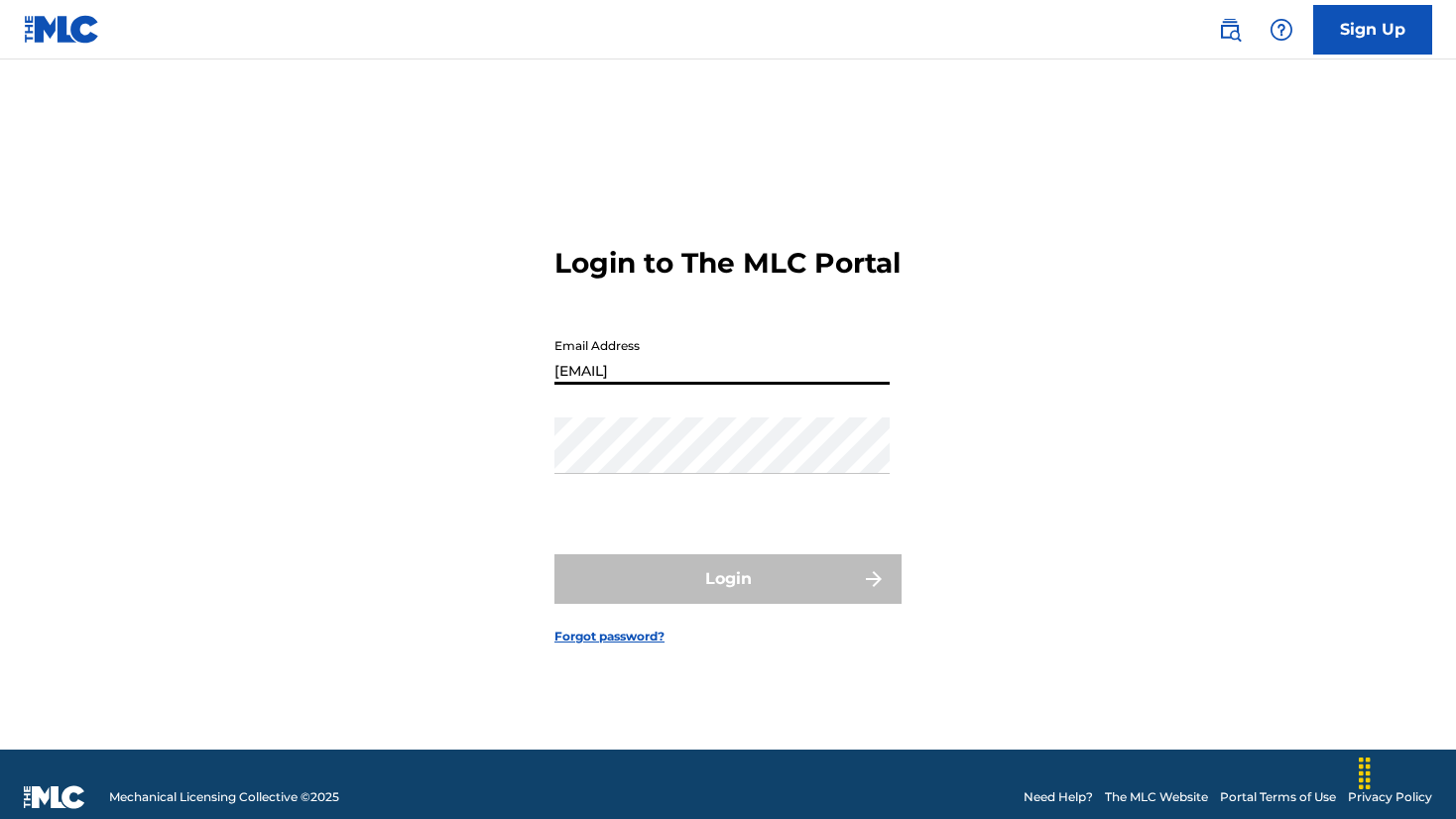 click on "Login" at bounding box center [728, 579] 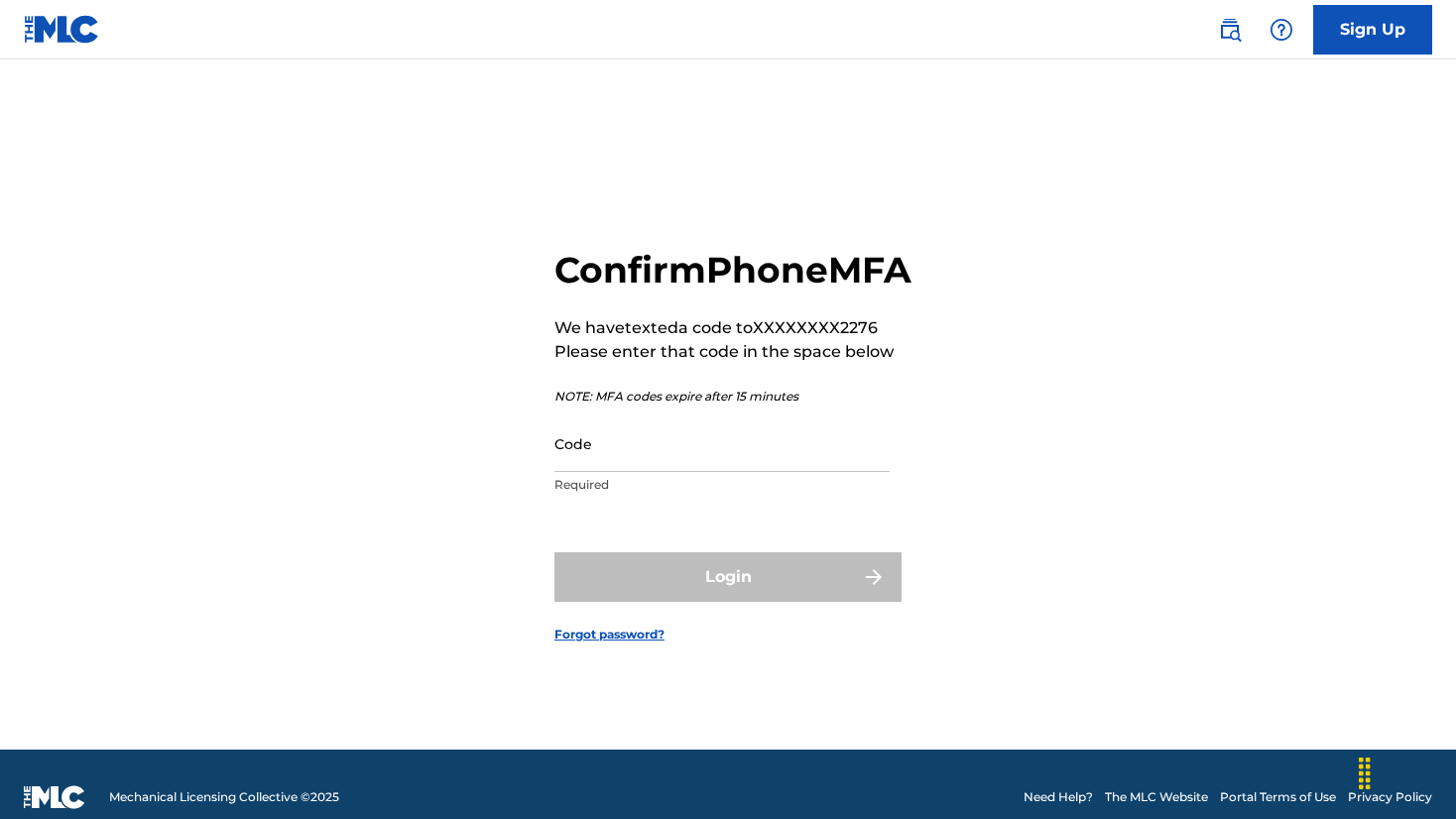 click on "Code" at bounding box center (722, 443) 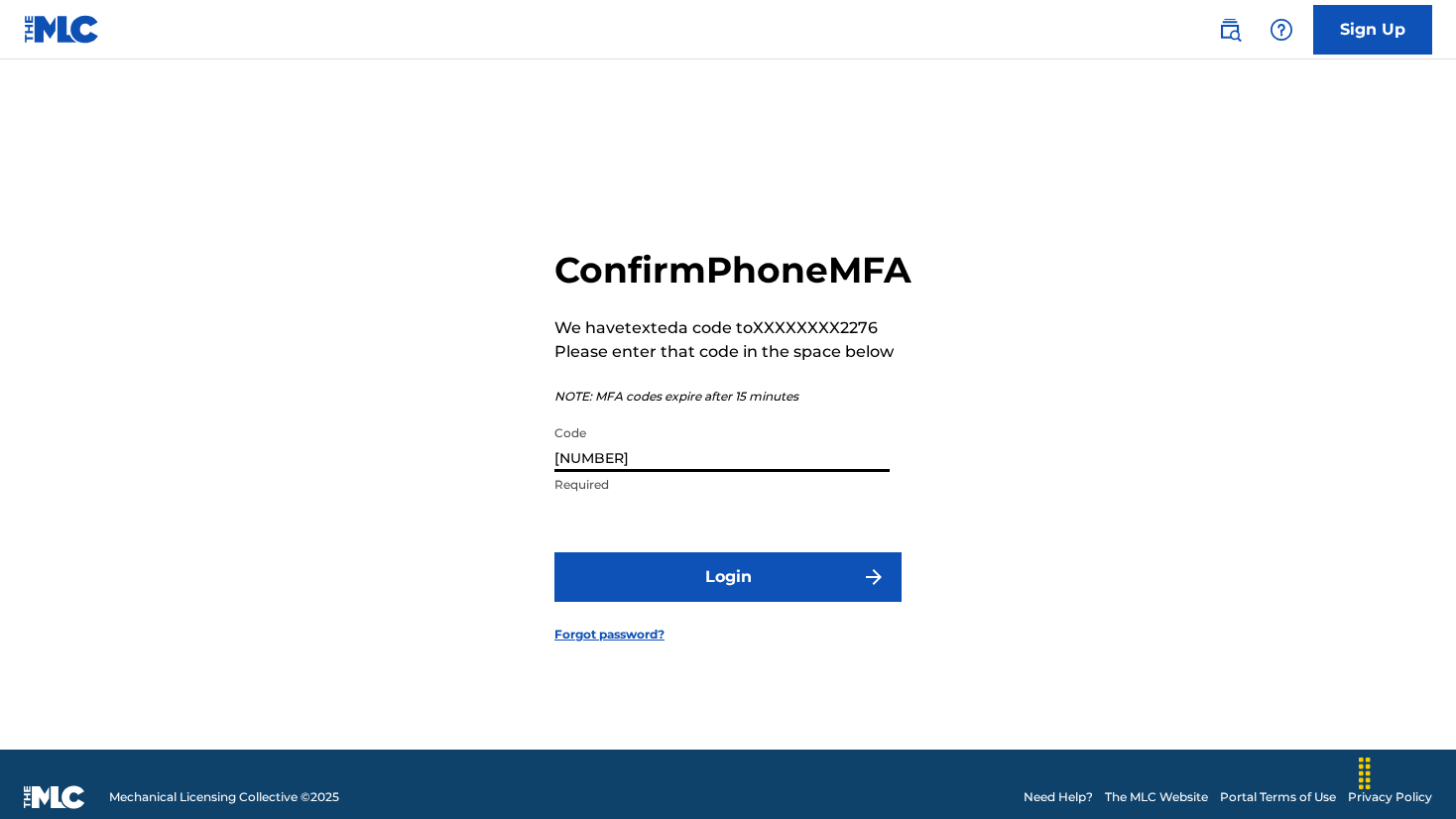 type on "[NUMBER]" 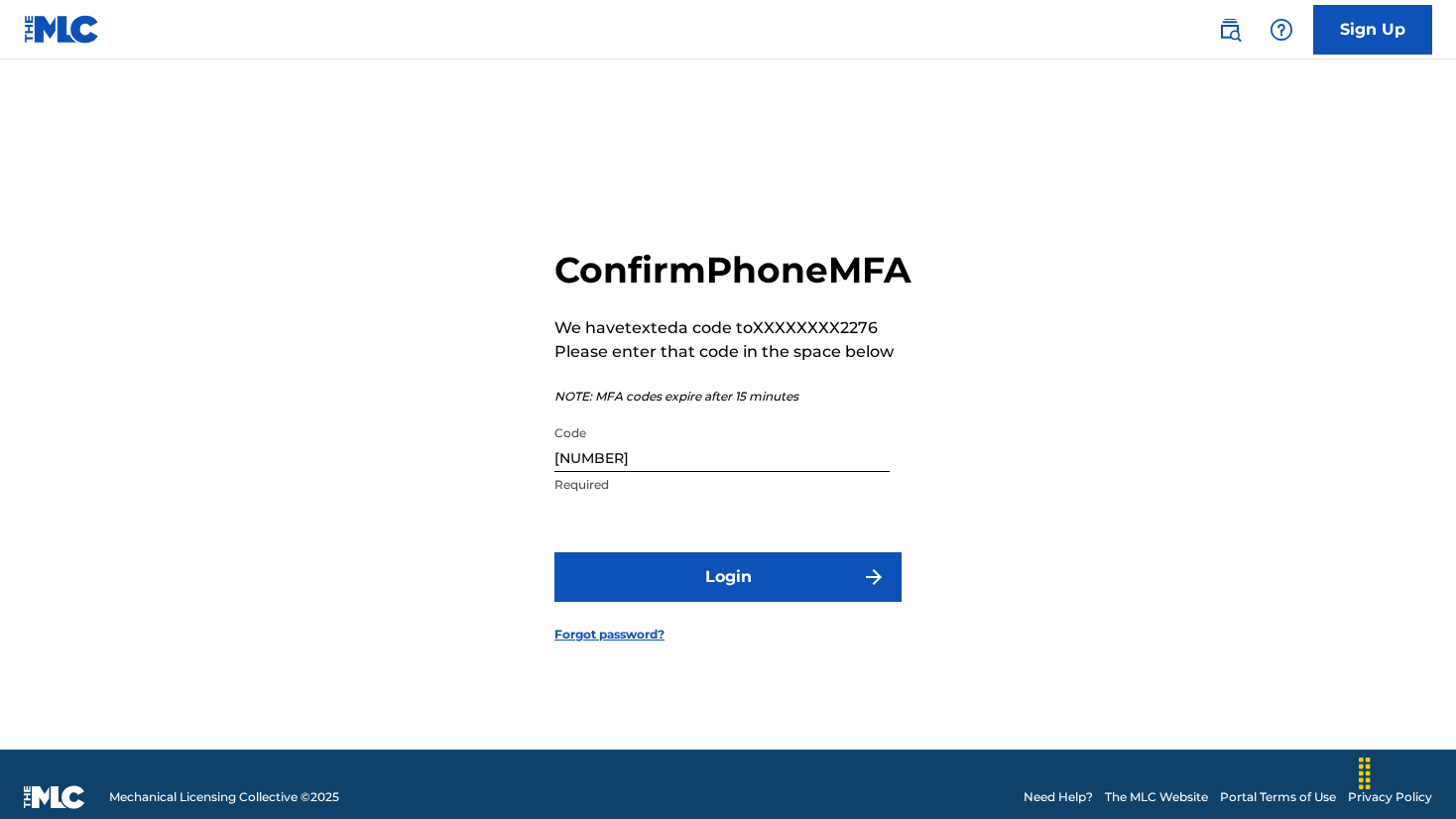 click on "Login" at bounding box center (728, 577) 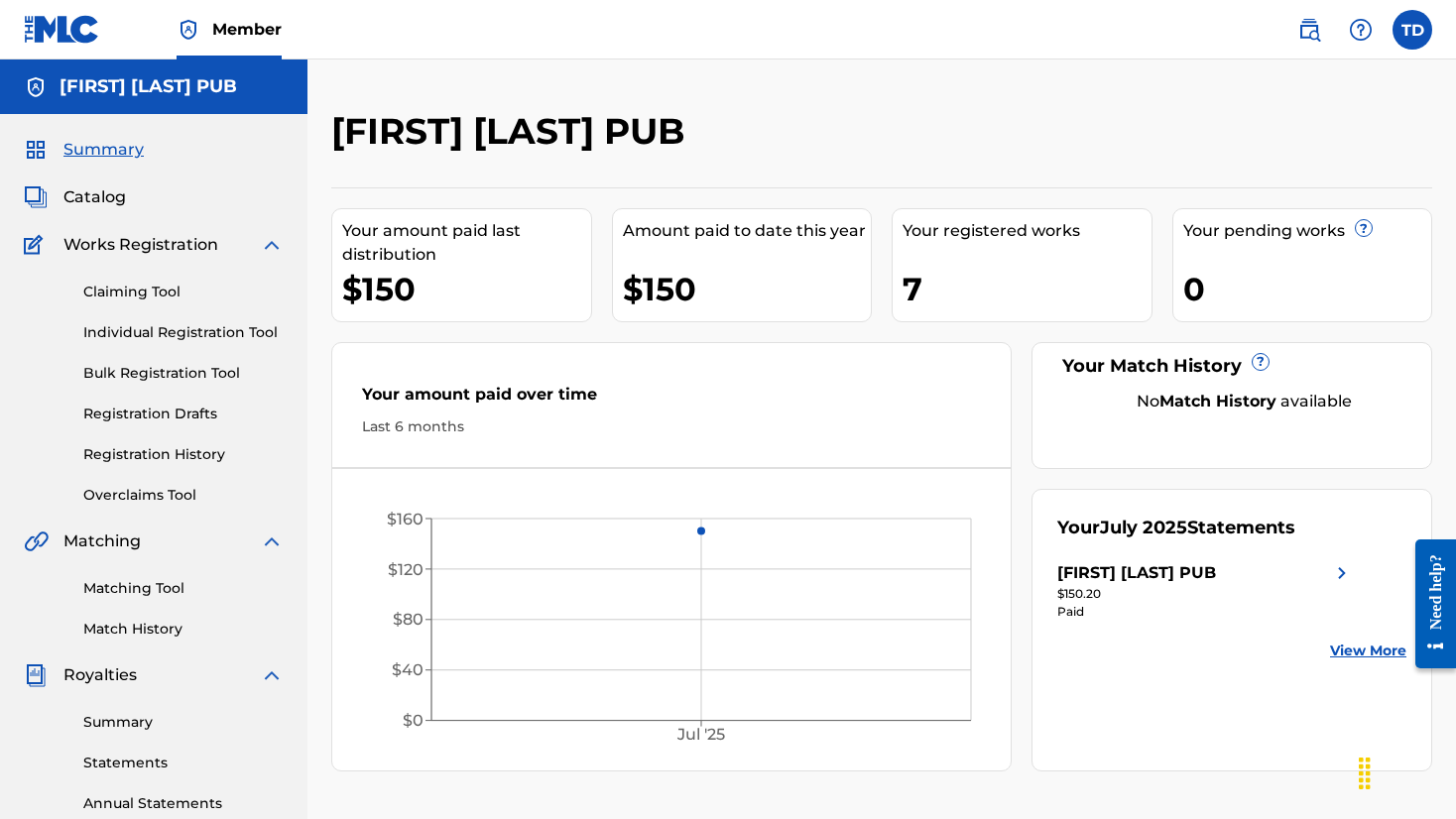 scroll, scrollTop: 0, scrollLeft: 0, axis: both 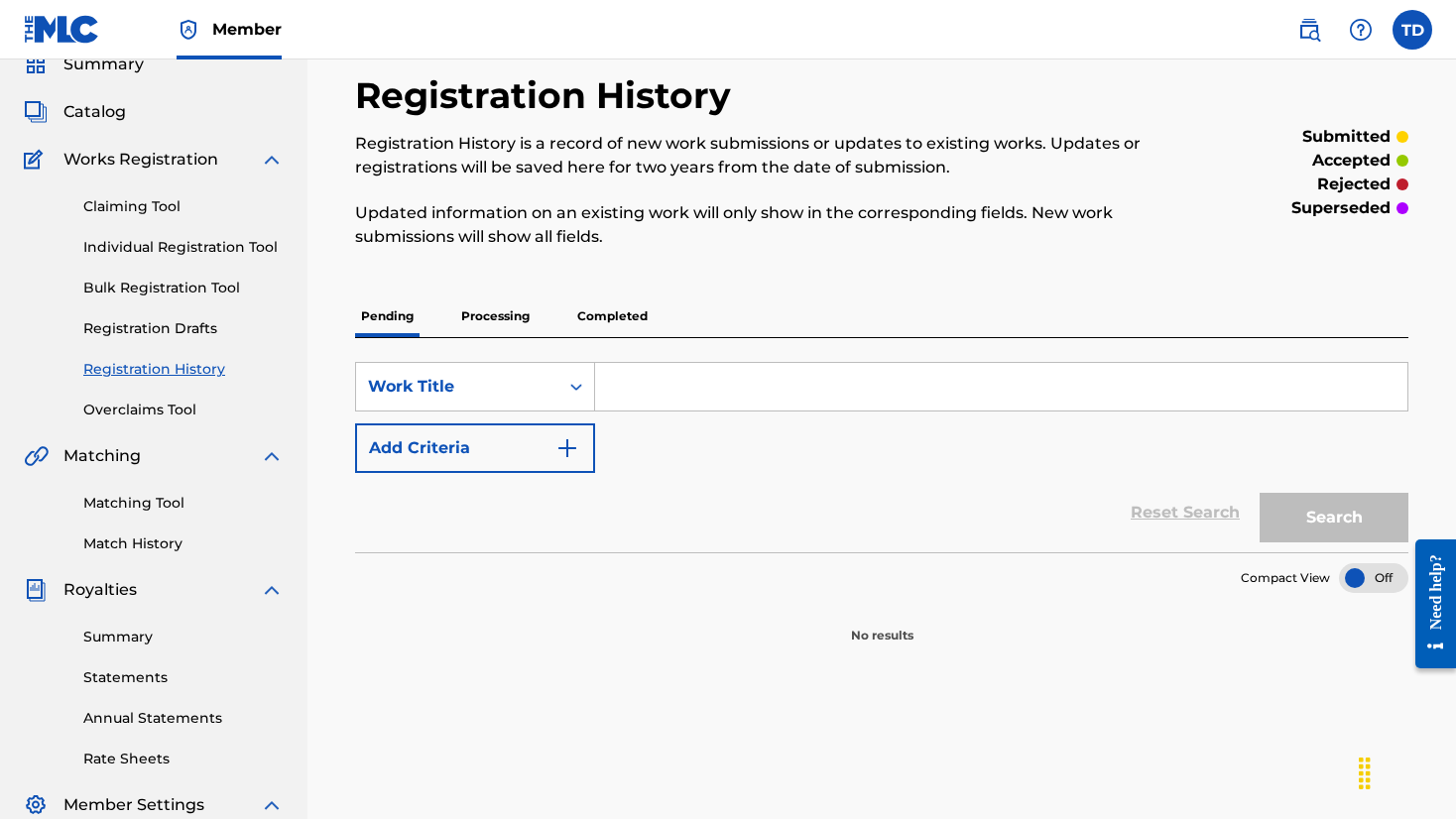 click on "Processing" at bounding box center (495, 316) 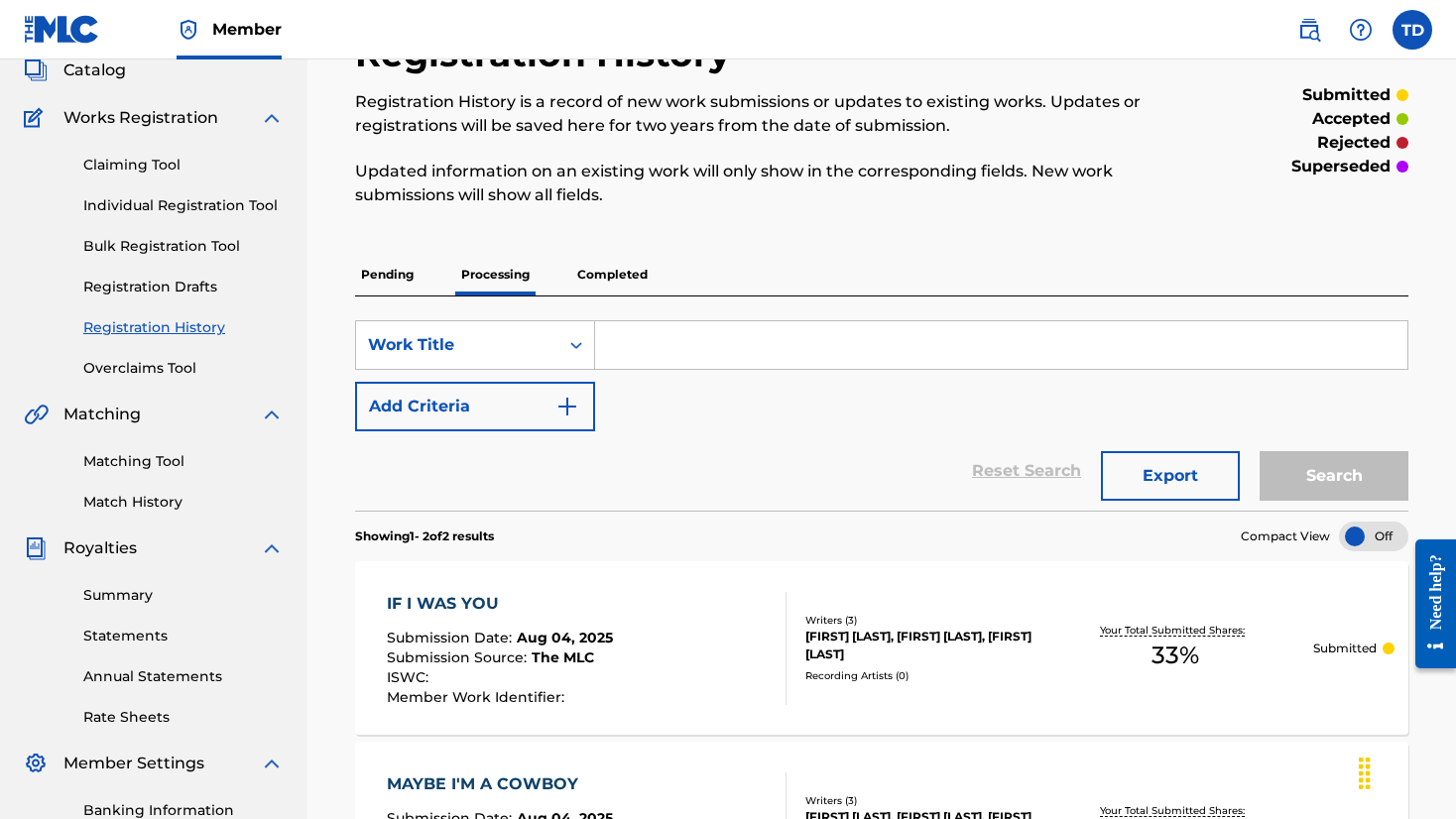 scroll, scrollTop: 129, scrollLeft: 0, axis: vertical 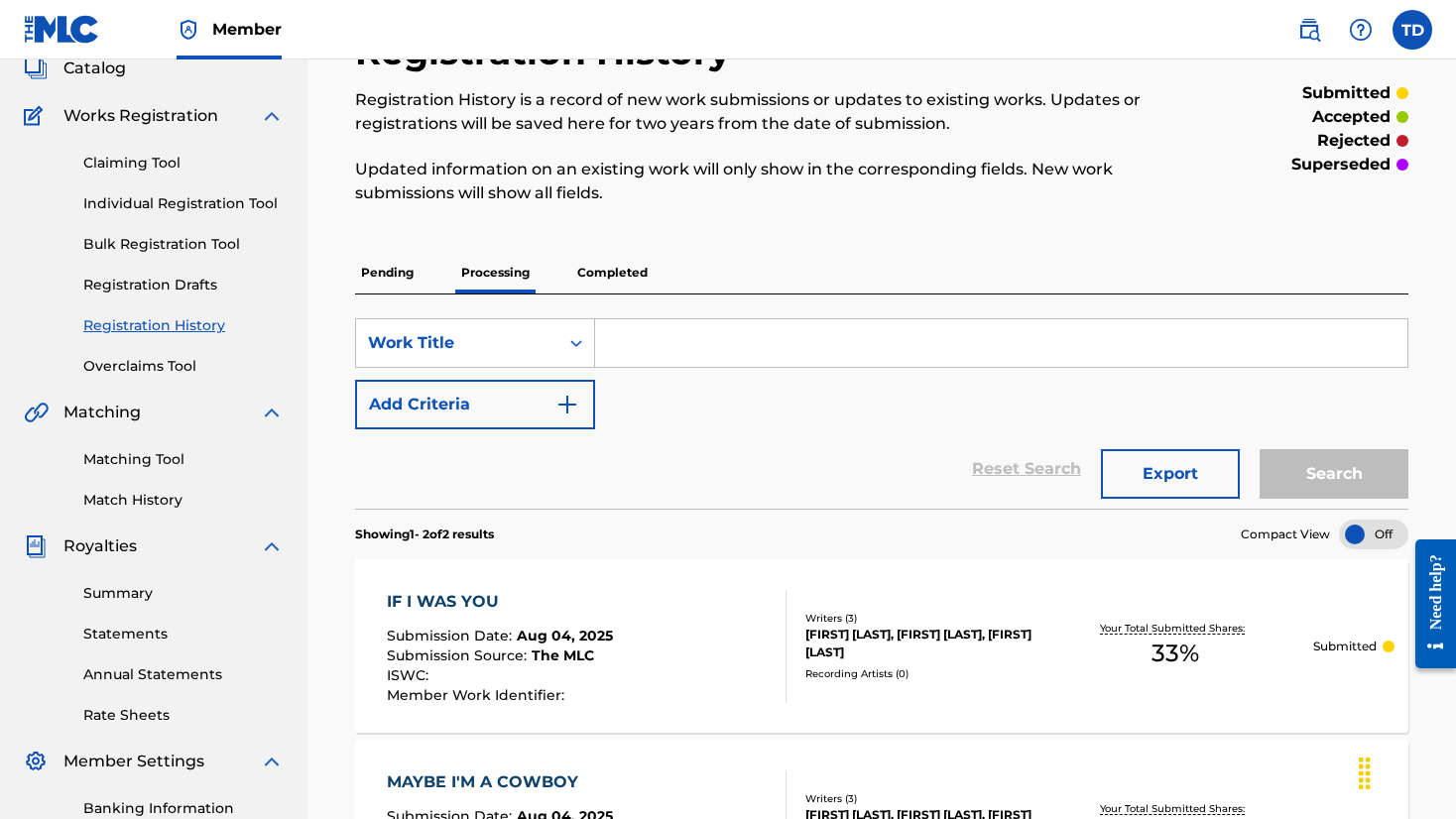 click on "Completed" at bounding box center (612, 273) 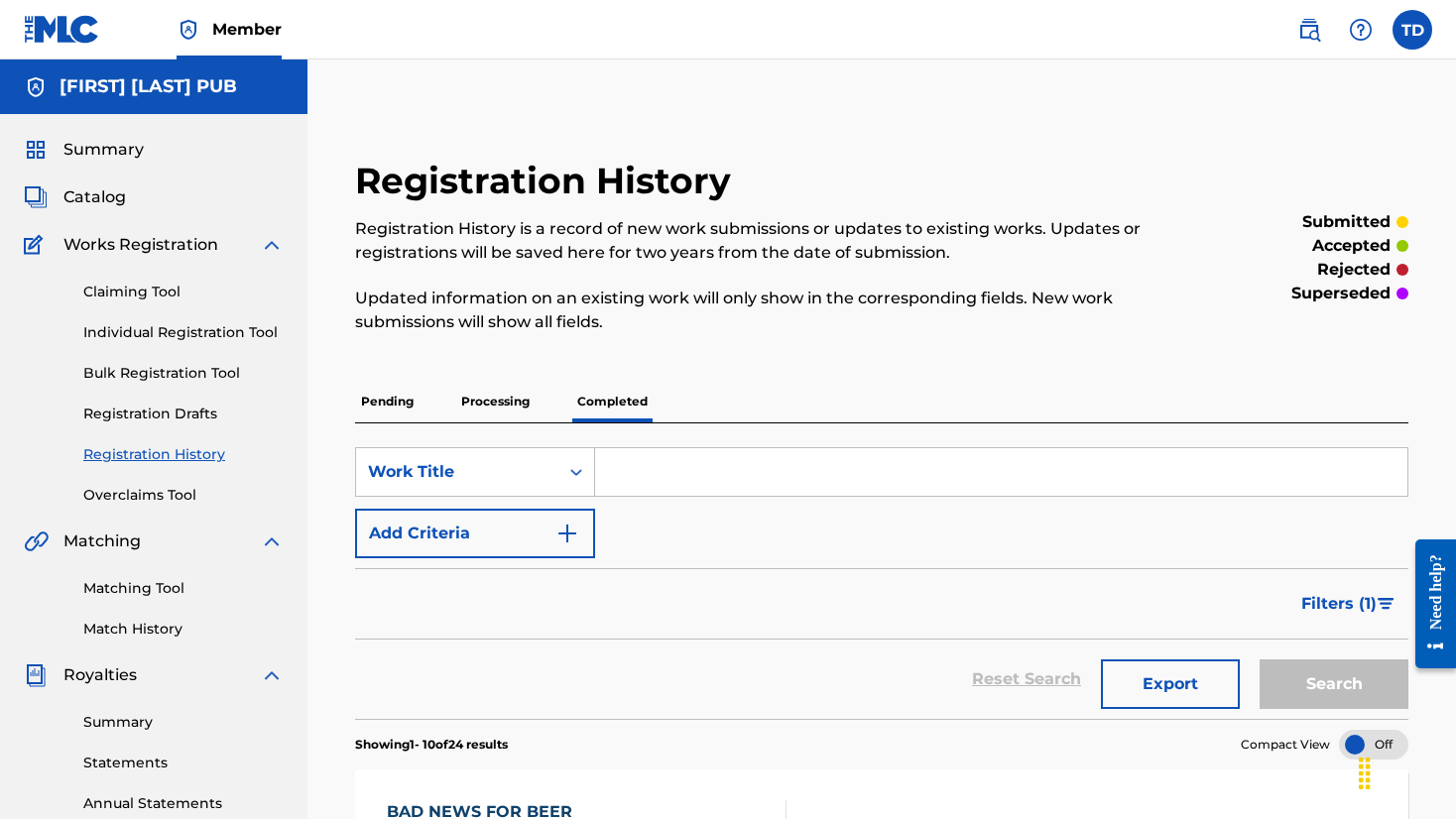 scroll, scrollTop: 0, scrollLeft: 0, axis: both 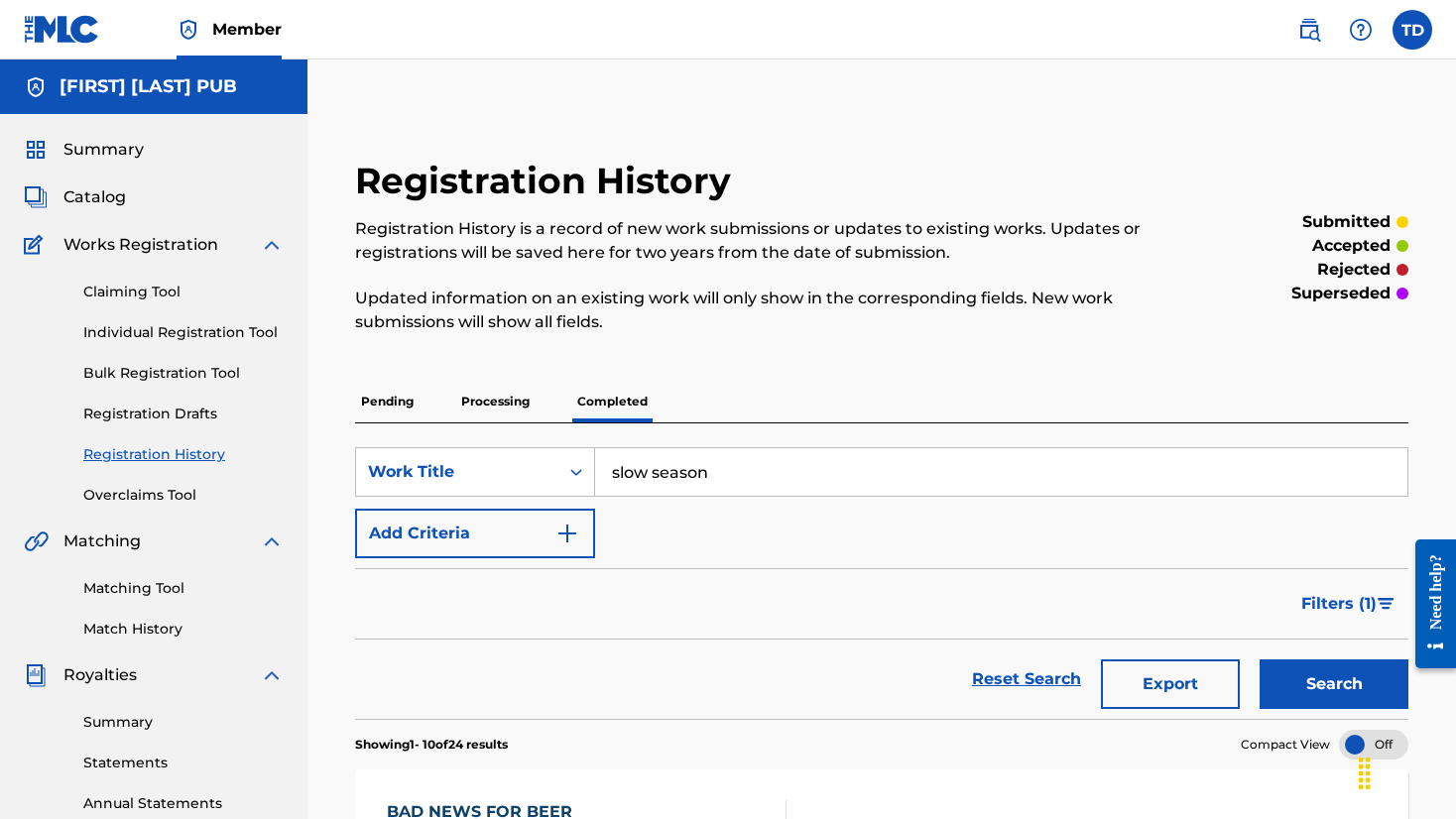 click on "Search" at bounding box center (1334, 684) 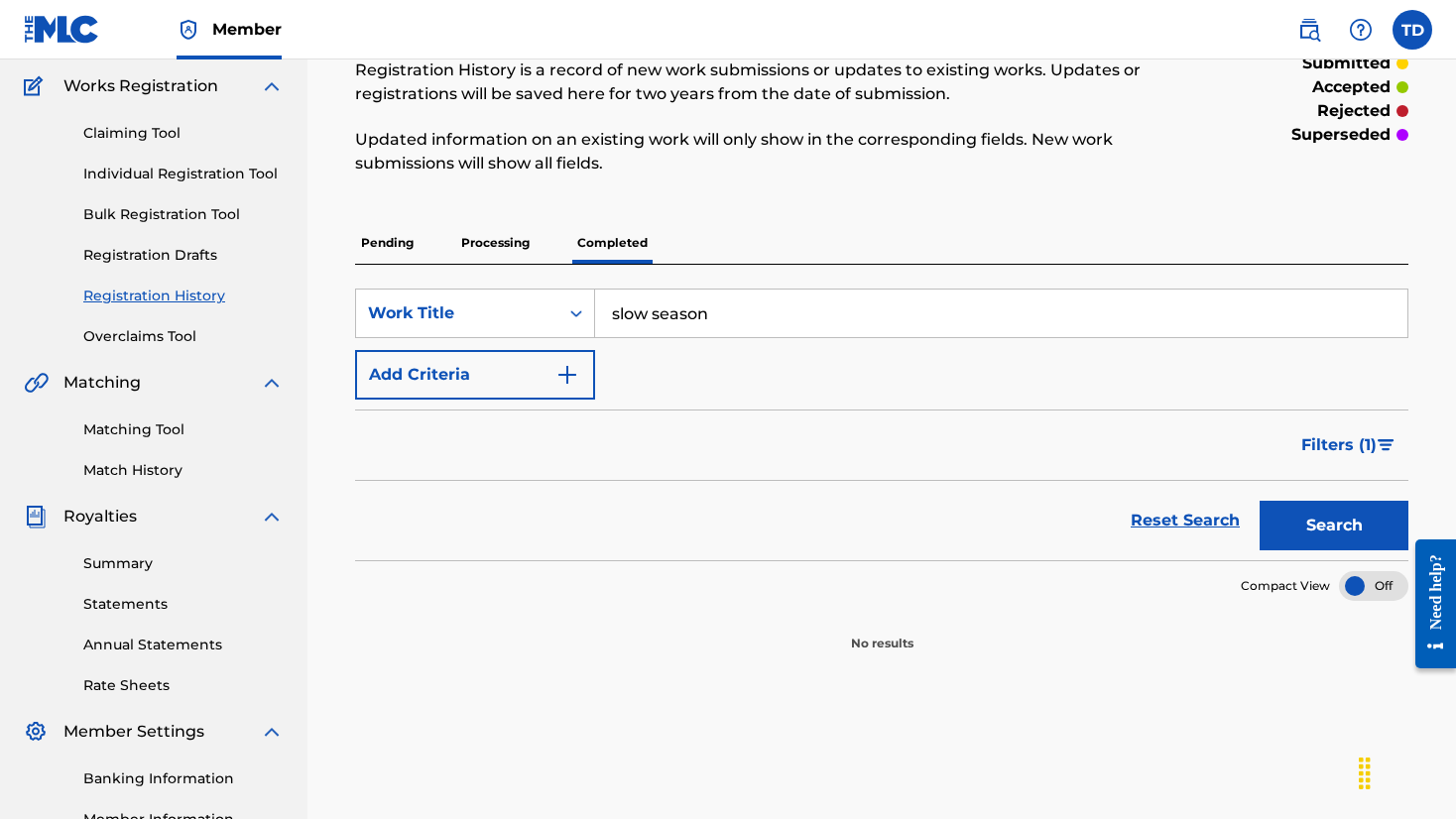scroll, scrollTop: 155, scrollLeft: 0, axis: vertical 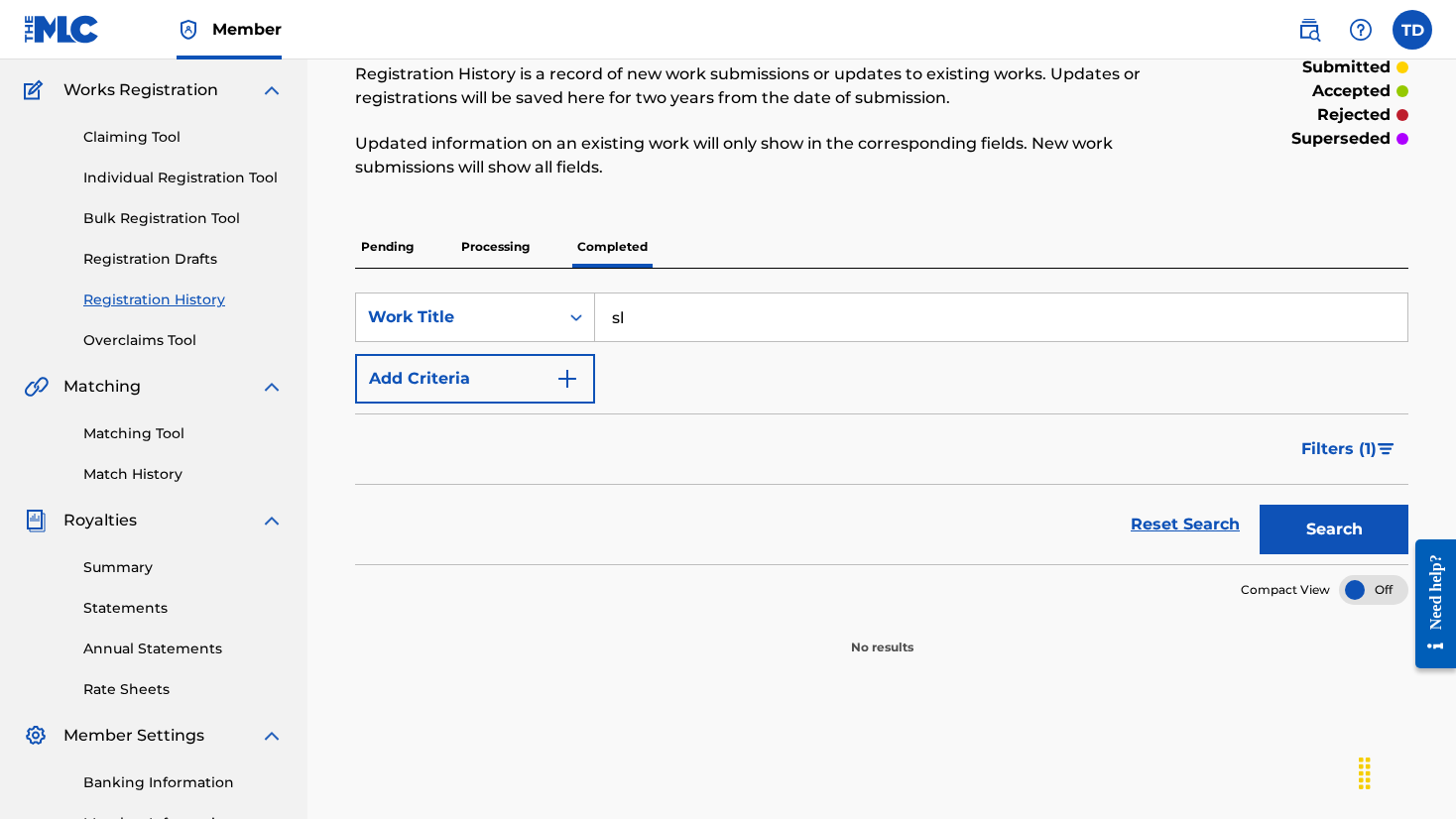 type on "s" 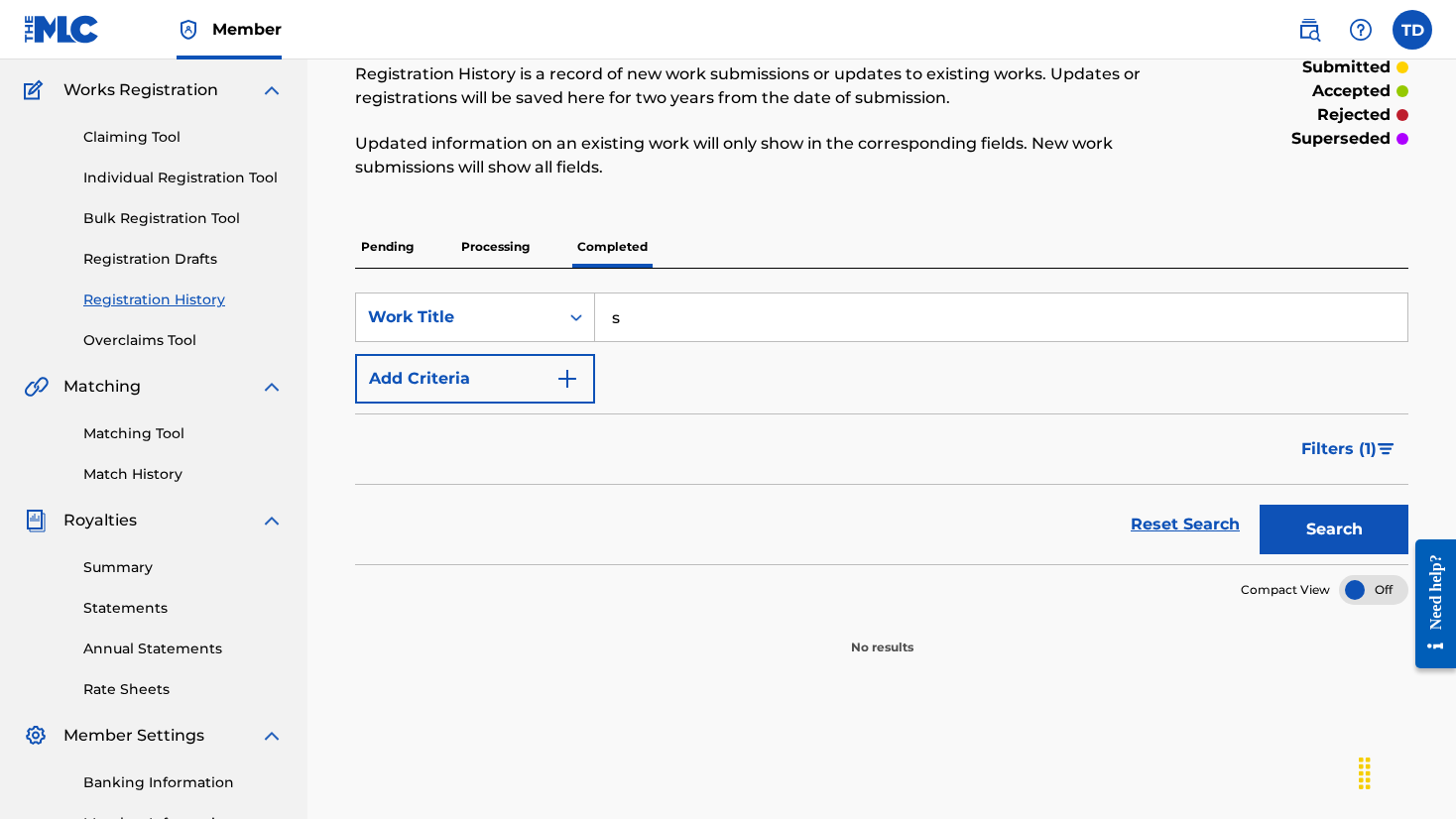 type 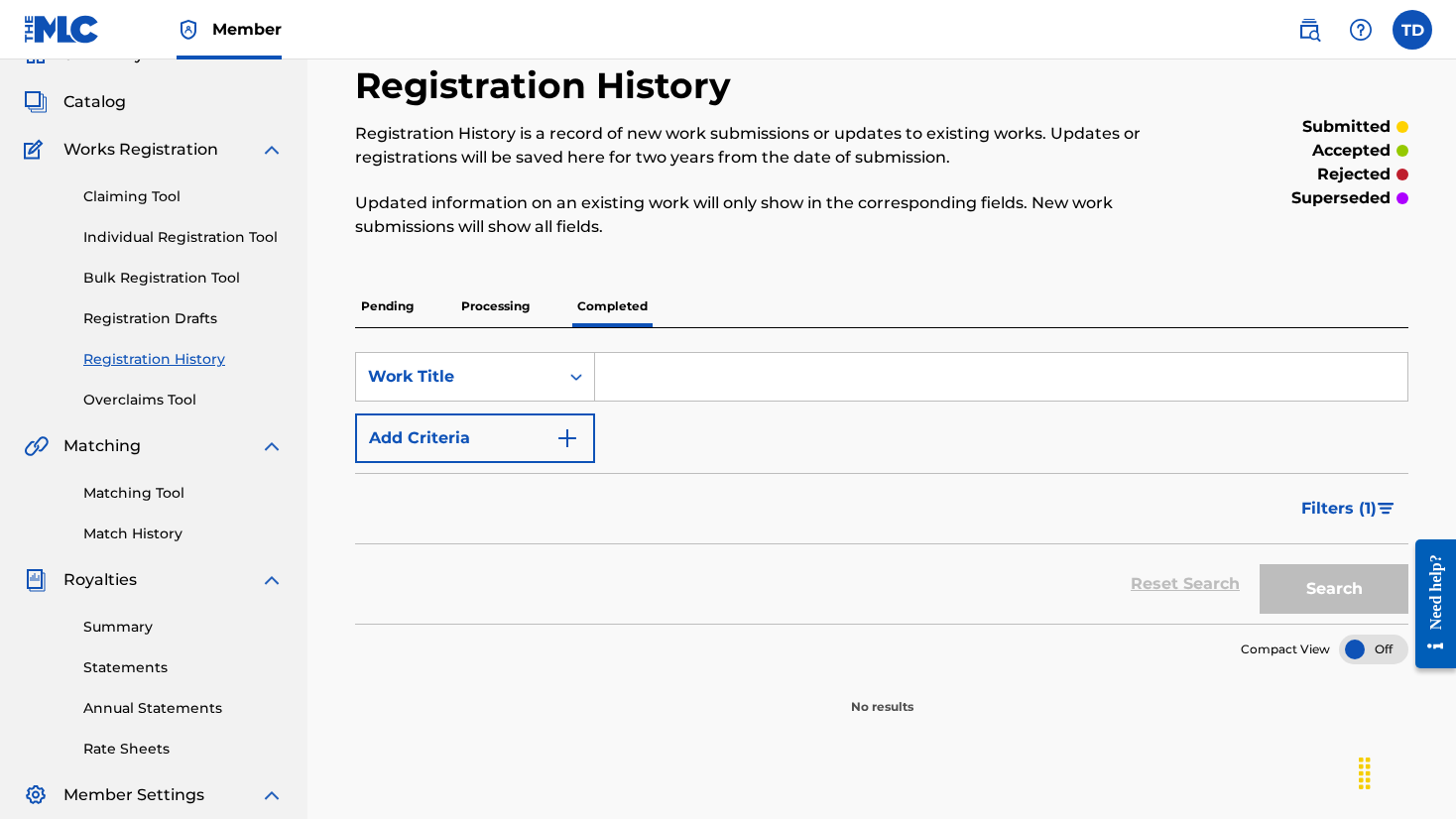 scroll, scrollTop: 95, scrollLeft: 0, axis: vertical 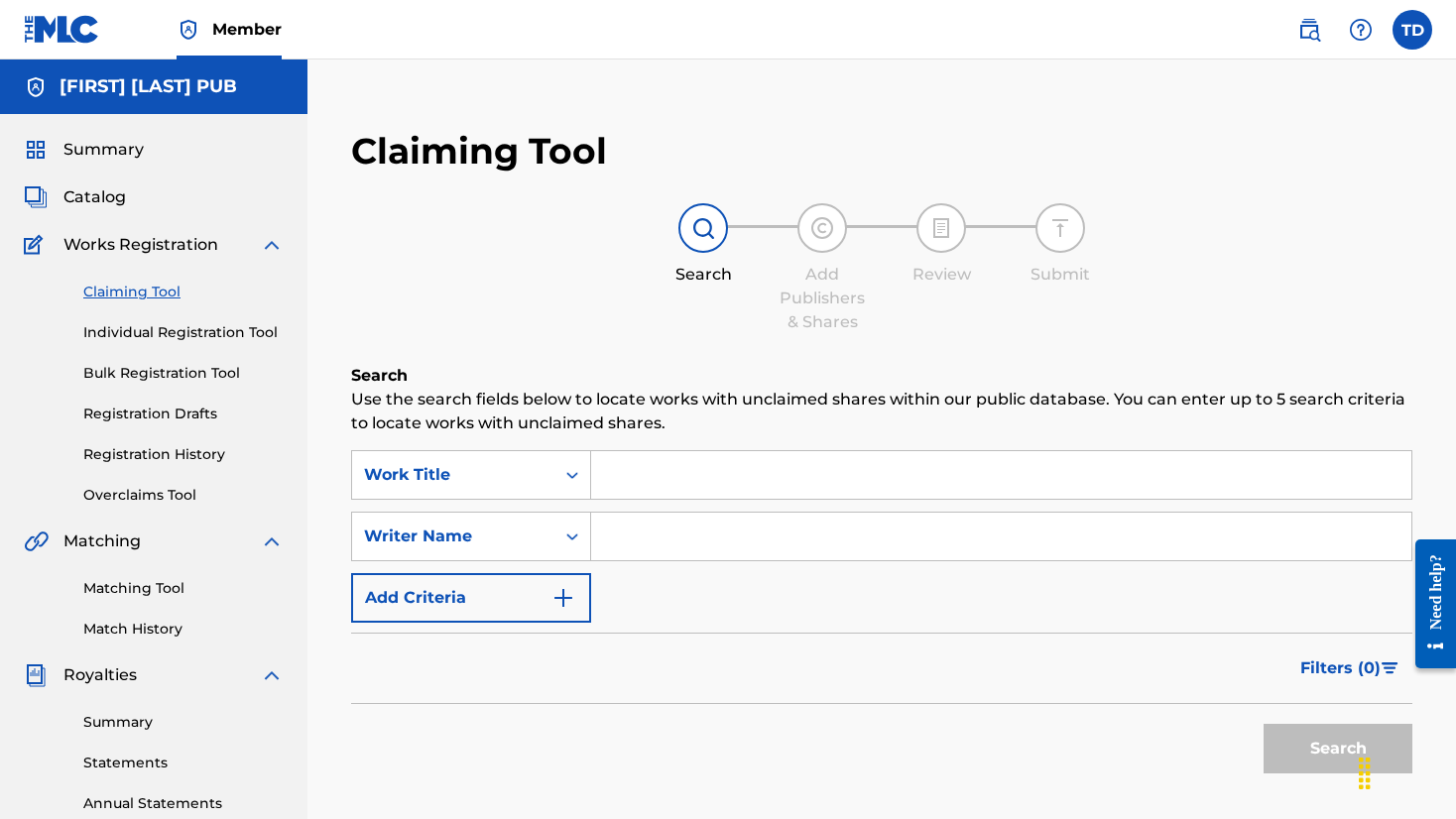 click at bounding box center (1001, 475) 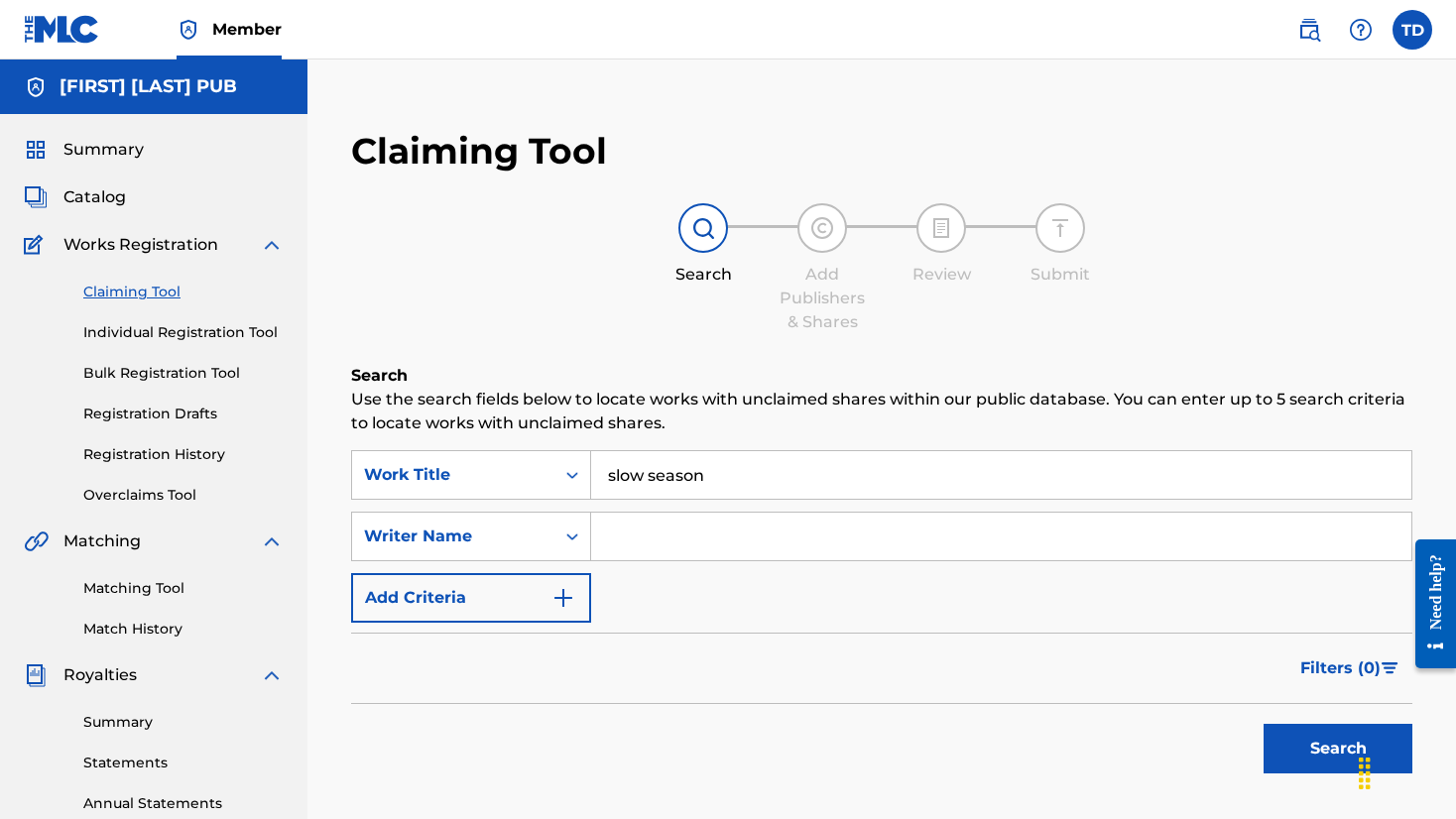 type on "slow season" 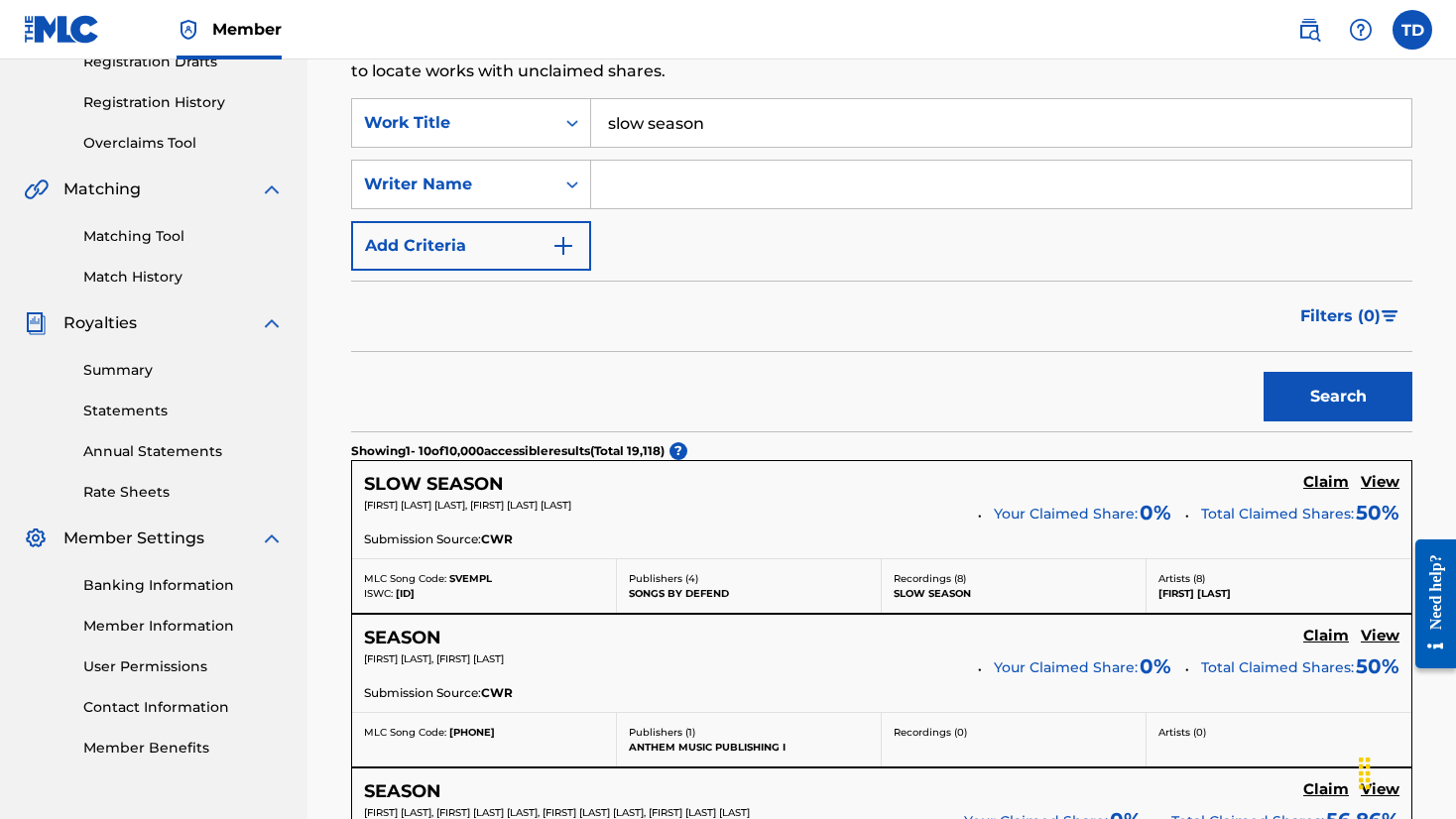 scroll, scrollTop: 354, scrollLeft: 0, axis: vertical 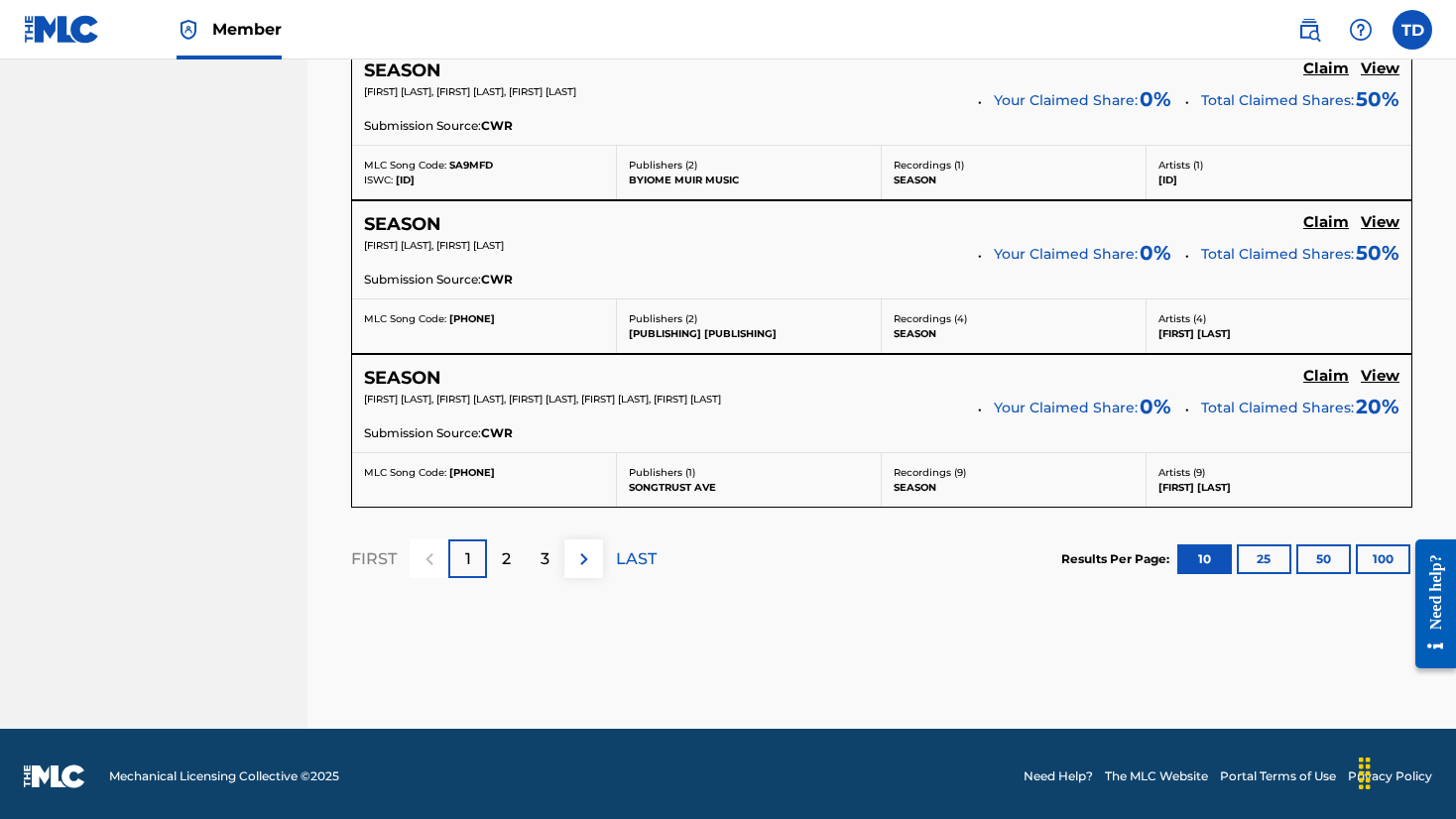 click on "2" at bounding box center [506, 558] 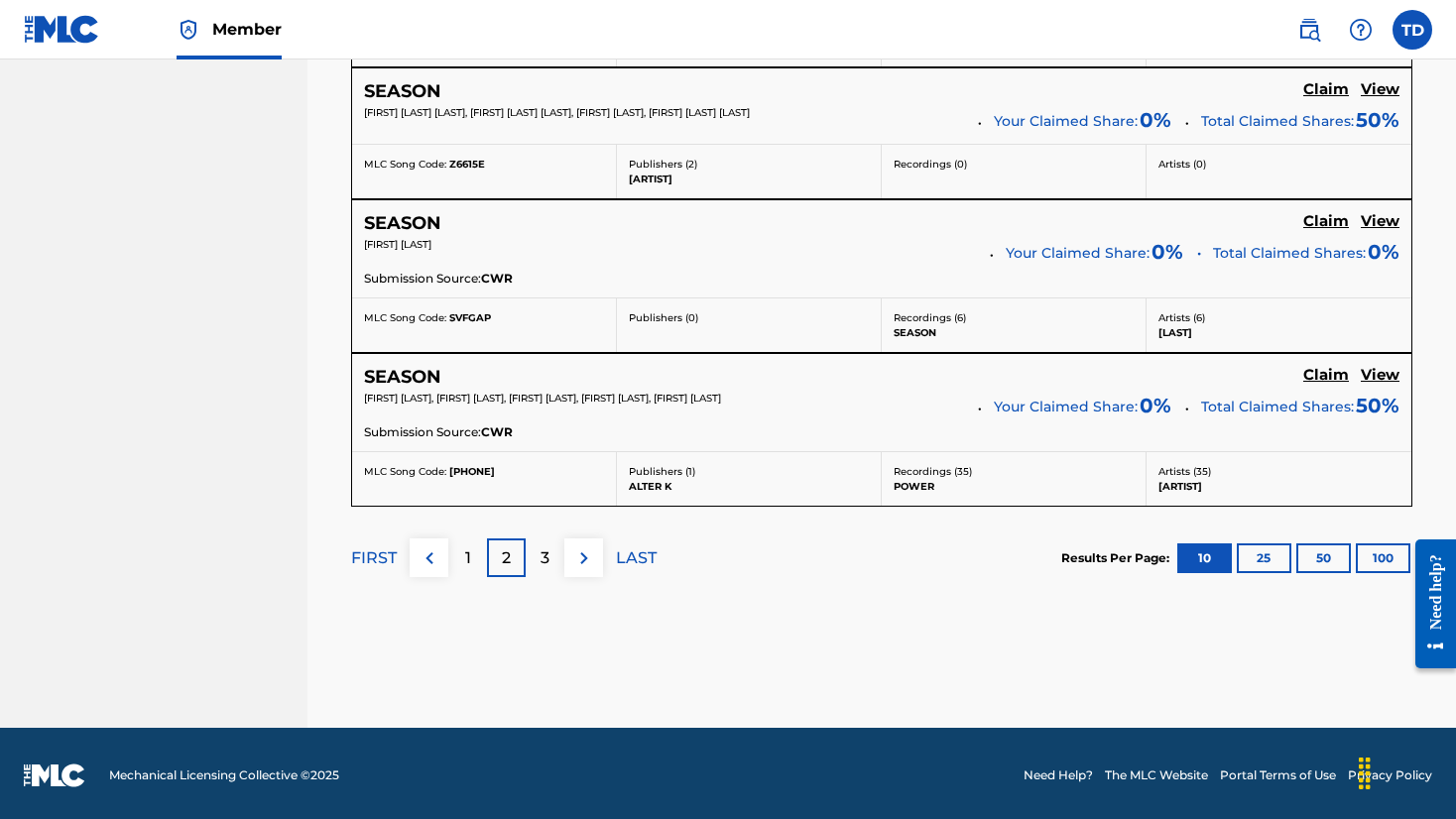 scroll, scrollTop: 1819, scrollLeft: 0, axis: vertical 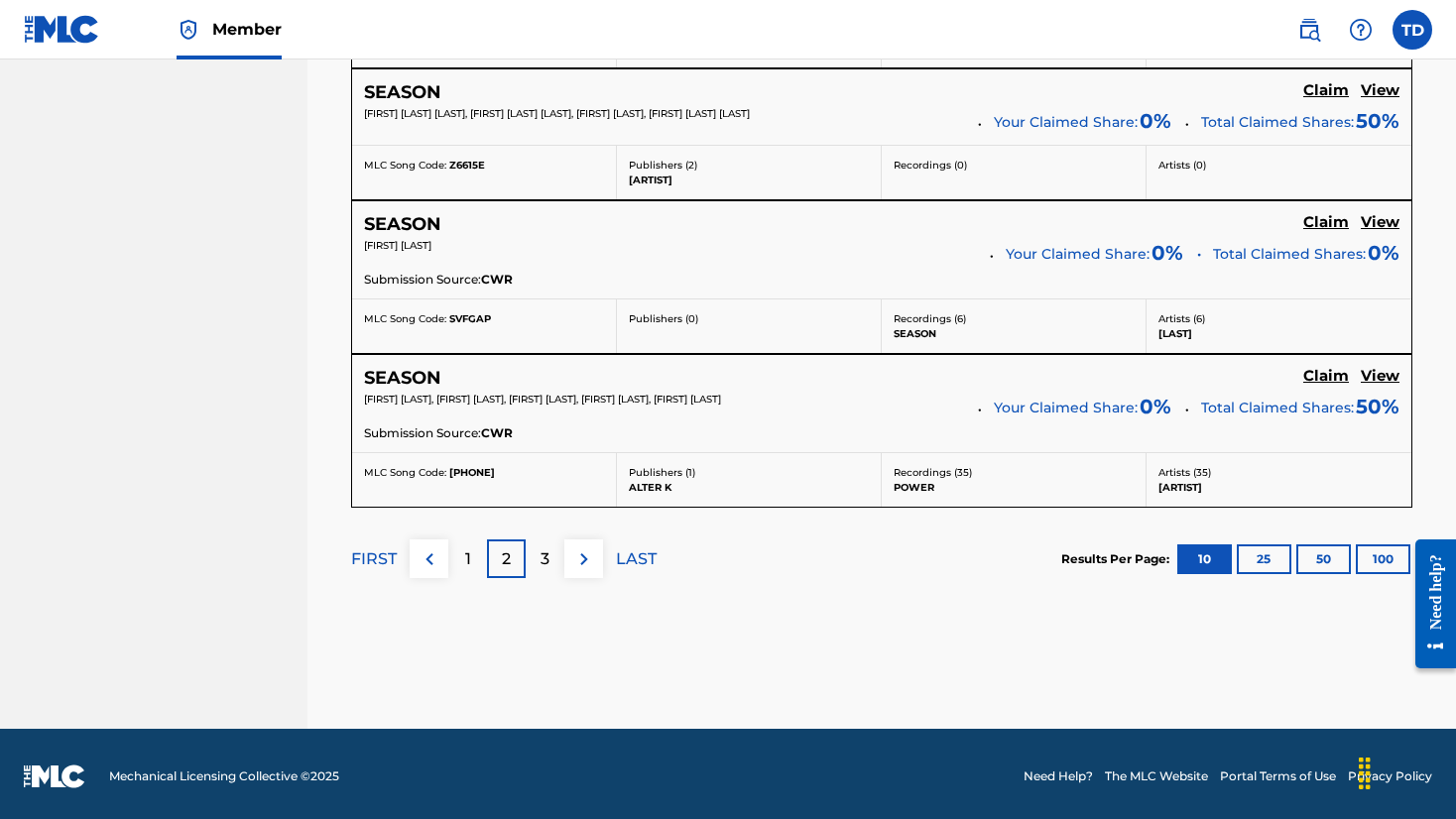 click on "3" at bounding box center [545, 558] 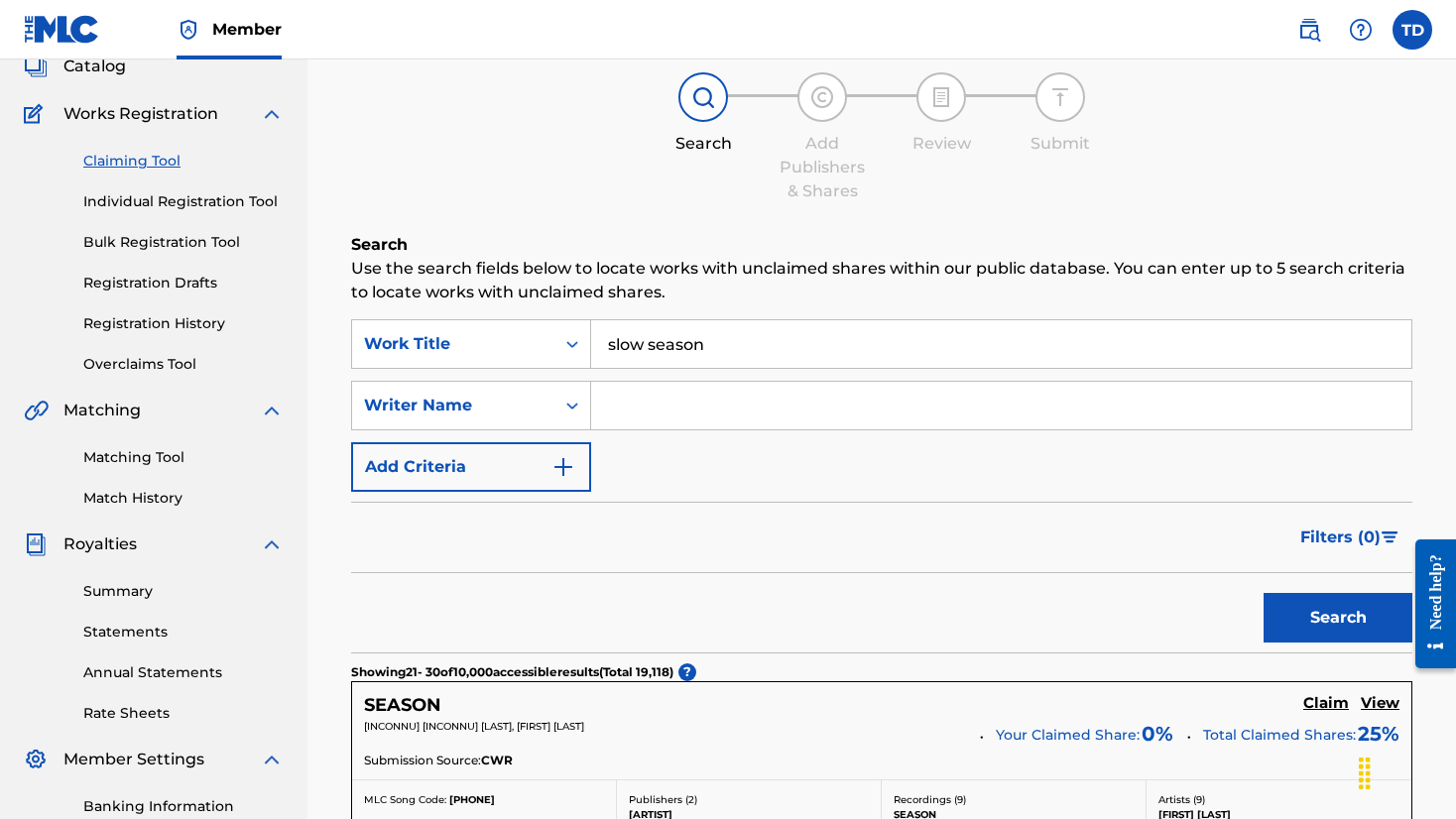 scroll, scrollTop: 127, scrollLeft: 0, axis: vertical 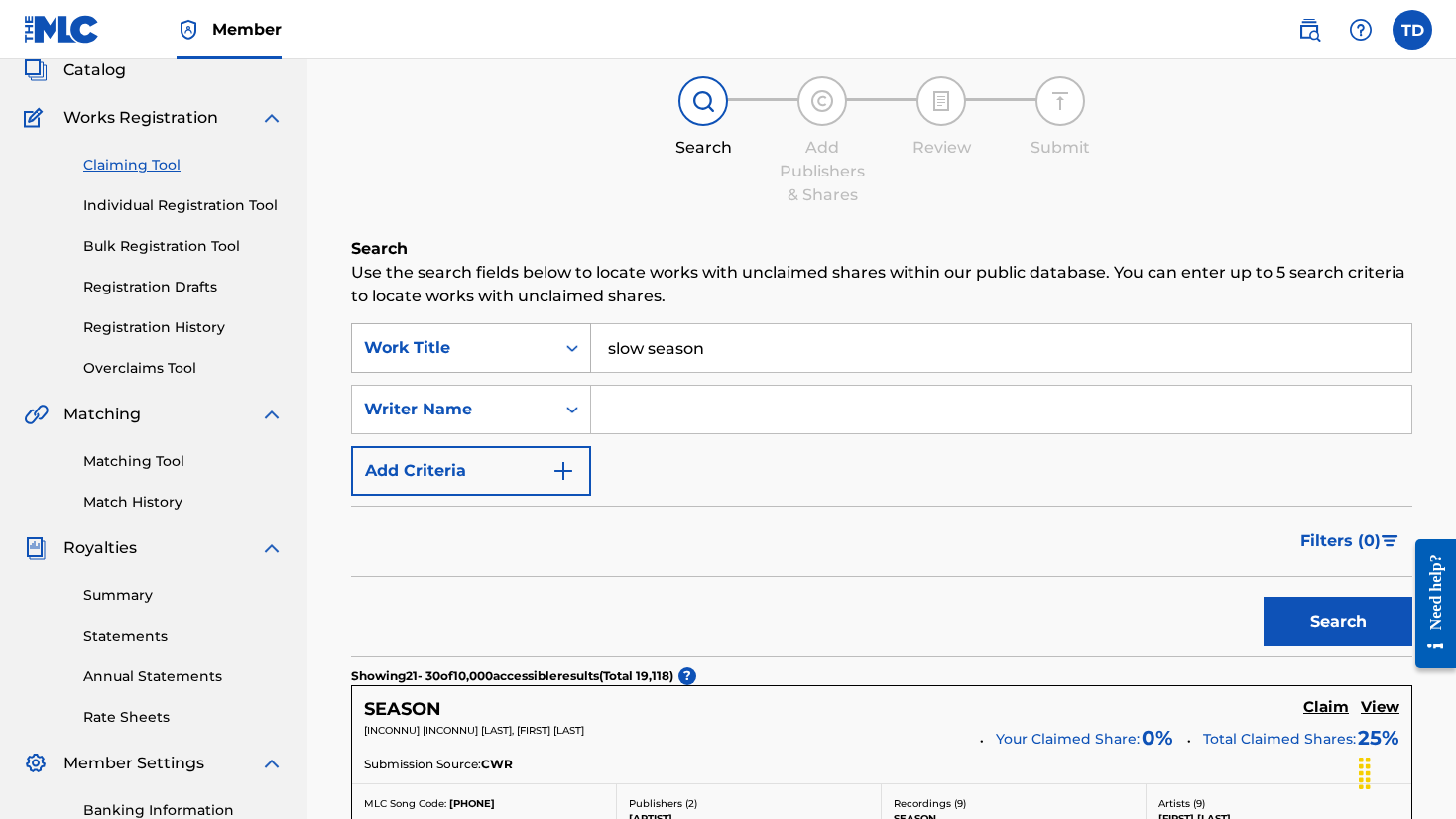 drag, startPoint x: 716, startPoint y: 342, endPoint x: 557, endPoint y: 331, distance: 159.38005 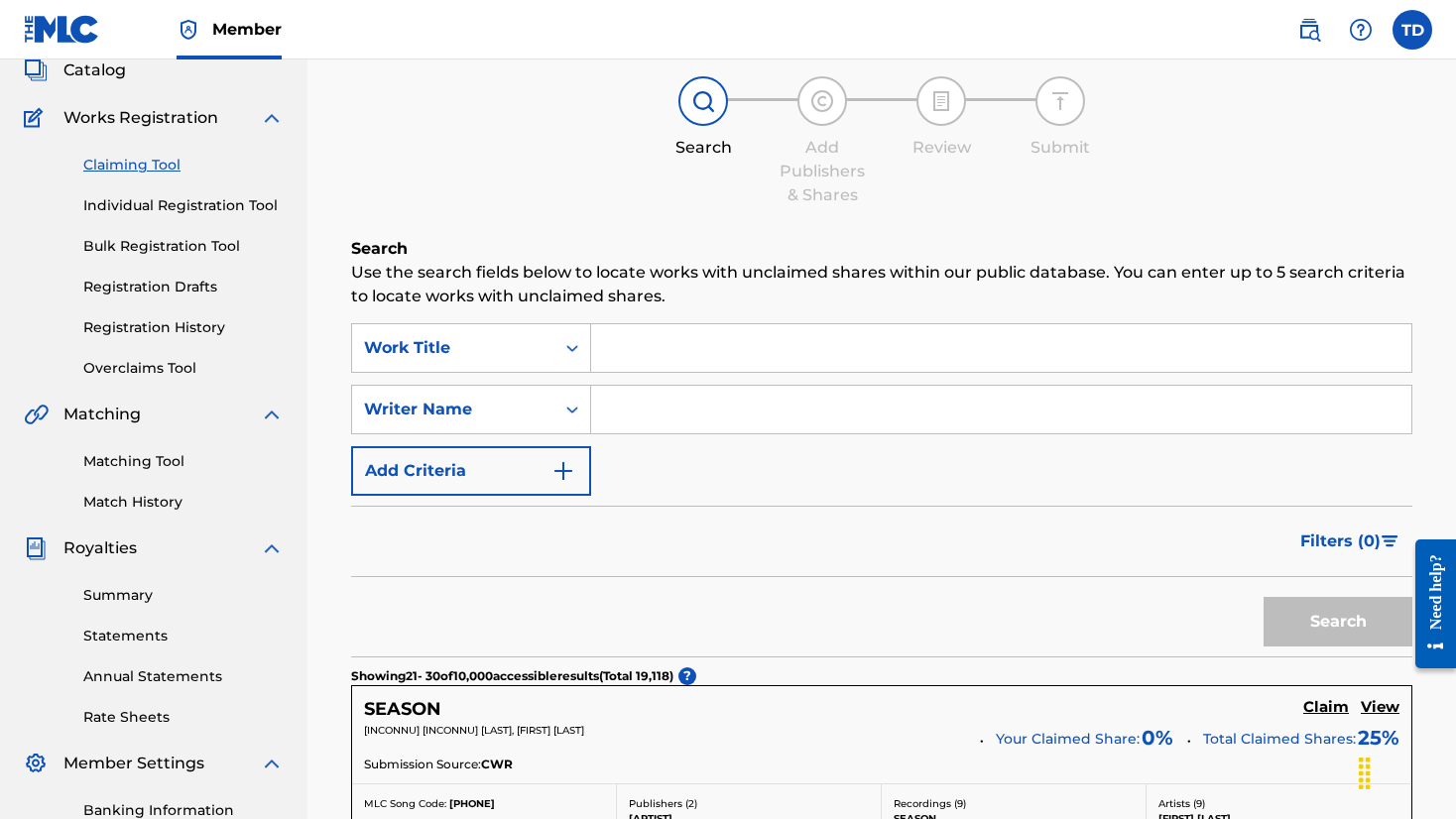 type 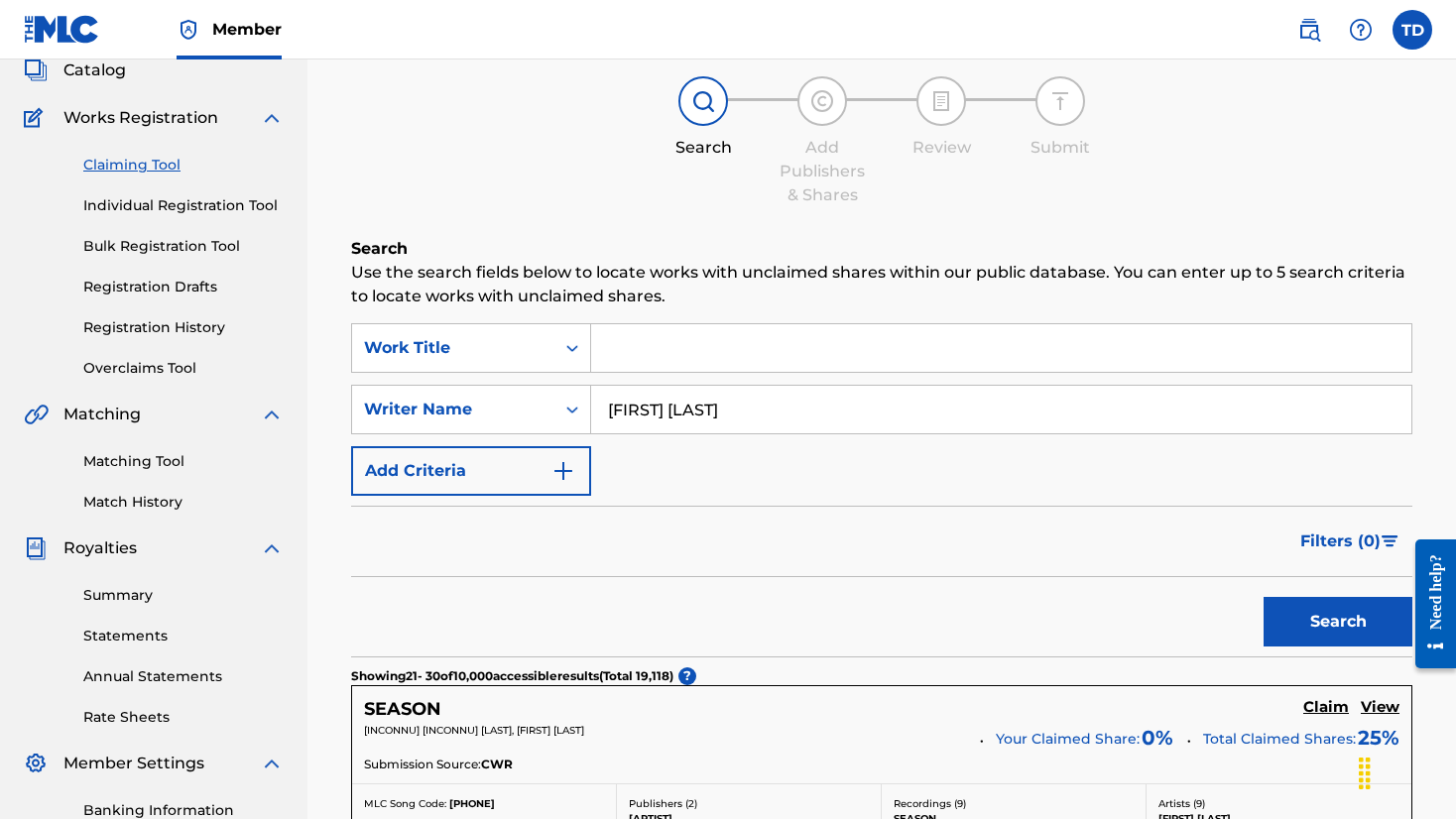 type on "[FIRST] [LAST]" 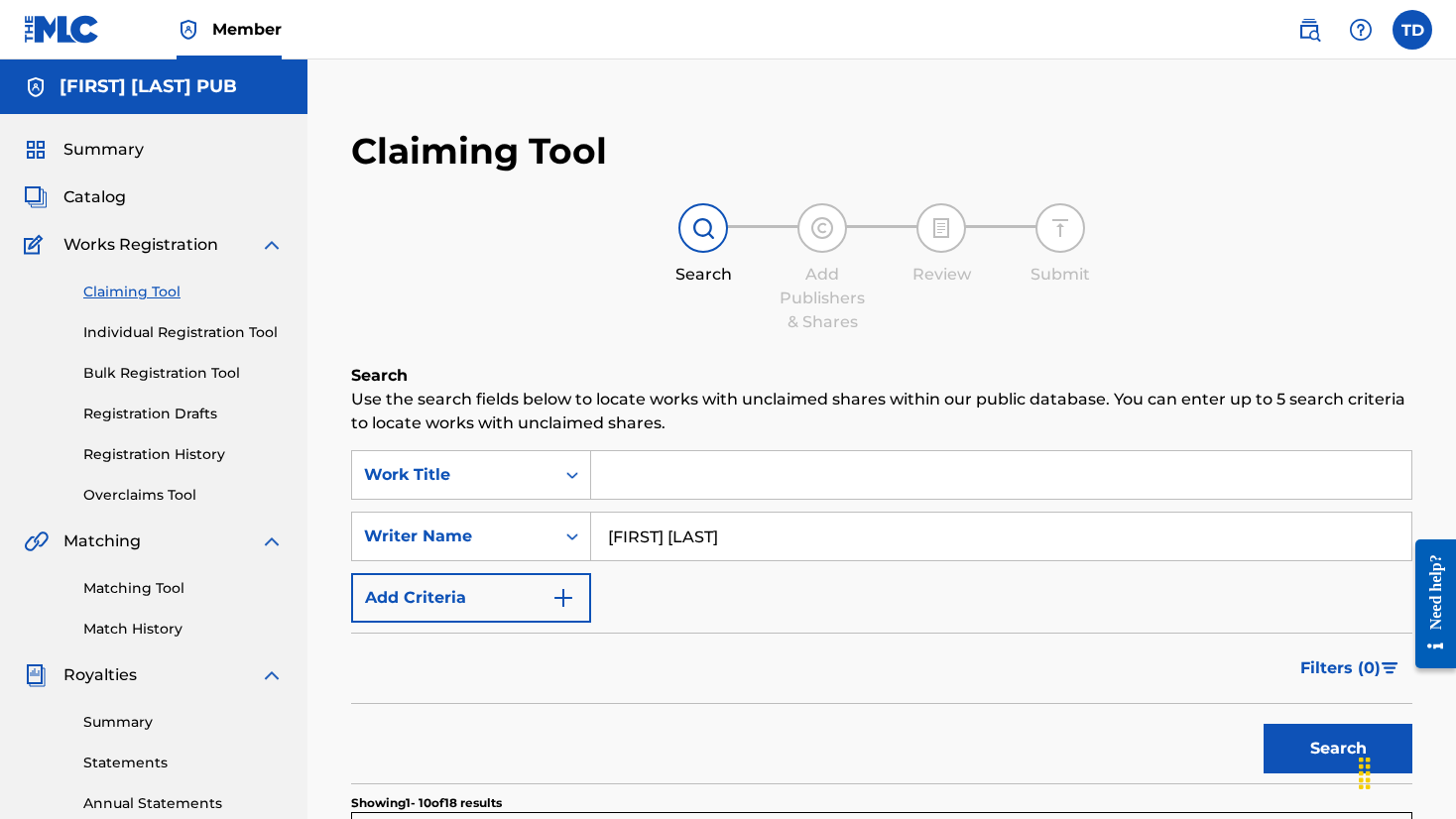 scroll, scrollTop: 0, scrollLeft: 0, axis: both 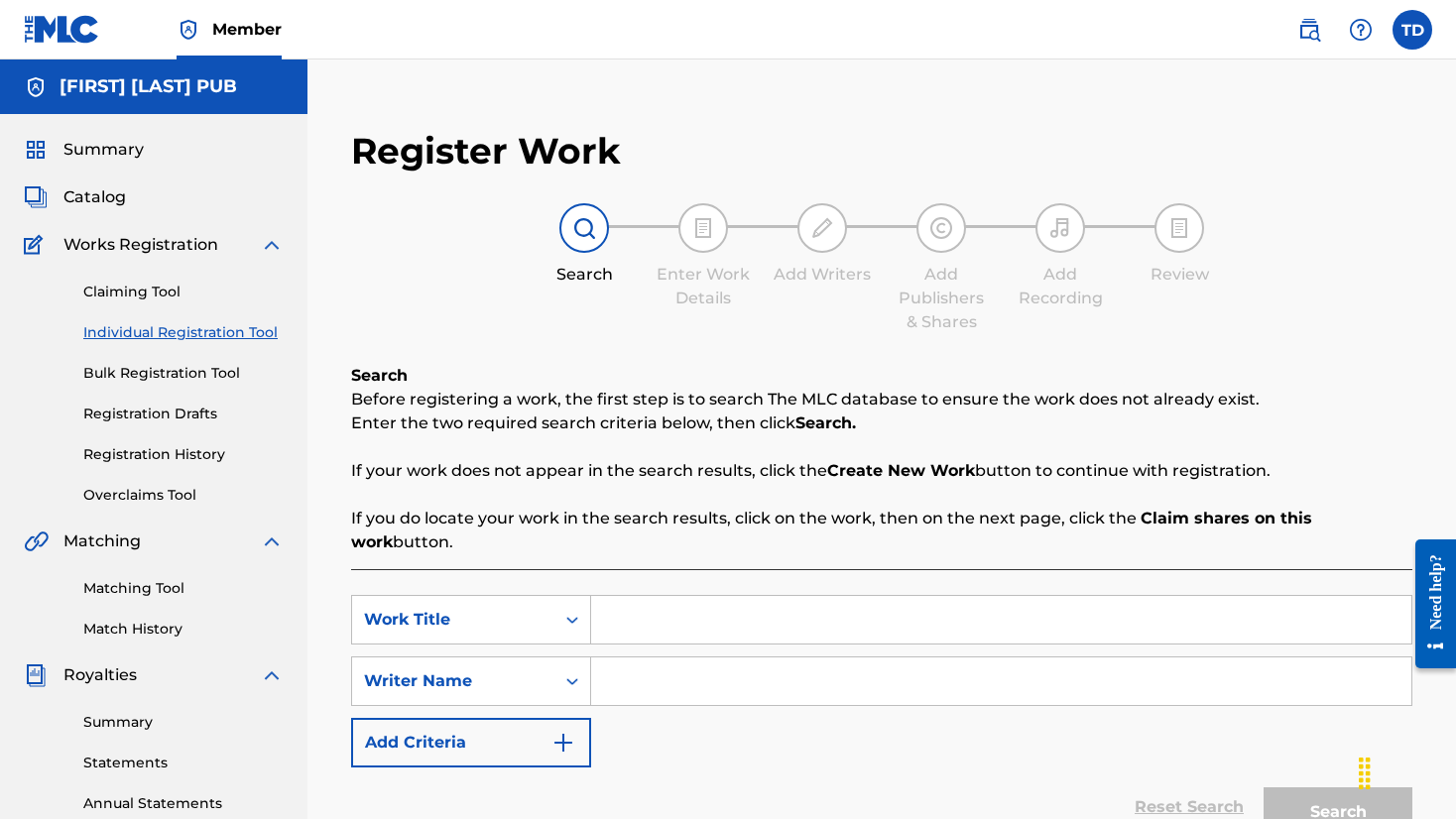 click at bounding box center [1001, 620] 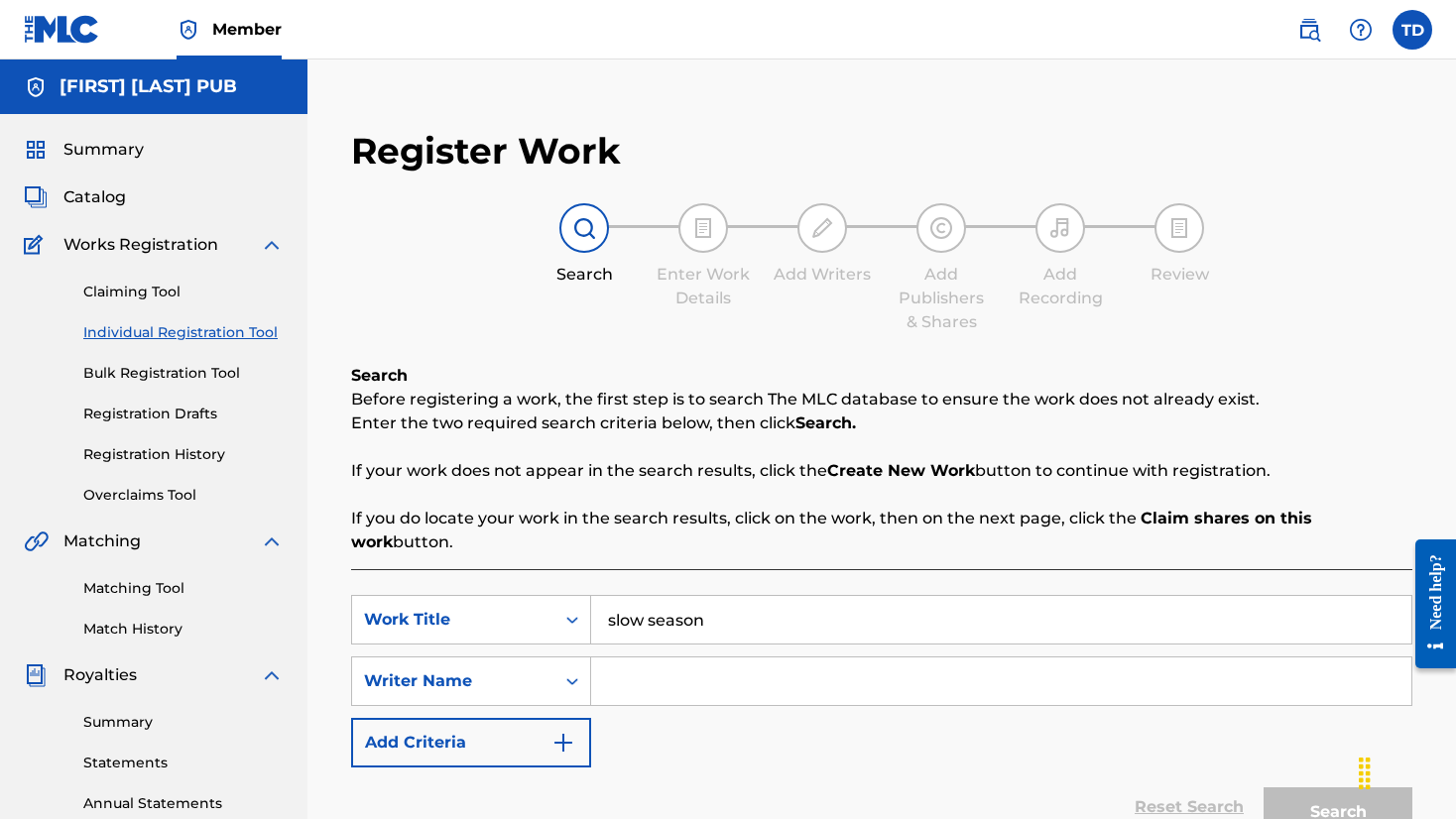 type on "slow season" 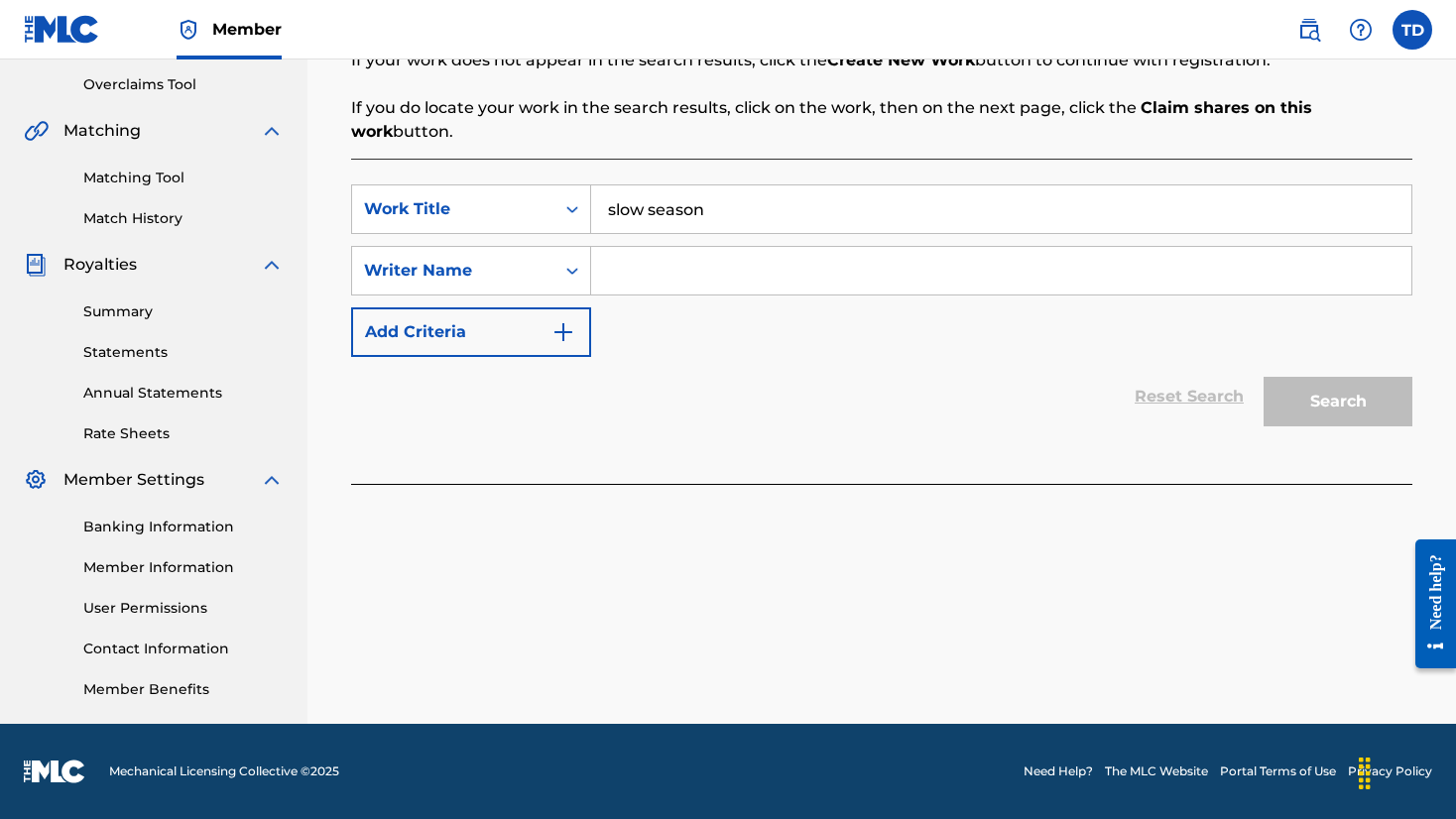 scroll, scrollTop: 410, scrollLeft: 0, axis: vertical 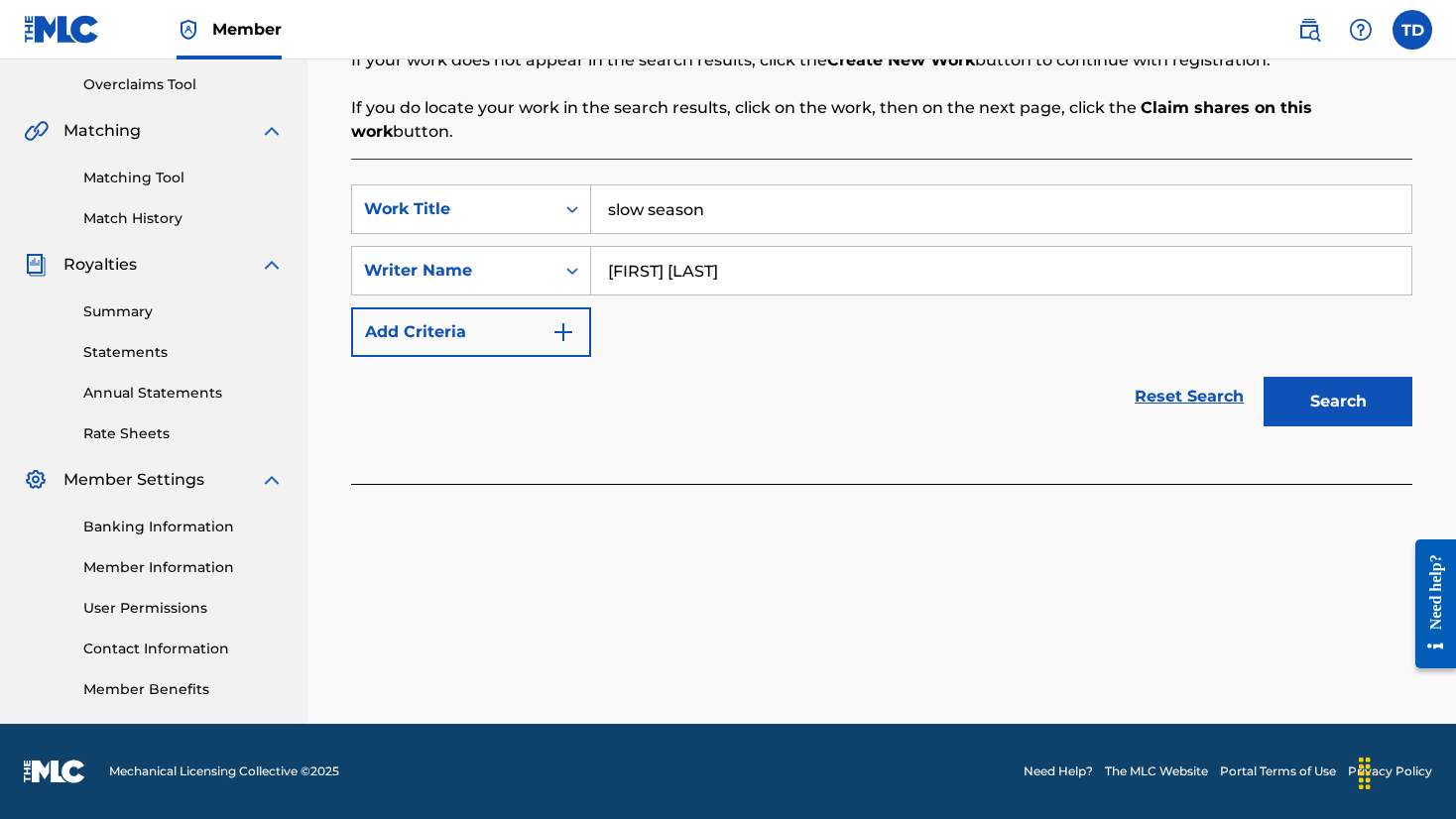 type on "[FIRST] [LAST]" 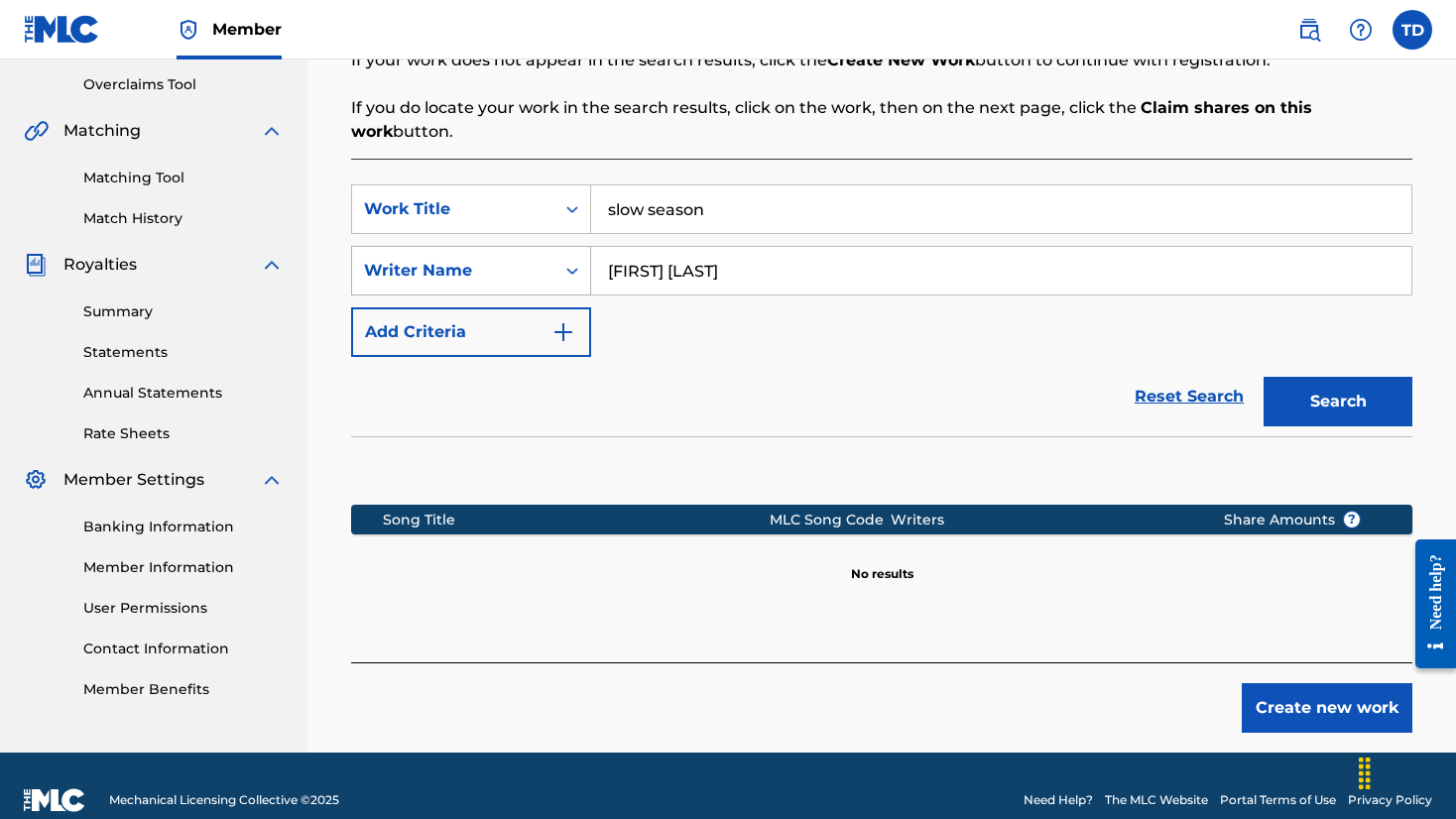 drag, startPoint x: 743, startPoint y: 275, endPoint x: 510, endPoint y: 268, distance: 233.10513 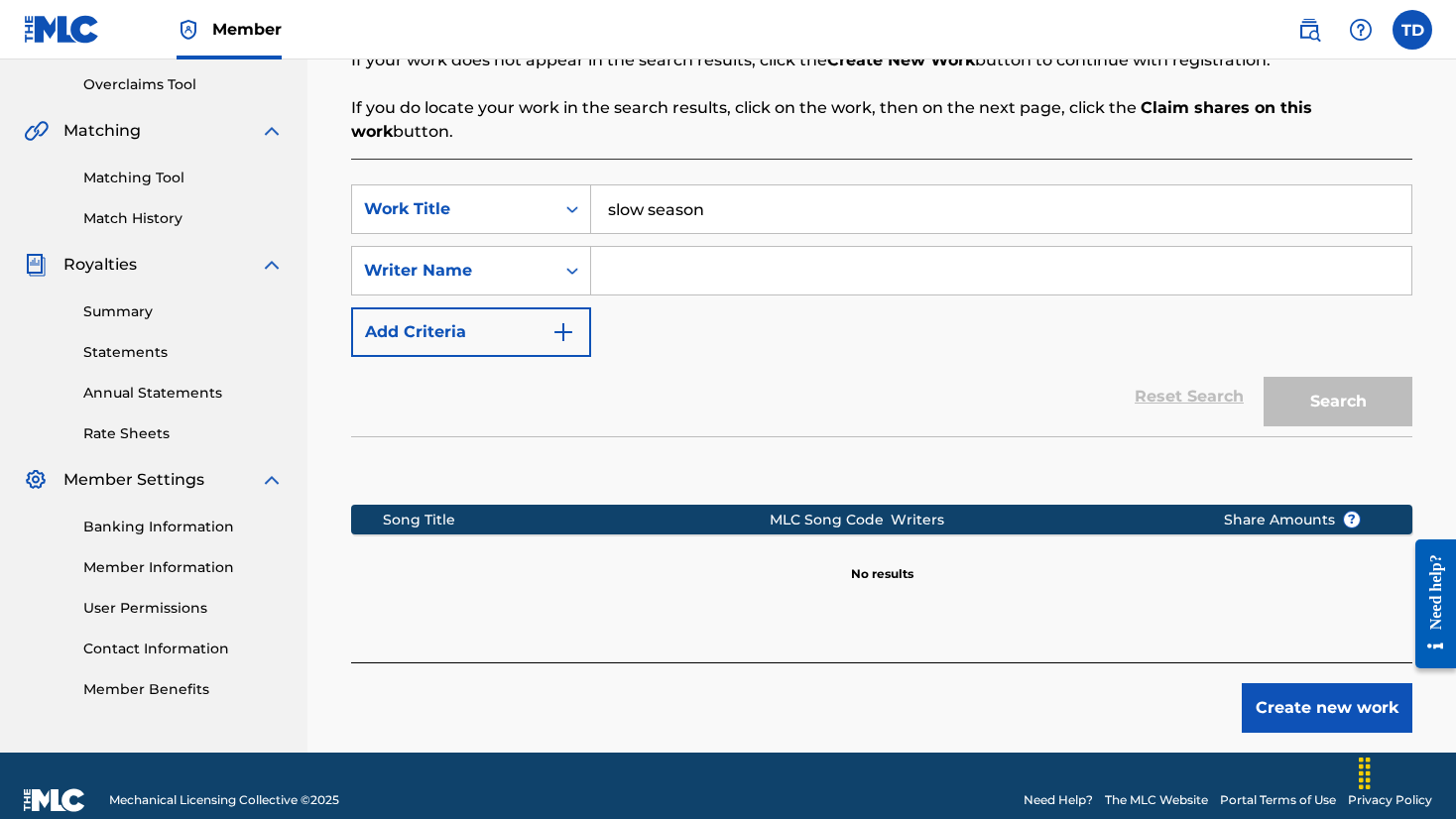 type 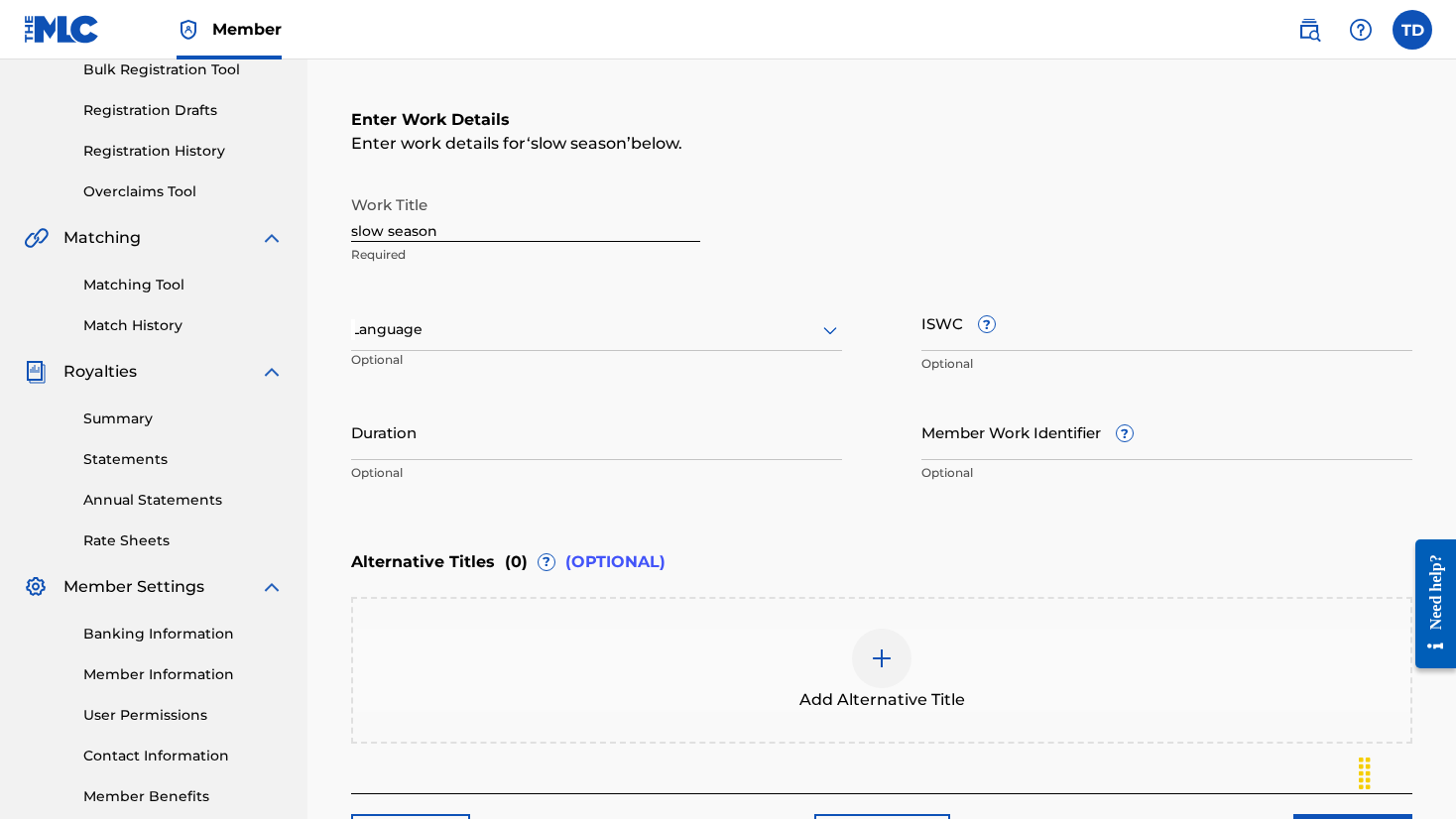 scroll, scrollTop: 305, scrollLeft: 0, axis: vertical 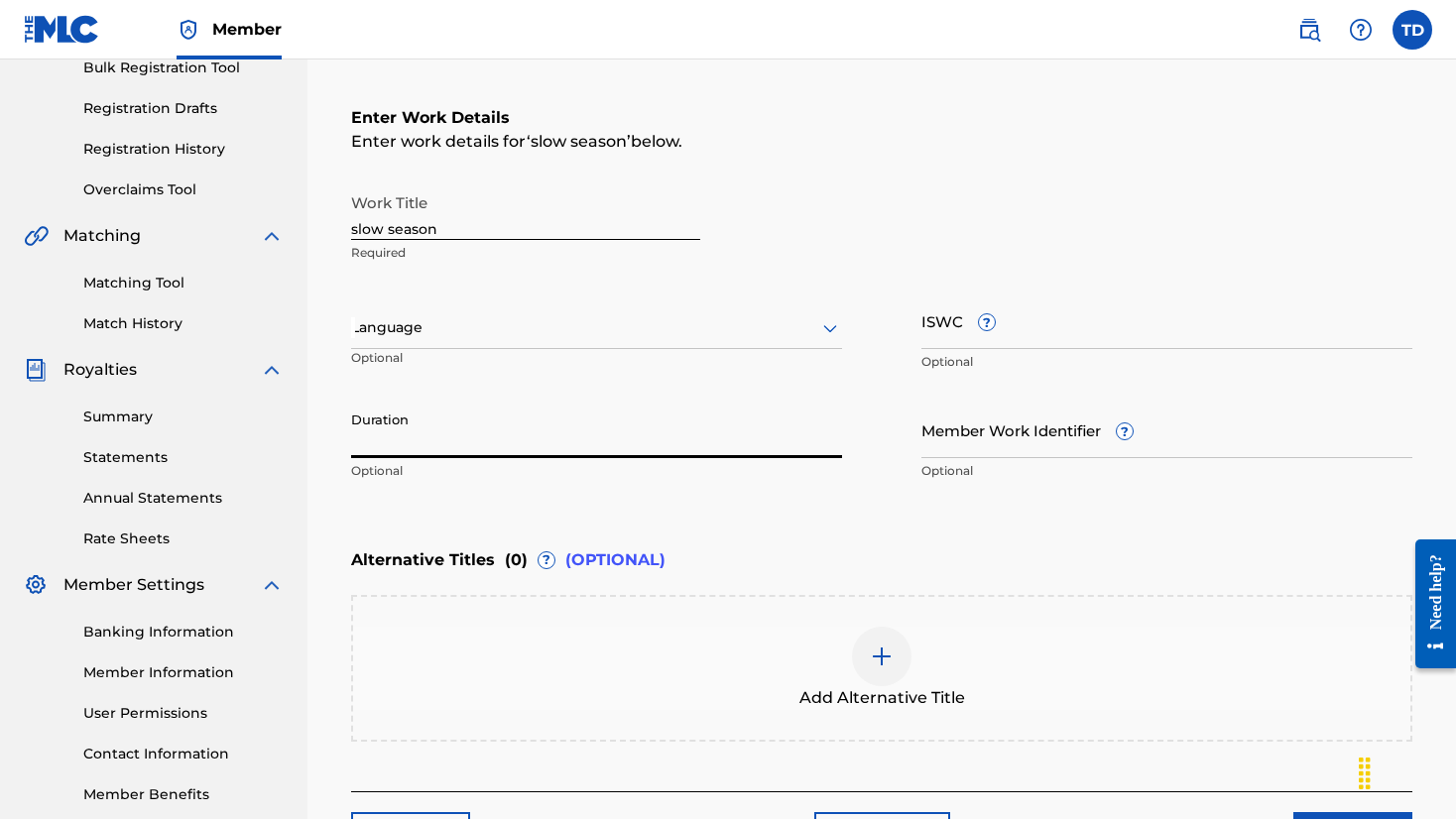 click on "Duration" at bounding box center (596, 429) 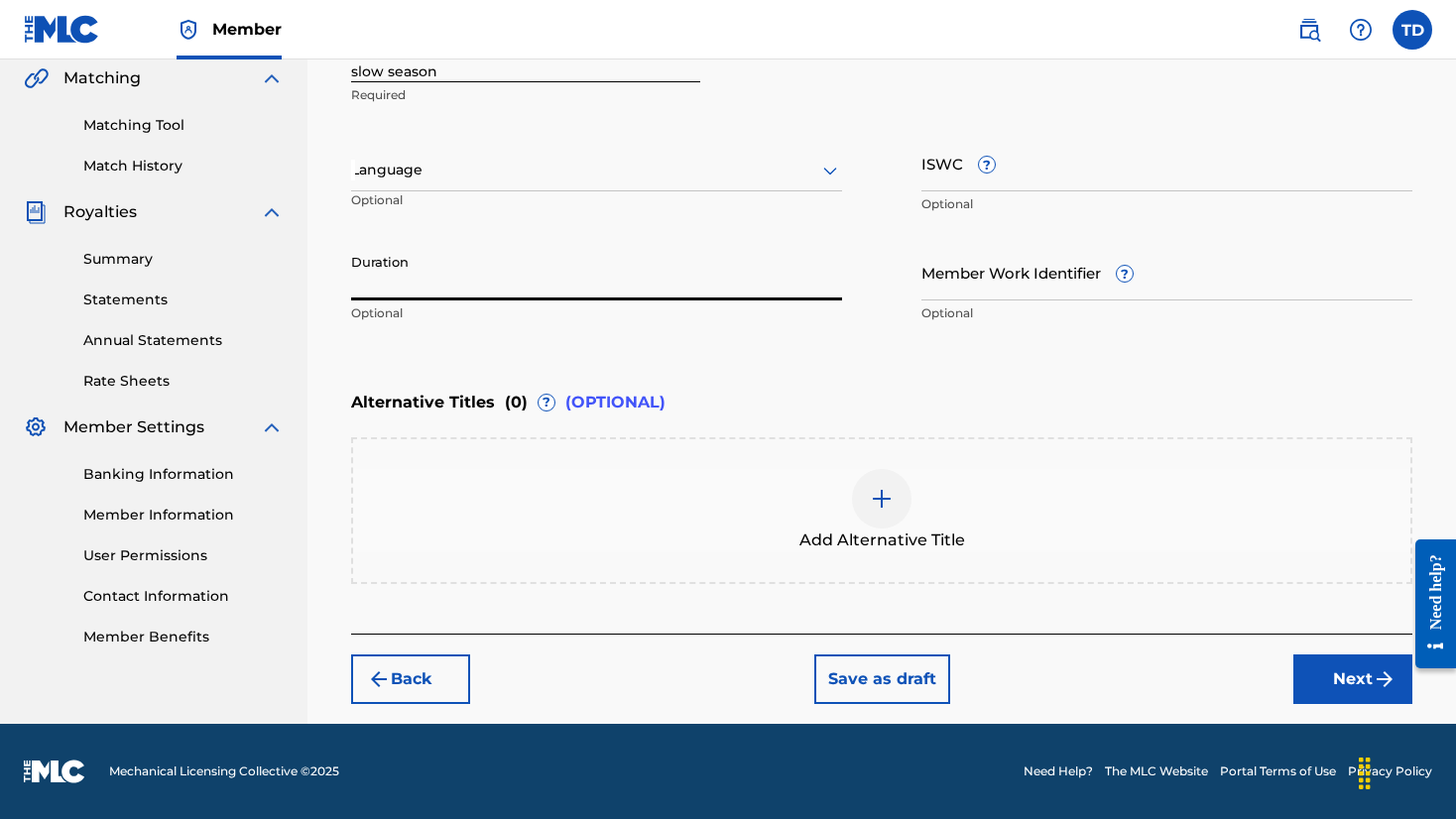 scroll, scrollTop: 463, scrollLeft: 0, axis: vertical 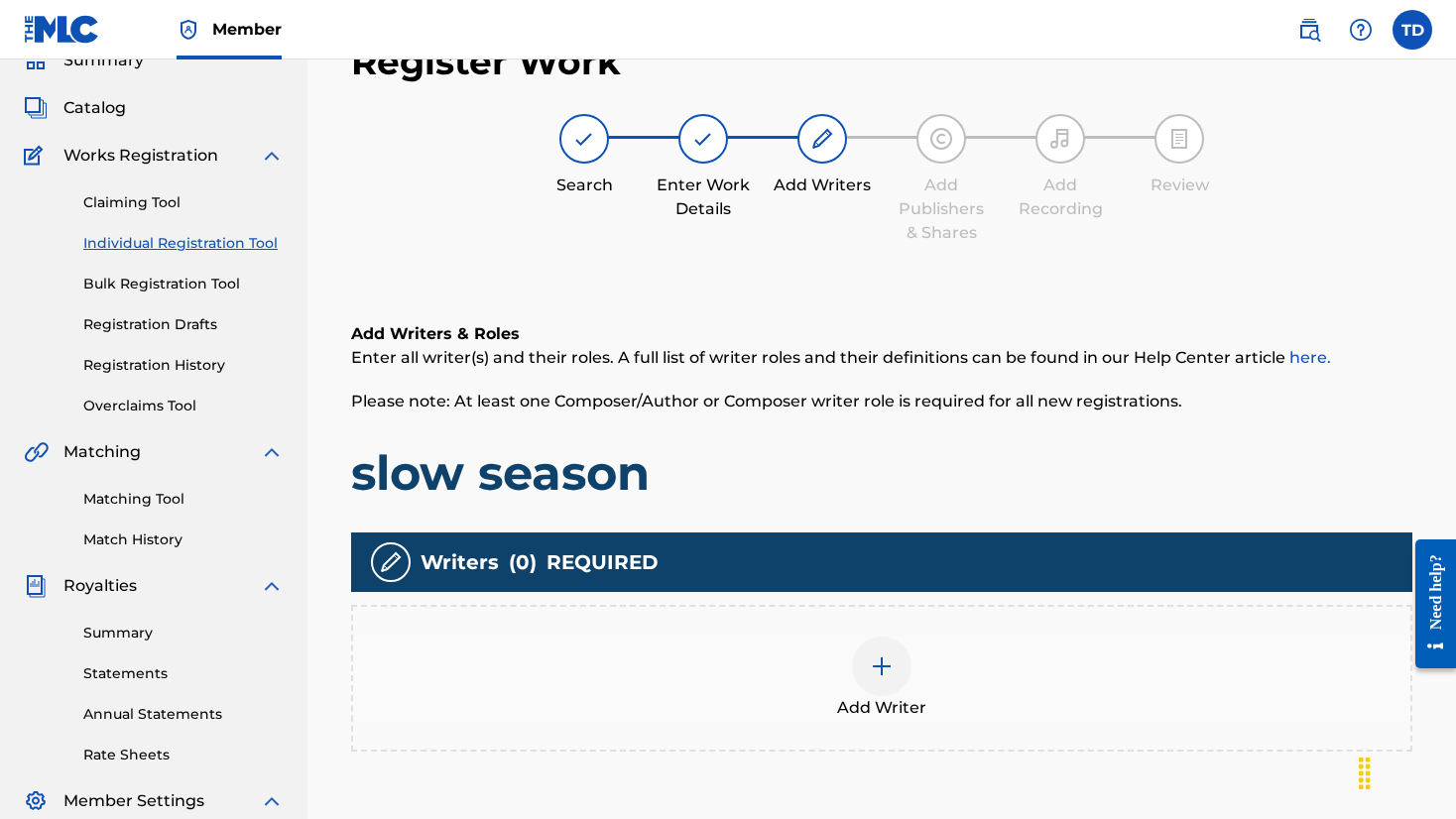 click at bounding box center (882, 666) 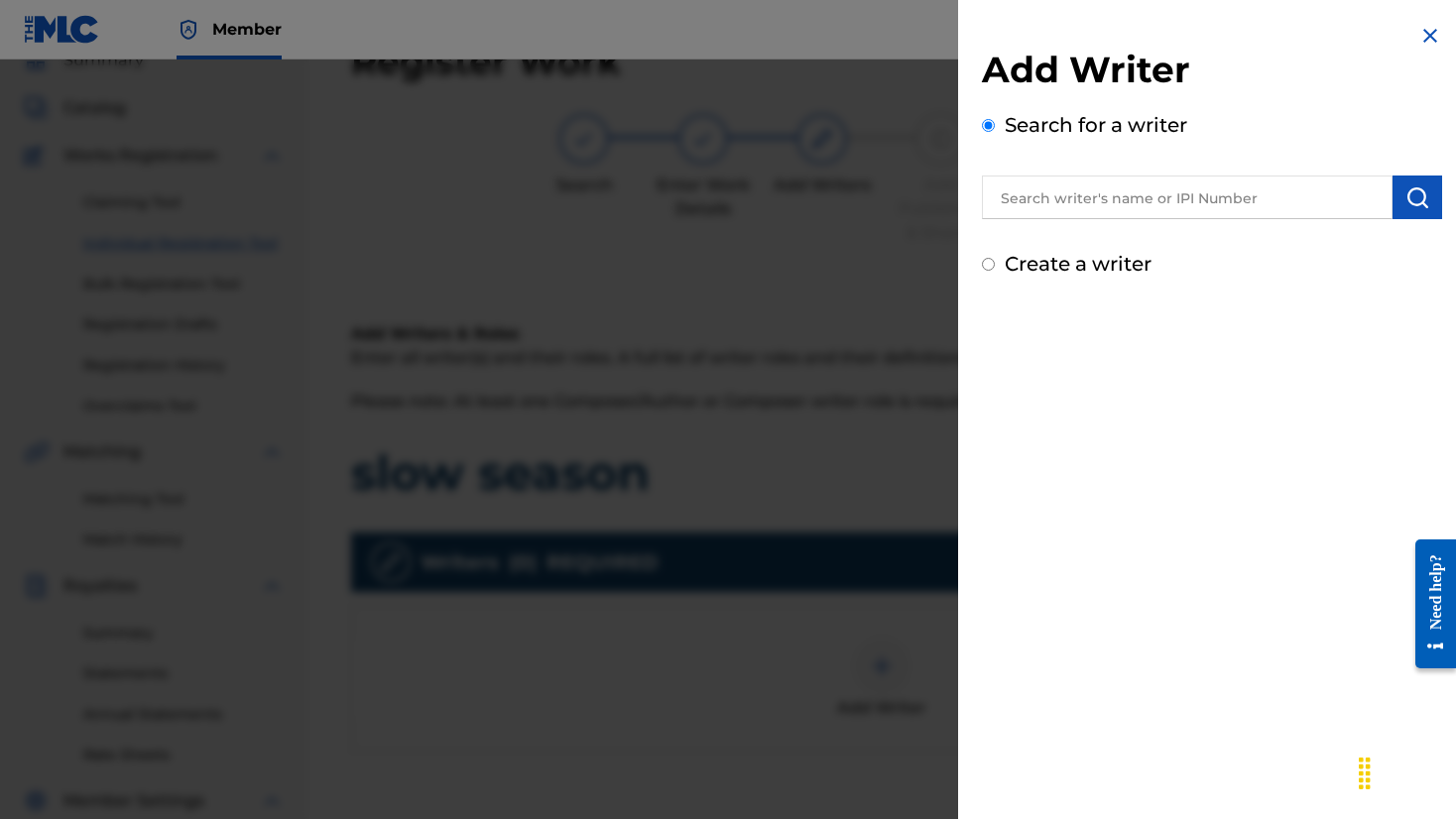 click at bounding box center (1430, 36) 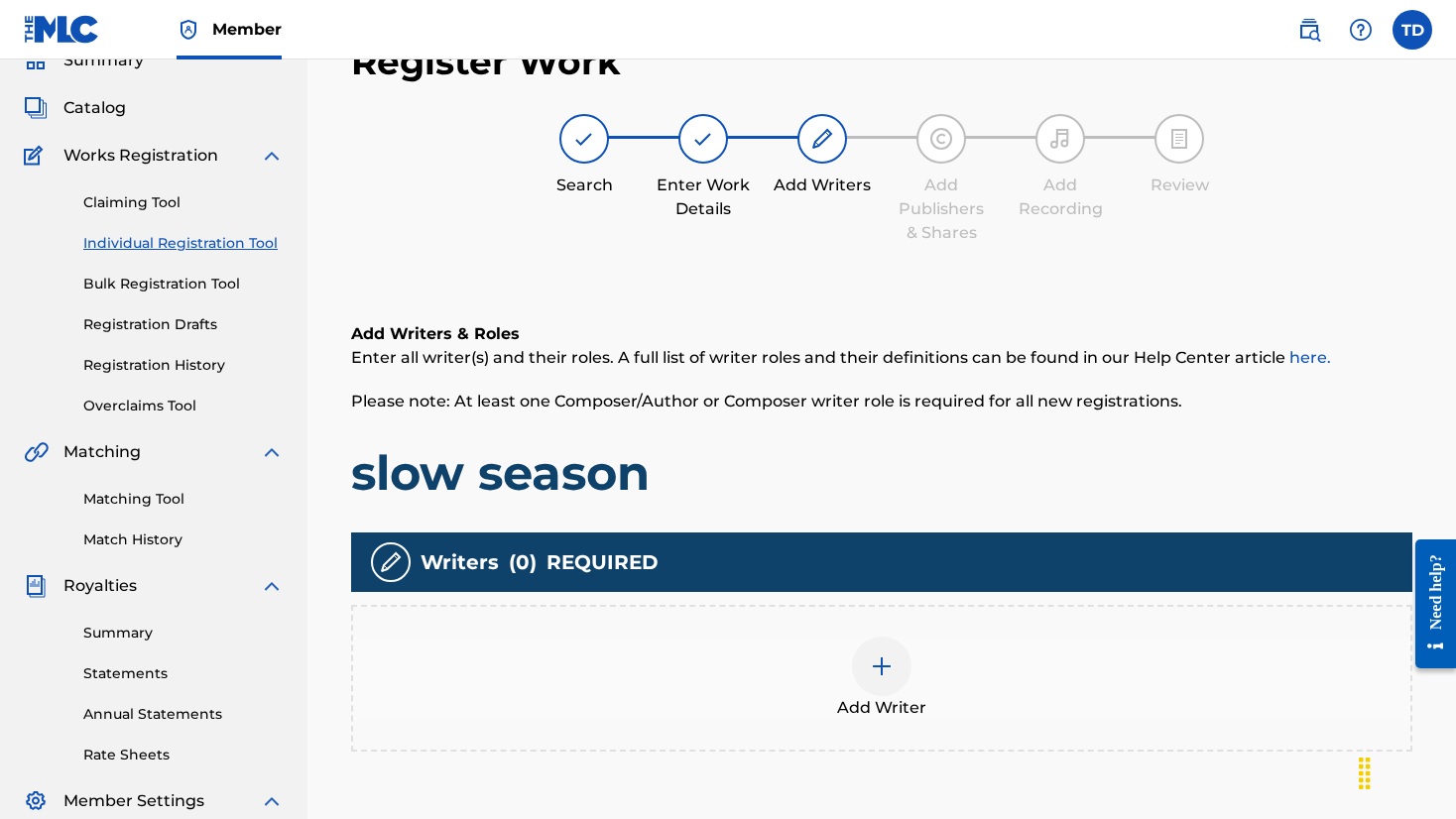 click at bounding box center [882, 666] 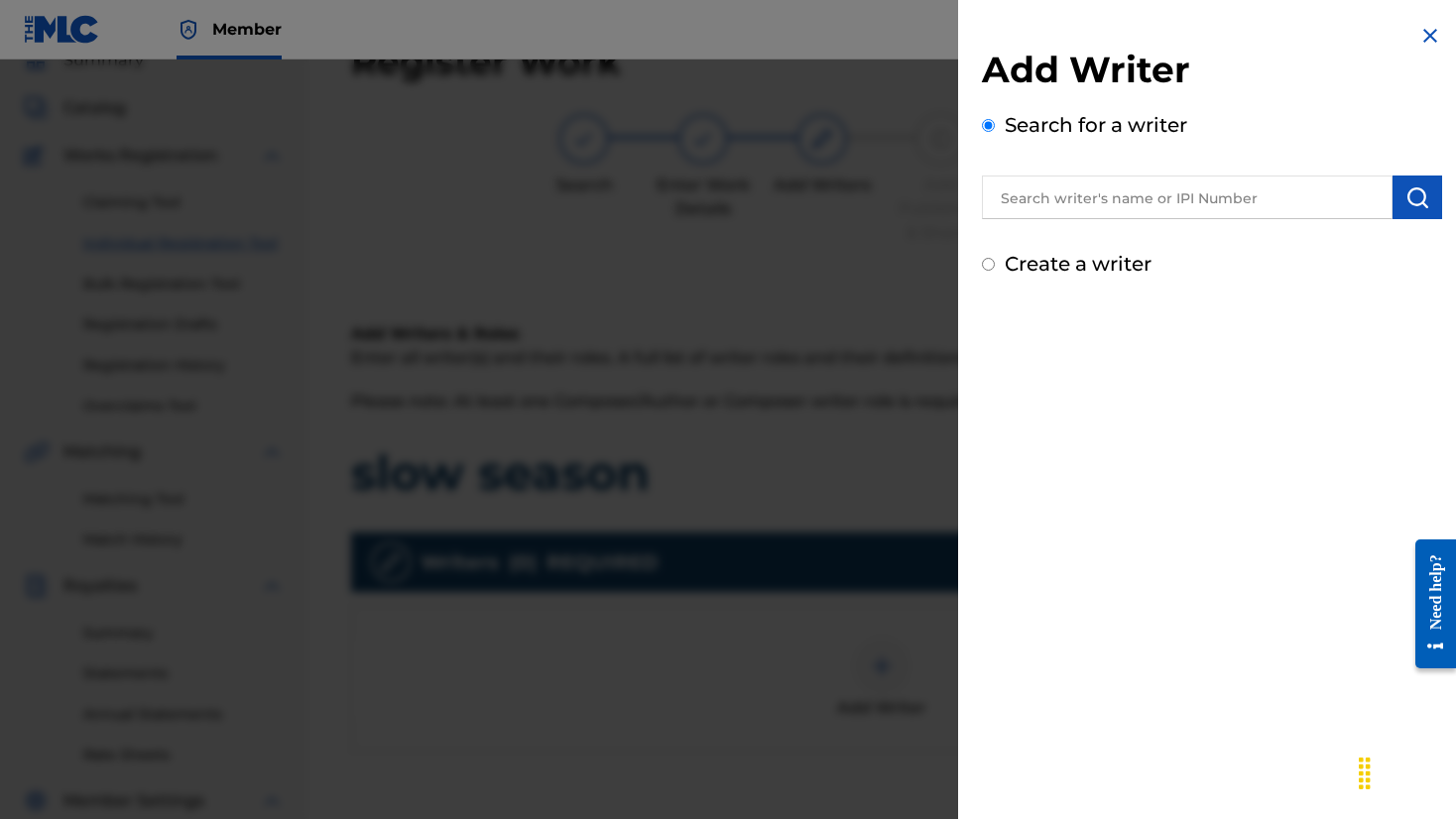 click at bounding box center (1187, 197) 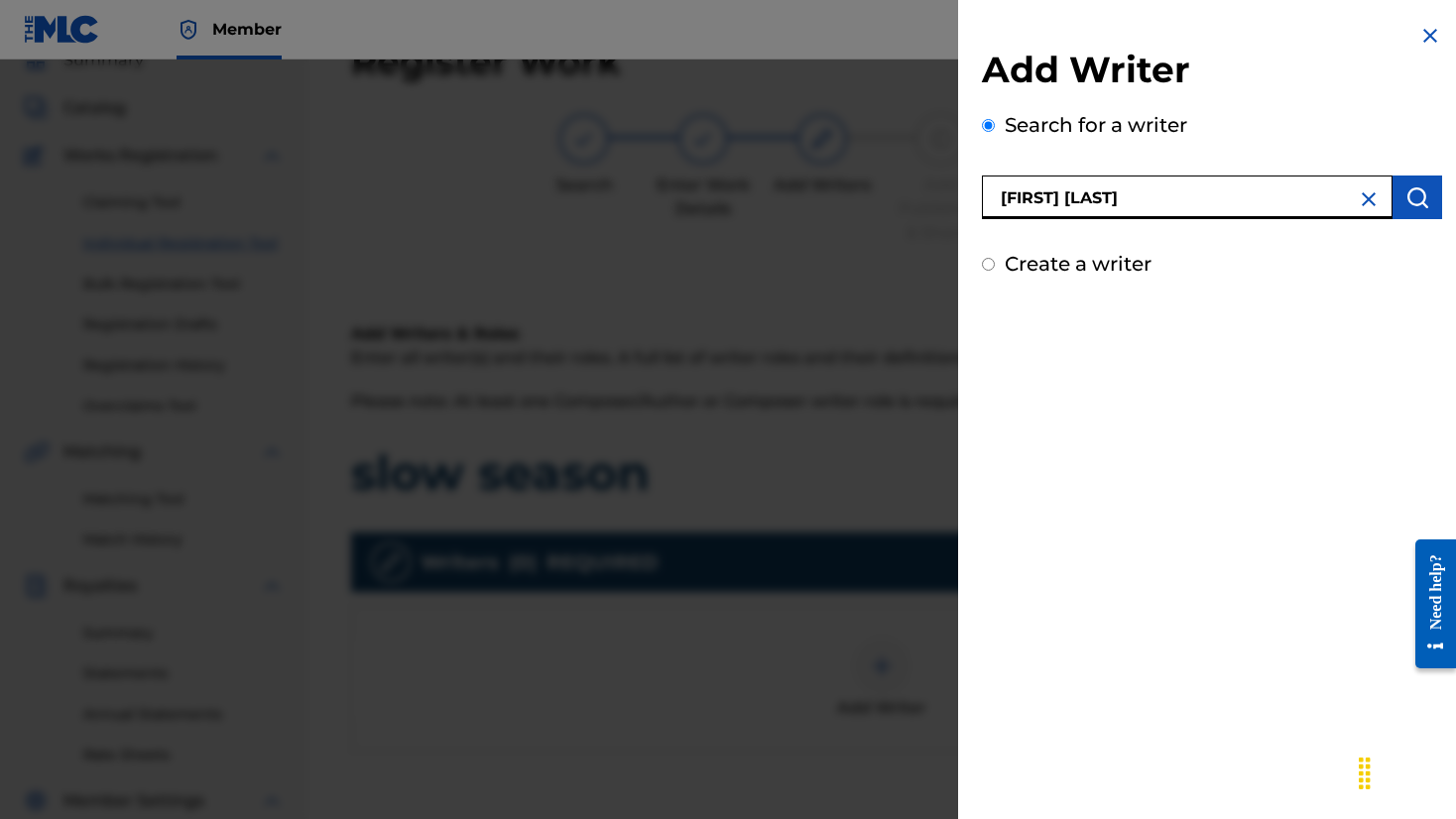 type on "[FIRST] [LAST]" 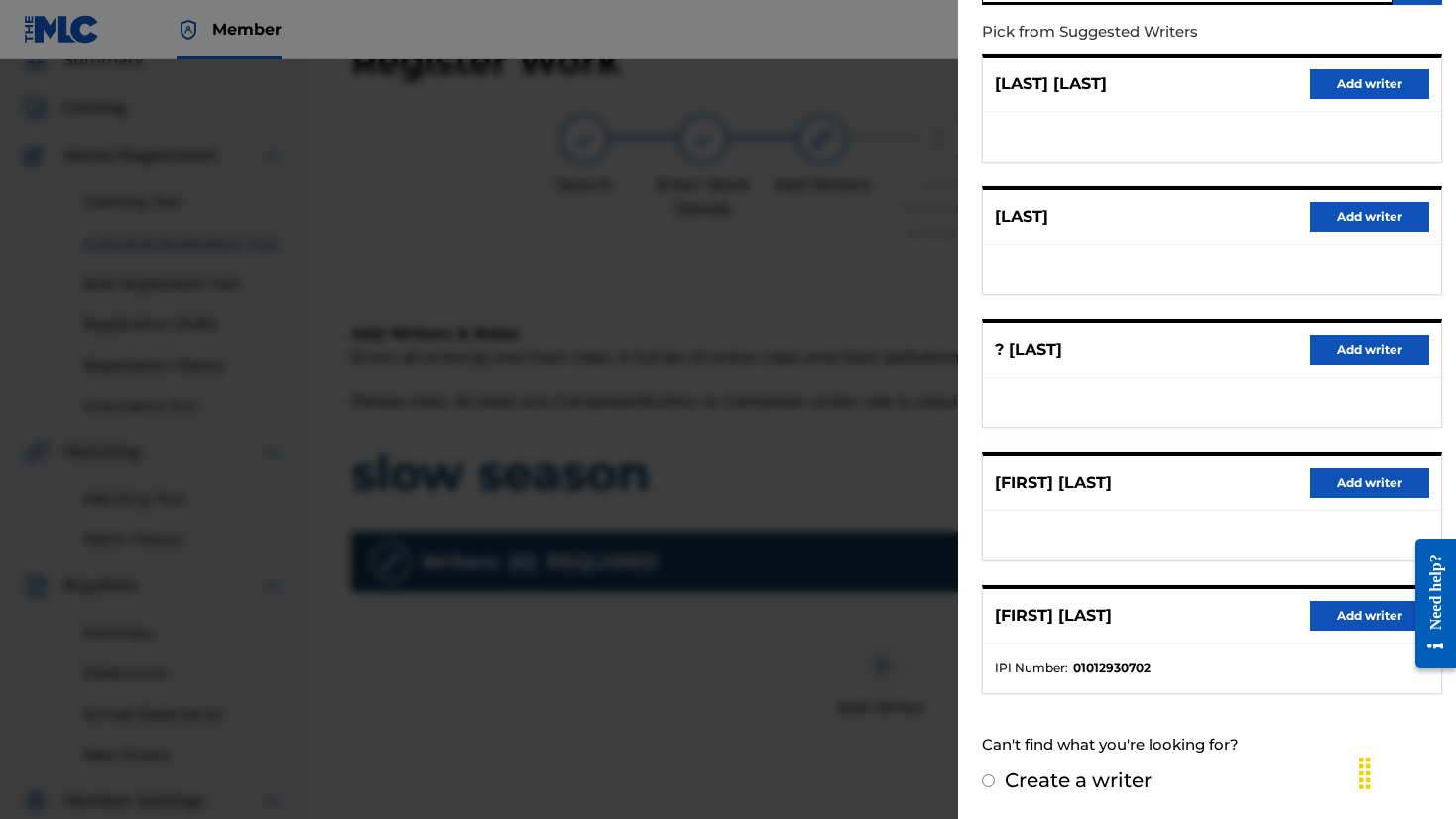 scroll, scrollTop: 213, scrollLeft: 0, axis: vertical 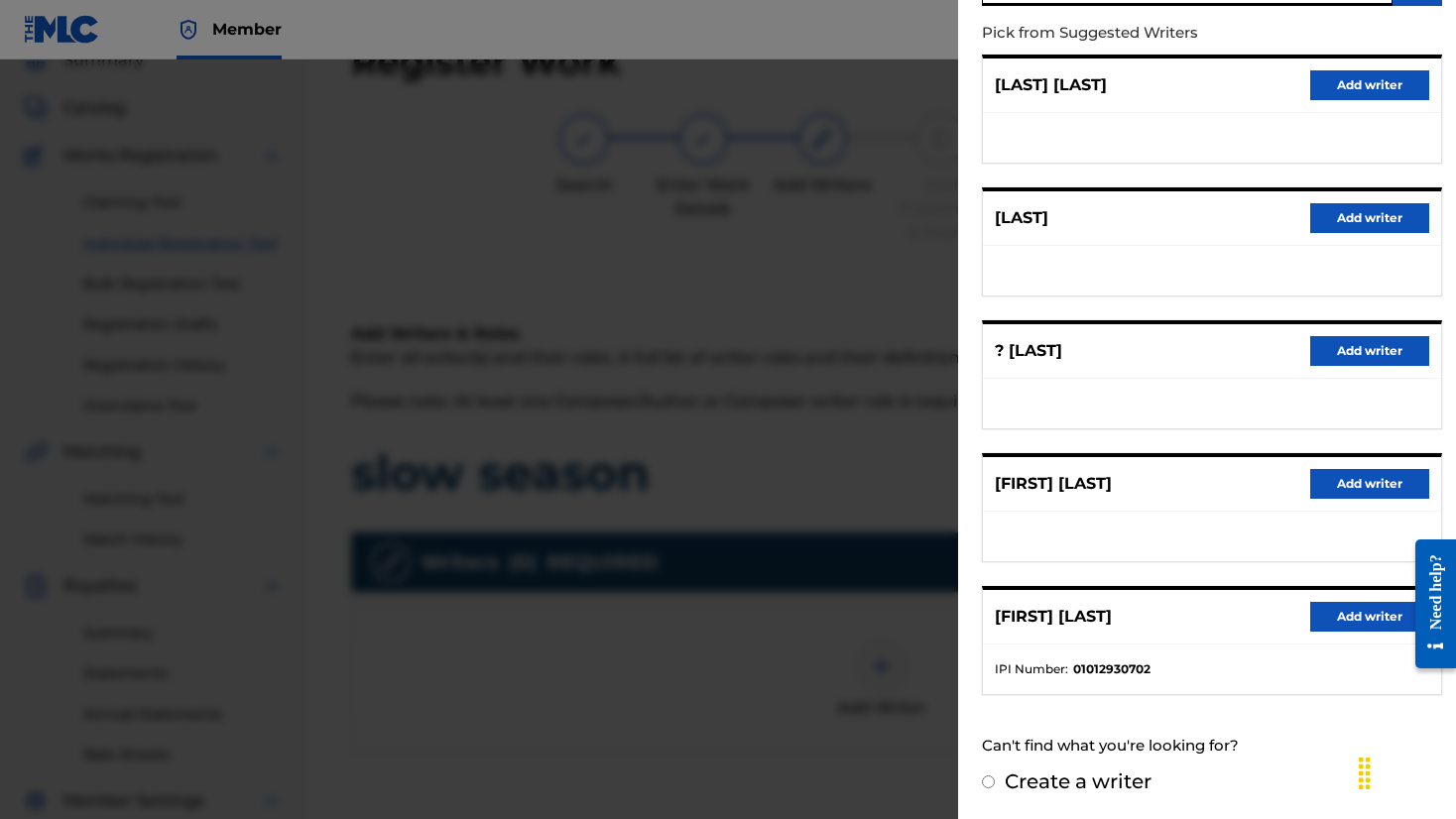 click on "Add writer" at bounding box center (1370, 617) 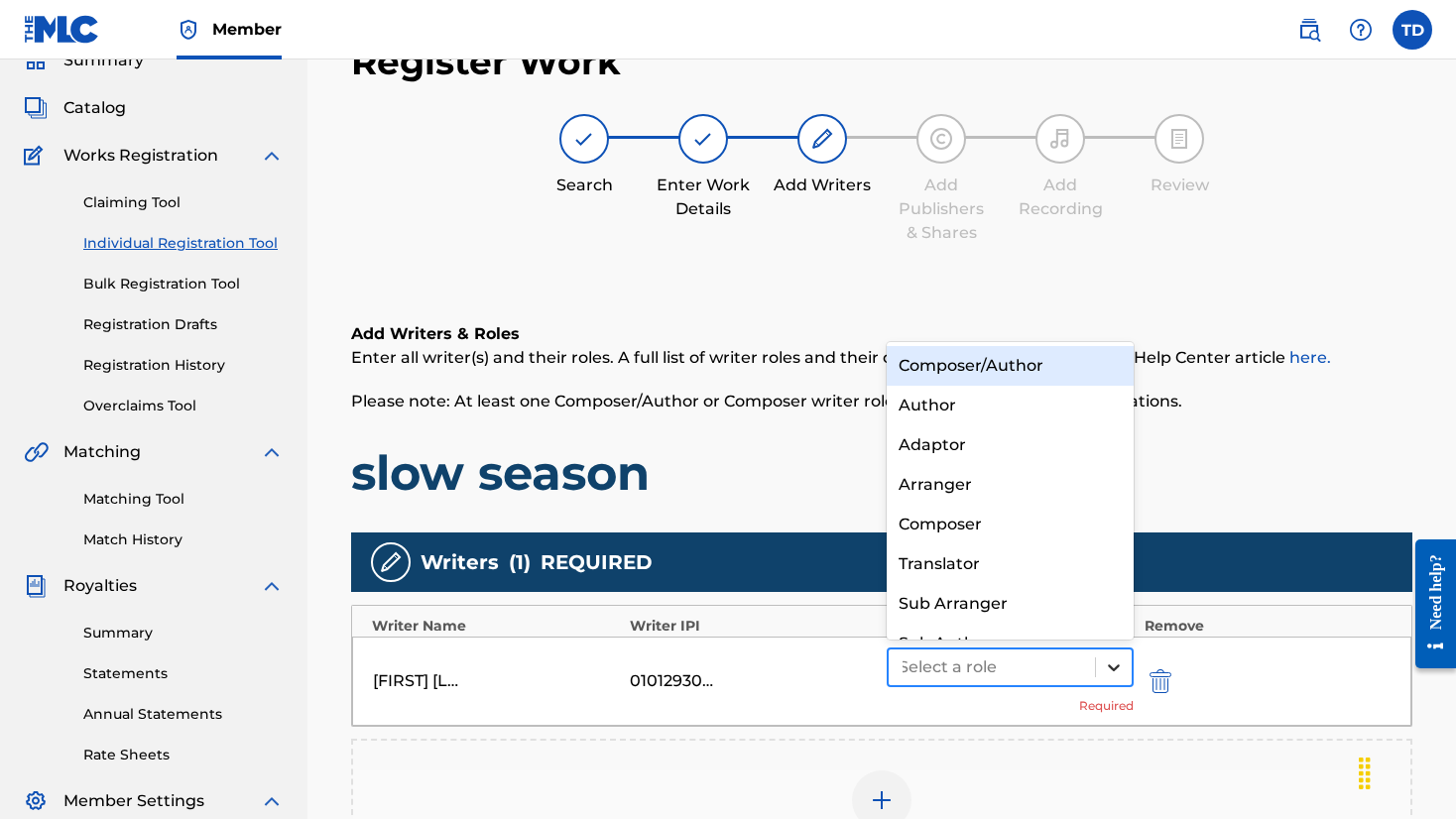 click at bounding box center (1114, 667) 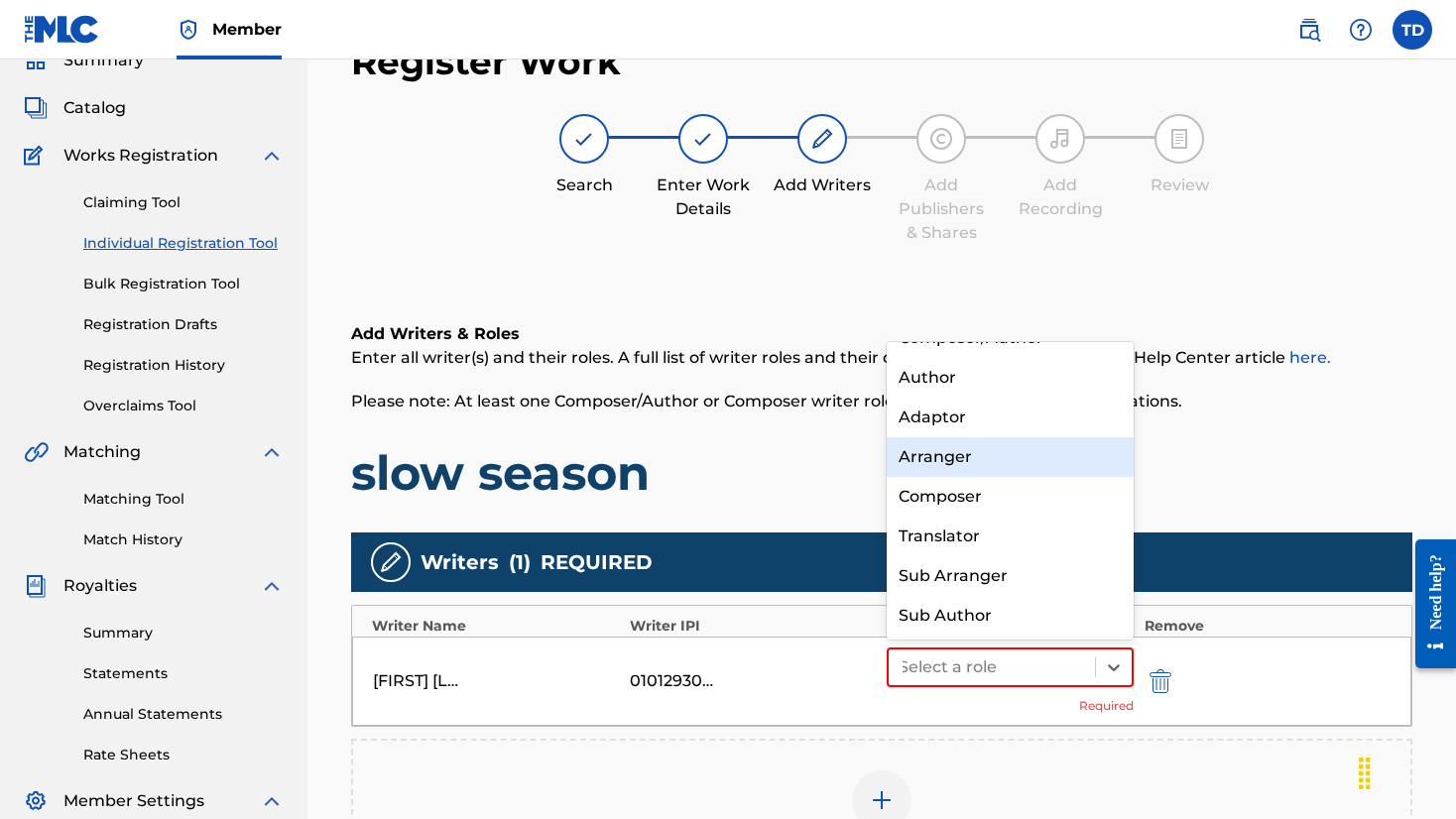 scroll, scrollTop: 0, scrollLeft: 0, axis: both 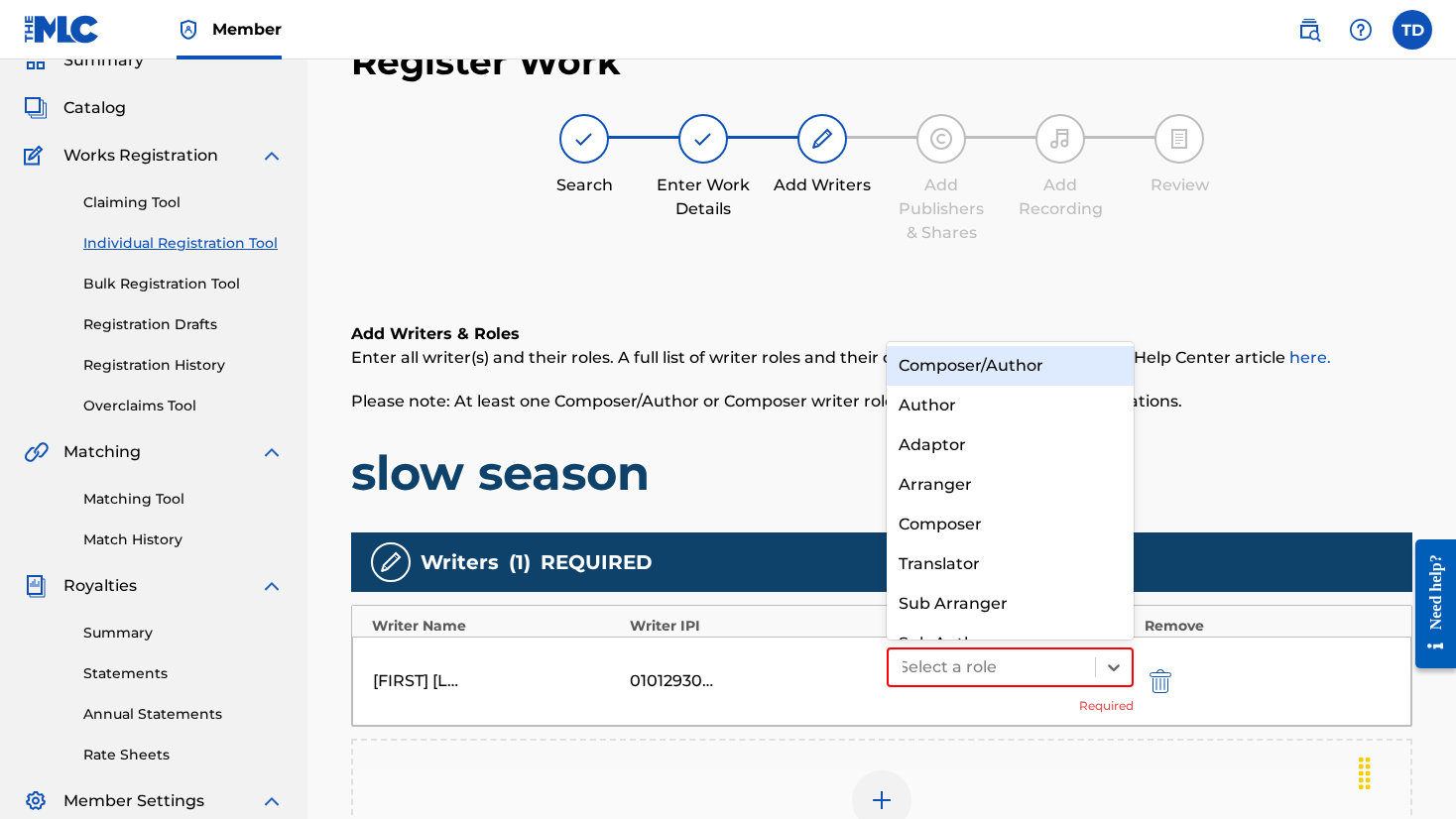 click on "Composer/Author" at bounding box center (1010, 366) 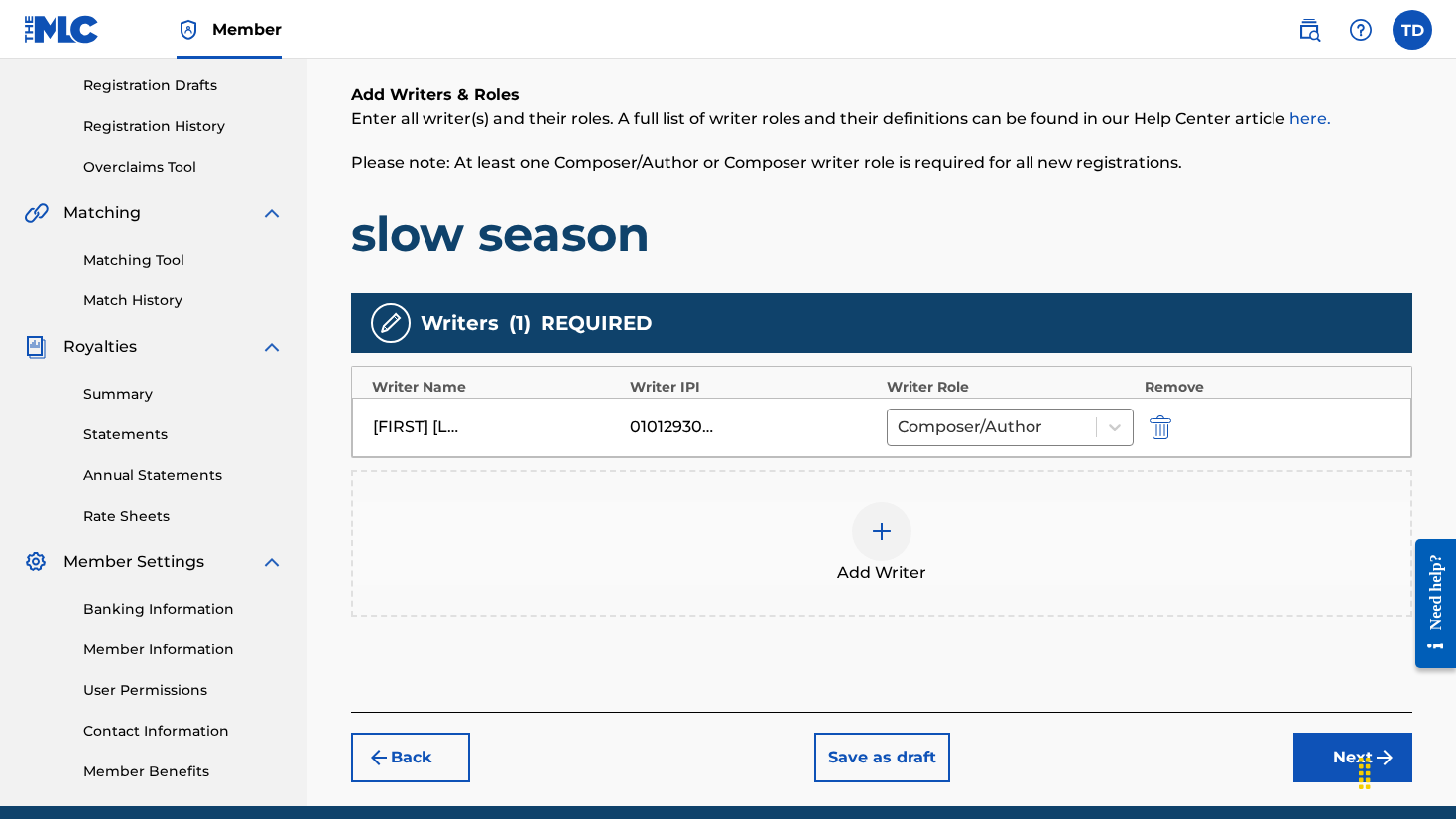 scroll, scrollTop: 329, scrollLeft: 0, axis: vertical 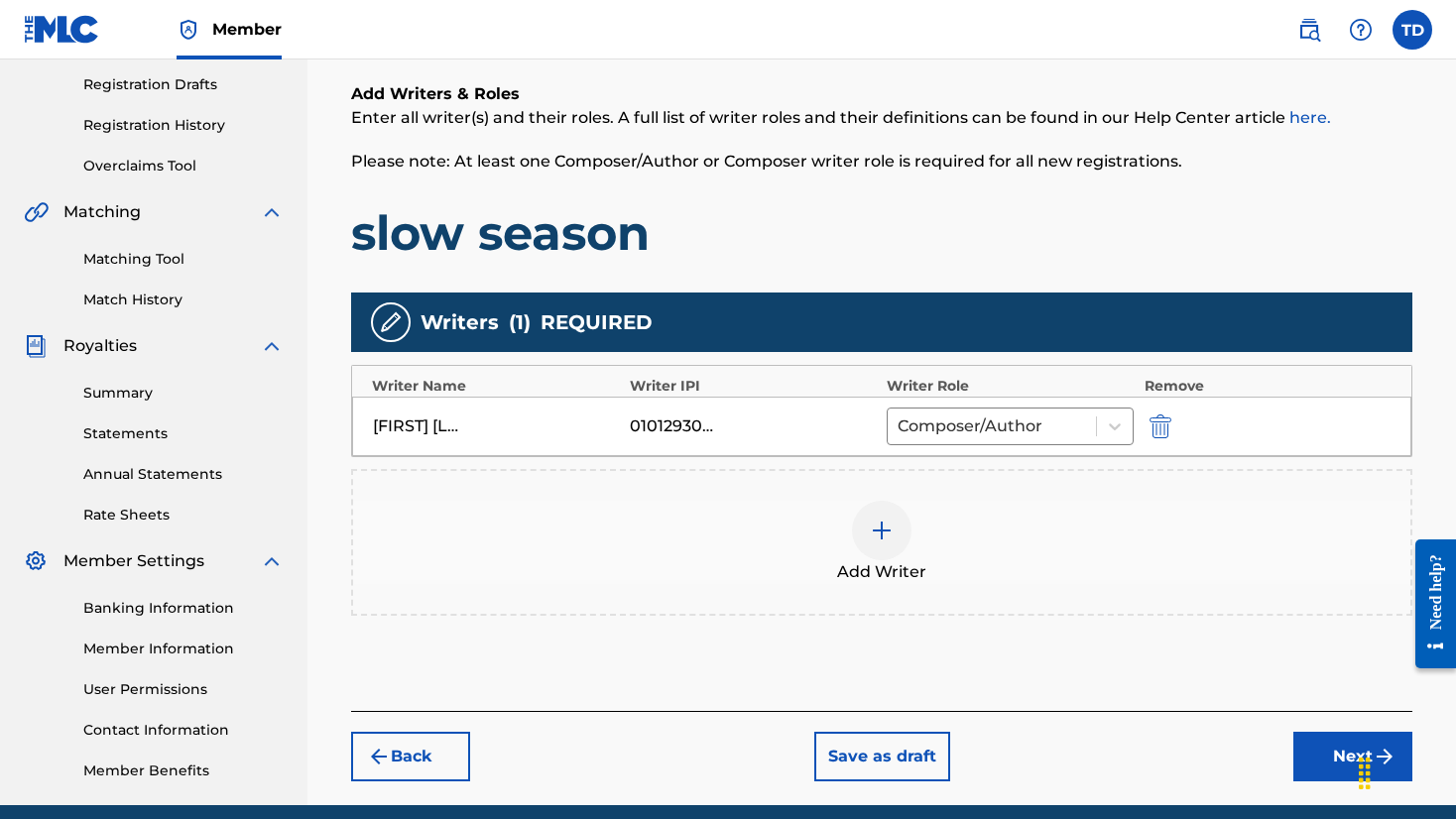 click on "Next" at bounding box center (1353, 757) 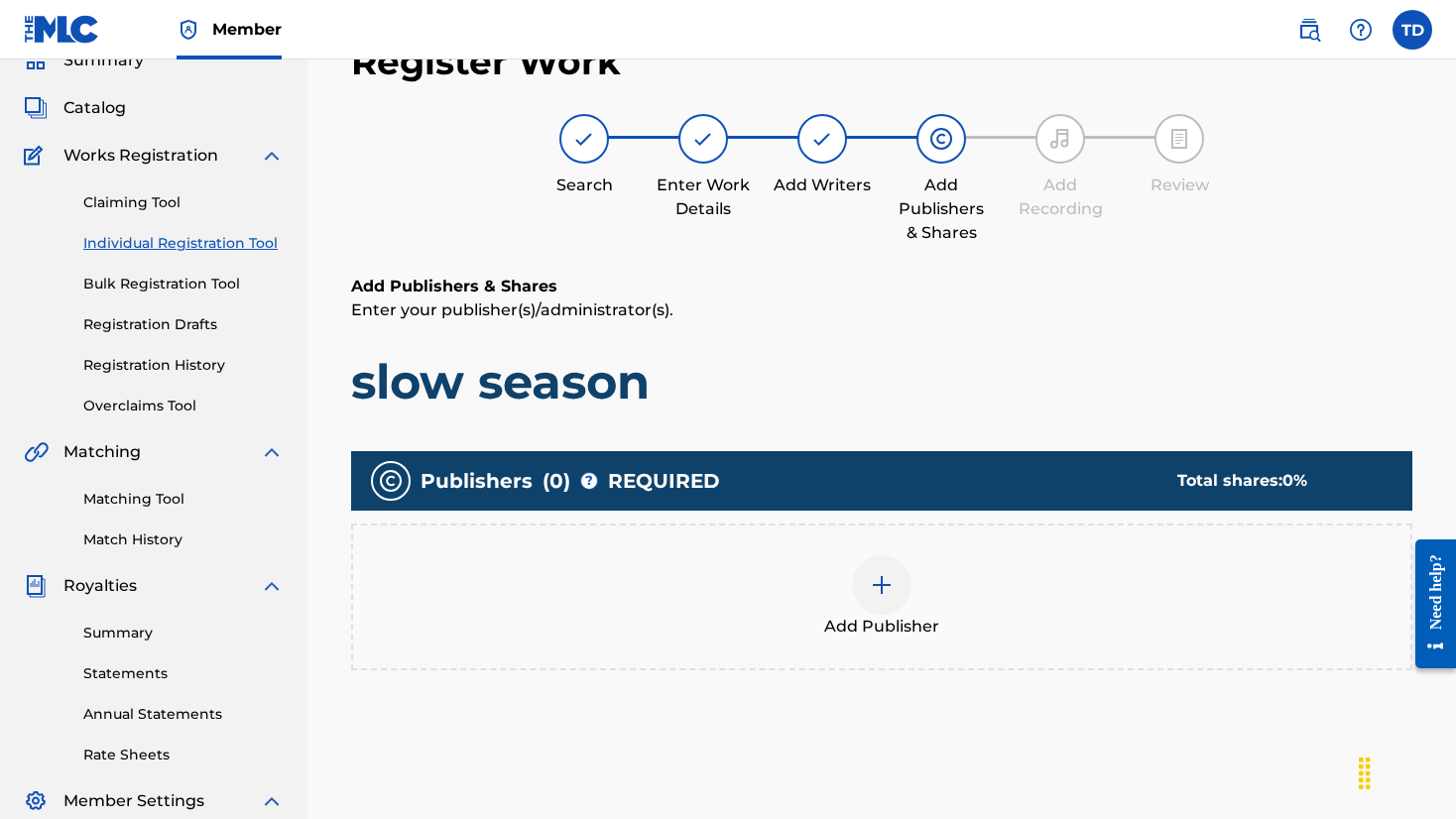 click at bounding box center [882, 585] 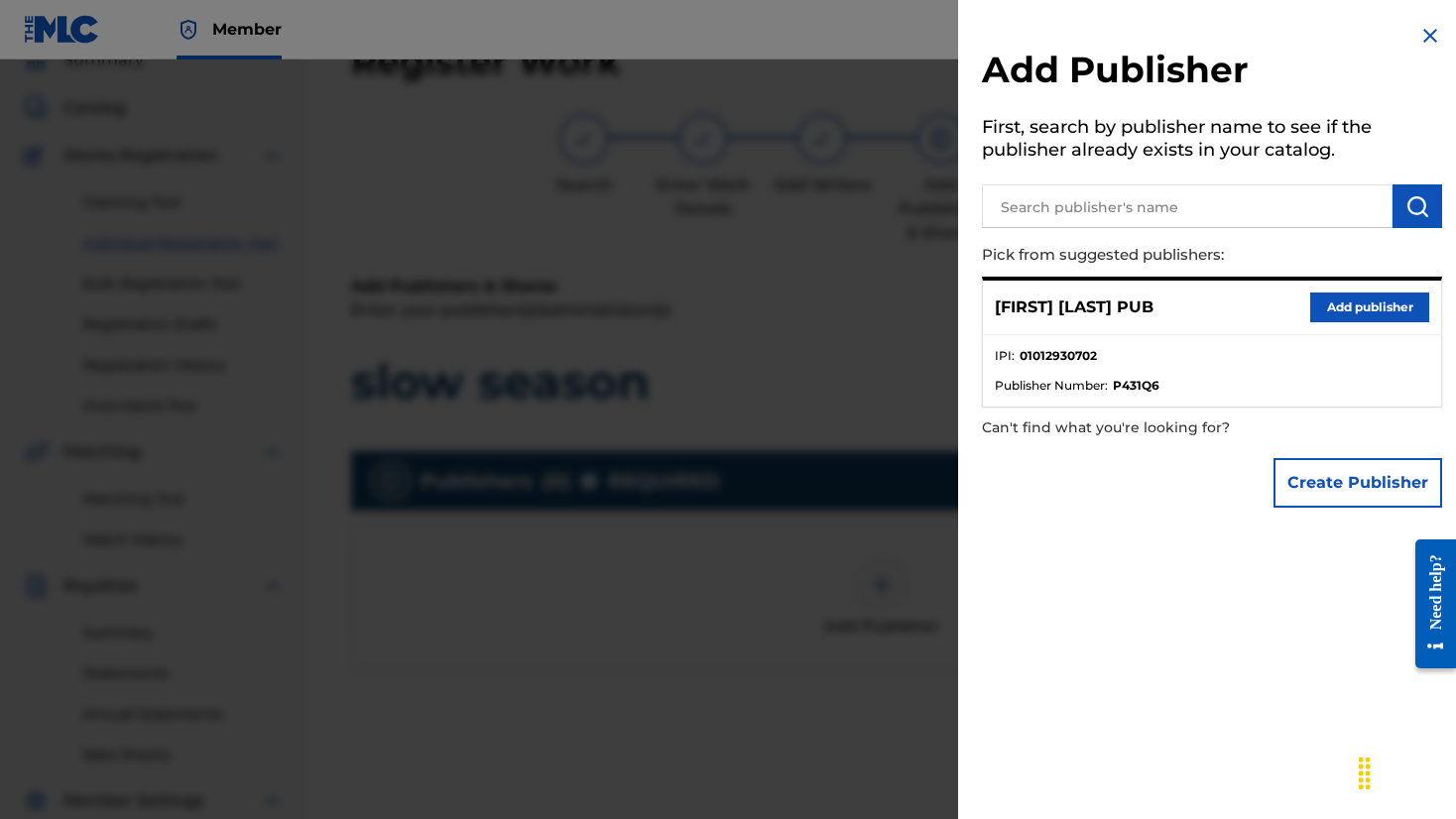 click on "Add publisher" at bounding box center (1370, 307) 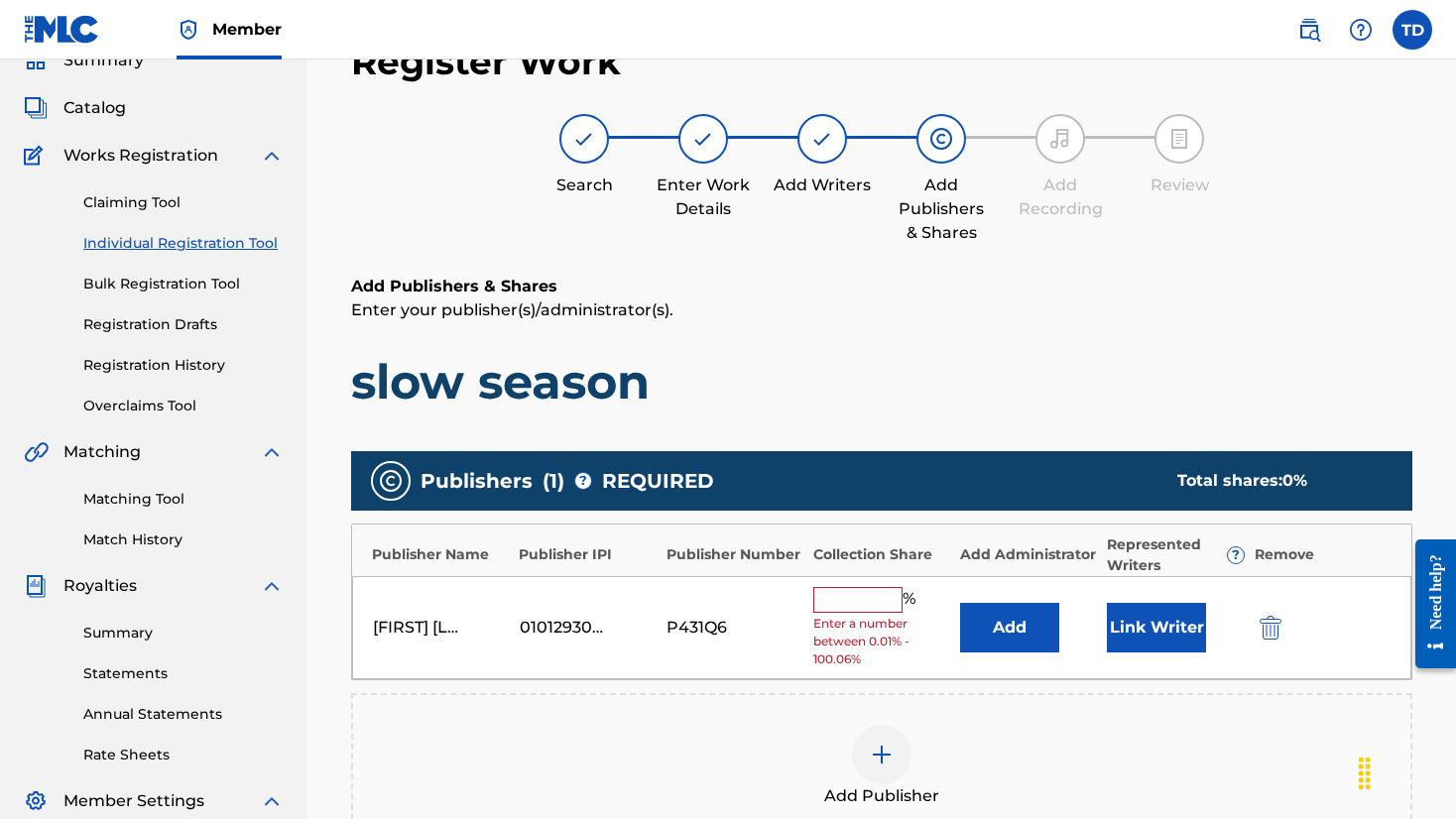 click at bounding box center (858, 600) 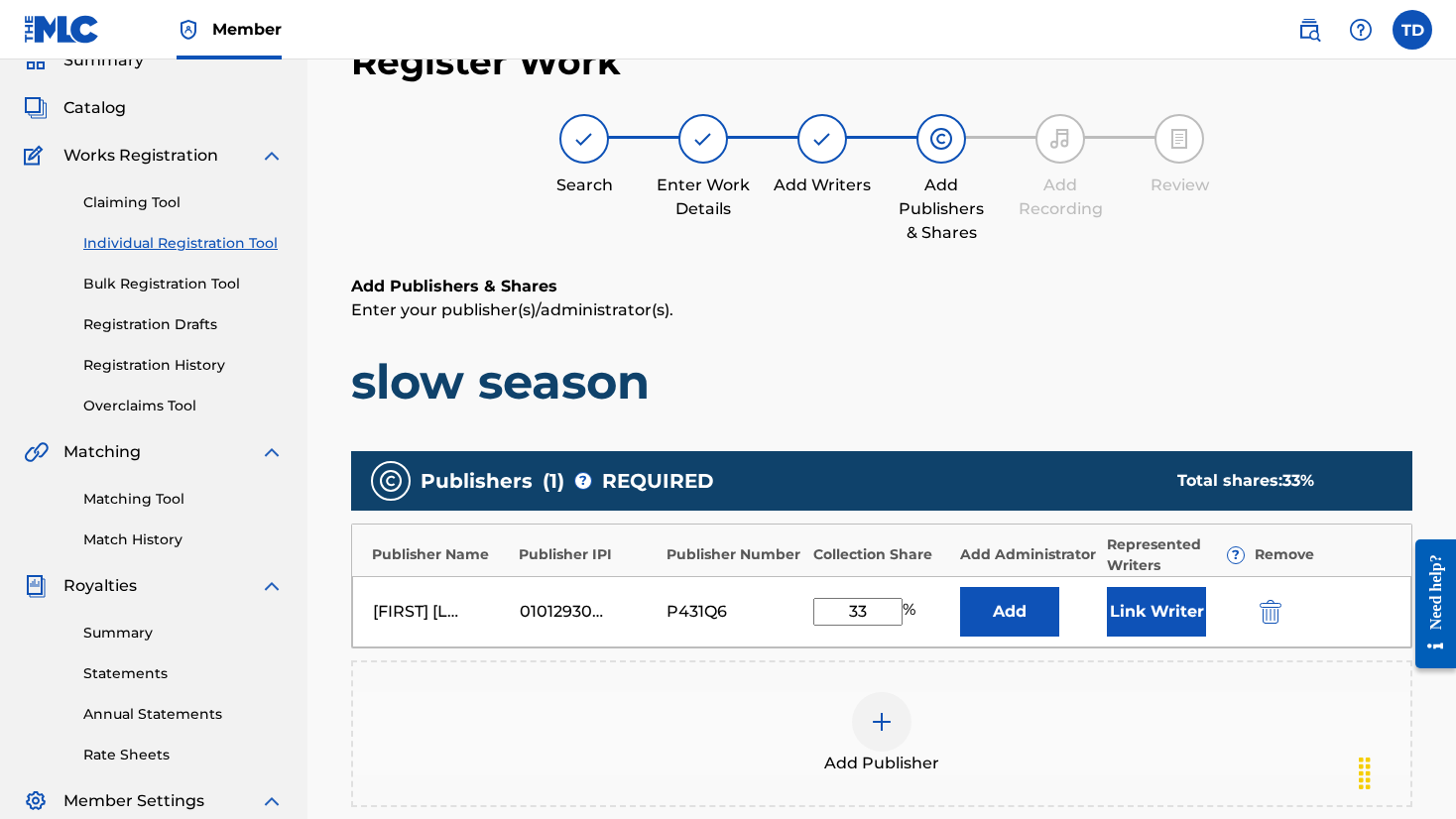 type on "33" 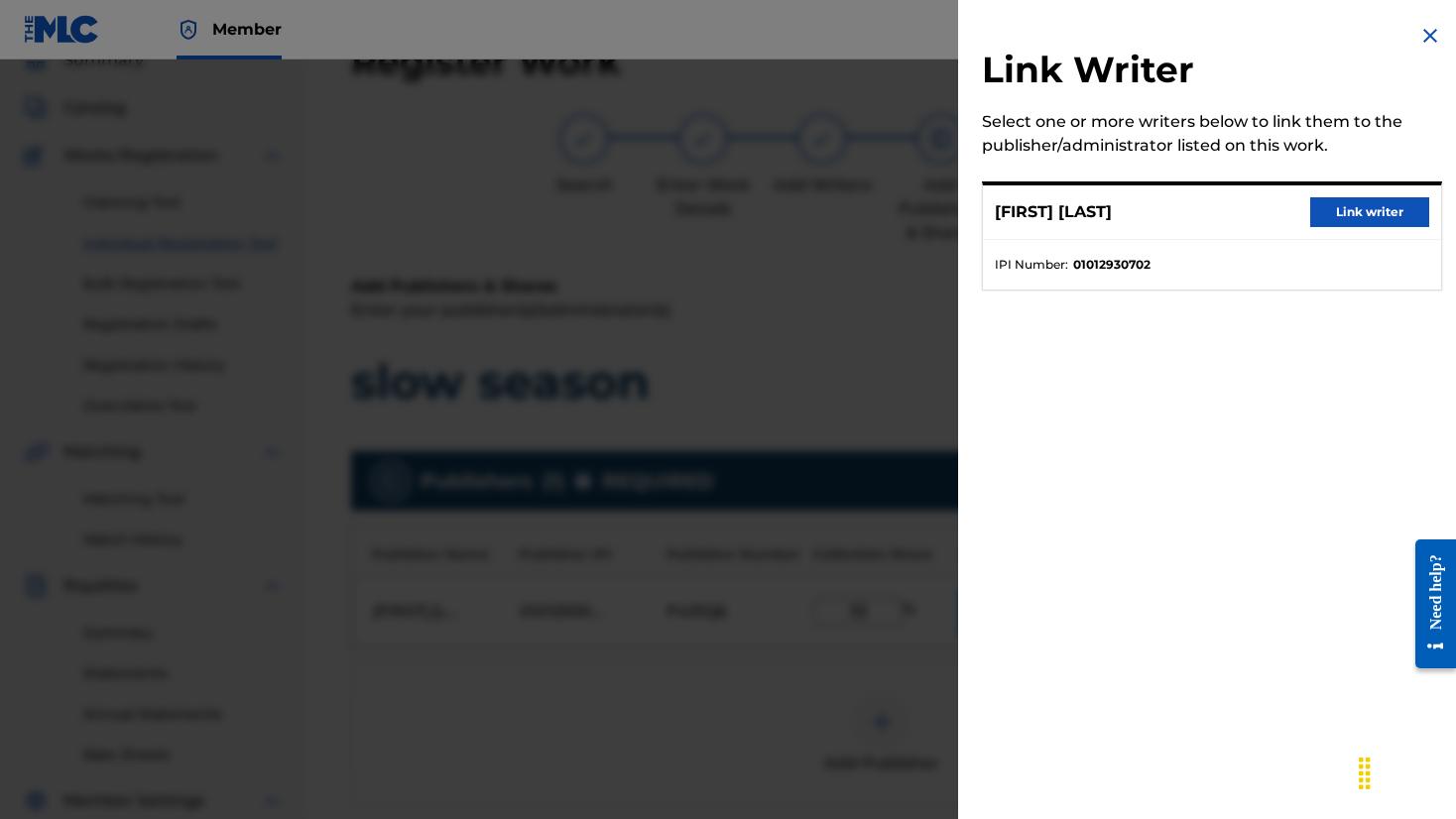 click on "Link writer" at bounding box center [1370, 212] 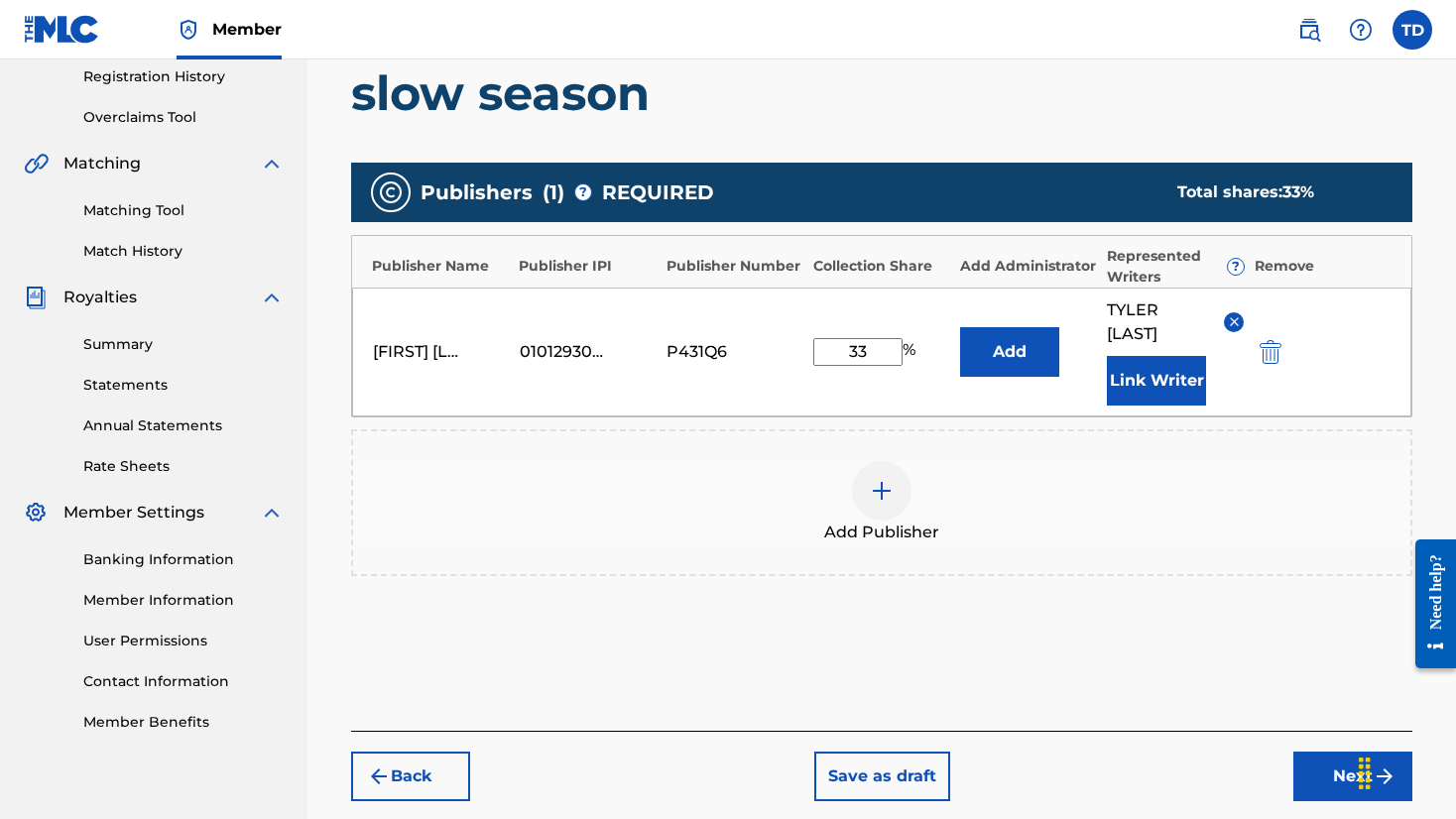 scroll, scrollTop: 380, scrollLeft: 0, axis: vertical 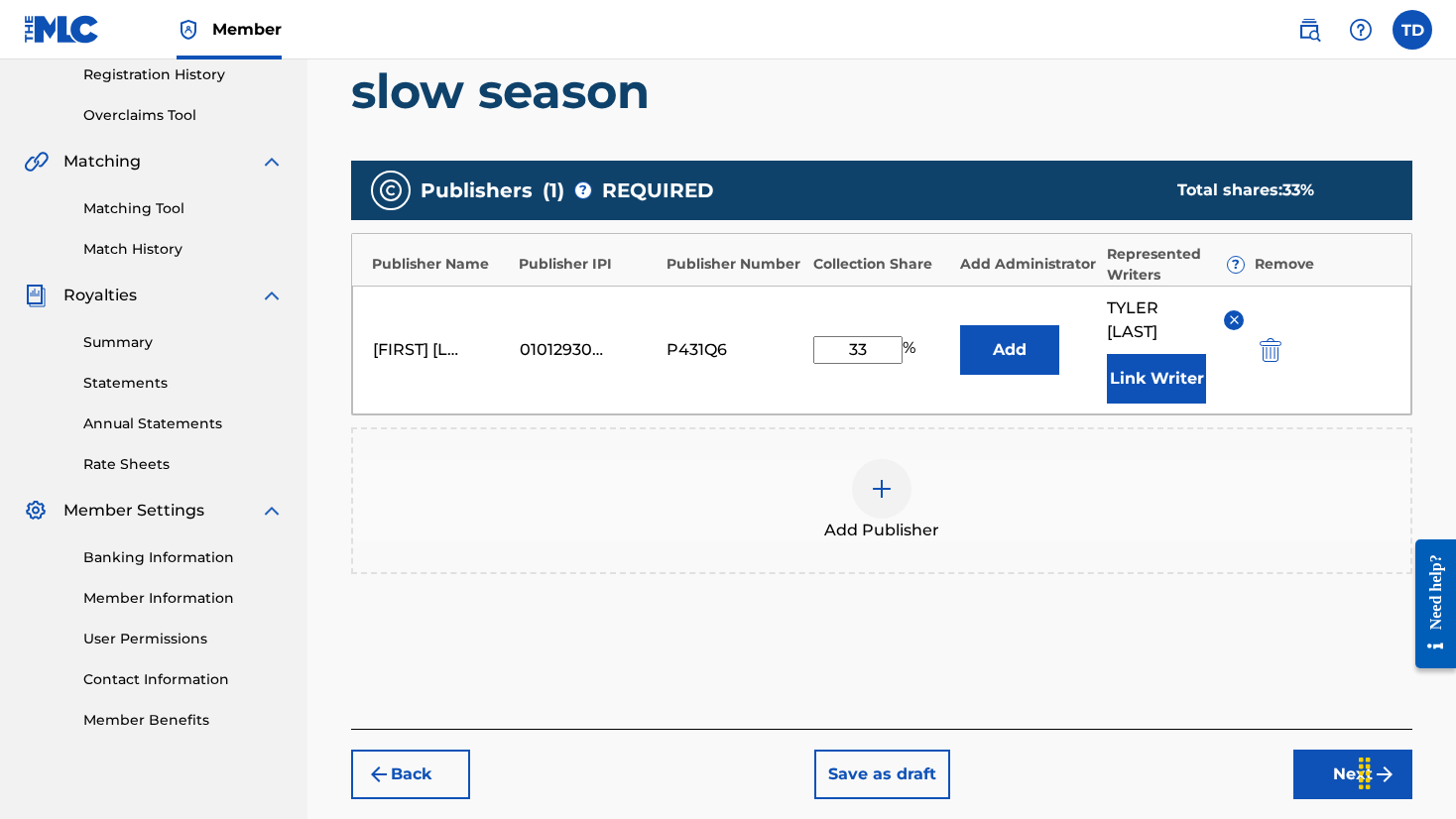 click on "Next" at bounding box center [1353, 774] 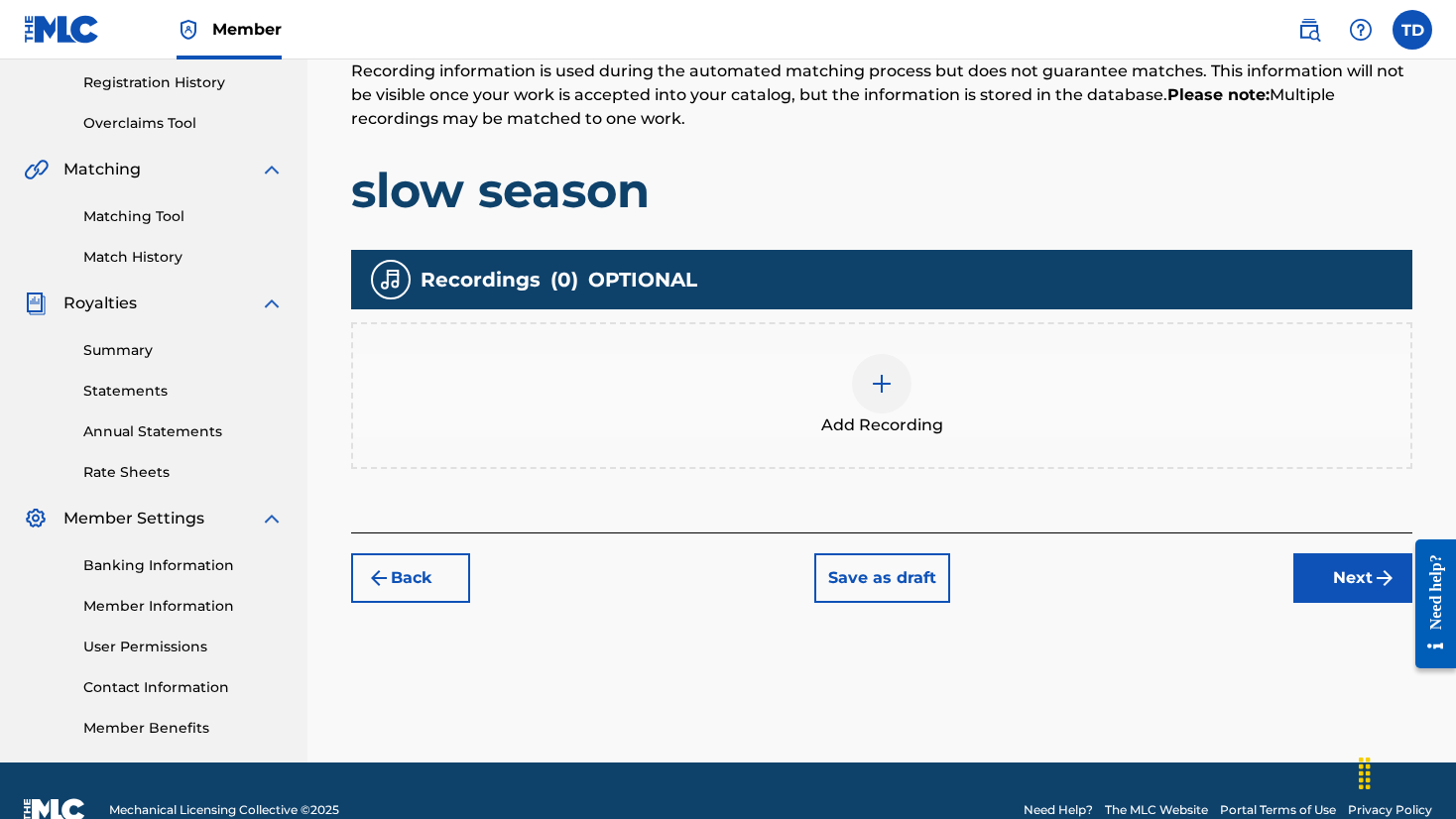 scroll, scrollTop: 404, scrollLeft: 0, axis: vertical 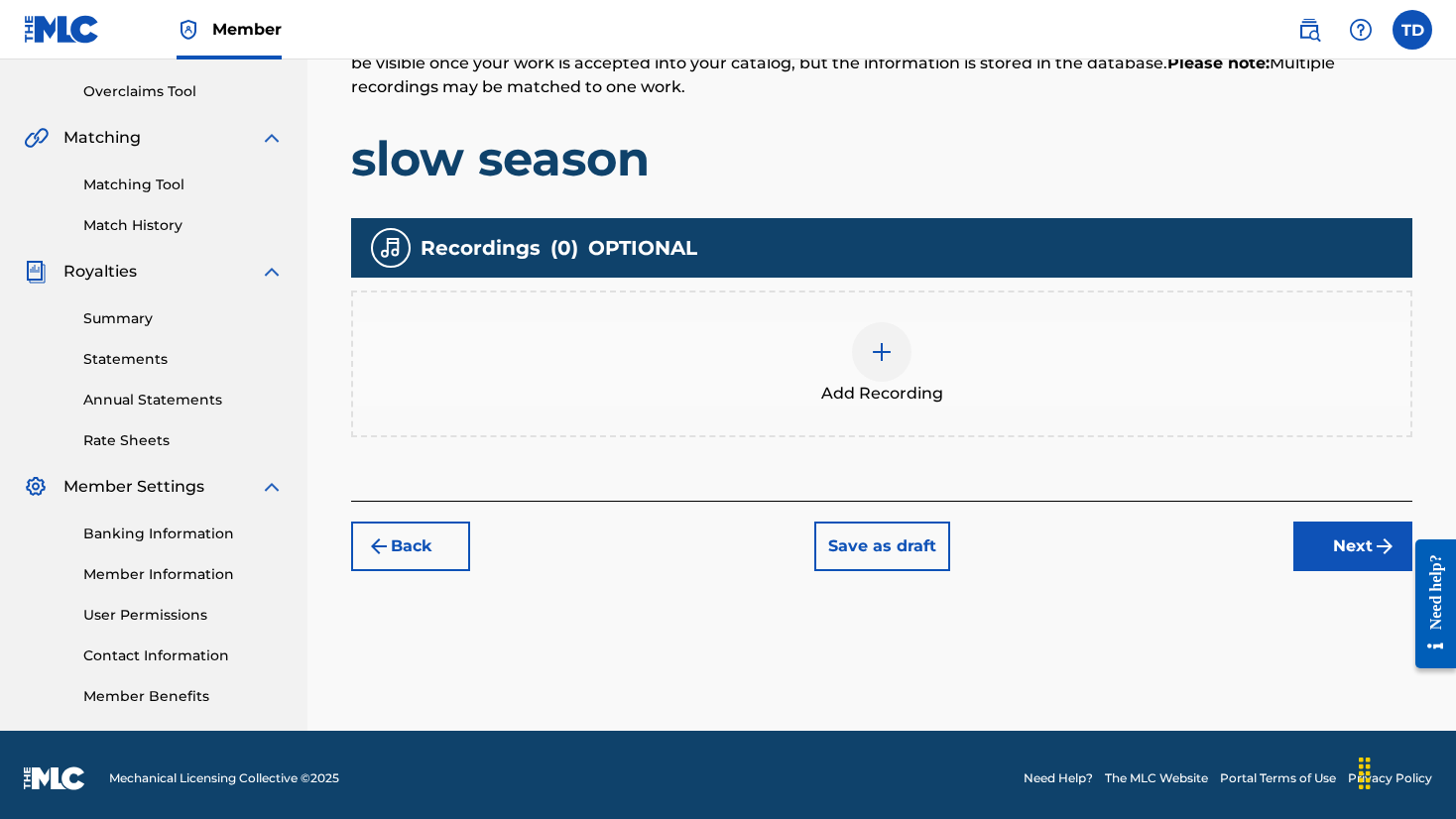 click on "Next" at bounding box center (1353, 546) 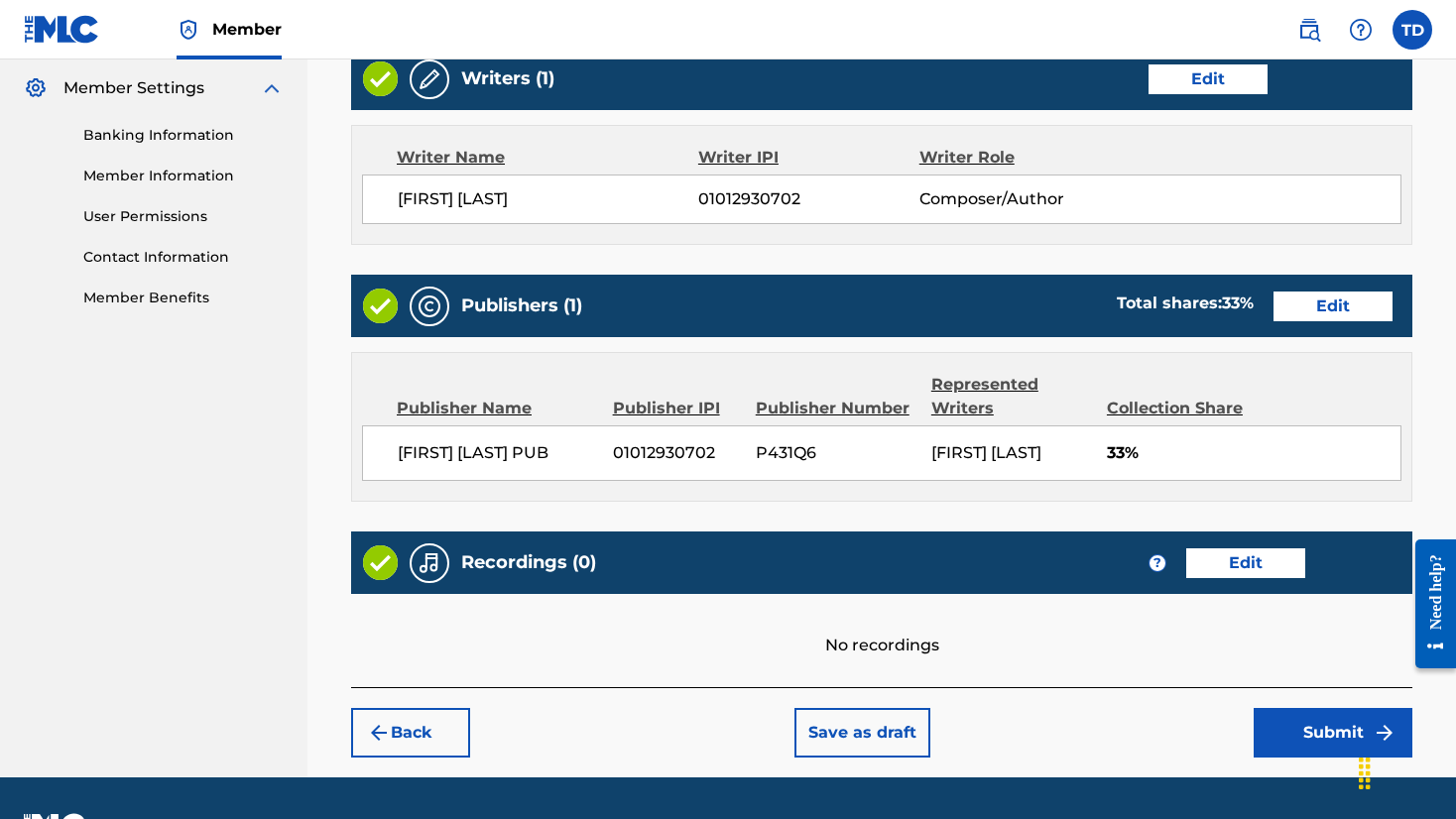scroll, scrollTop: 804, scrollLeft: 0, axis: vertical 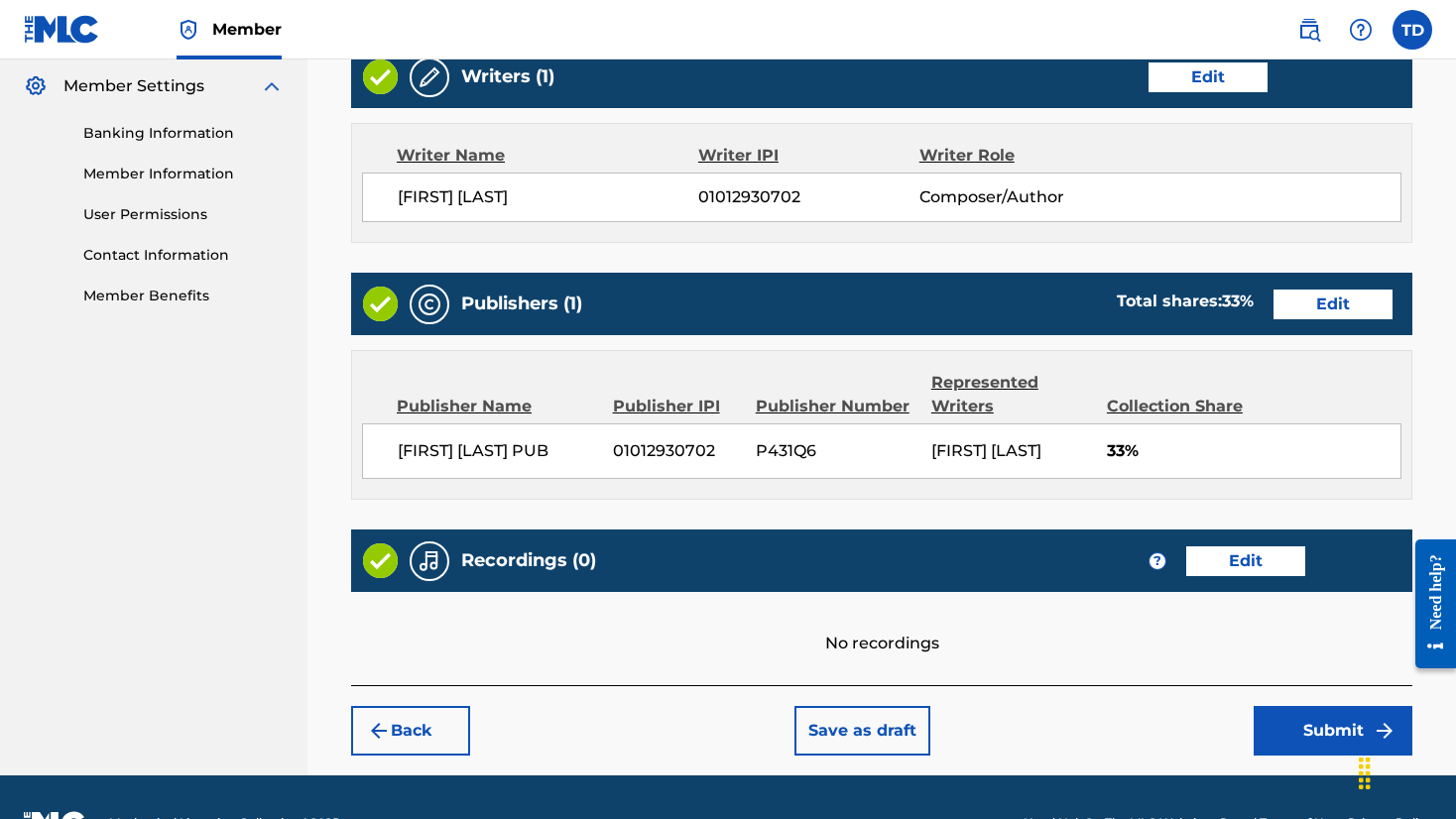 click on "Submit" at bounding box center (1333, 731) 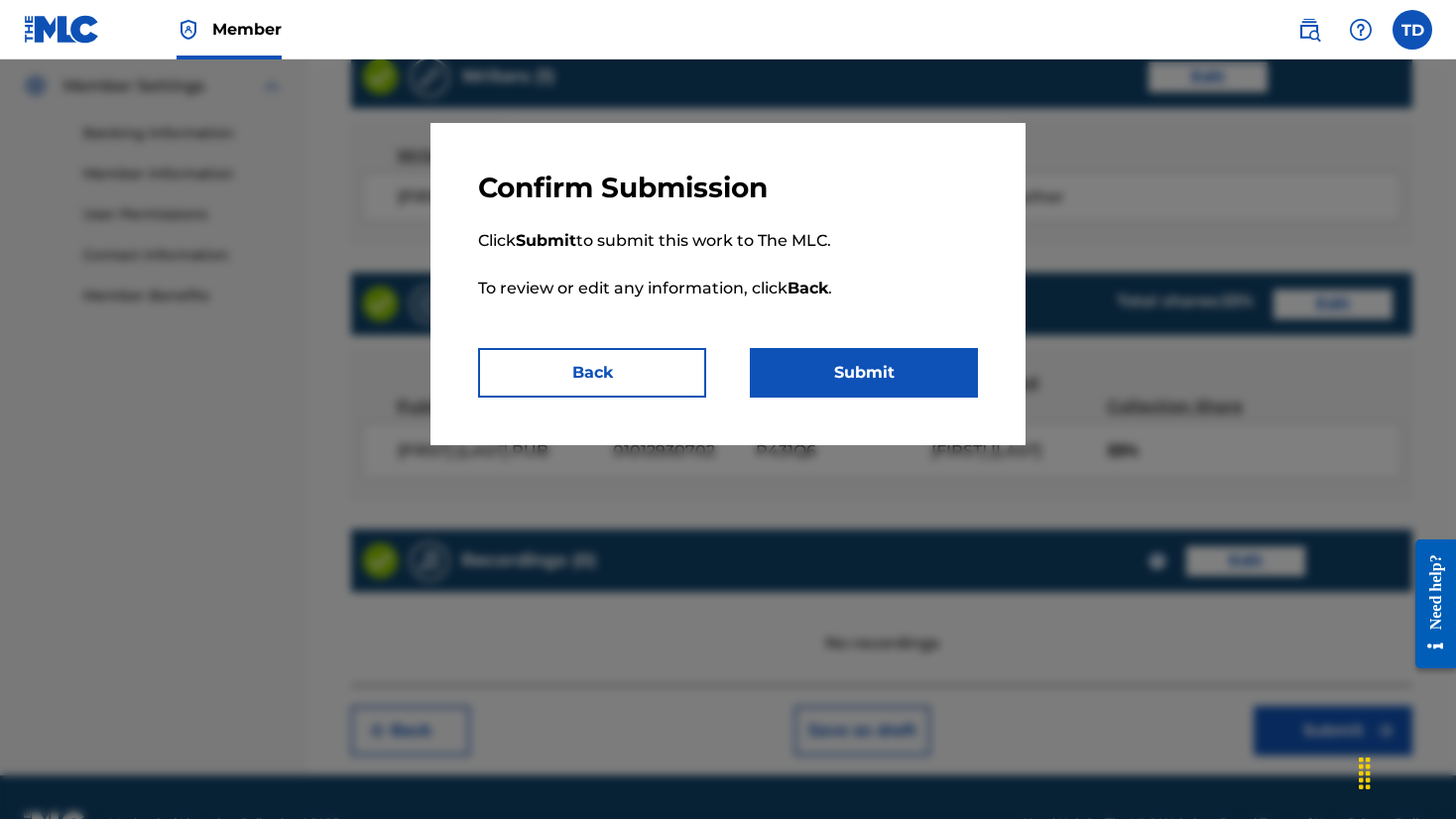 click on "Submit" at bounding box center (864, 373) 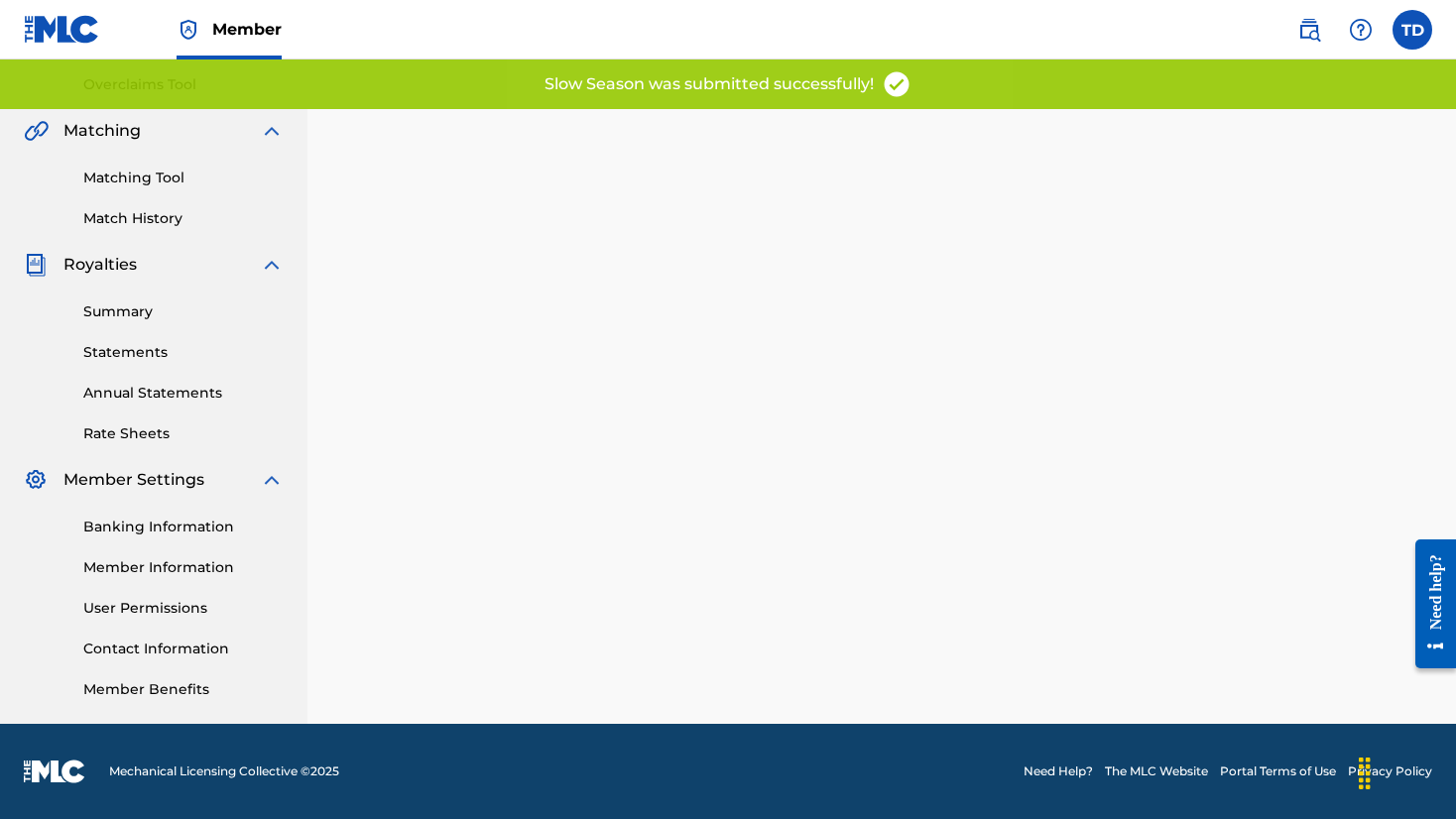 scroll, scrollTop: 0, scrollLeft: 0, axis: both 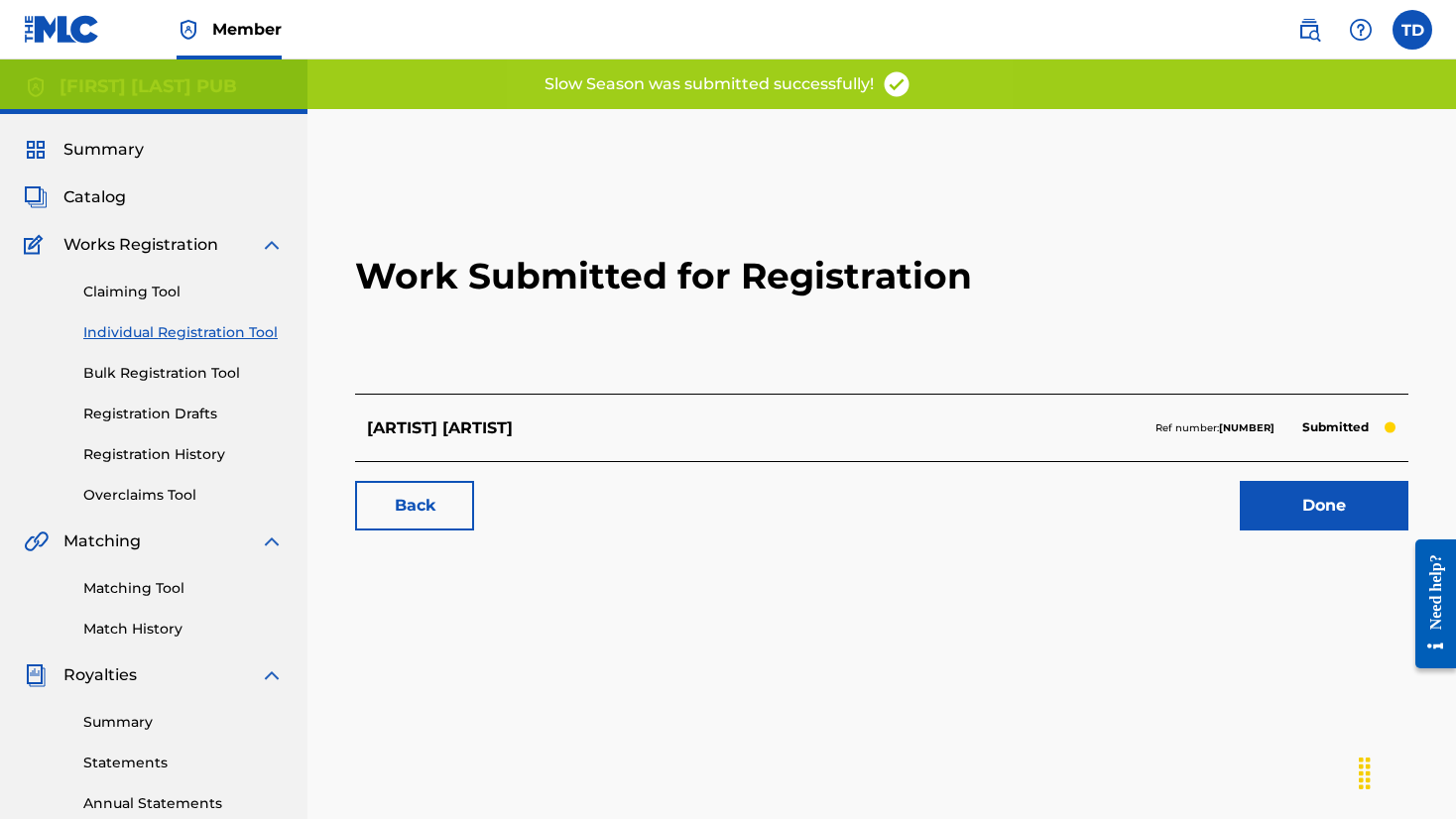 click on "Done" at bounding box center (1324, 506) 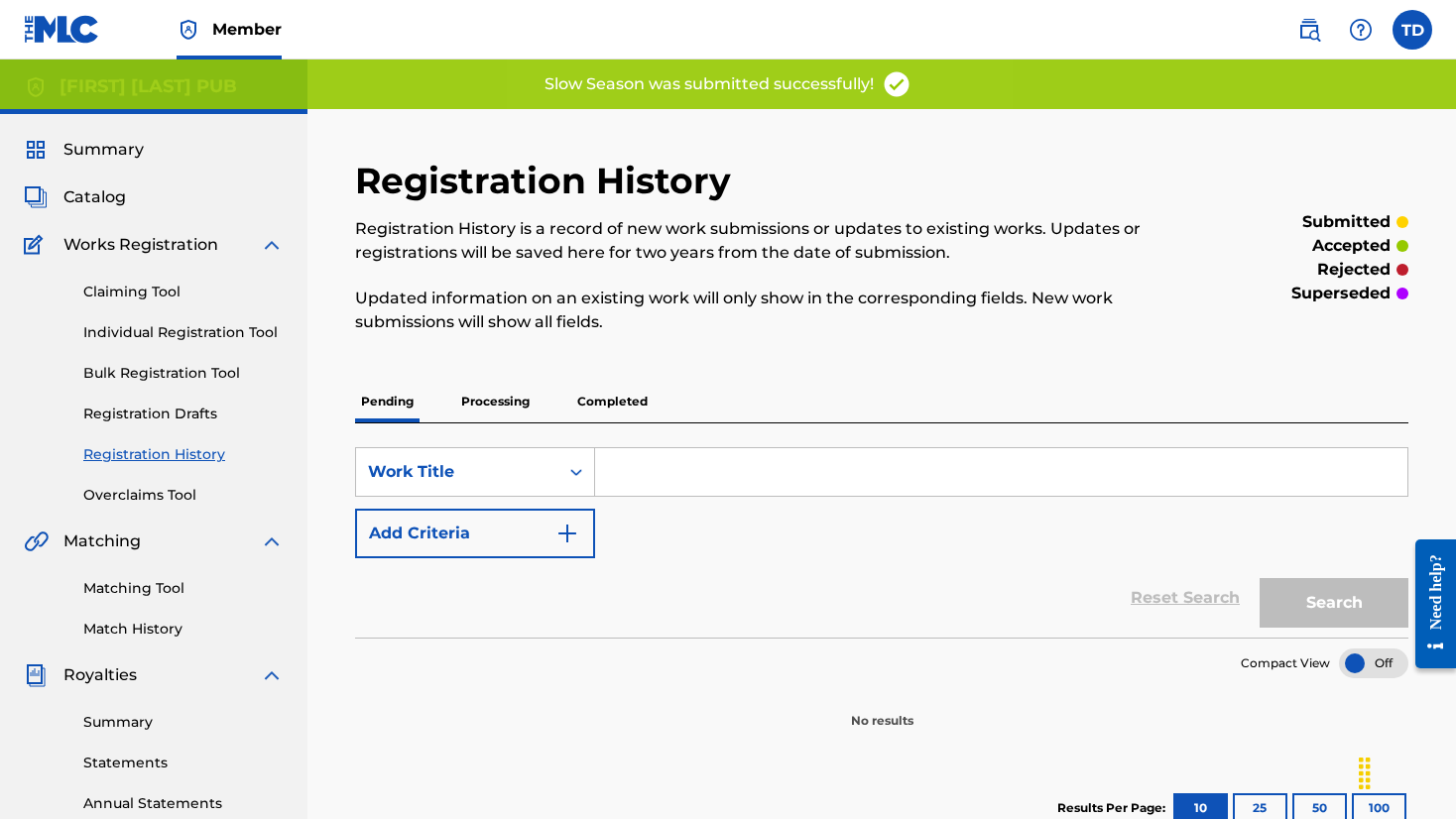 click at bounding box center (1001, 472) 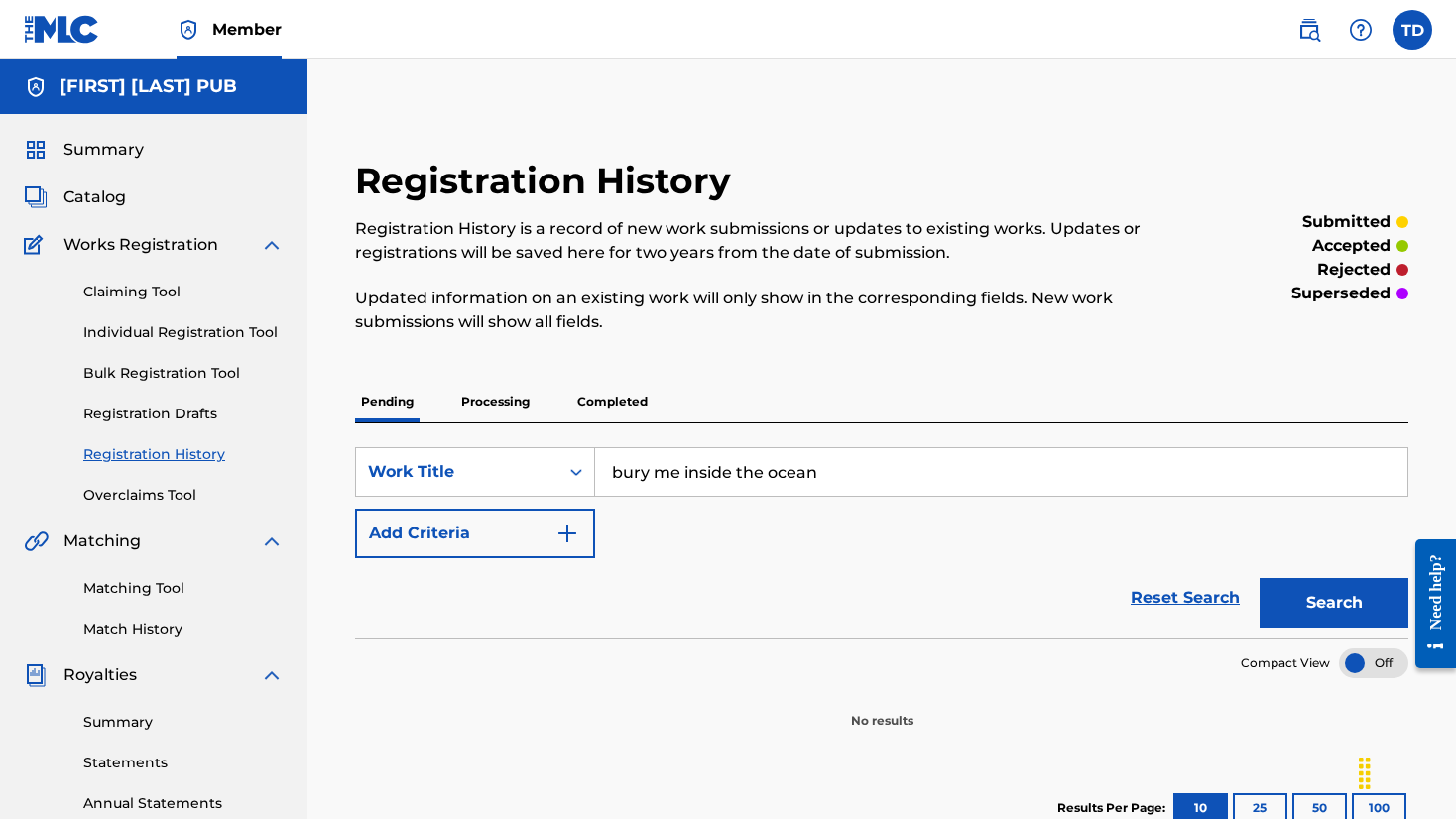 type on "bury me inside the ocean" 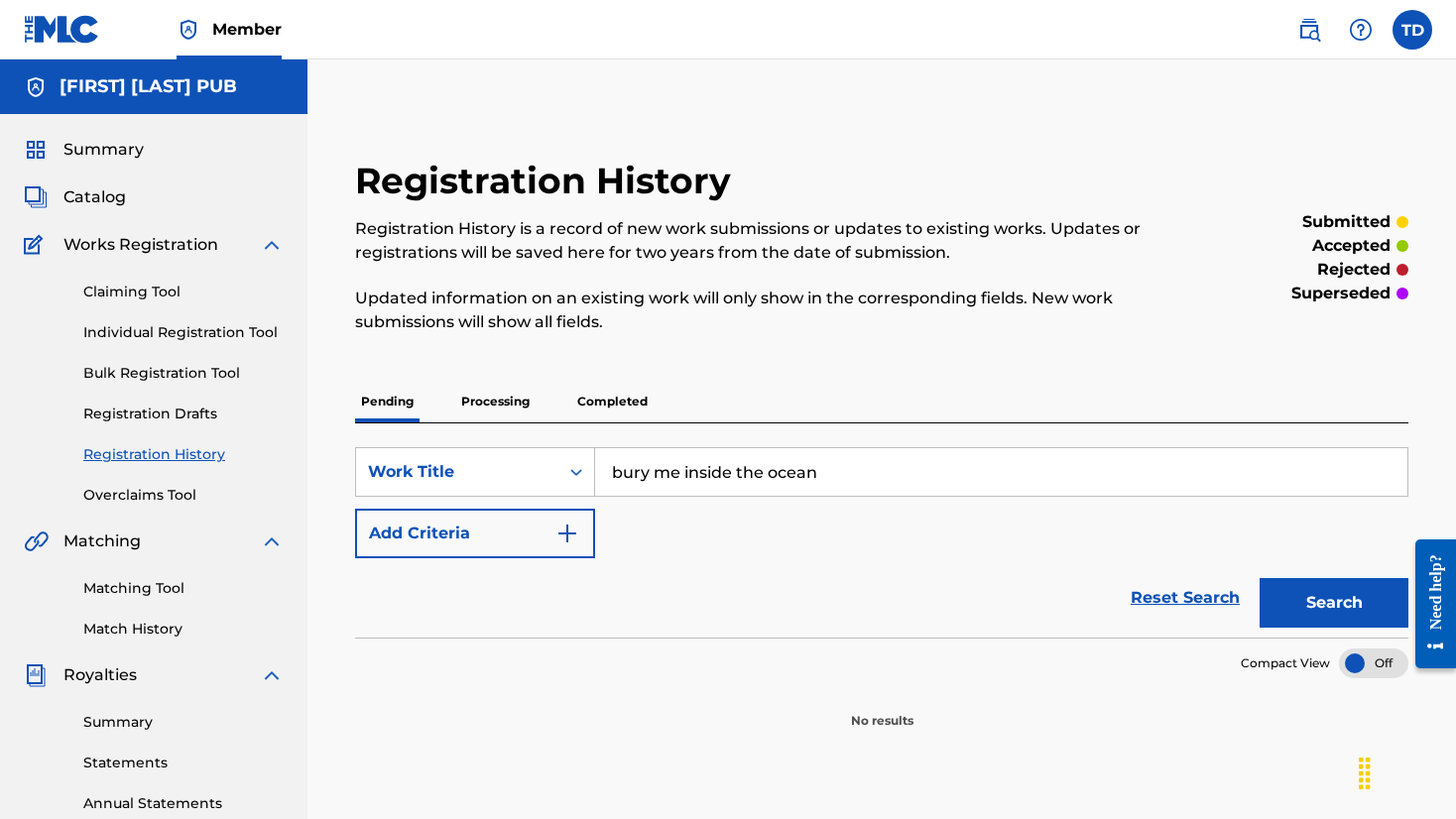 click on "Search" at bounding box center [1334, 603] 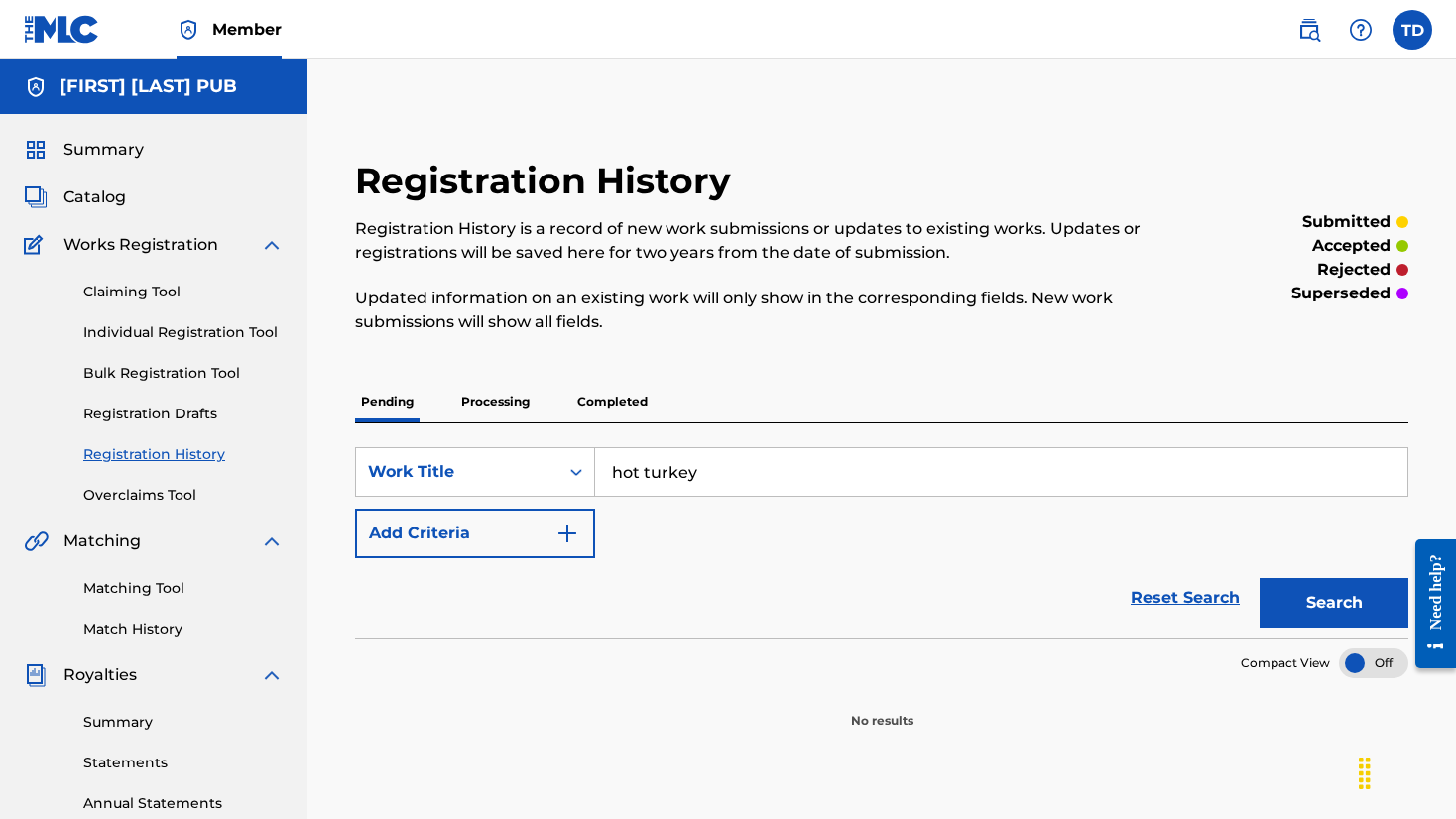 type on "hot turkey" 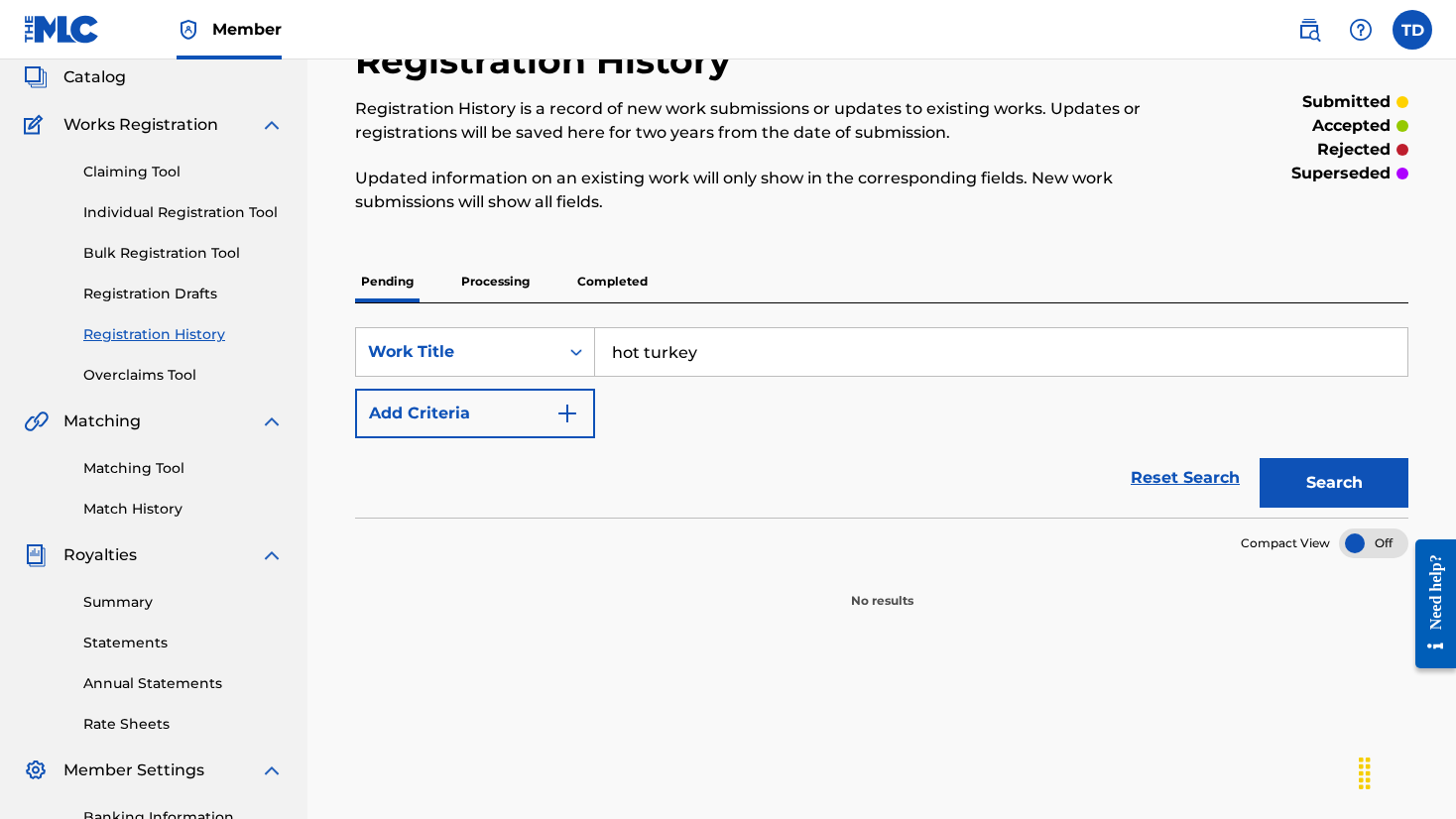scroll, scrollTop: 122, scrollLeft: 0, axis: vertical 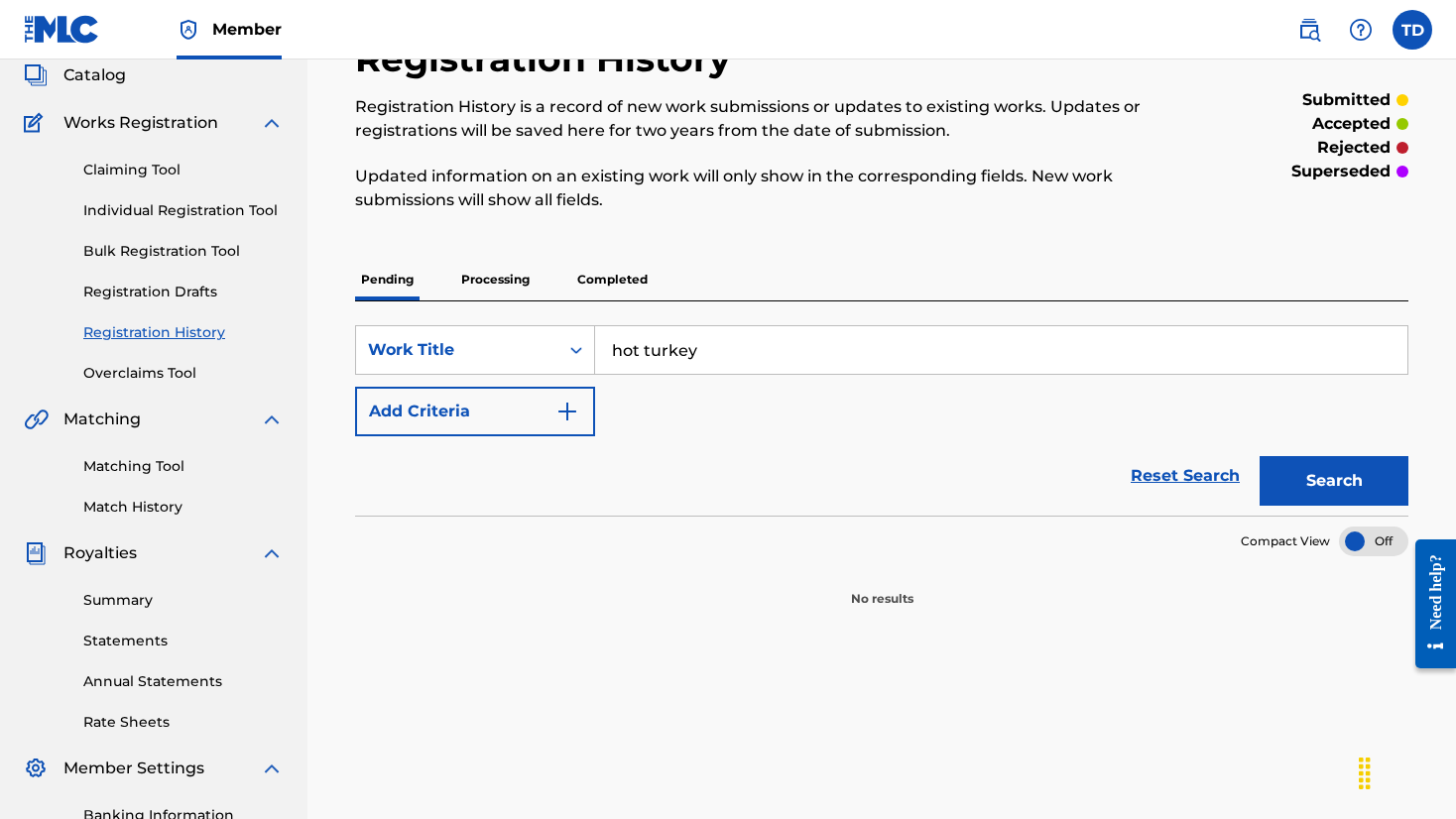 click on "Search" at bounding box center [1334, 481] 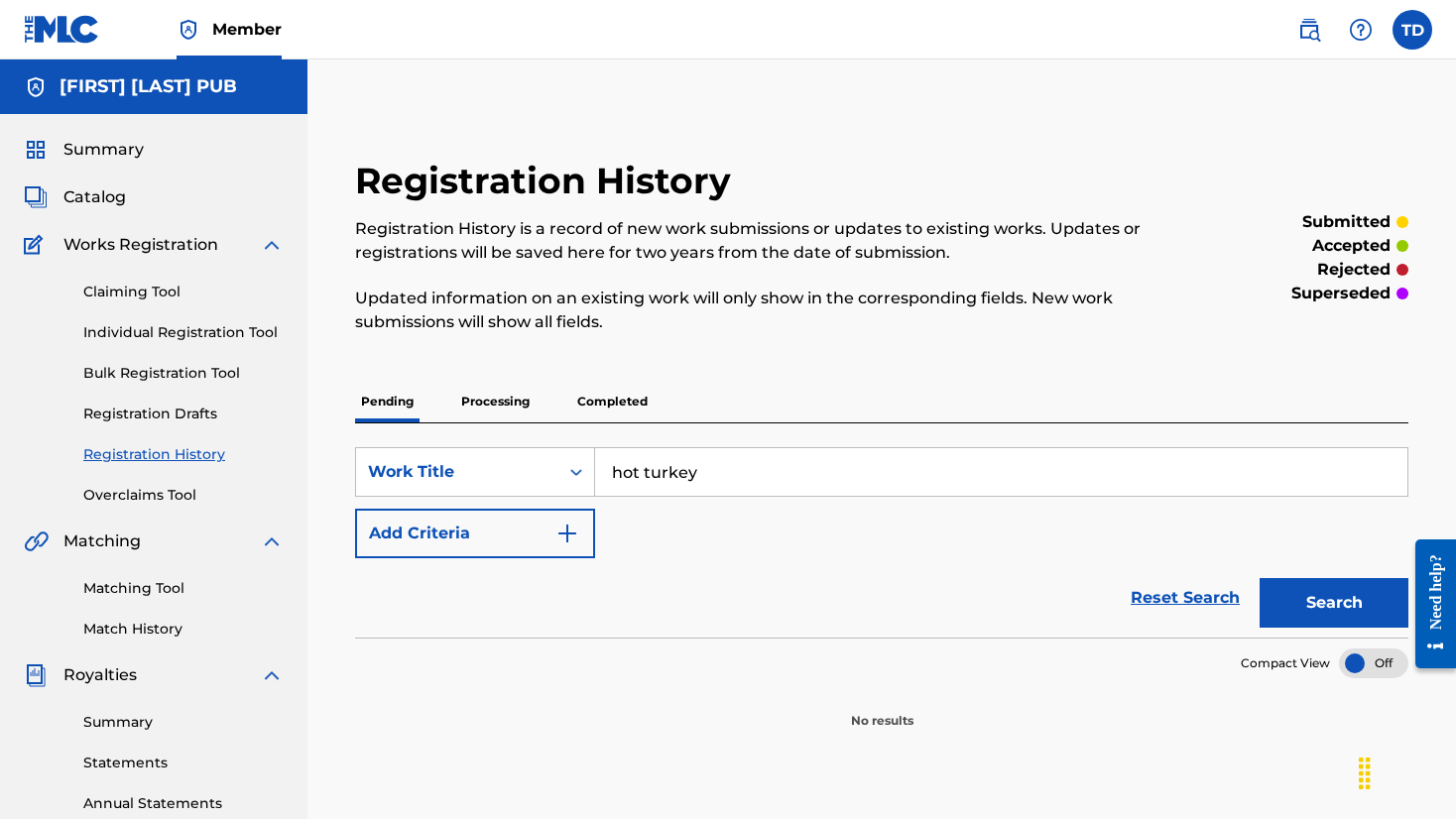 scroll, scrollTop: 0, scrollLeft: 0, axis: both 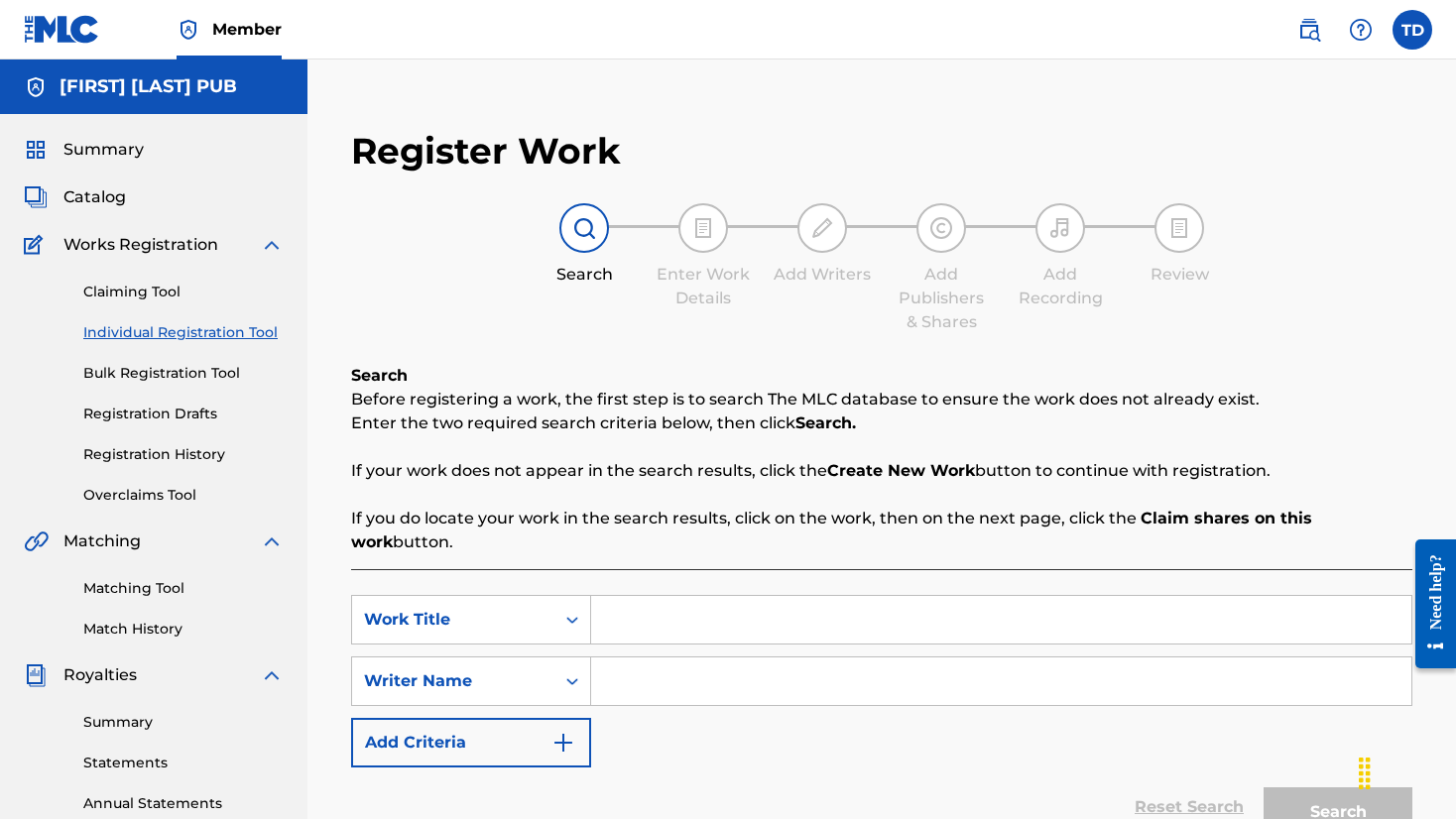 click at bounding box center [1001, 620] 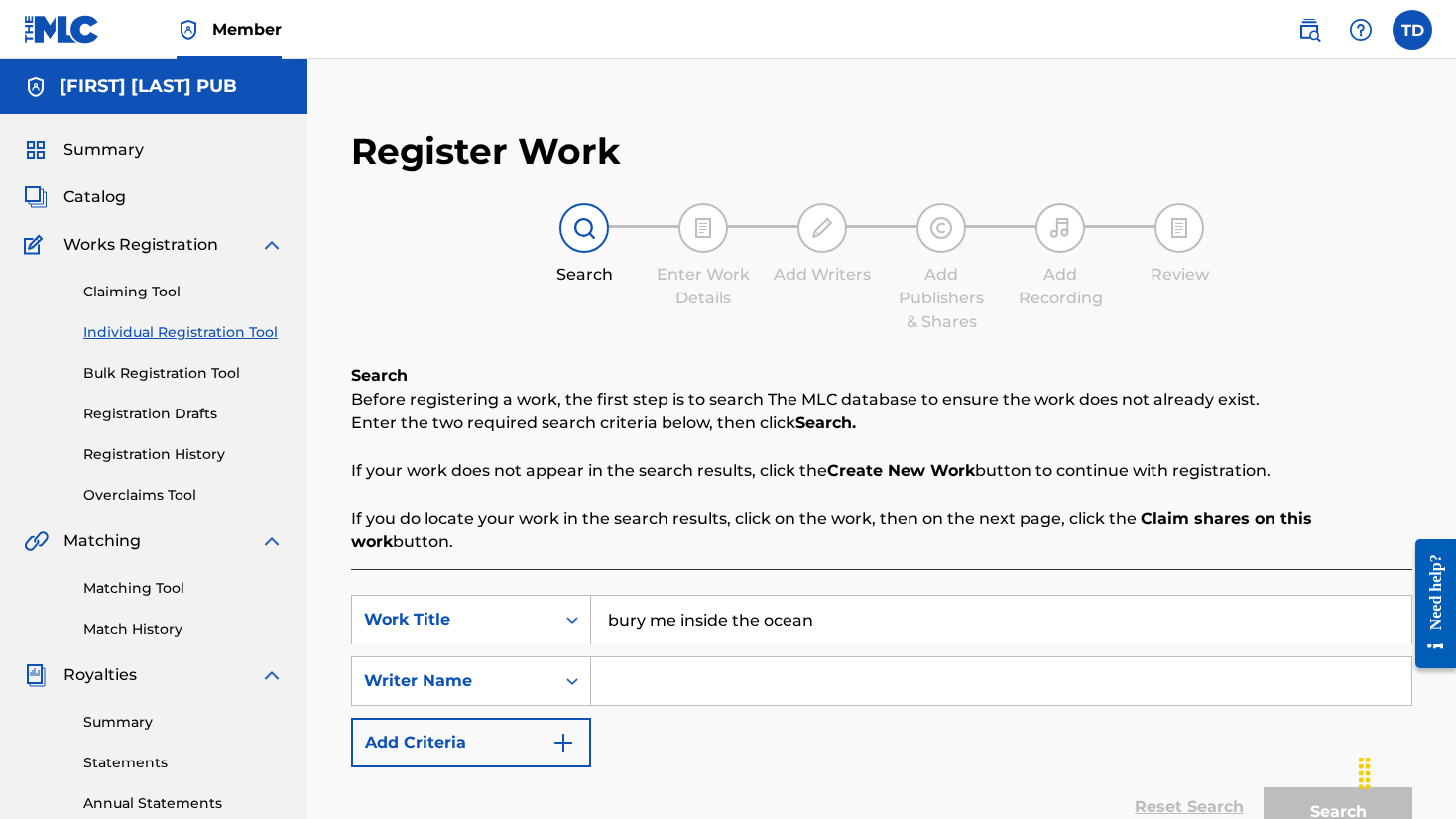 type on "bury me inside the ocean" 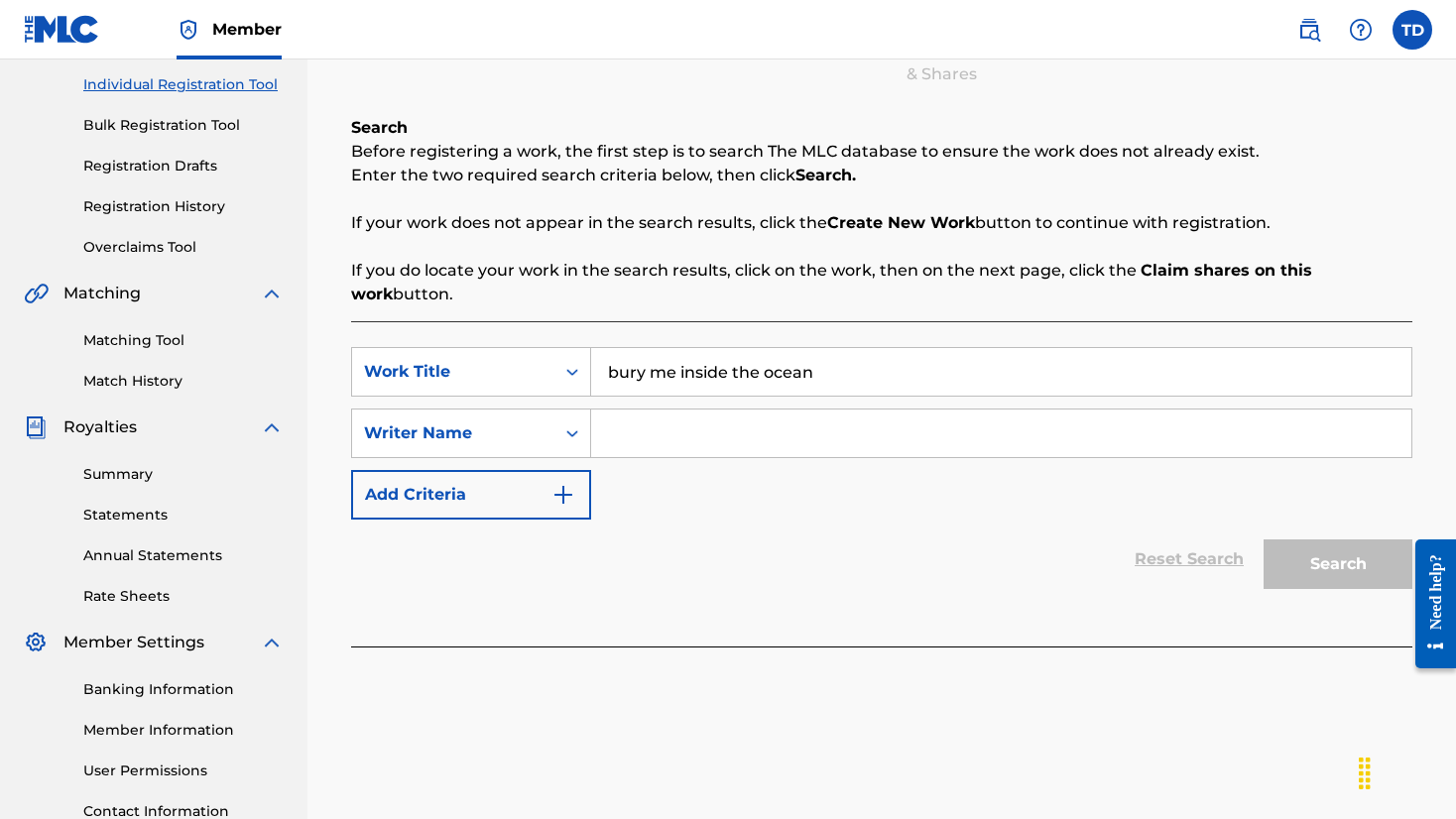 scroll, scrollTop: 245, scrollLeft: 0, axis: vertical 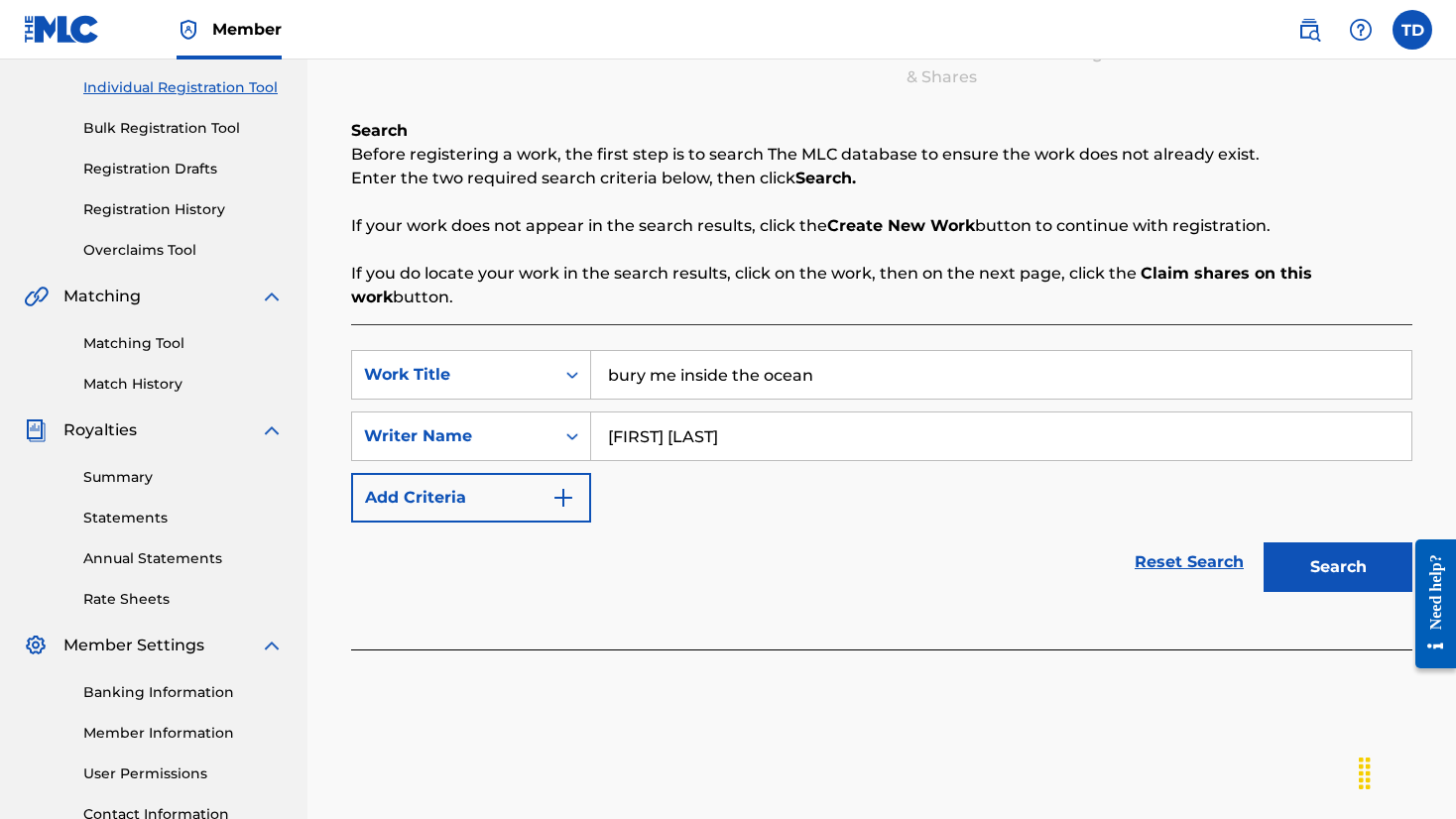 type on "[FIRST] [LAST]" 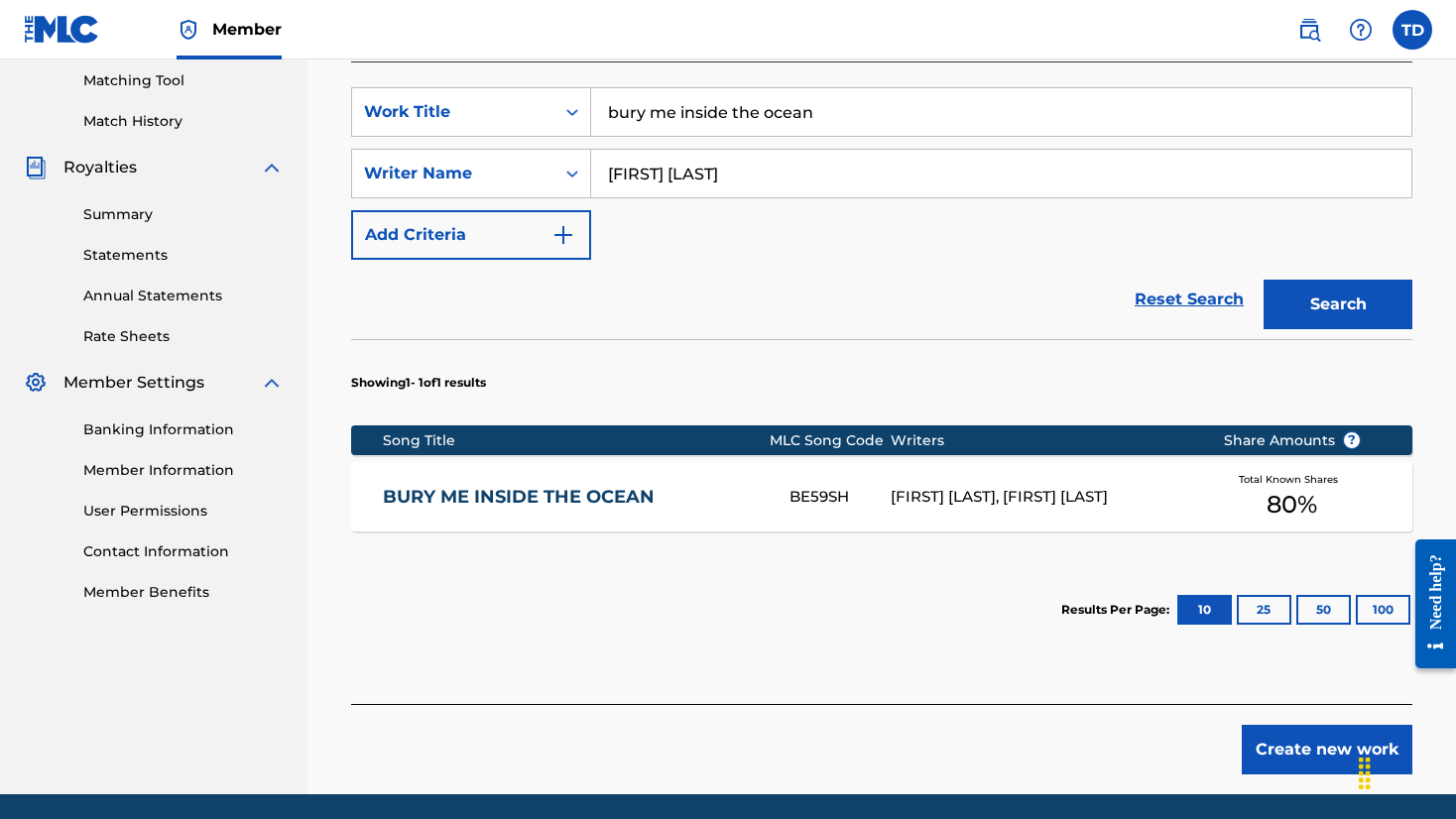 scroll, scrollTop: 562, scrollLeft: 0, axis: vertical 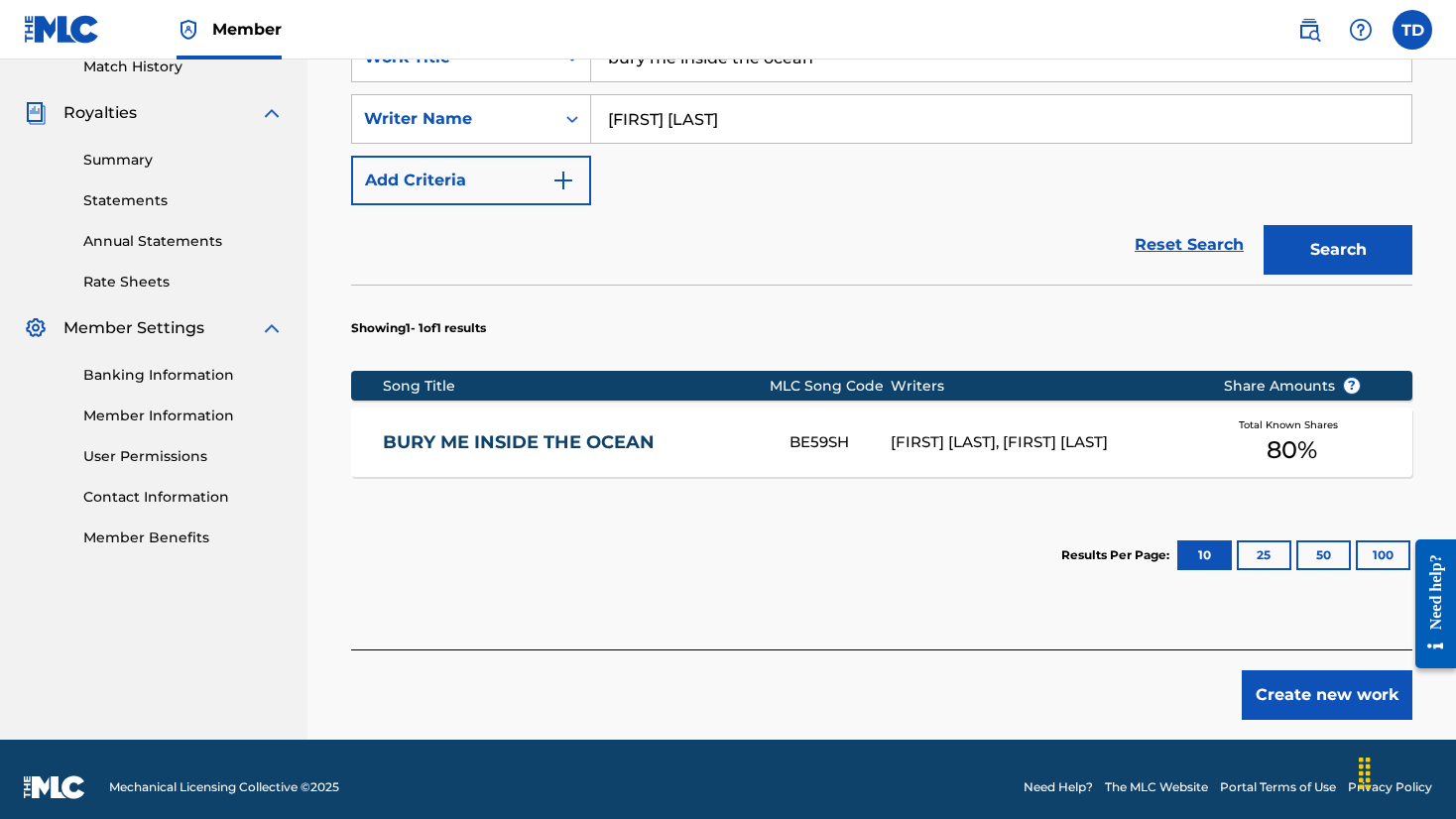 click on "BURY ME INSIDE THE OCEAN" at bounding box center [572, 442] 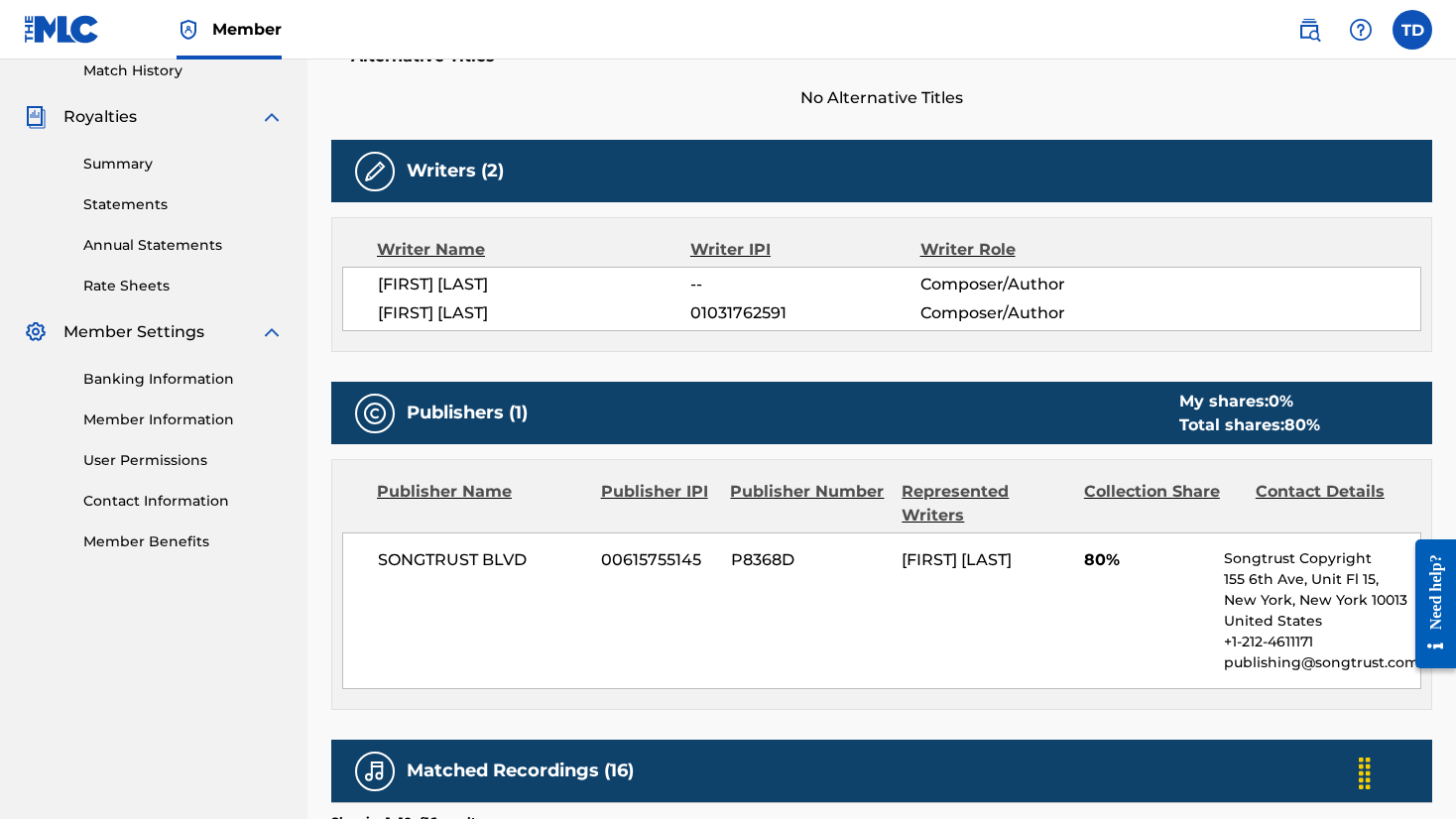 scroll, scrollTop: 555, scrollLeft: 0, axis: vertical 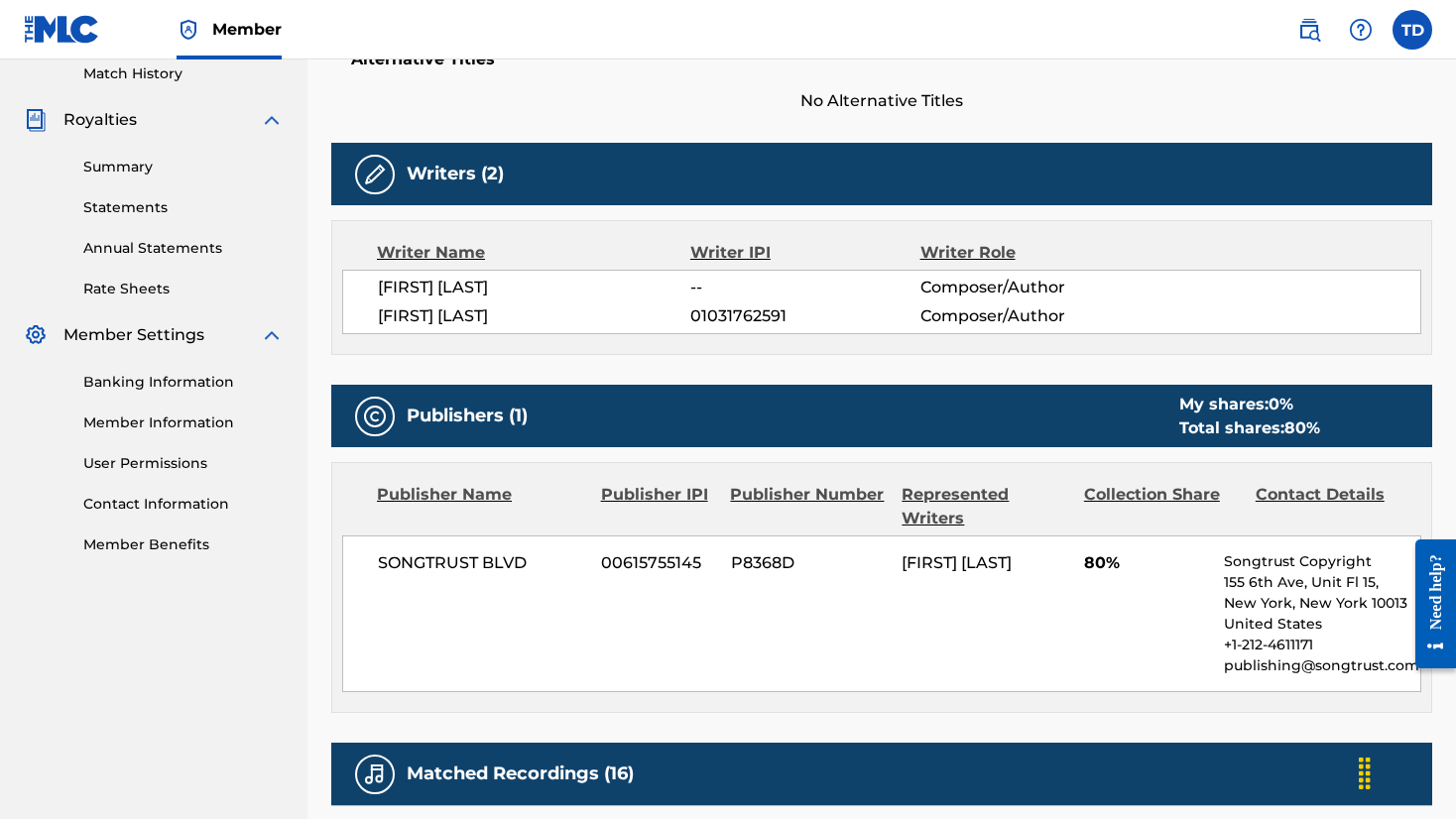 click on "Publishers   (1)" at bounding box center [467, 415] 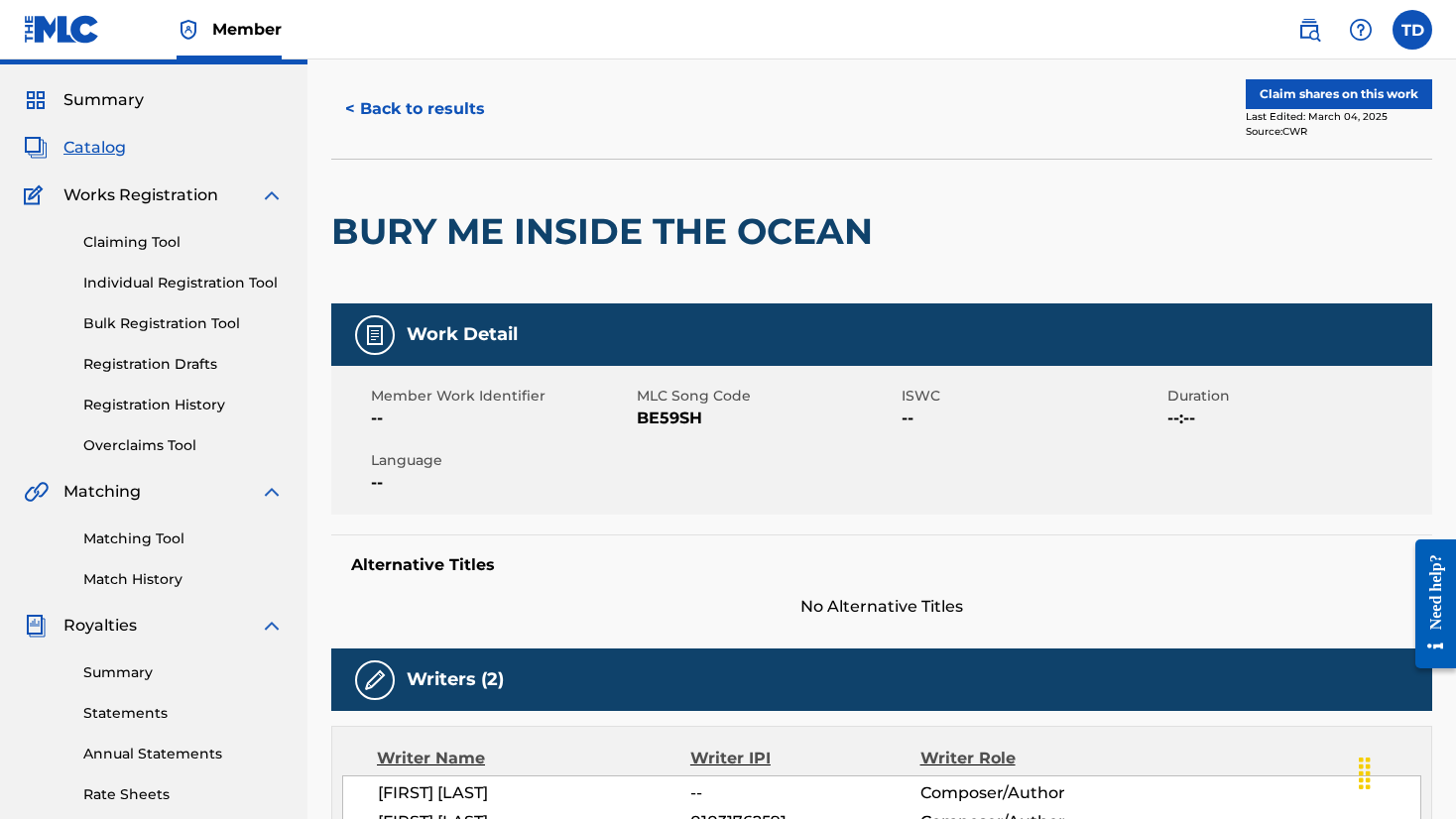 scroll, scrollTop: 0, scrollLeft: 0, axis: both 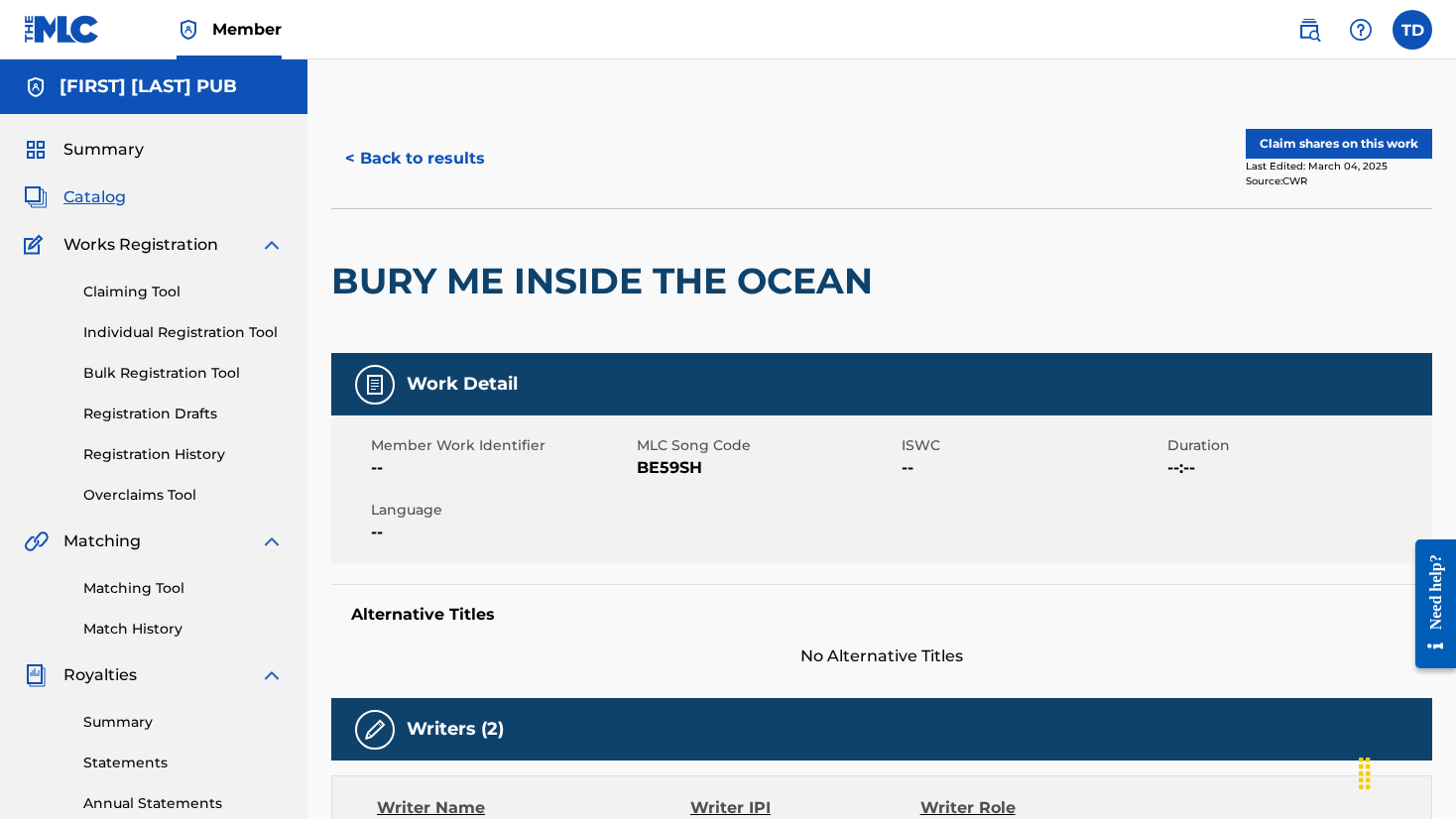 click on "Claiming Tool" at bounding box center (183, 292) 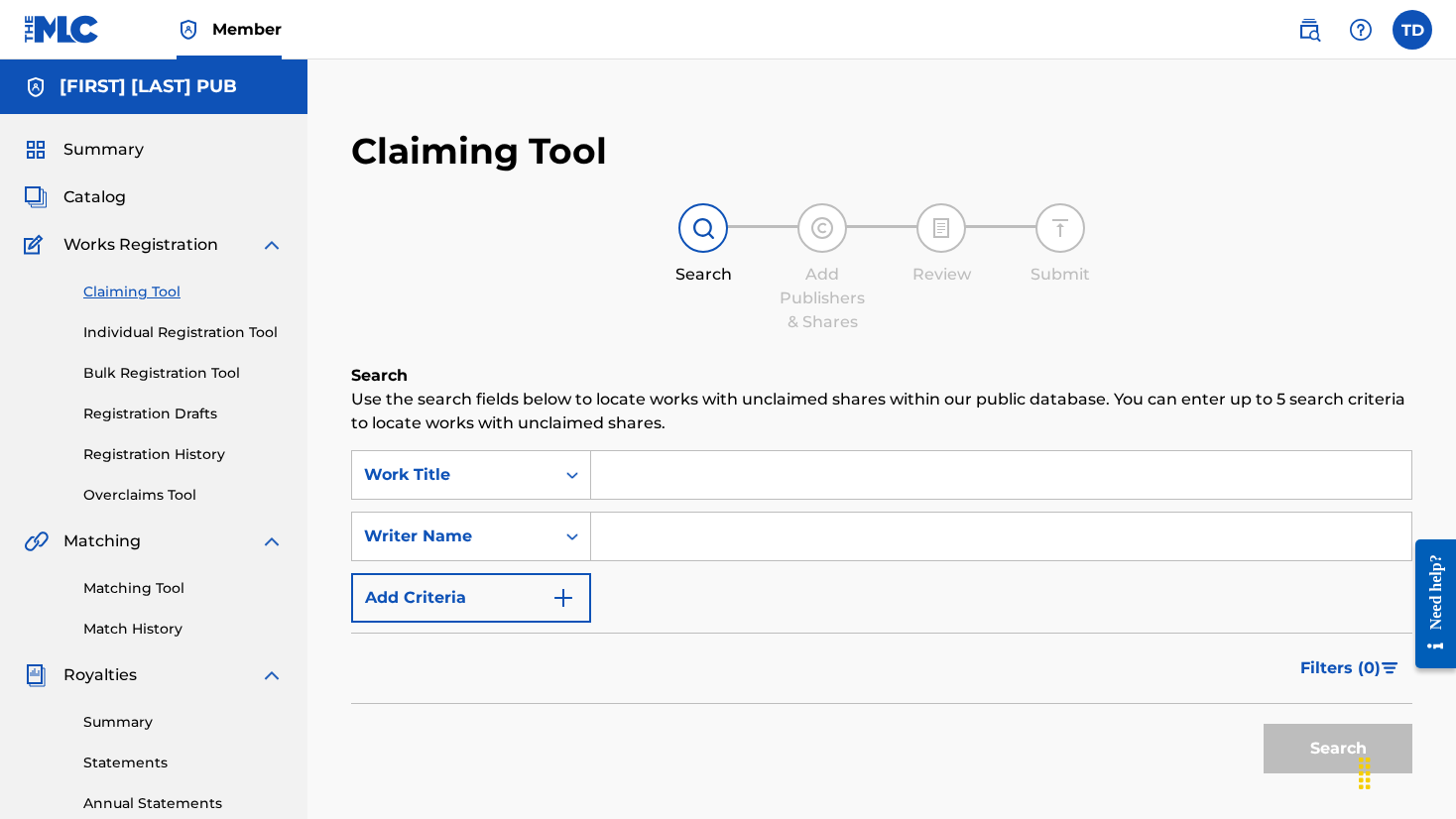 click at bounding box center [1001, 475] 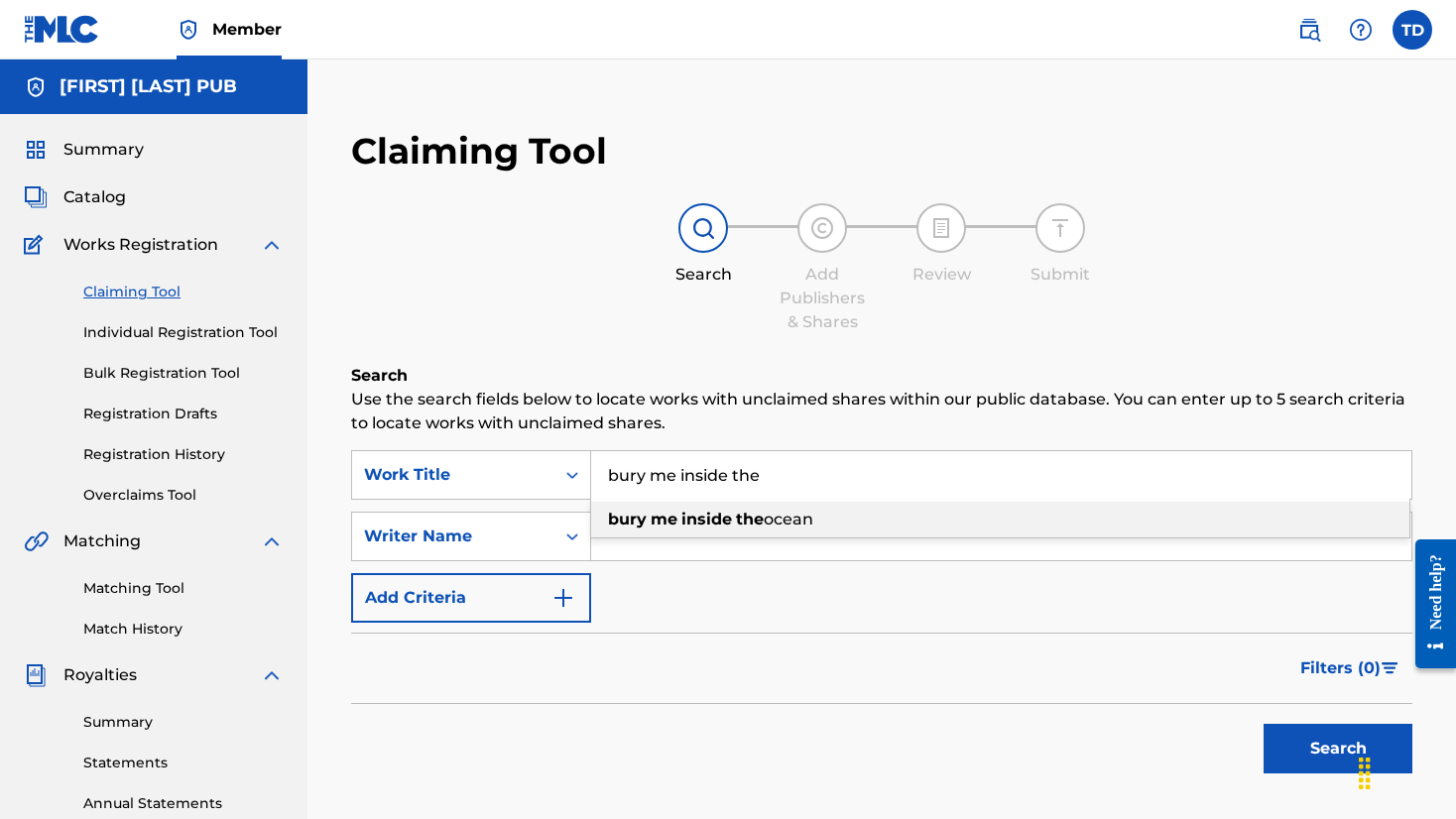 click on "me" at bounding box center (664, 519) 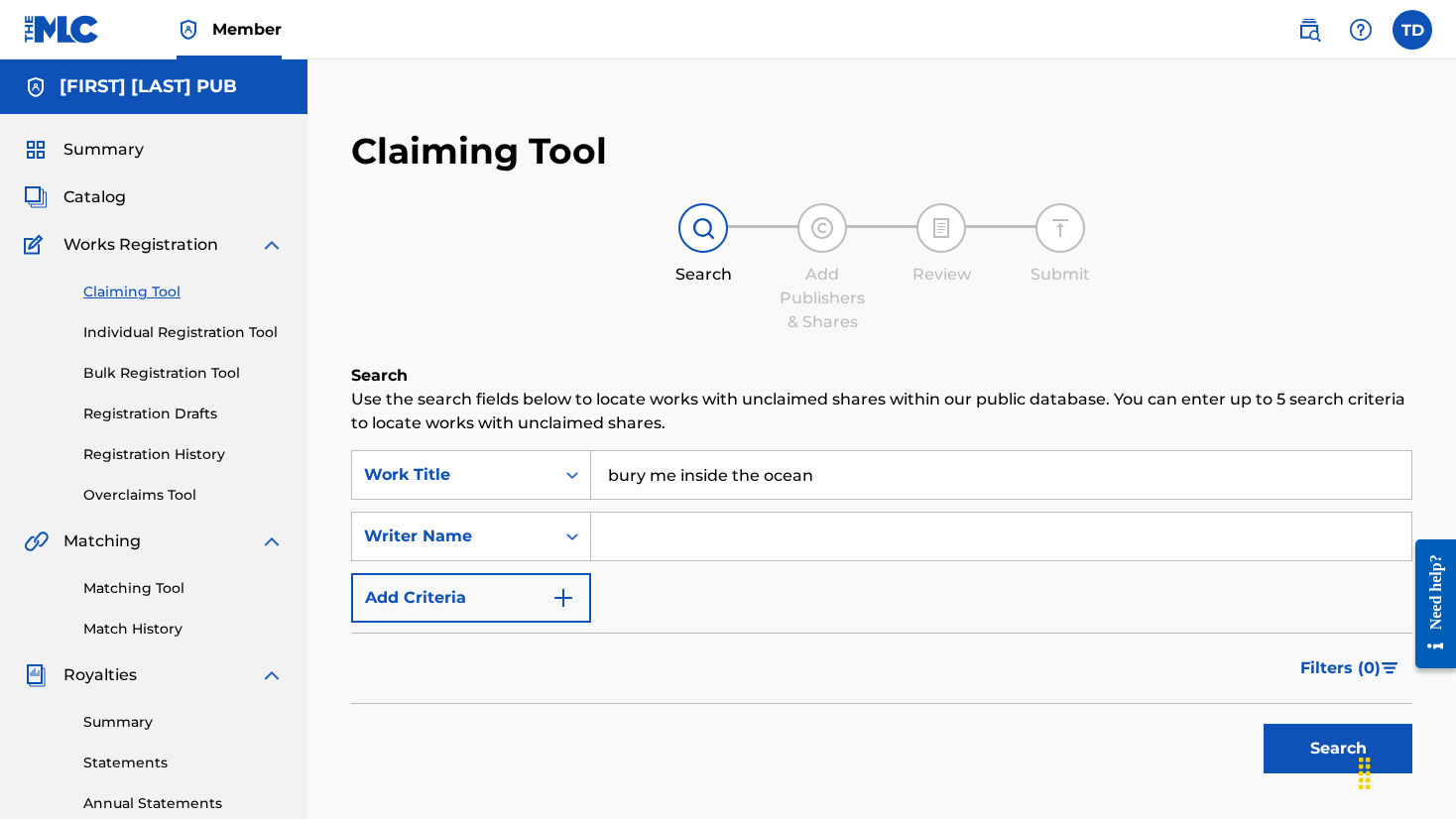 click at bounding box center (1001, 536) 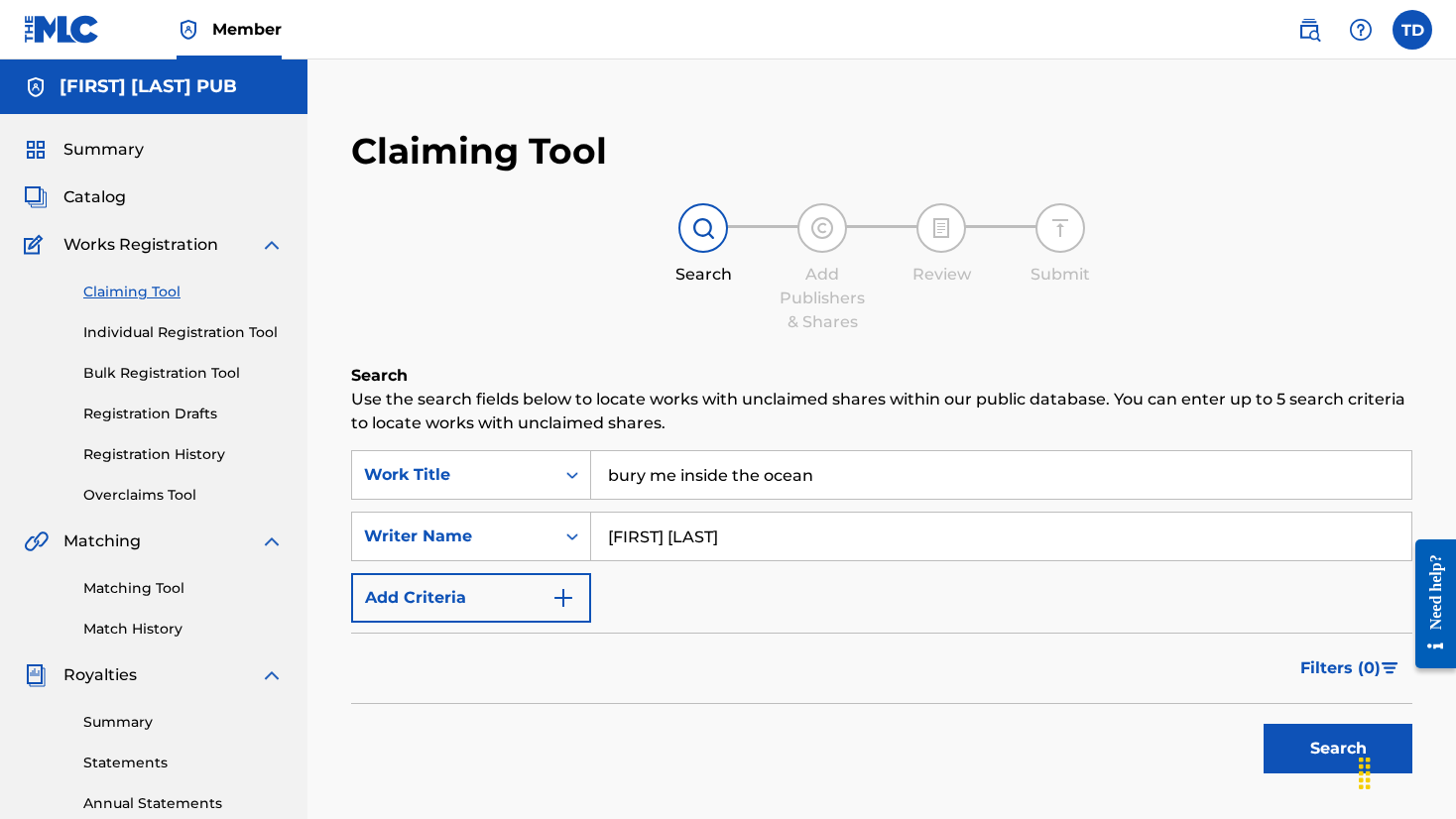 type on "[FIRST] [LAST]" 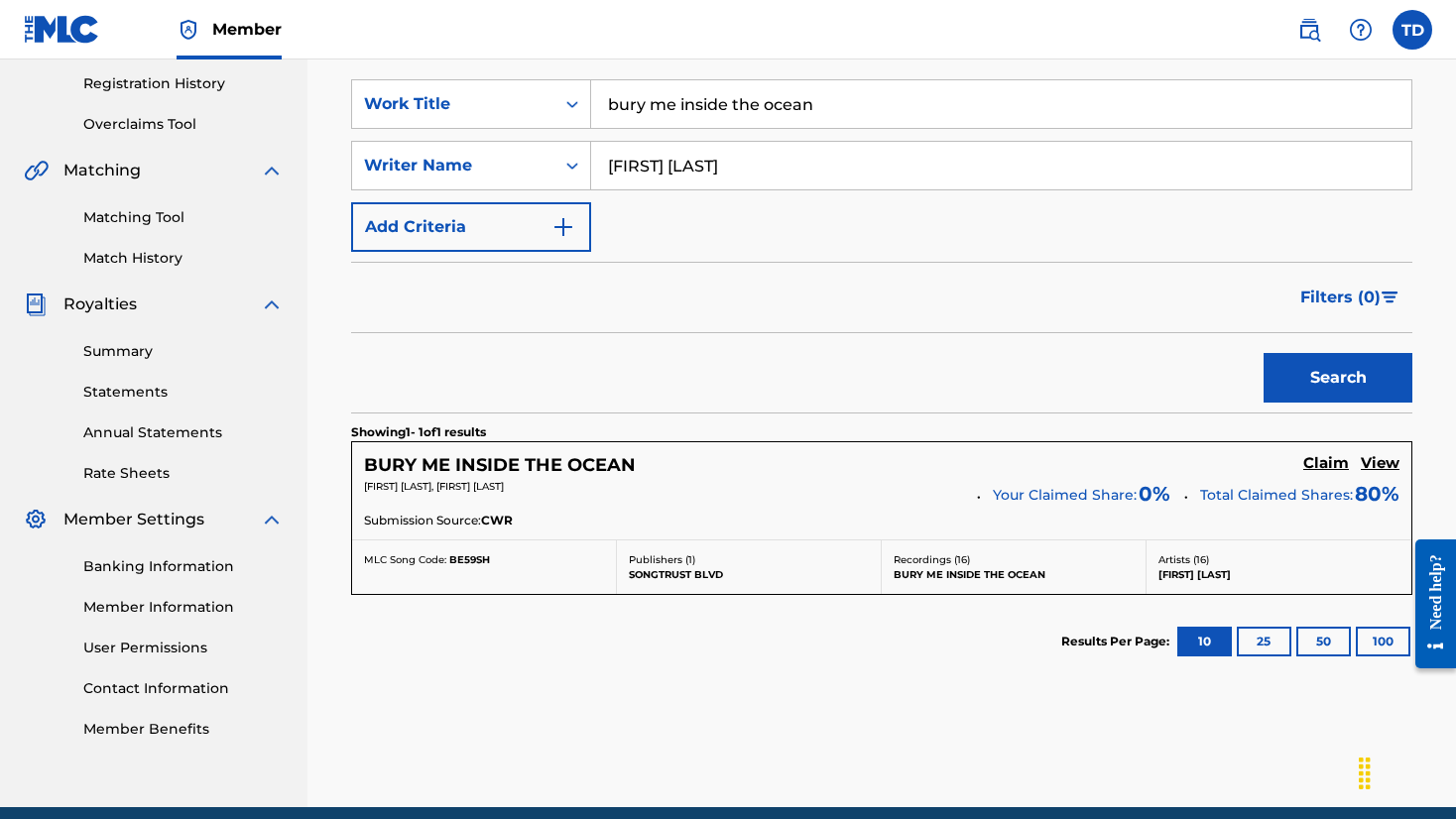 scroll, scrollTop: 386, scrollLeft: 0, axis: vertical 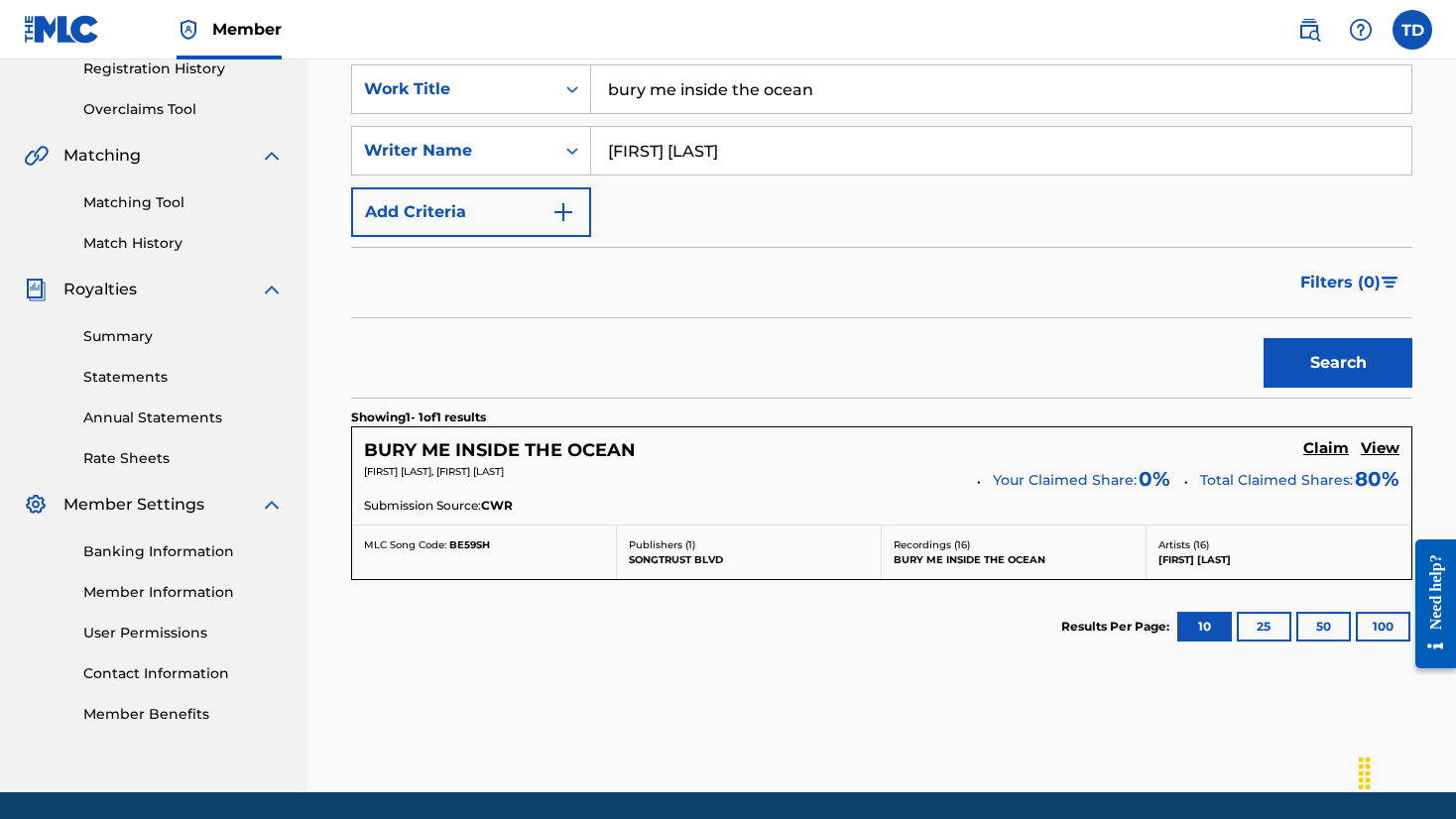 click on "BURY ME INSIDE THE OCEAN Claim View [FIRST] [LAST], [FIRST] [LAST] Your Claimed Share: 0 % Total Claimed Shares: 80 % Submission Source: CWR" at bounding box center [882, 476] 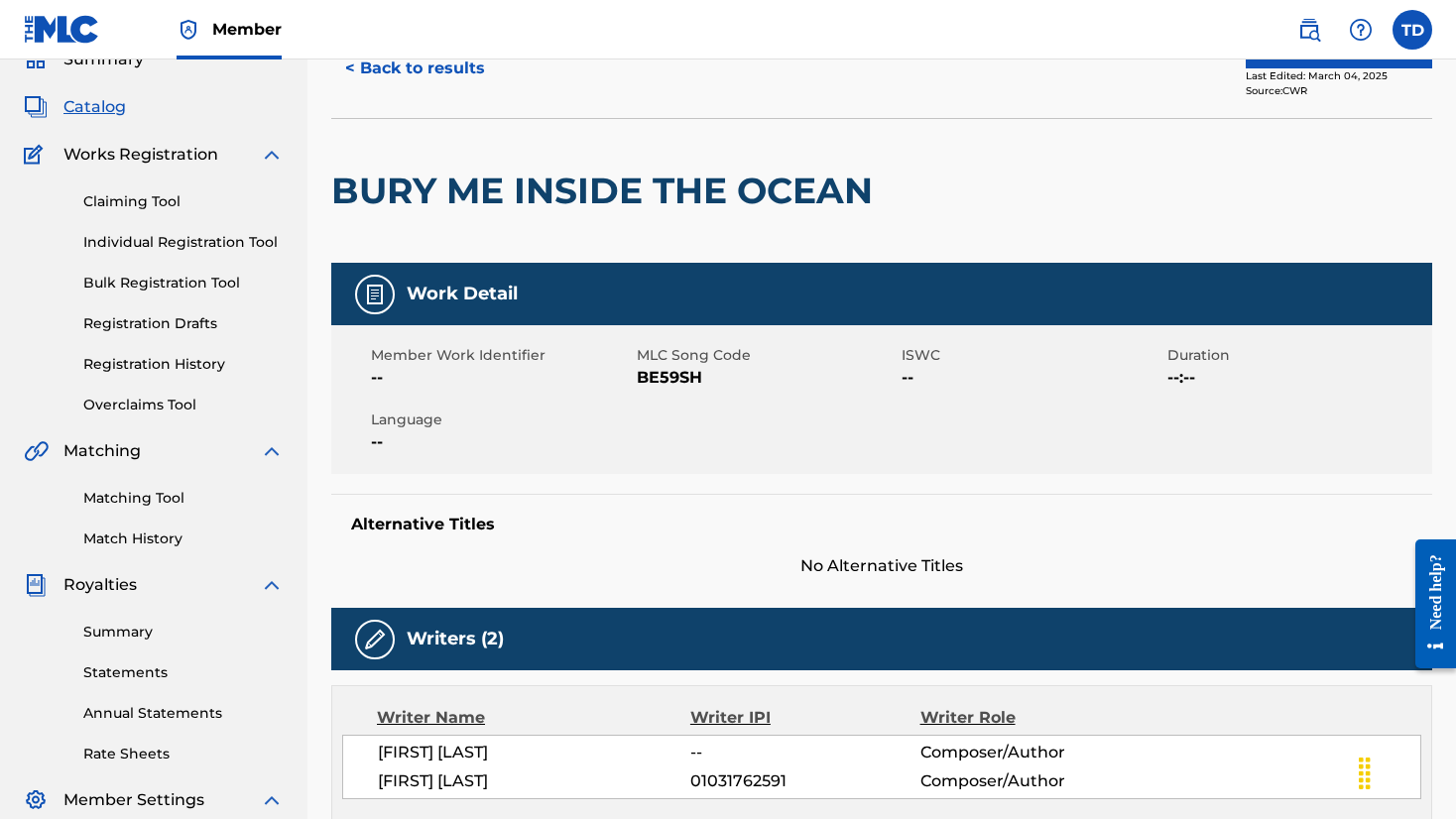 scroll, scrollTop: 82, scrollLeft: 0, axis: vertical 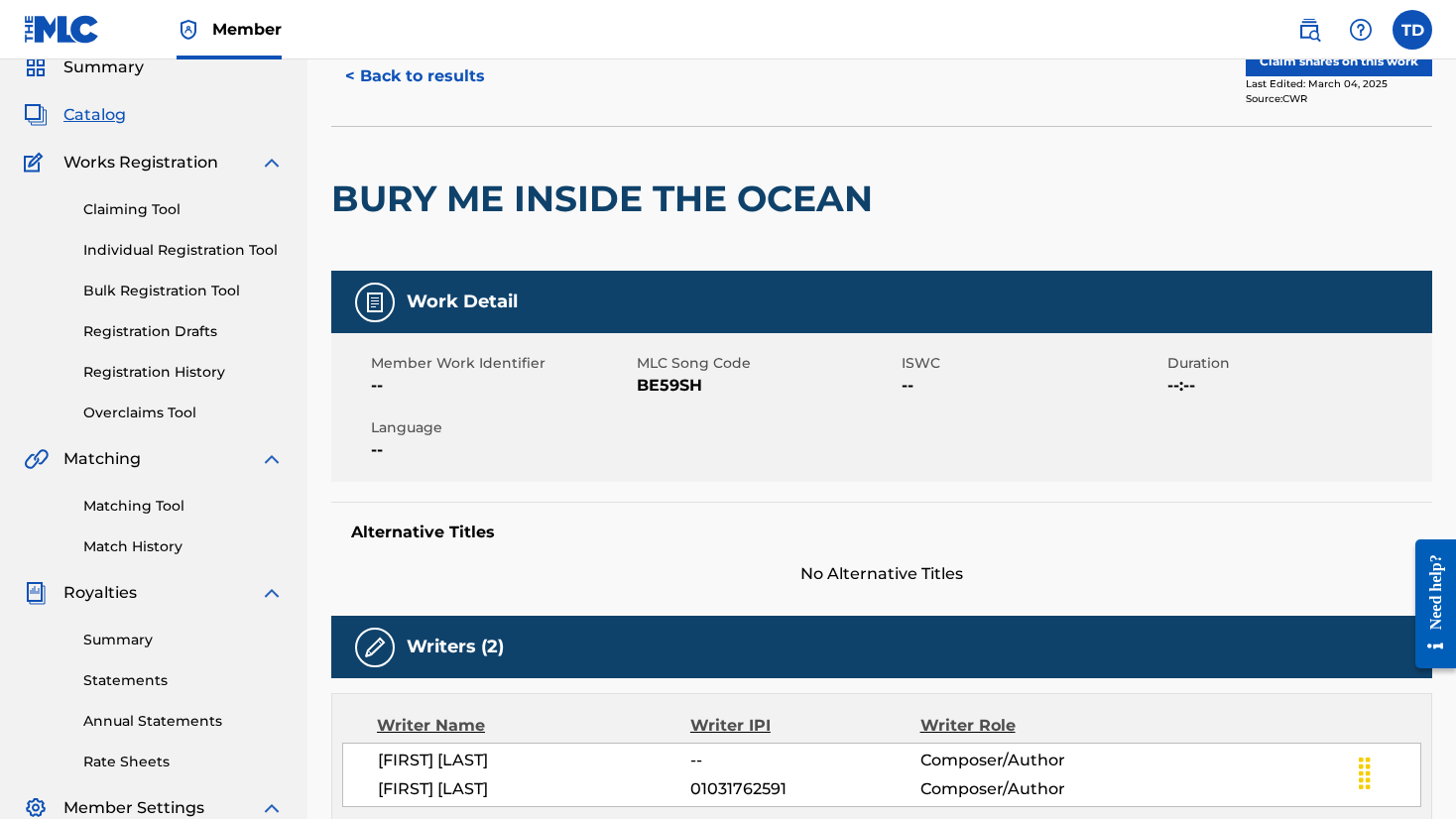 click on "Claiming Tool" at bounding box center (183, 209) 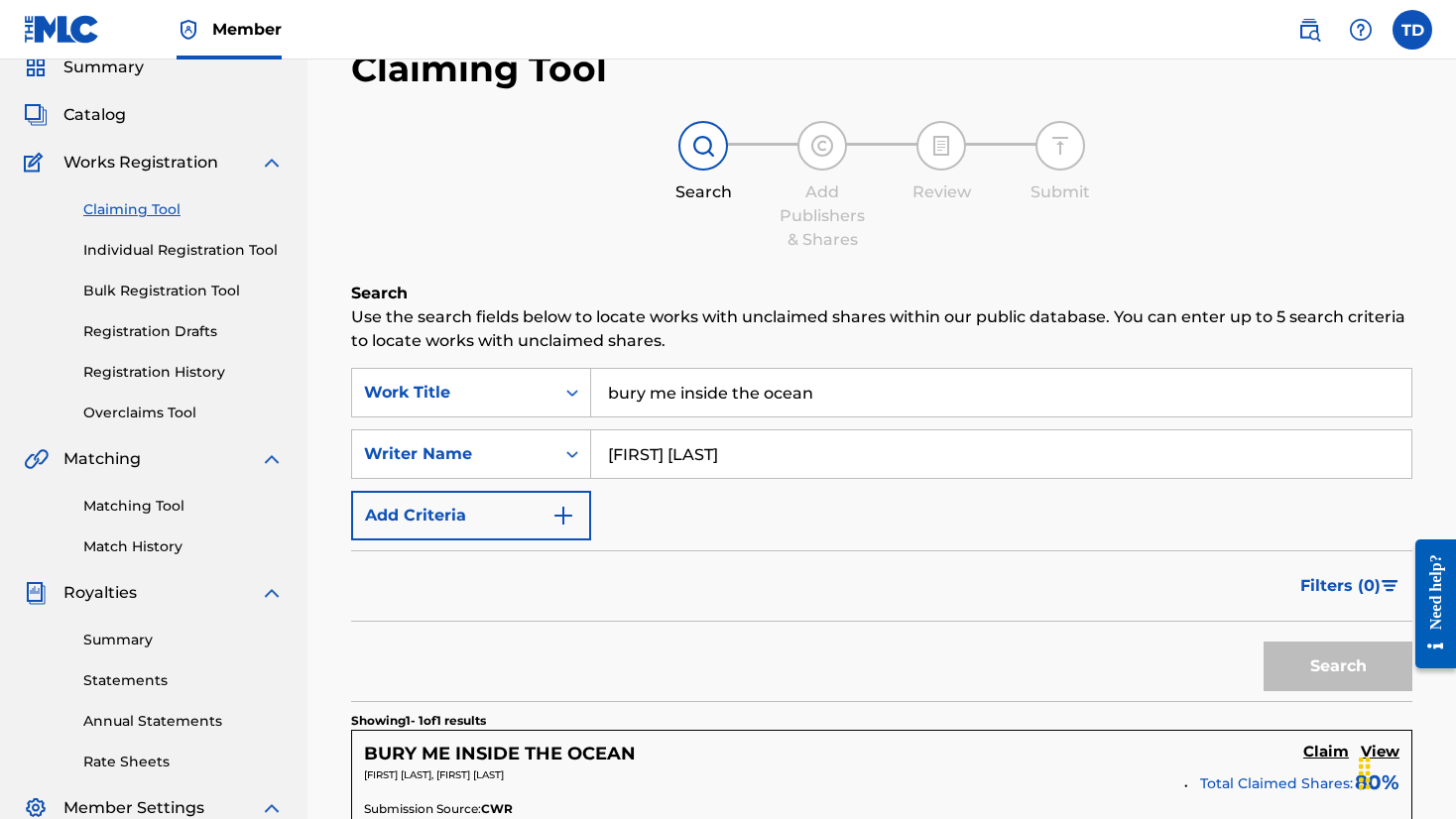 scroll, scrollTop: 0, scrollLeft: 0, axis: both 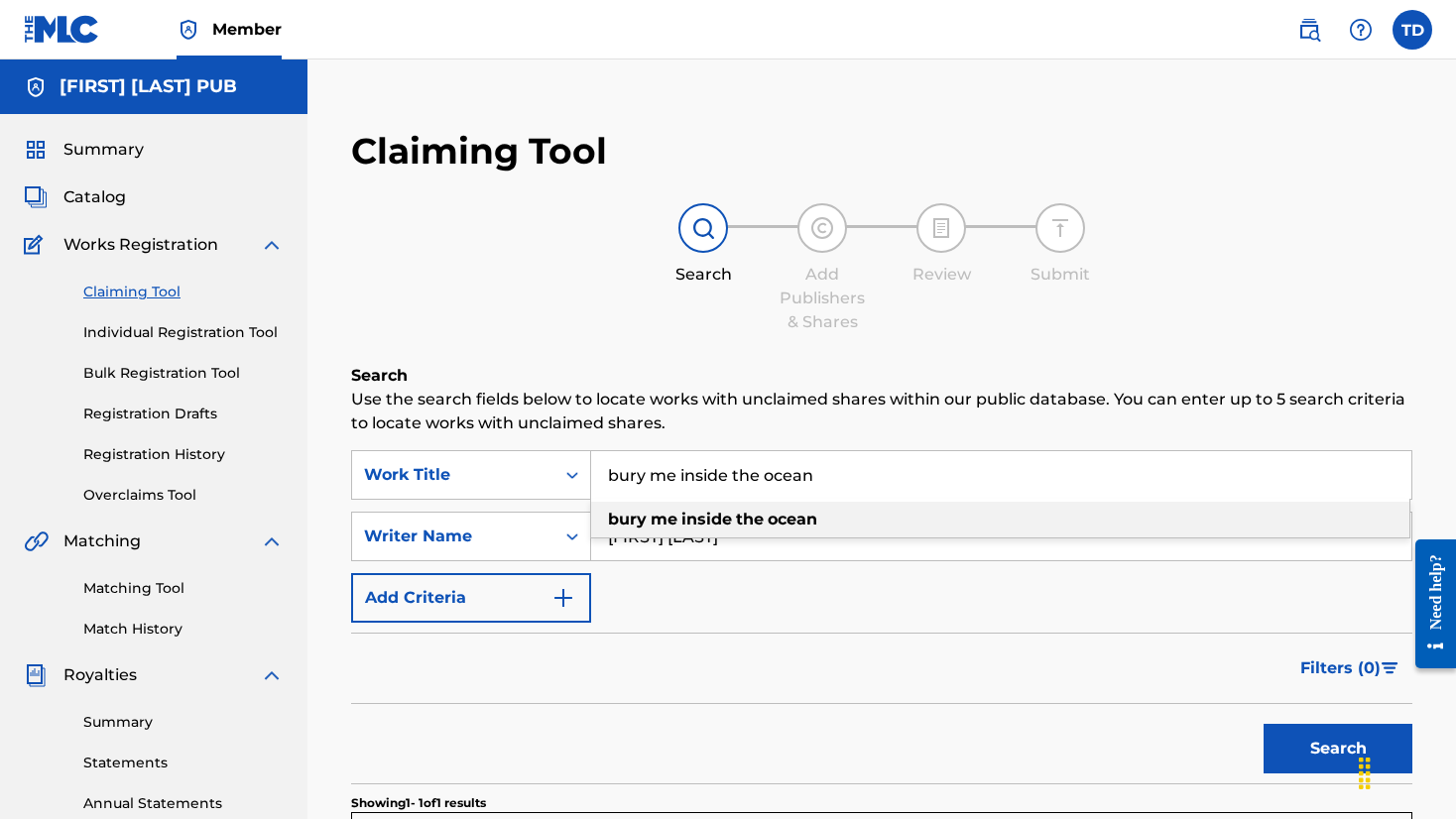 drag, startPoint x: 803, startPoint y: 476, endPoint x: 672, endPoint y: 455, distance: 132.67253 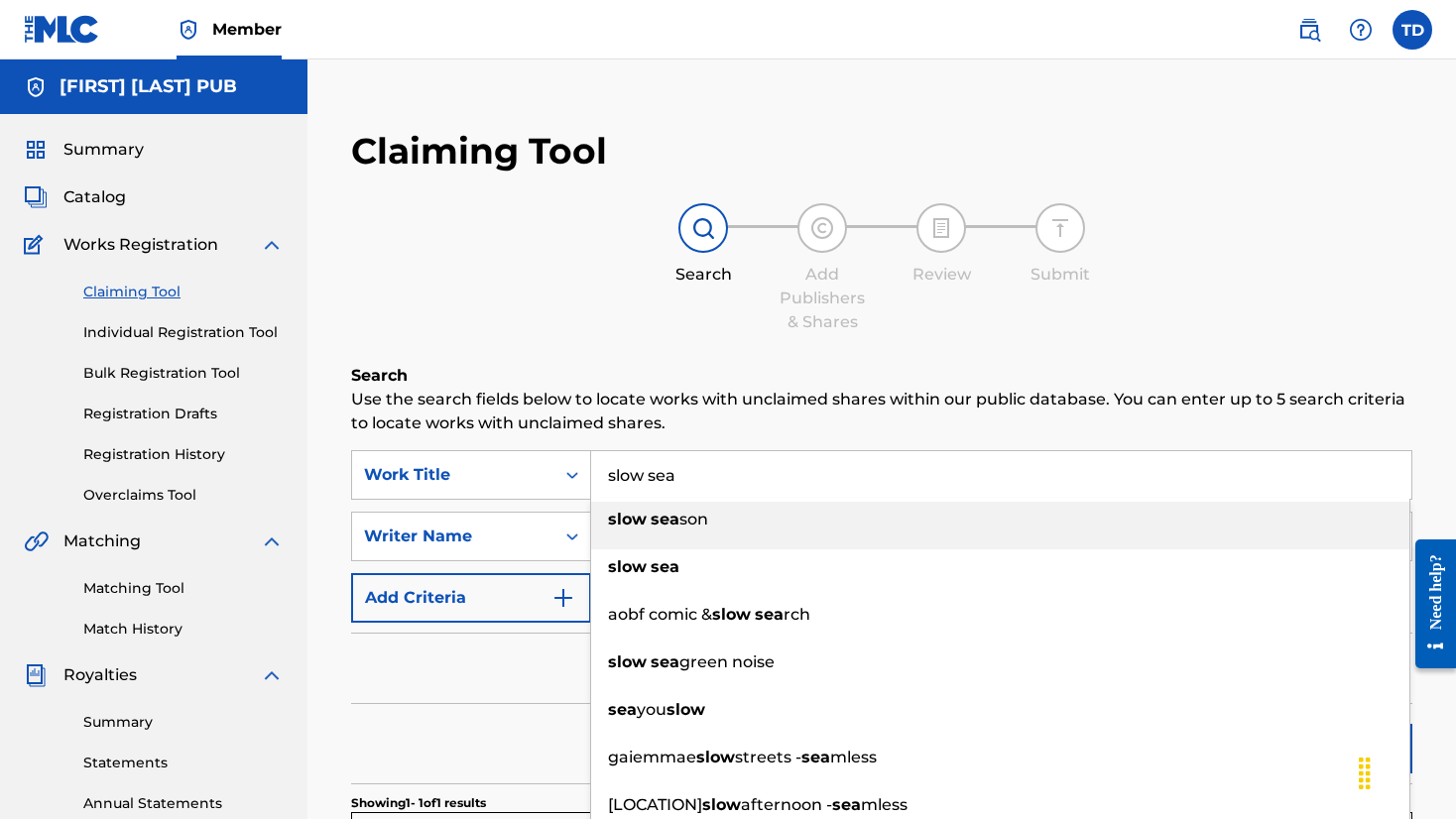 click on "sea" at bounding box center [665, 519] 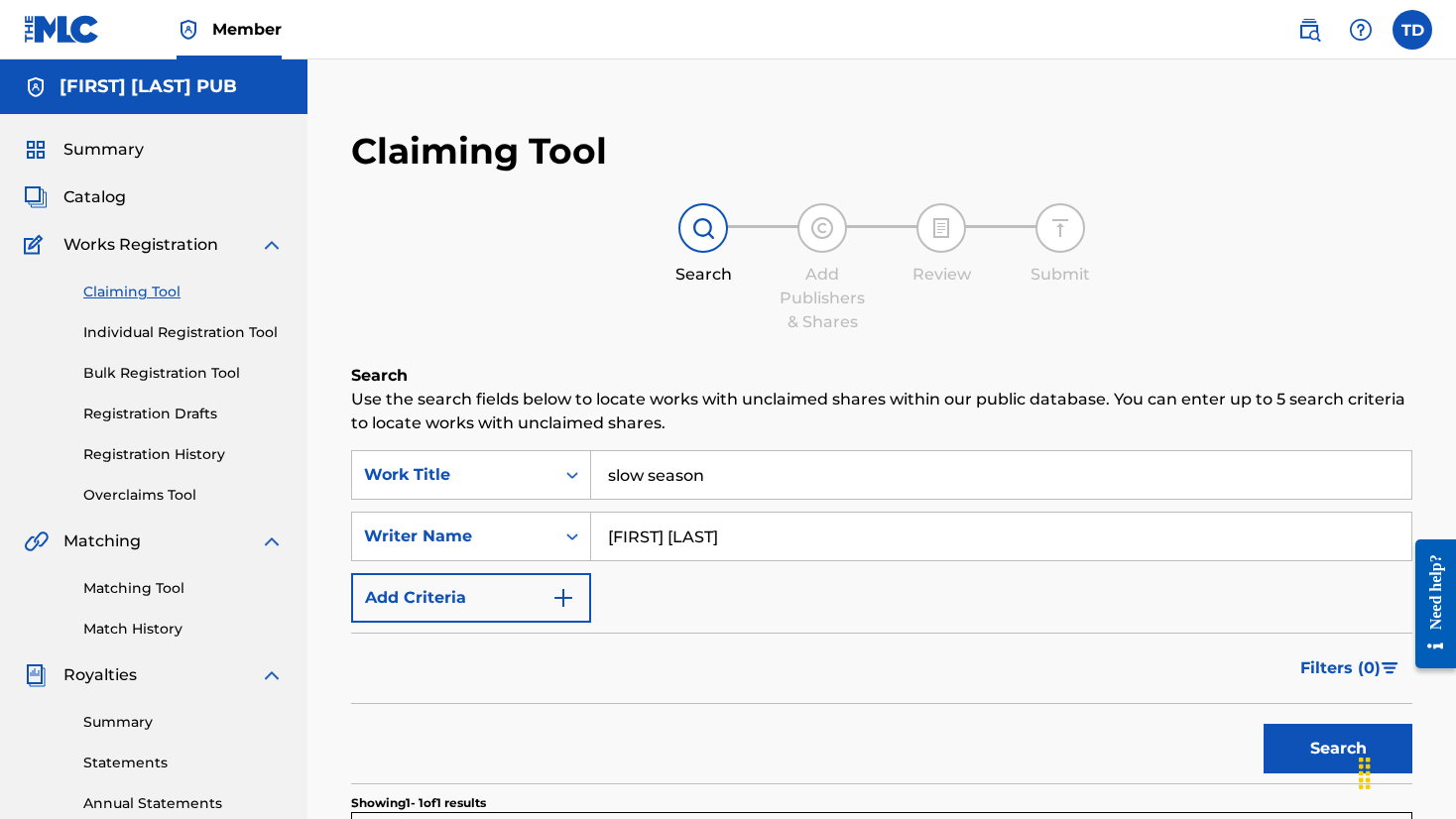 click on "Search" at bounding box center (1338, 749) 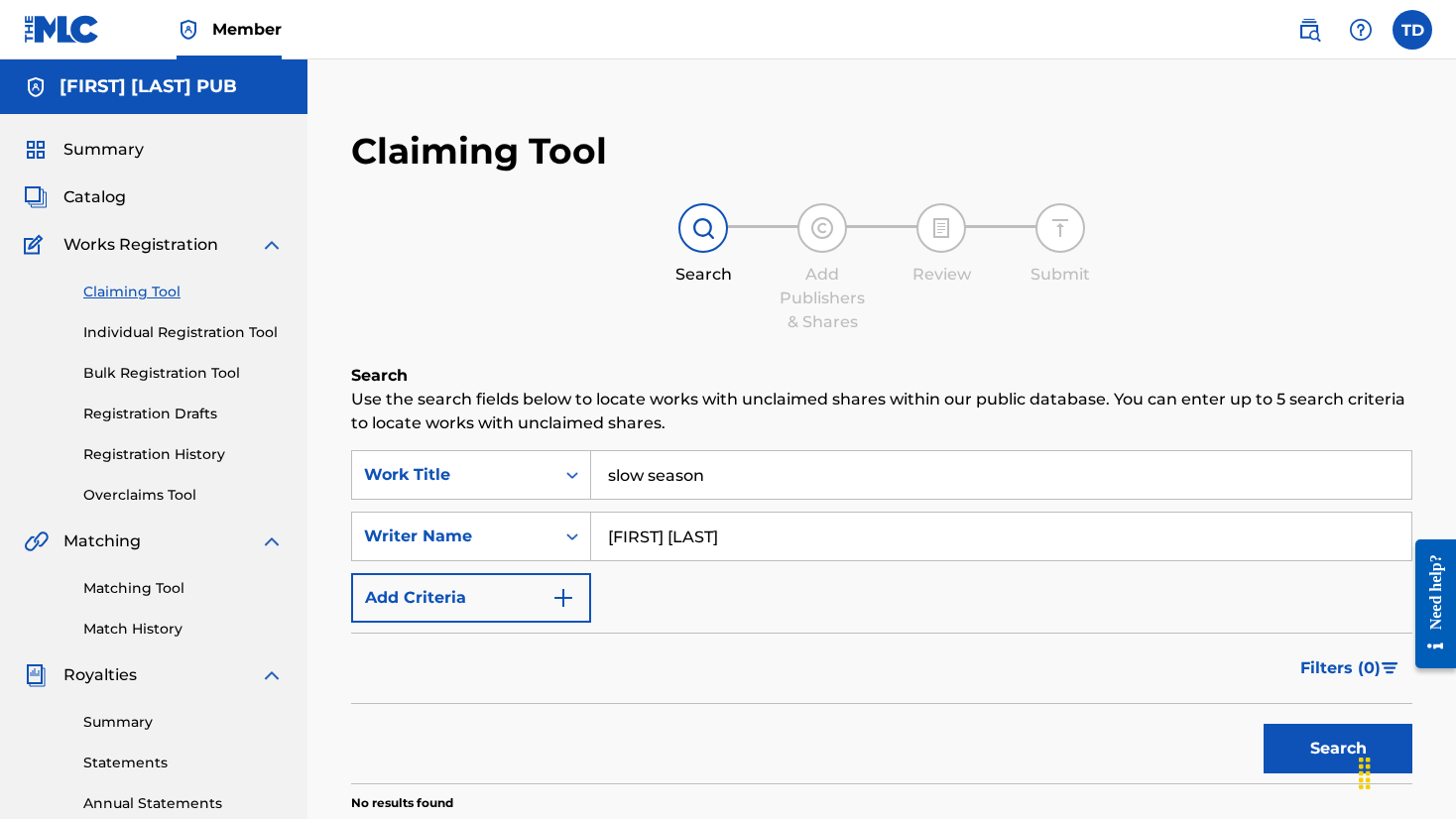 scroll, scrollTop: 0, scrollLeft: 0, axis: both 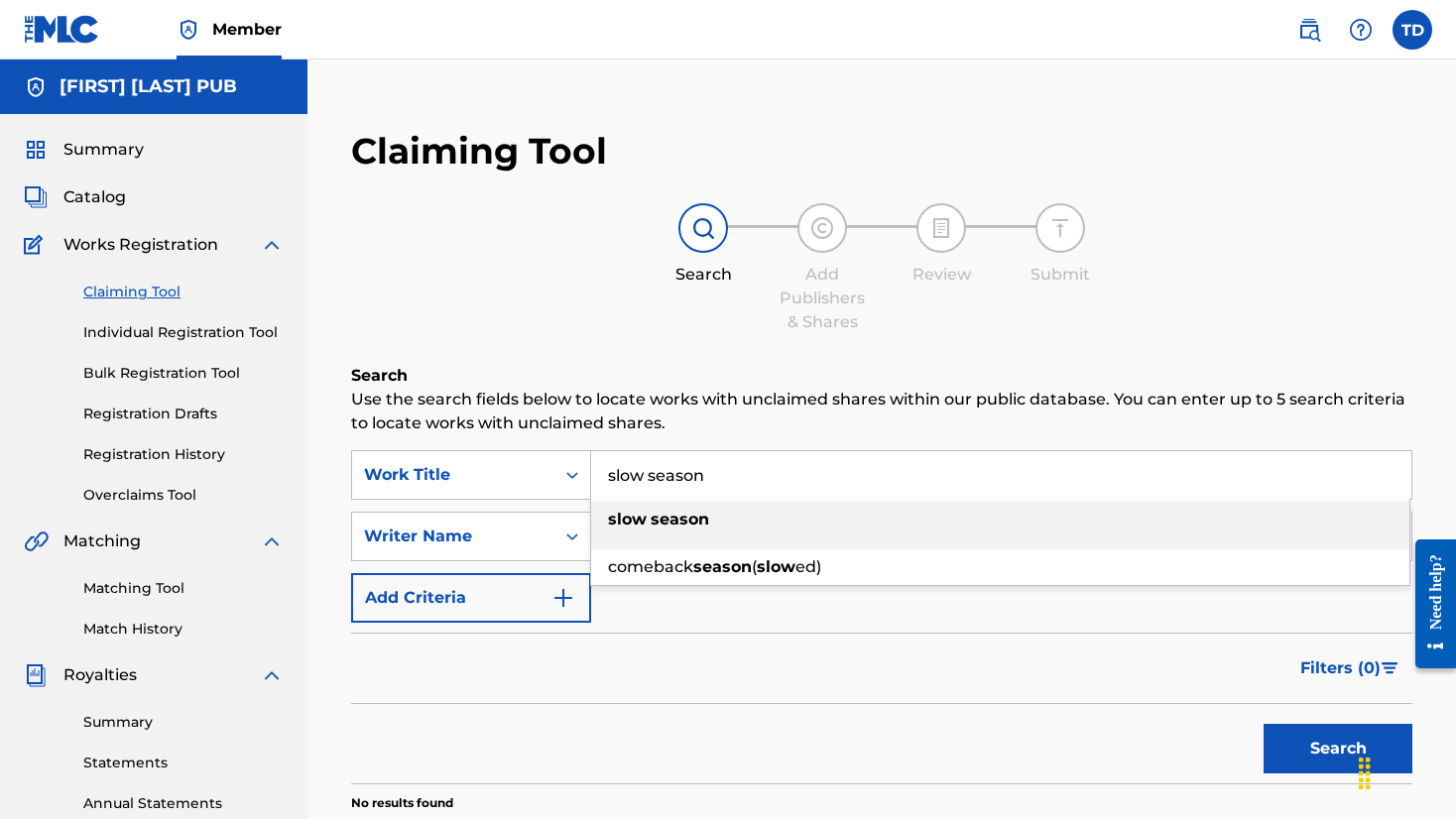 drag, startPoint x: 759, startPoint y: 474, endPoint x: 601, endPoint y: 470, distance: 158.05062 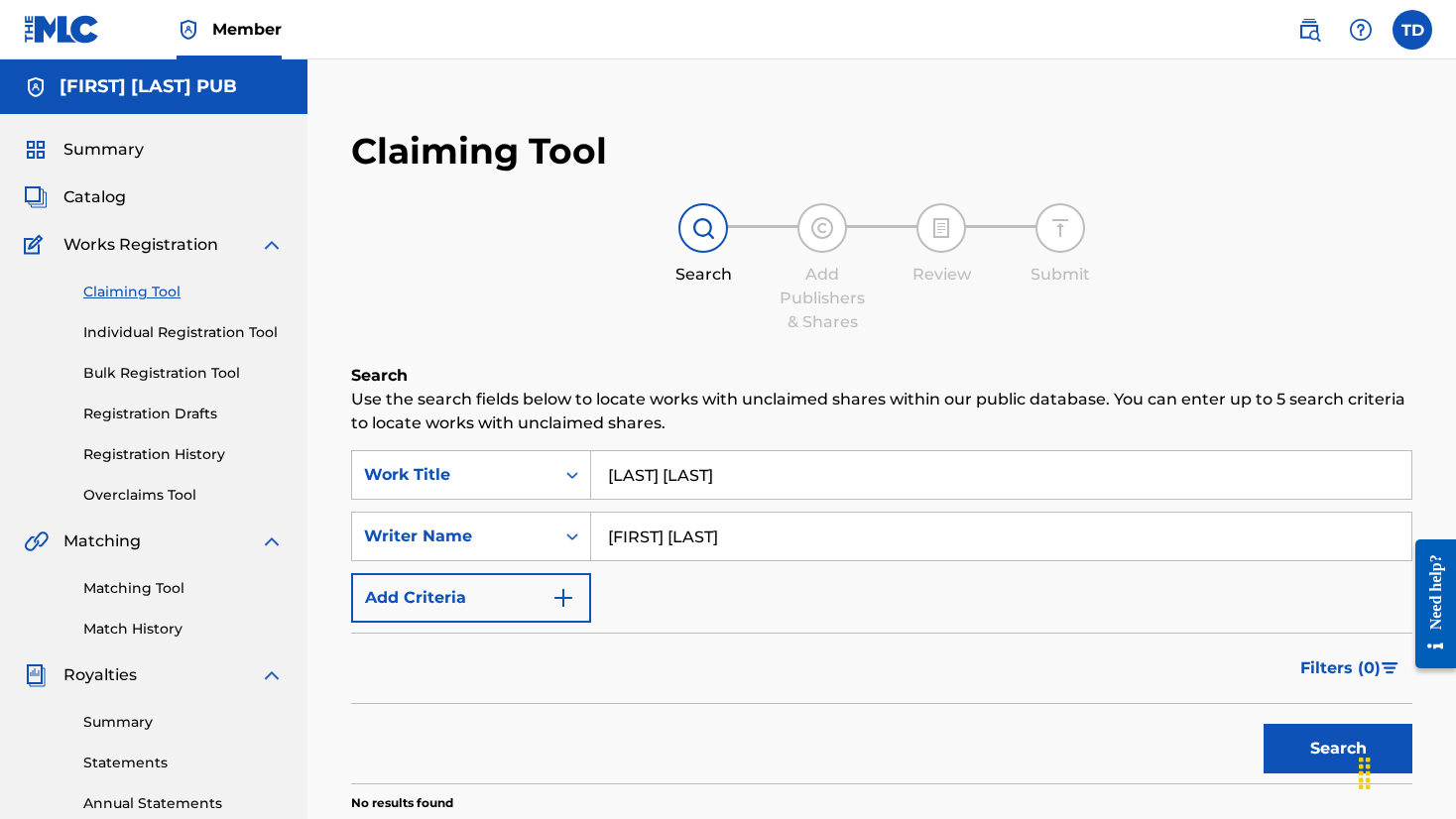 click on "Search" at bounding box center [1338, 749] 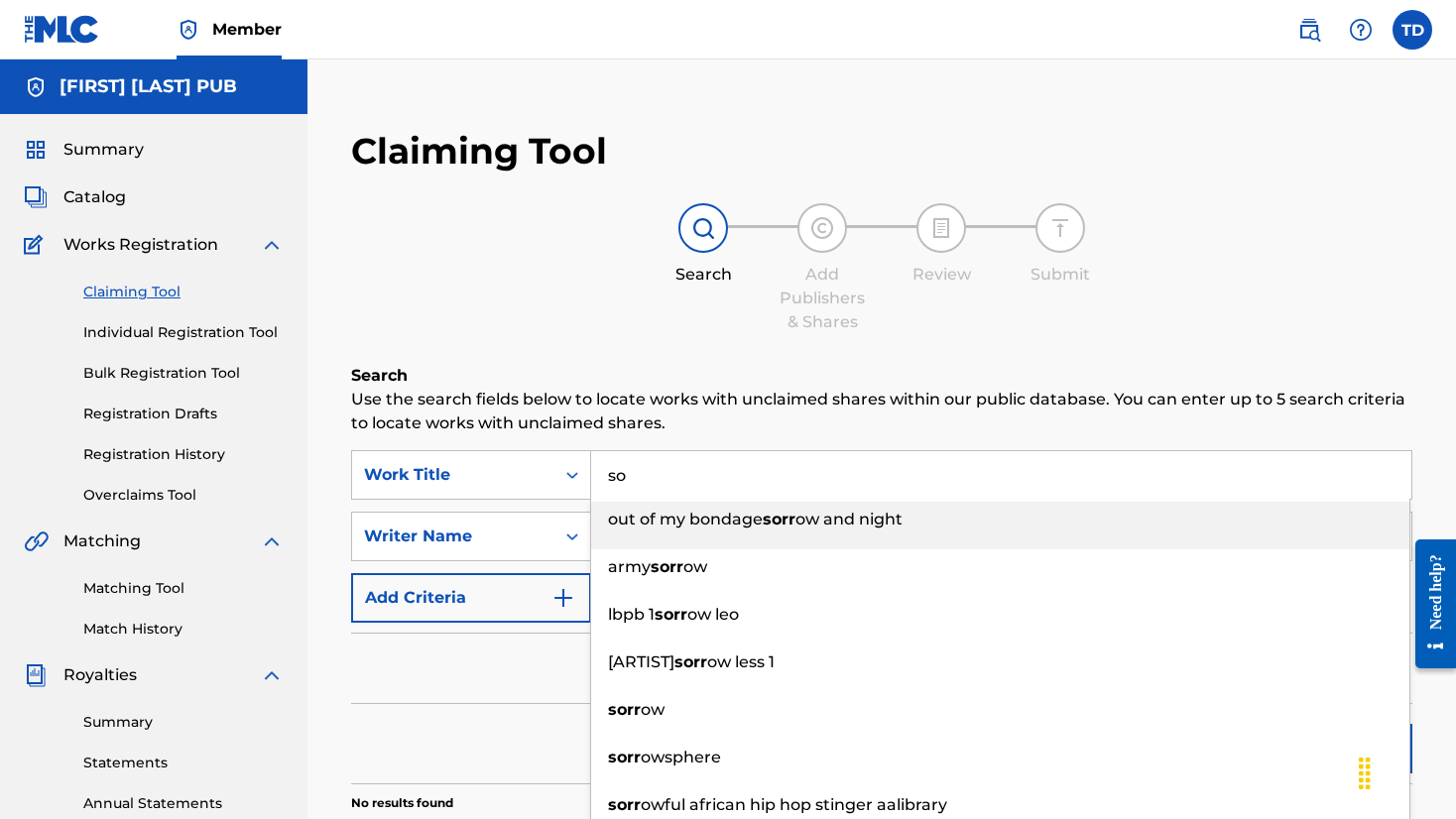type on "s" 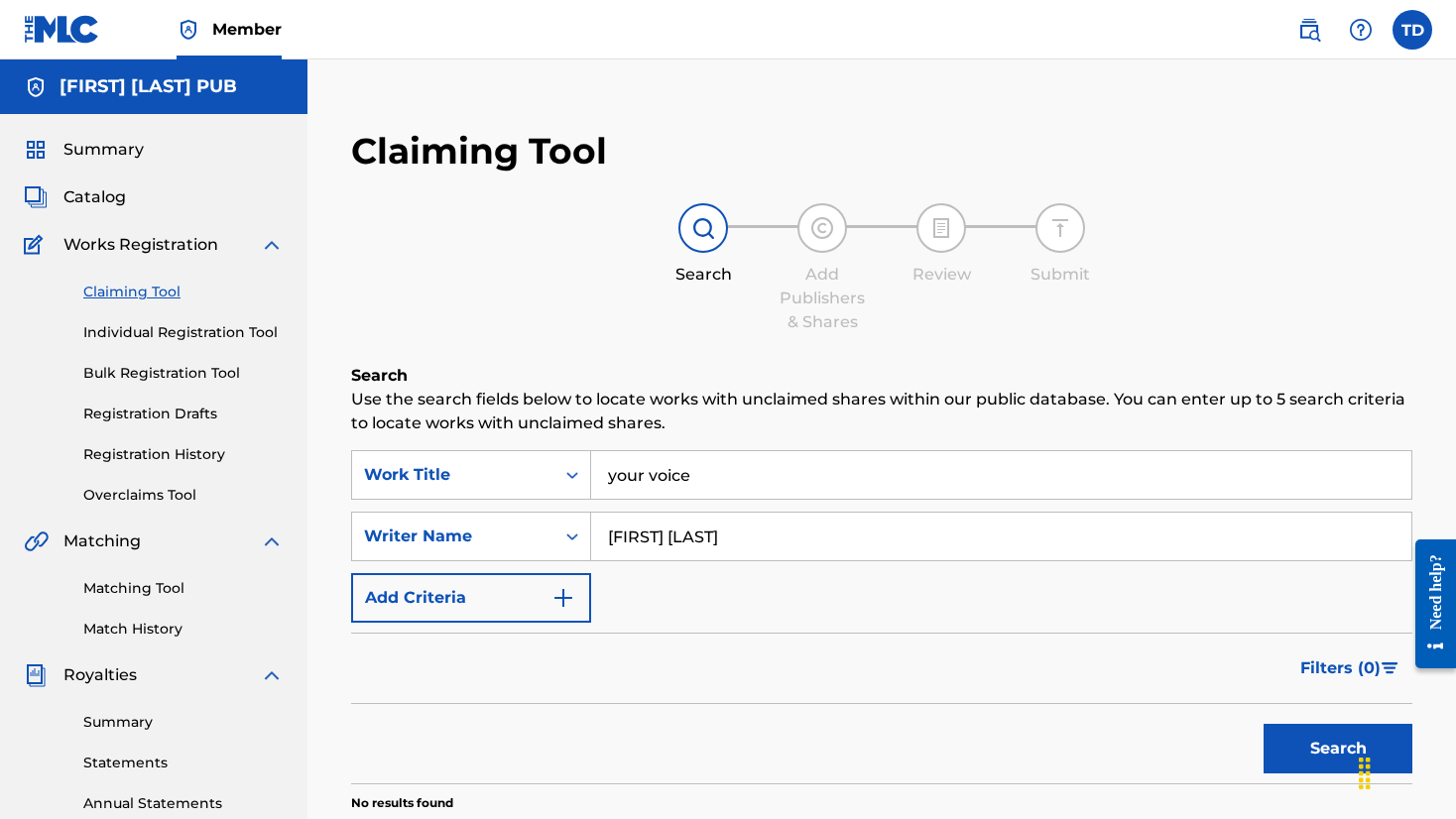 type on "your voice" 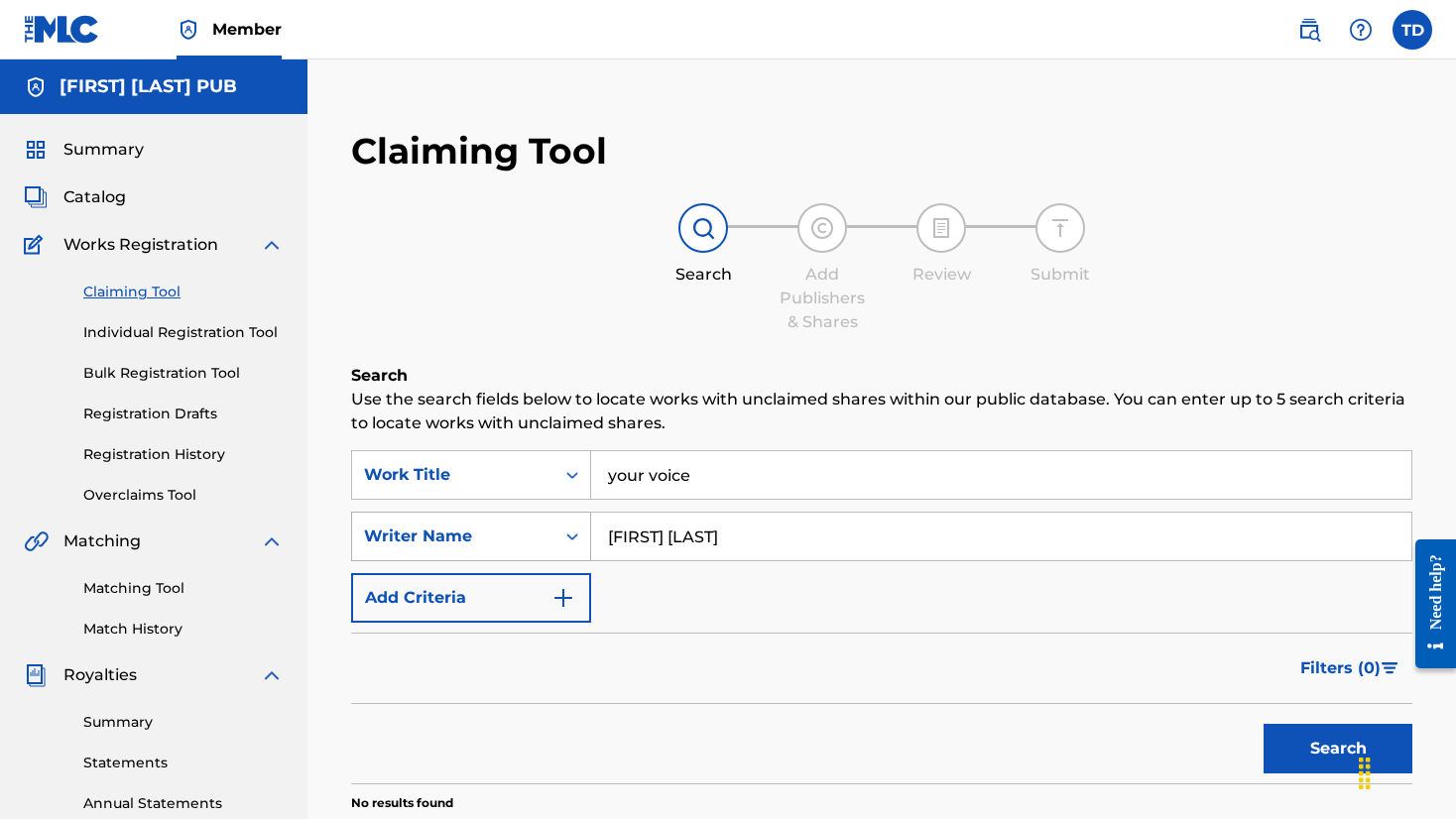drag, startPoint x: 736, startPoint y: 532, endPoint x: 570, endPoint y: 530, distance: 166.01205 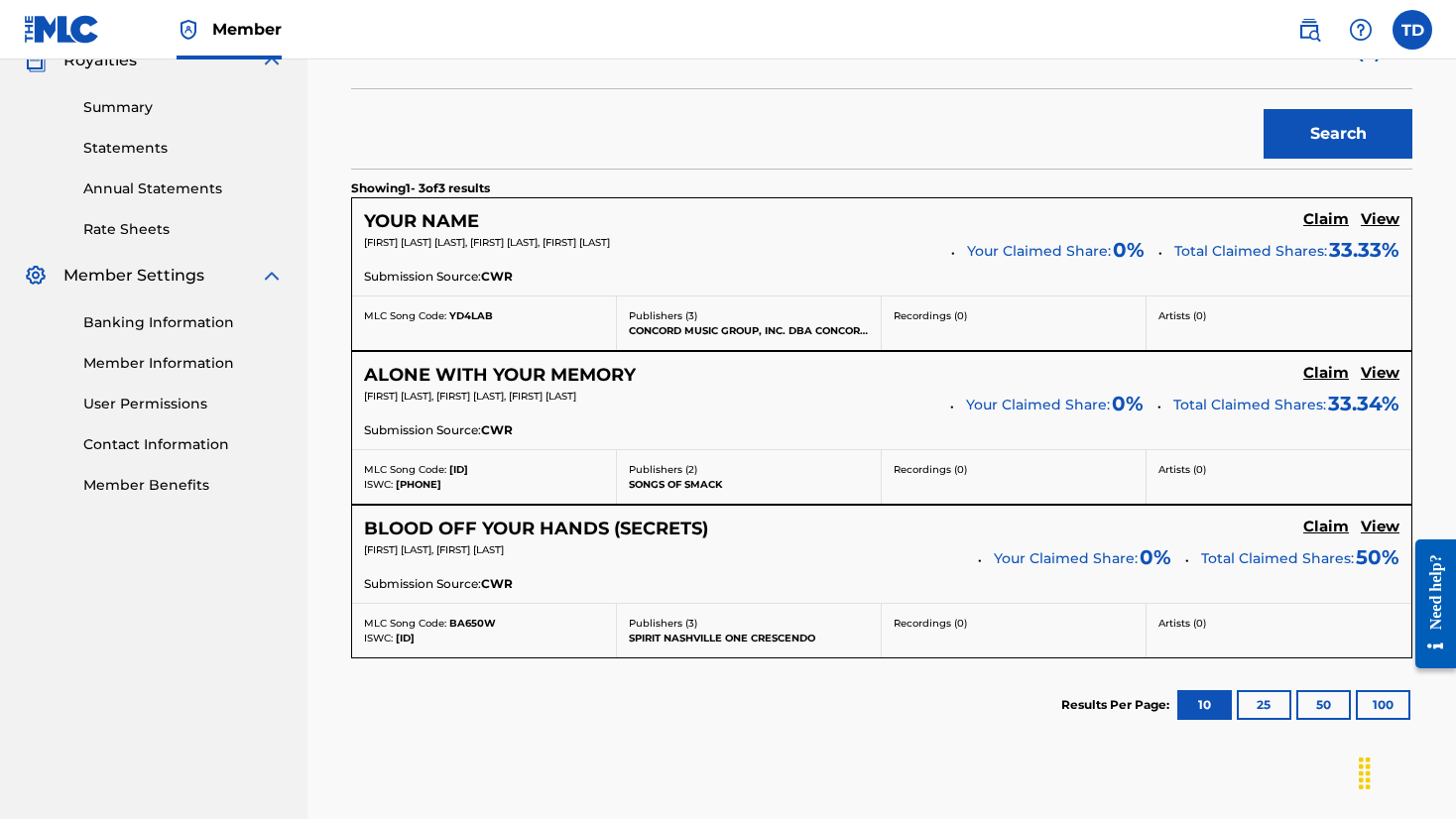 scroll, scrollTop: 616, scrollLeft: 0, axis: vertical 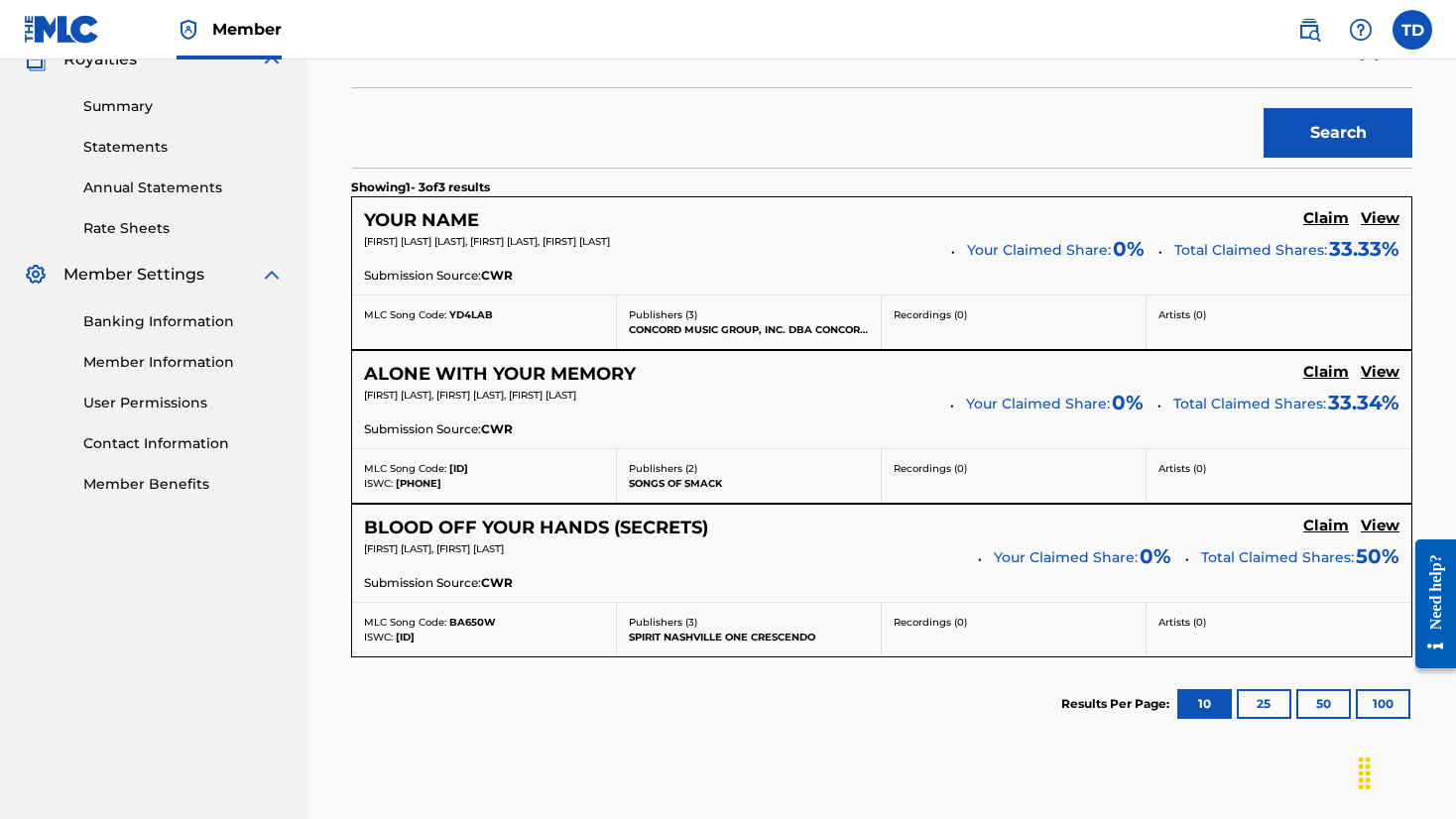 click on "25" at bounding box center [1264, 704] 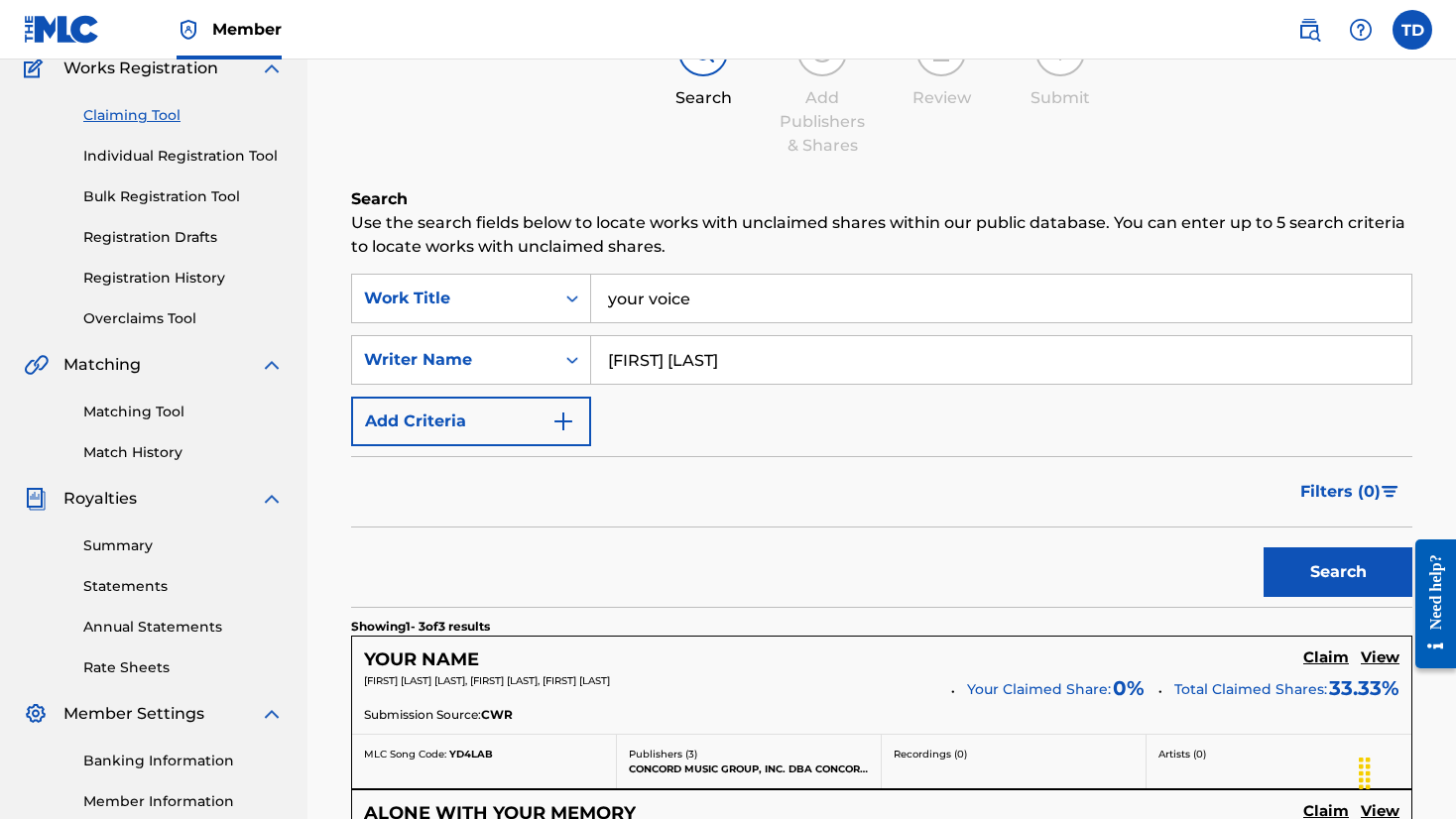scroll, scrollTop: 182, scrollLeft: 0, axis: vertical 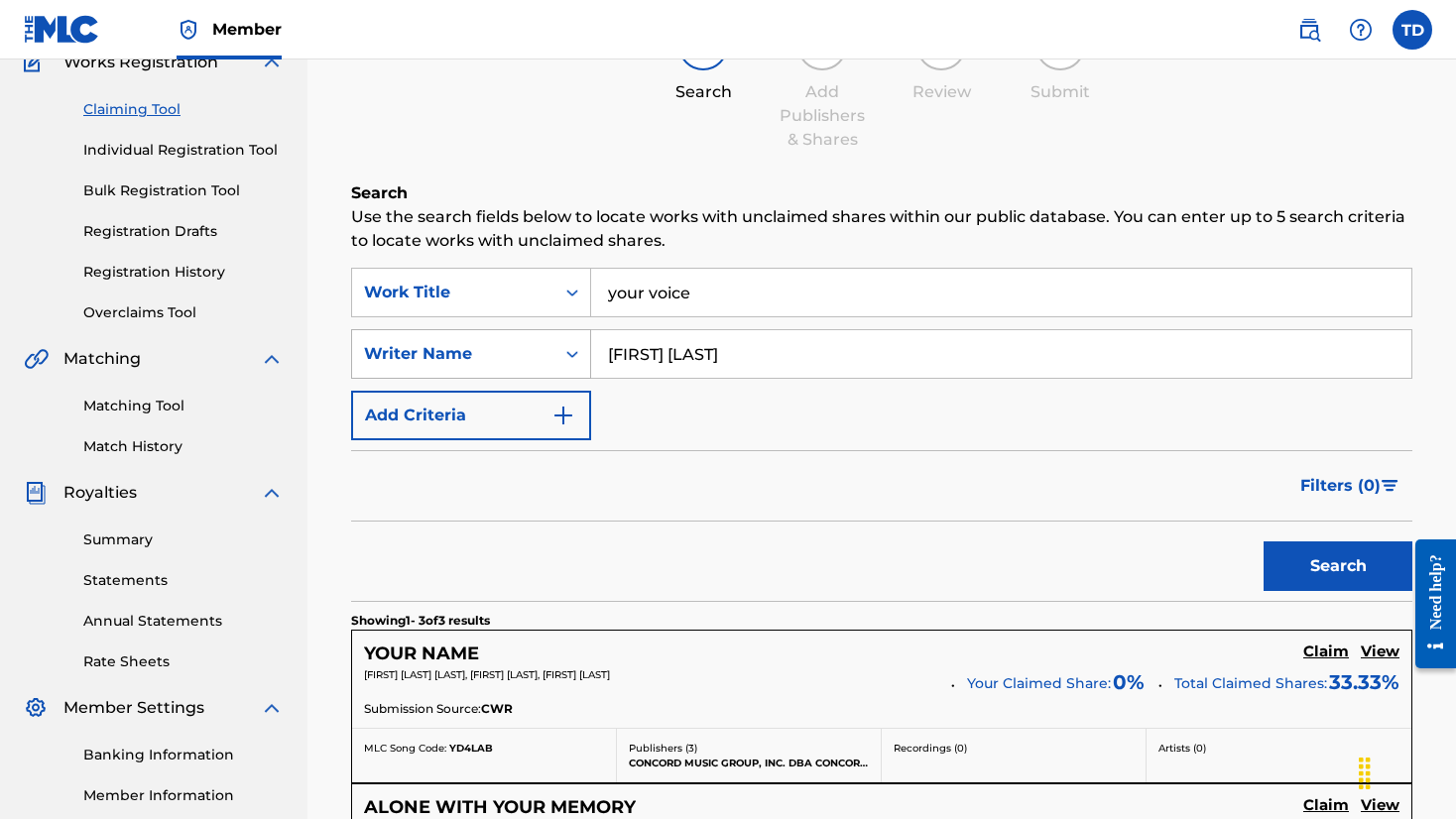 drag, startPoint x: 773, startPoint y: 363, endPoint x: 533, endPoint y: 341, distance: 241.00622 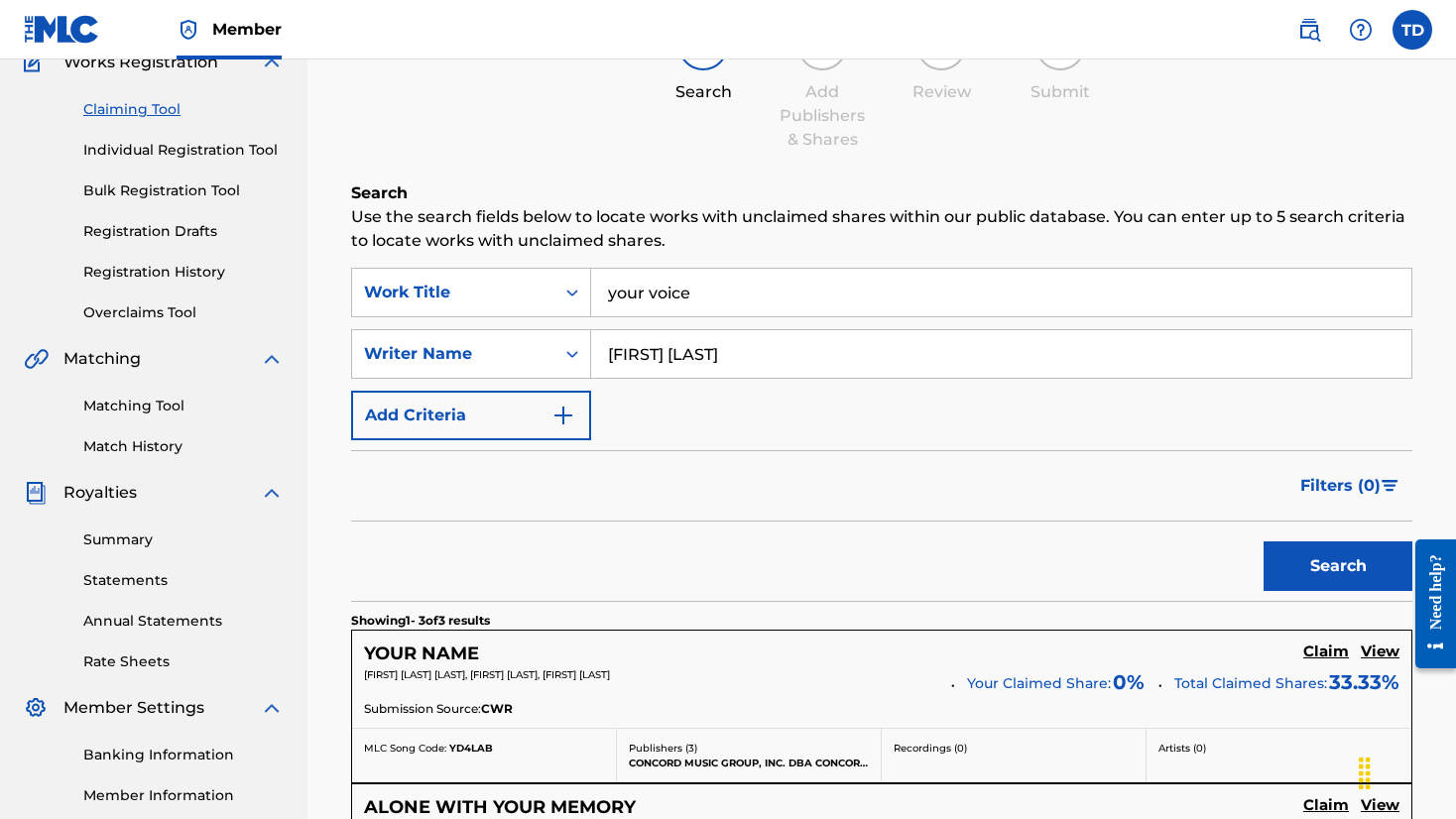 click on "your voice" at bounding box center (1001, 292) 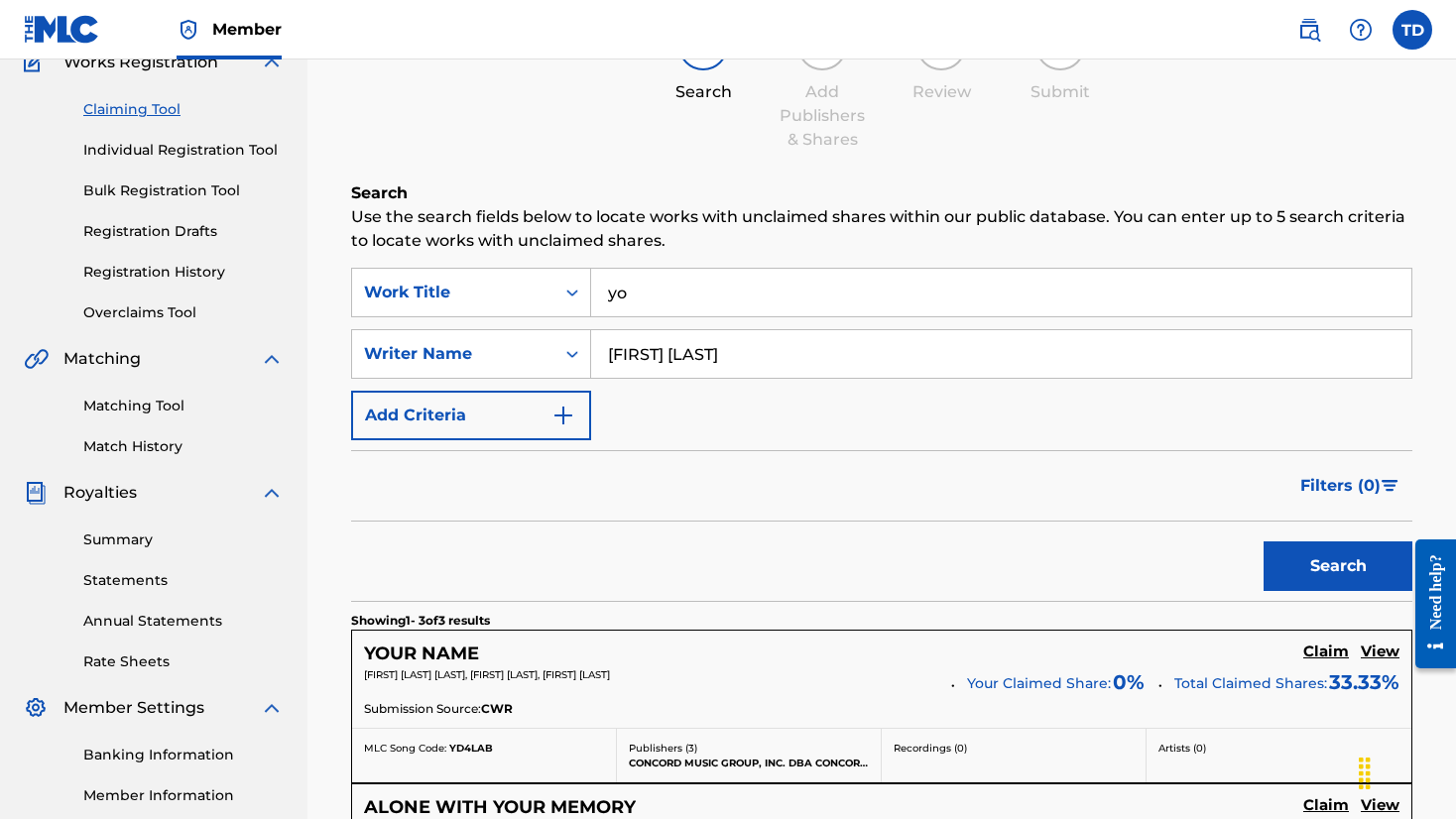 type on "y" 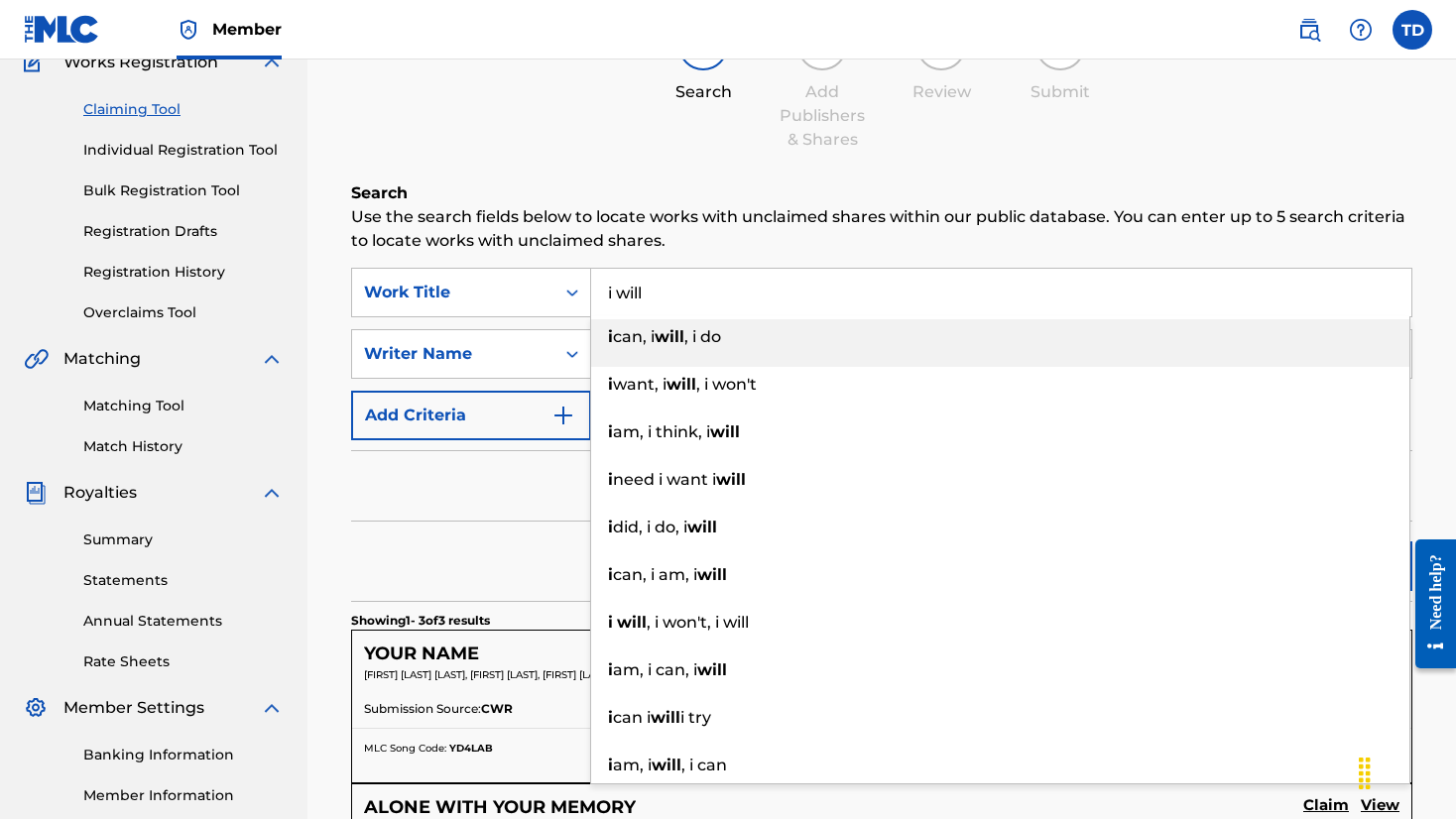 click on "i will" at bounding box center (1001, 292) 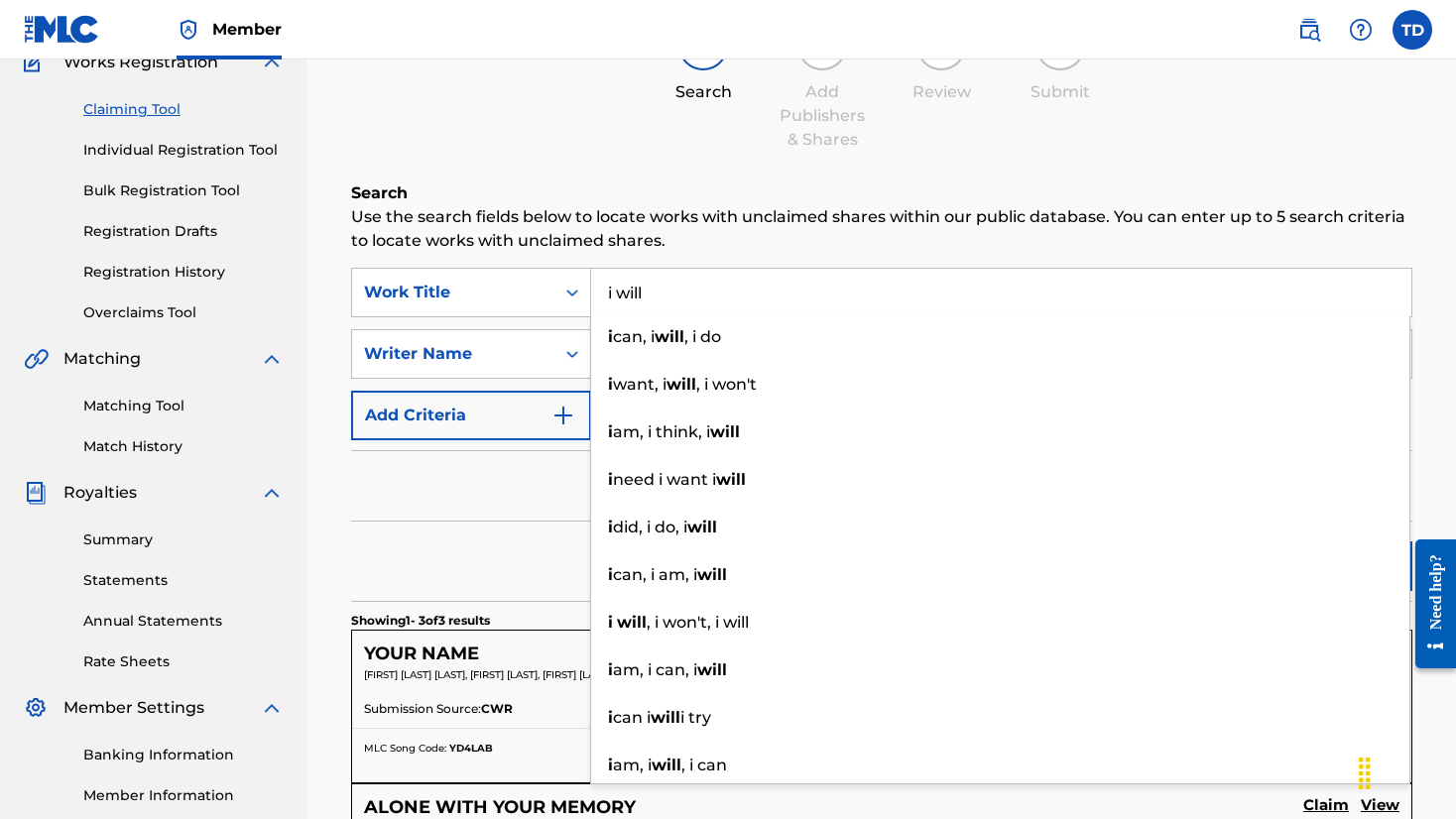 type on "i will" 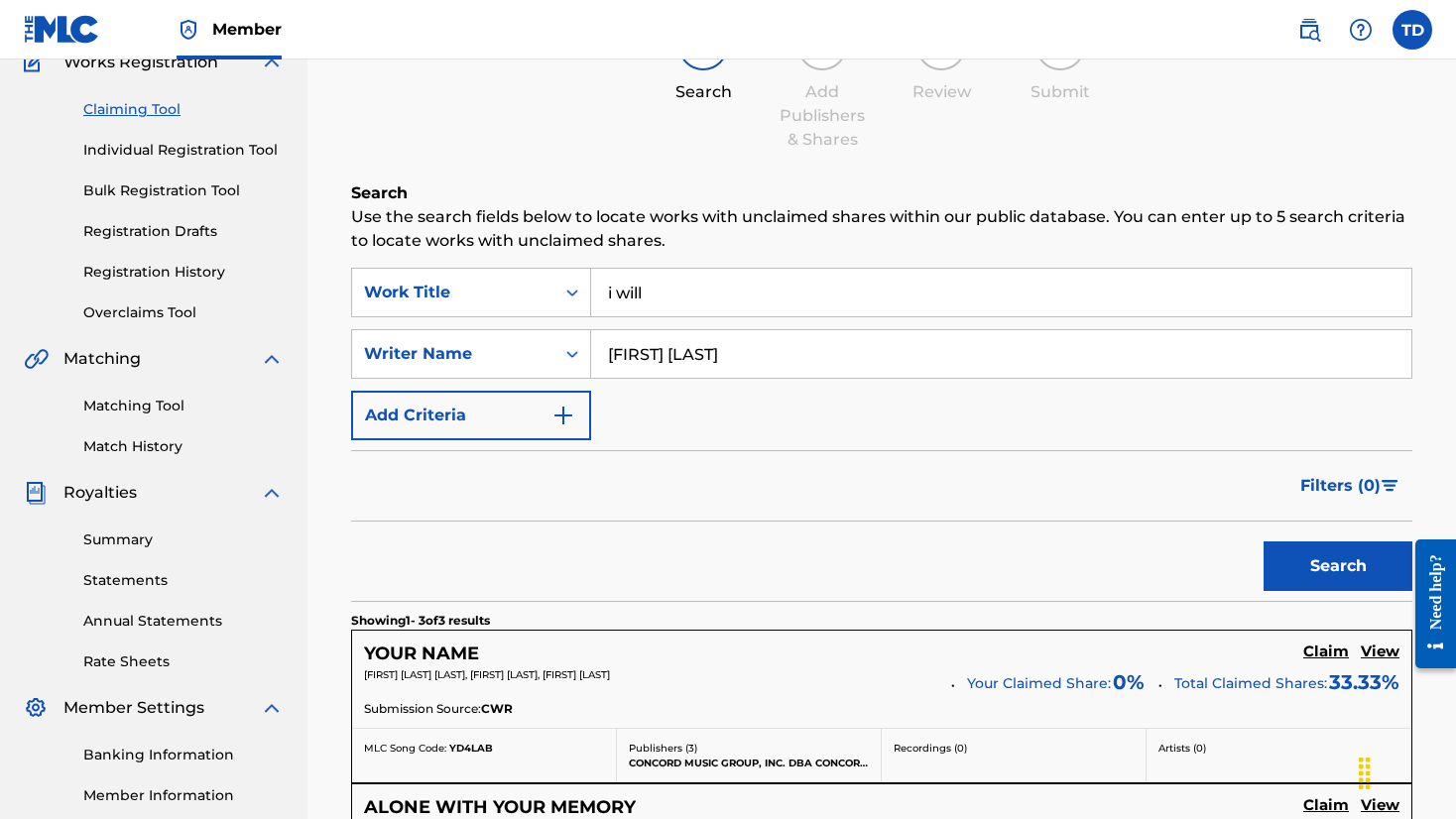 click on "Search" at bounding box center [882, 561] 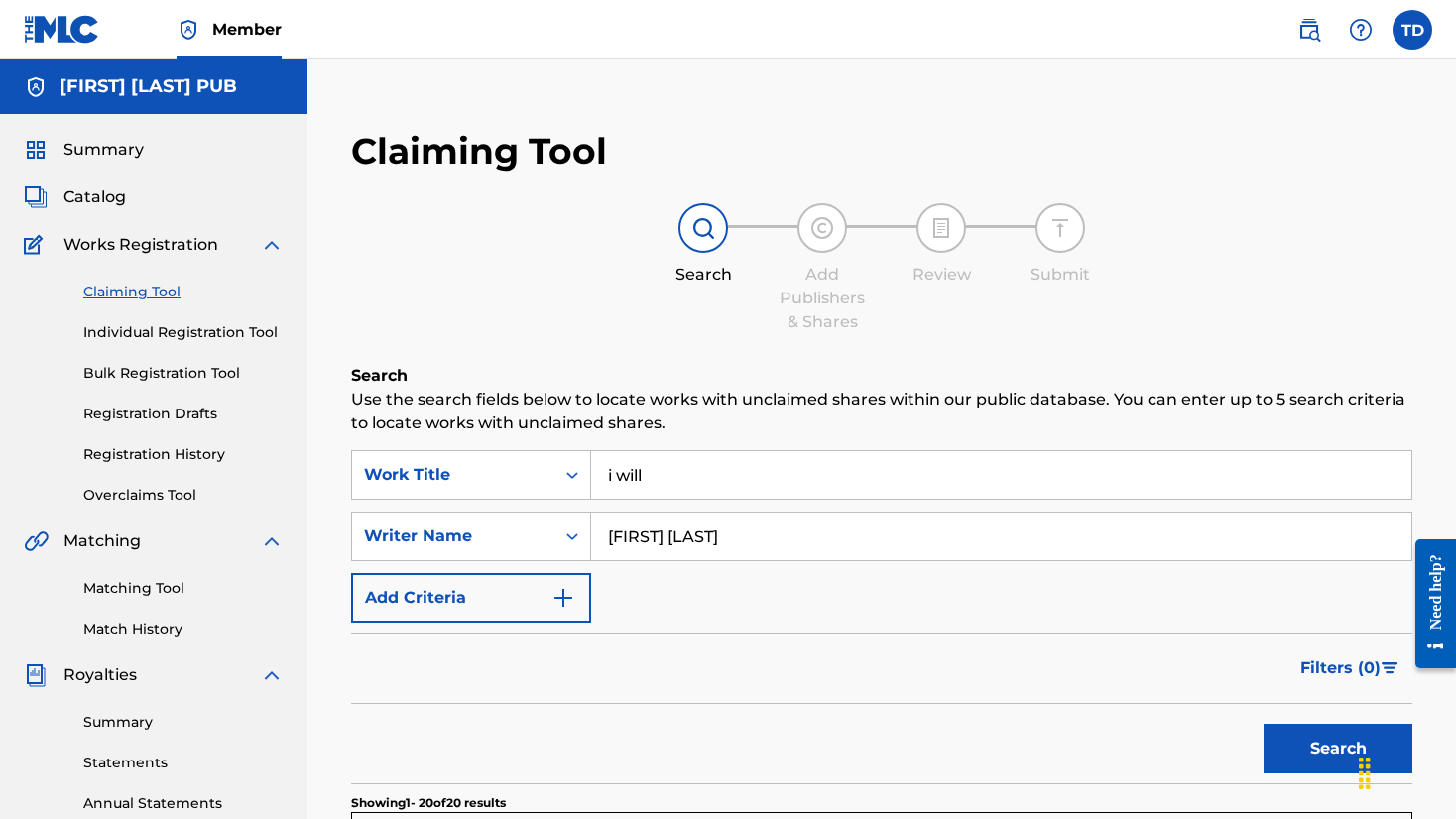 scroll, scrollTop: 0, scrollLeft: 0, axis: both 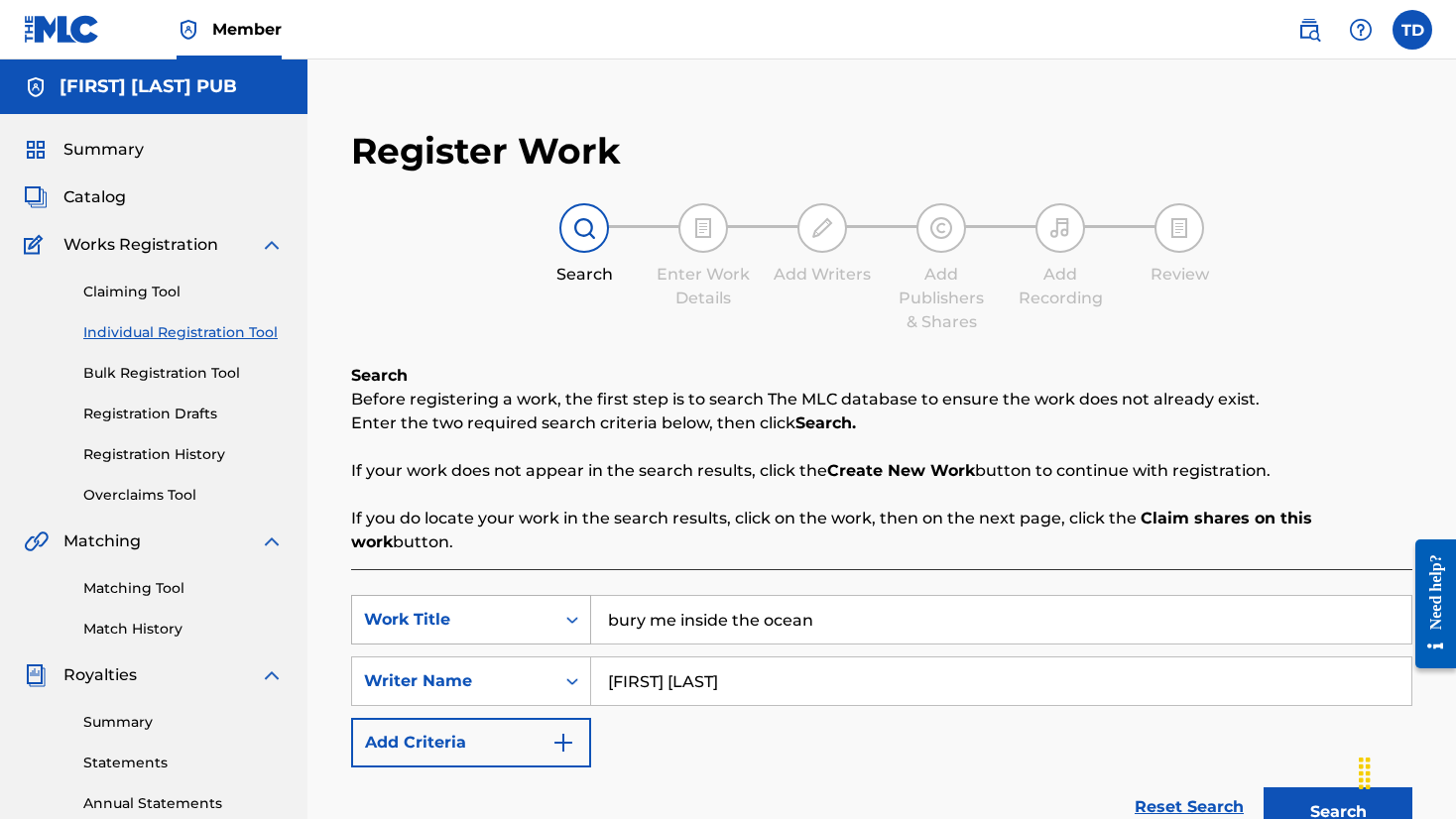 drag, startPoint x: 840, startPoint y: 629, endPoint x: 569, endPoint y: 621, distance: 271.1181 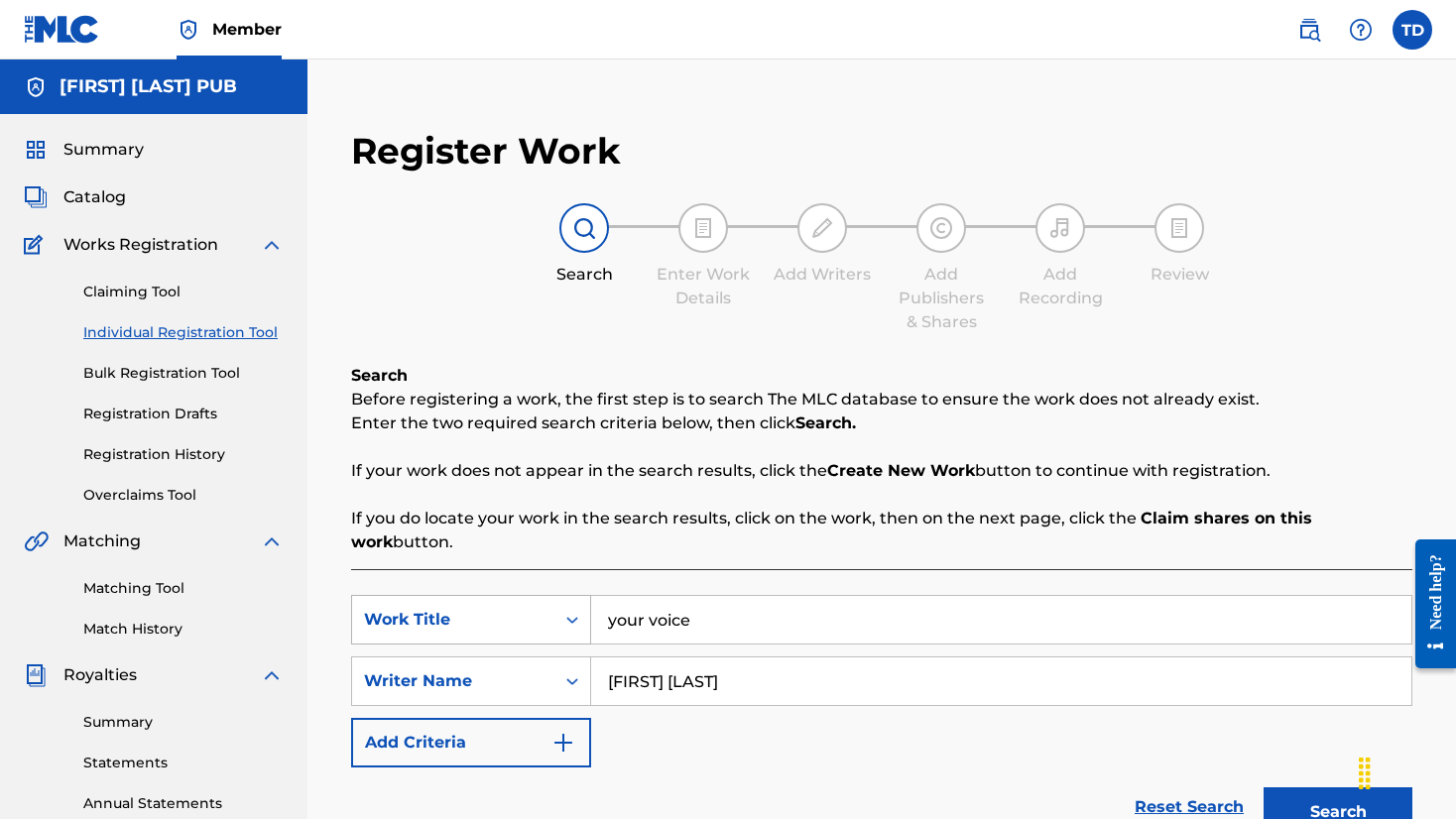 type on "your voice" 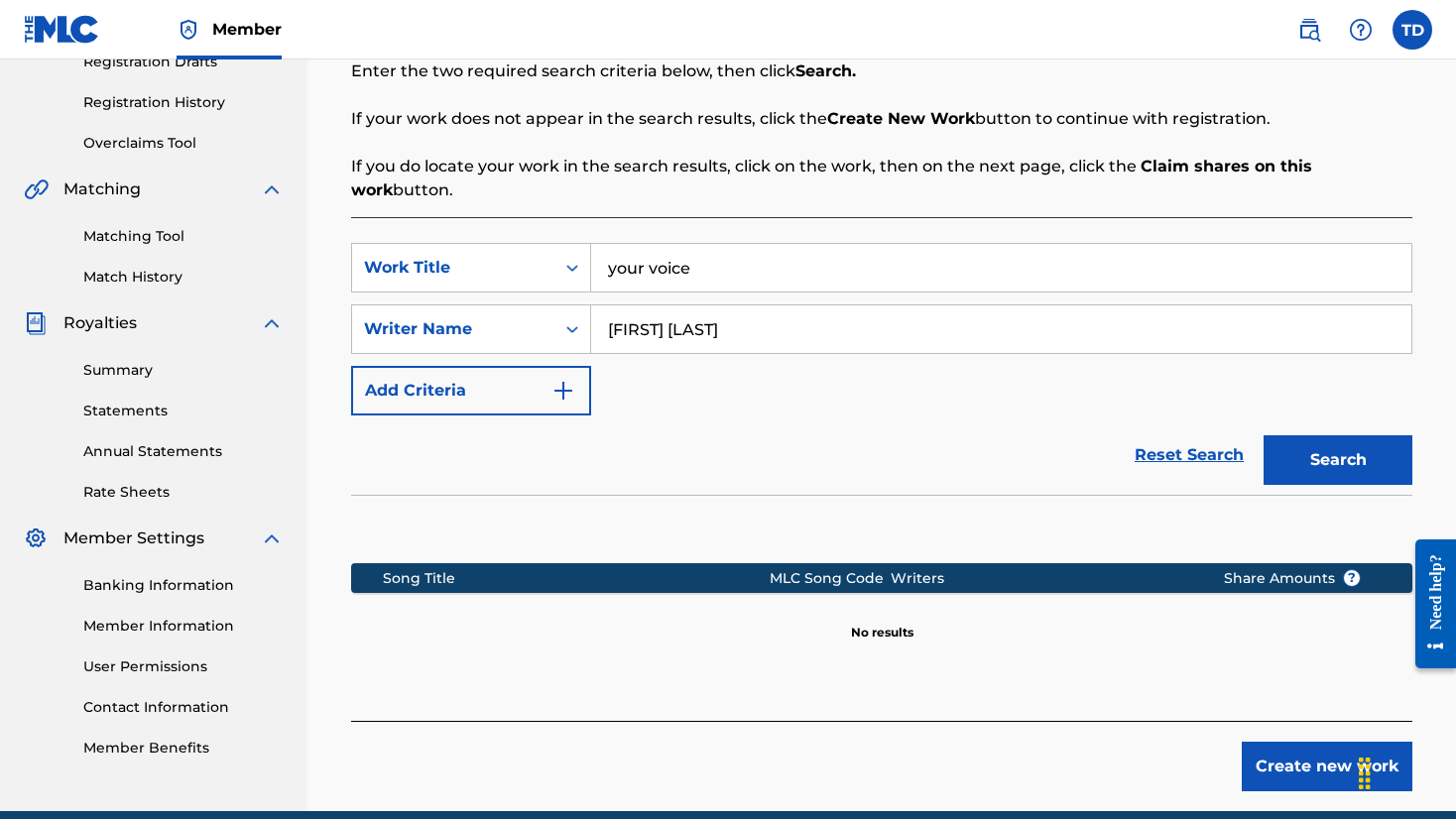 scroll, scrollTop: 348, scrollLeft: 0, axis: vertical 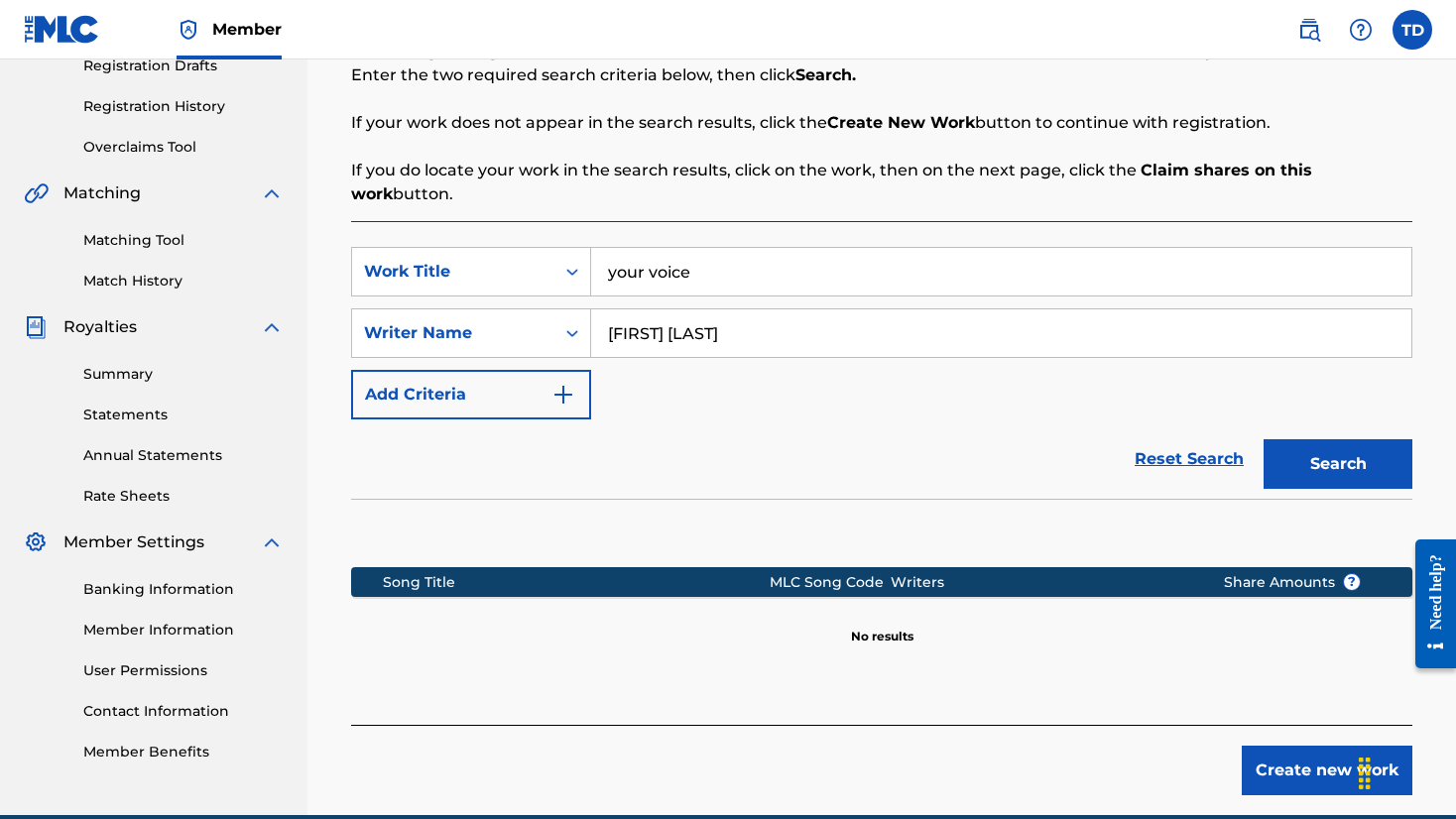 click on "Create new work" at bounding box center [1327, 770] 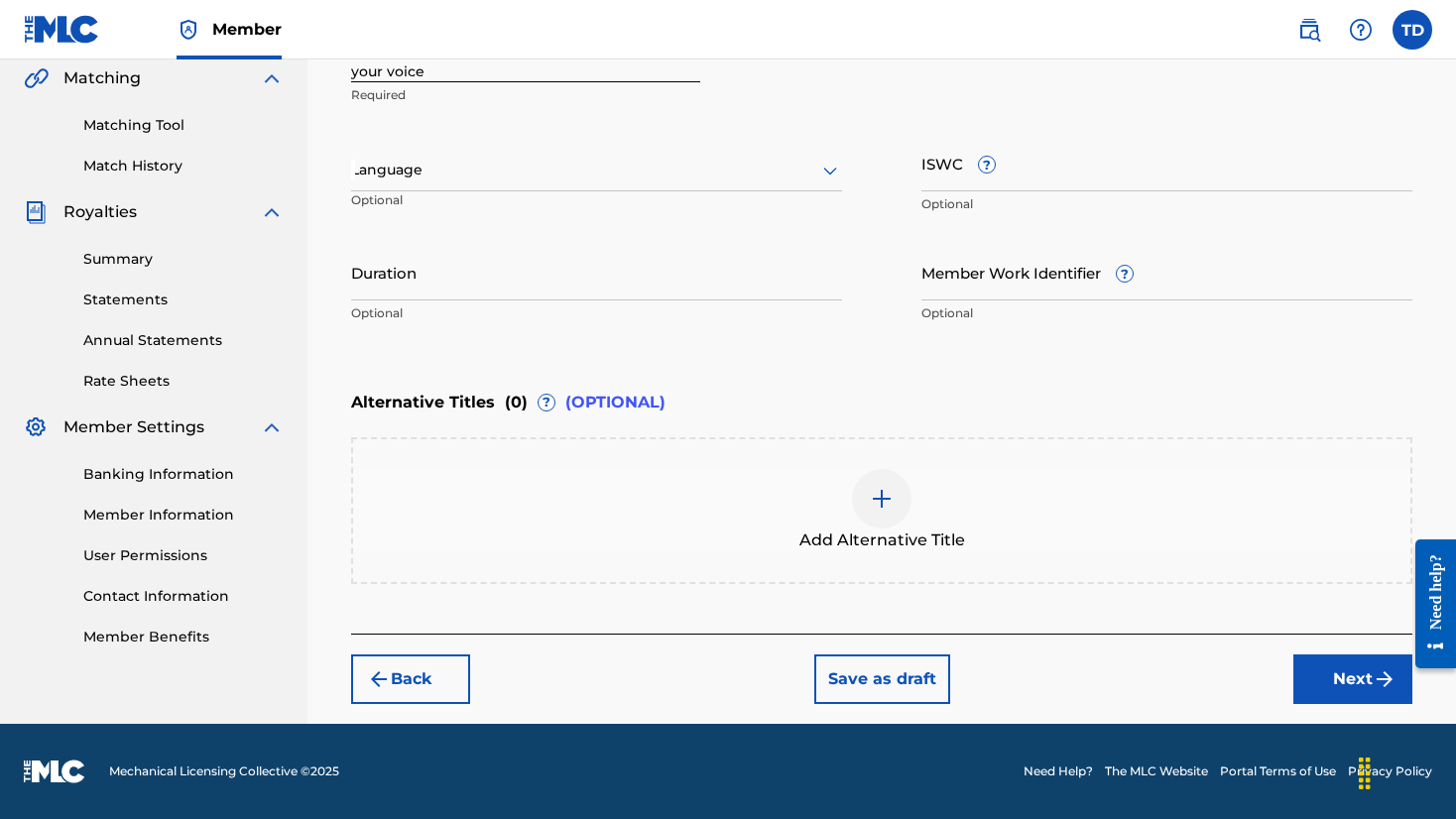 scroll, scrollTop: 463, scrollLeft: 0, axis: vertical 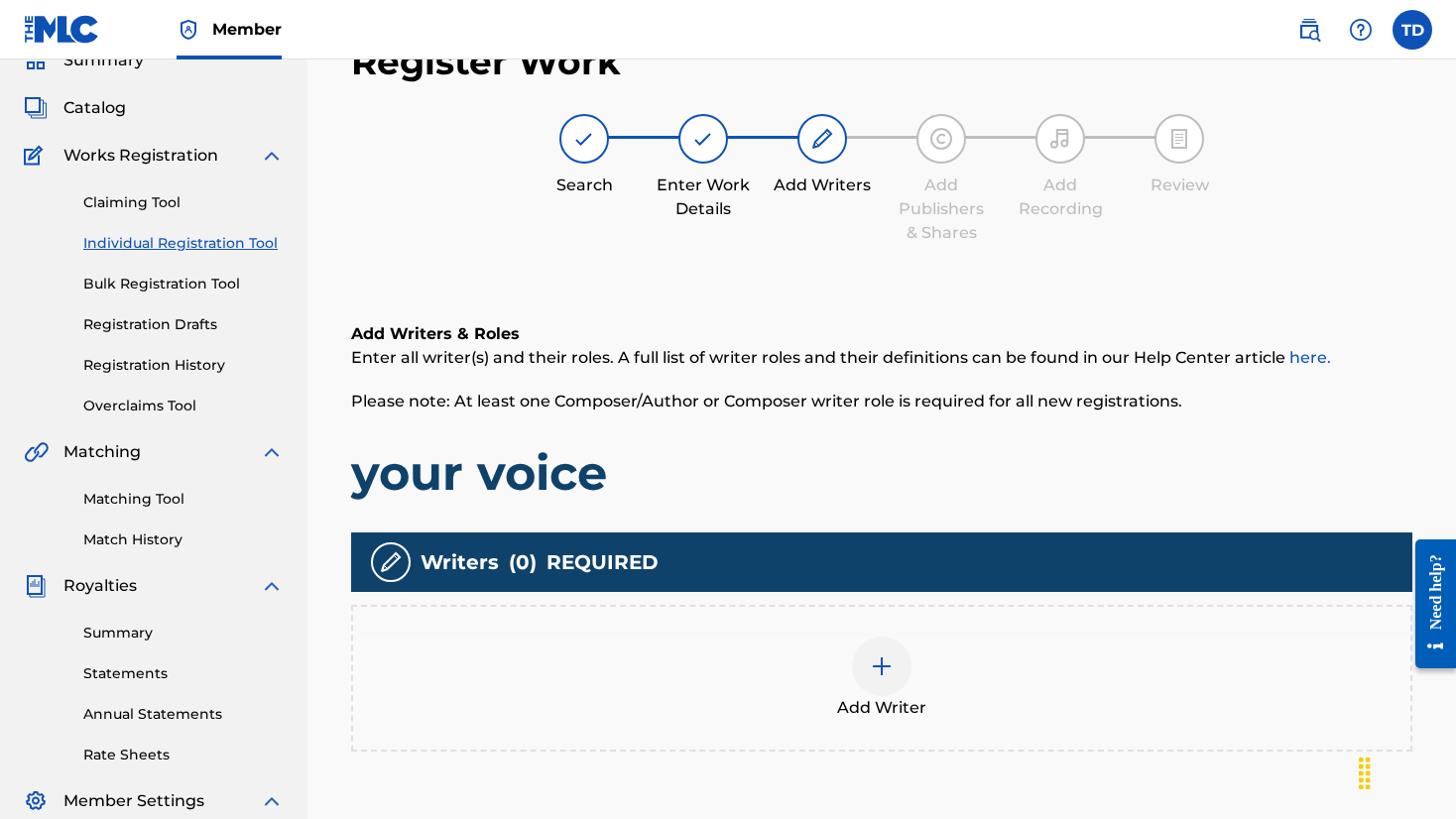 click at bounding box center (882, 666) 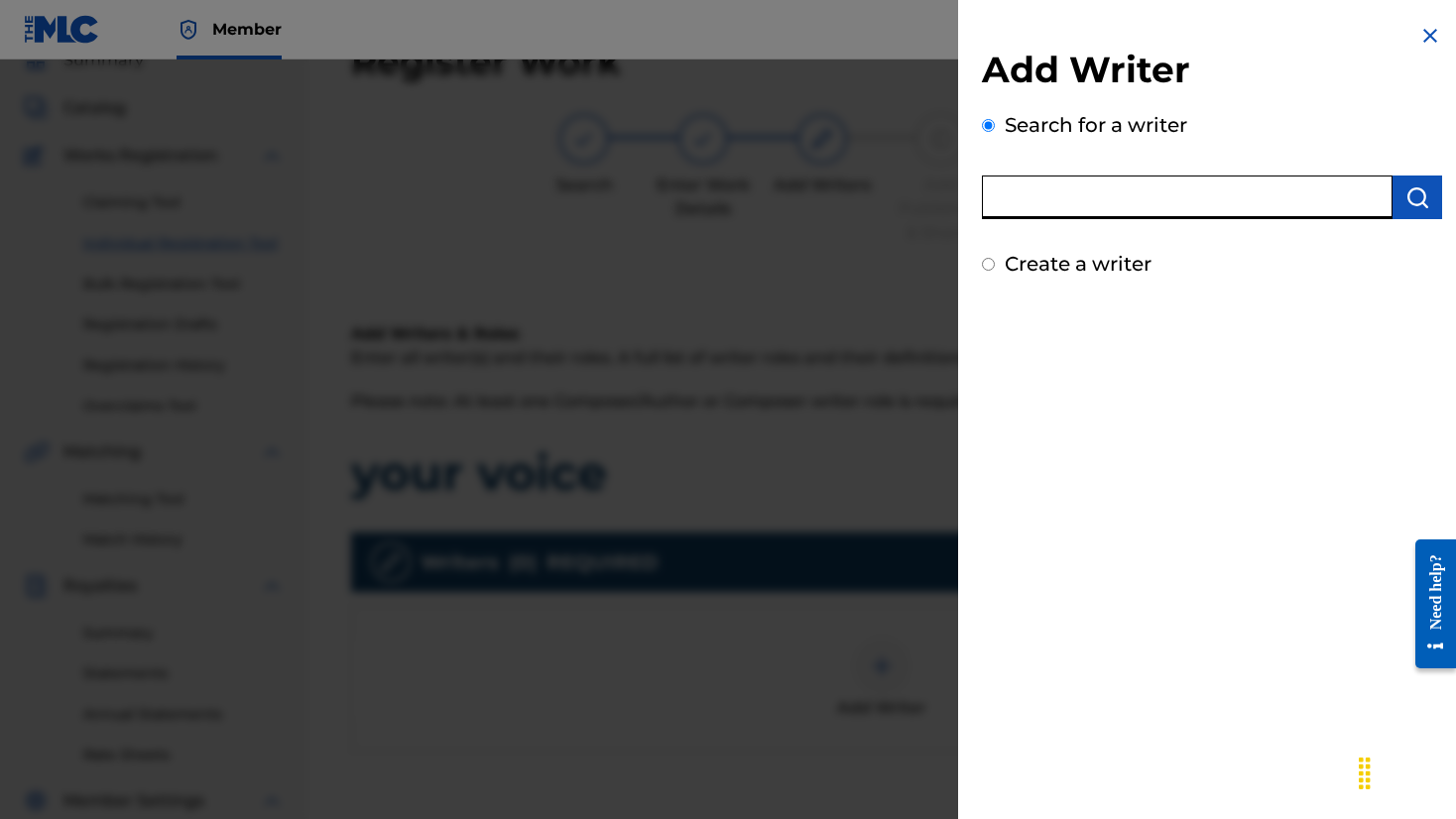 click at bounding box center [1187, 197] 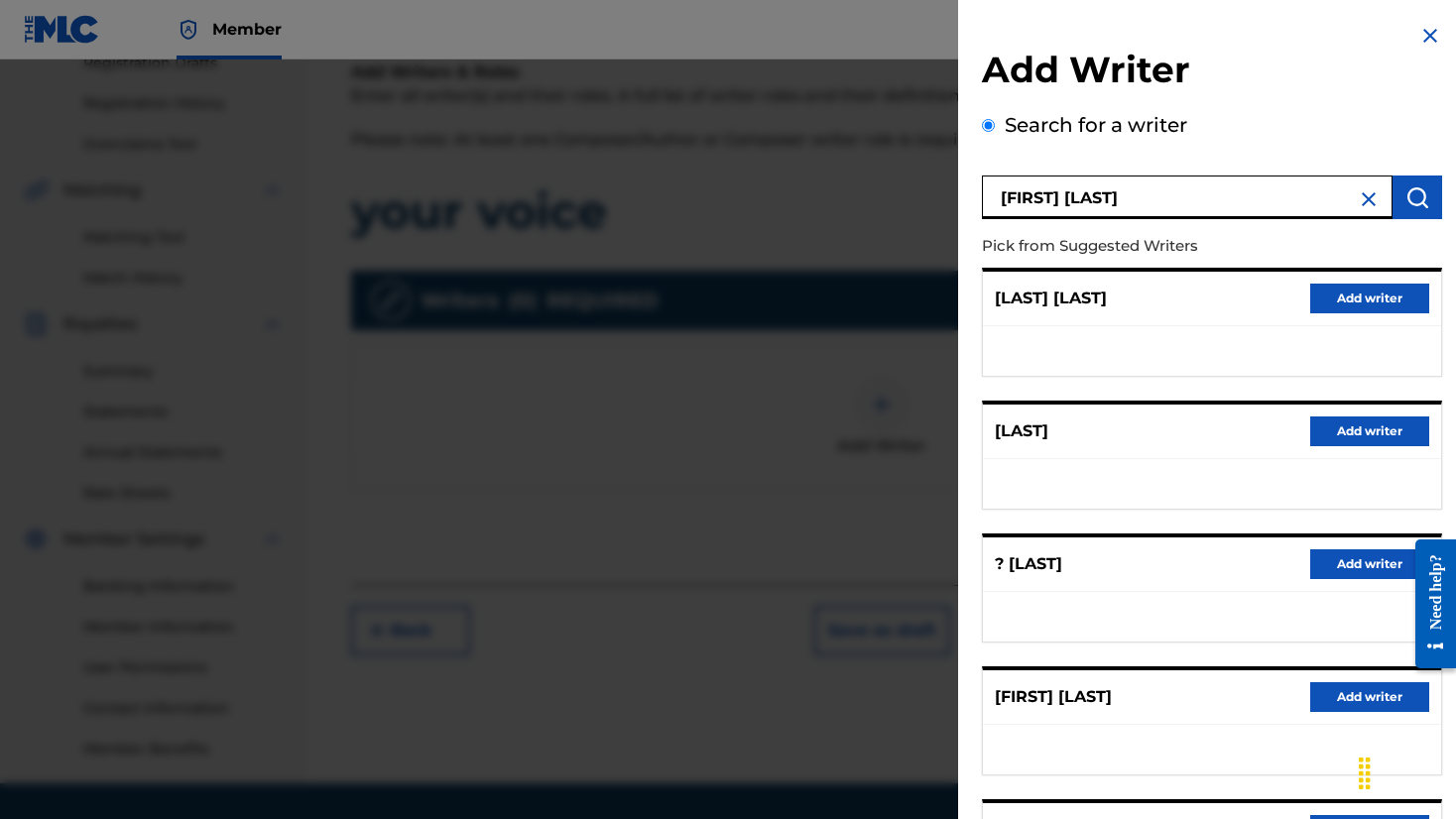 scroll, scrollTop: 372, scrollLeft: 0, axis: vertical 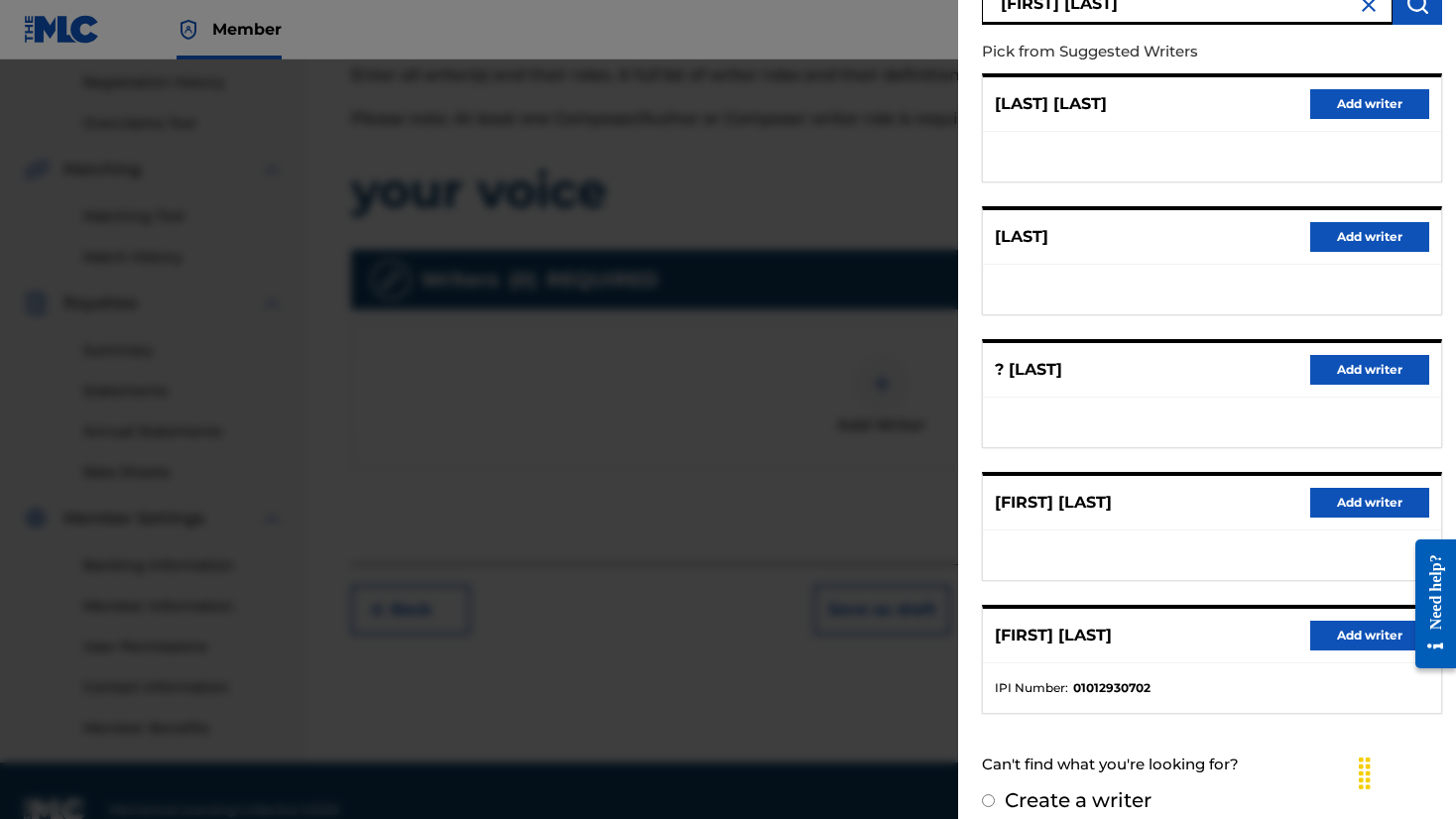 type on "[FIRST] [LAST]" 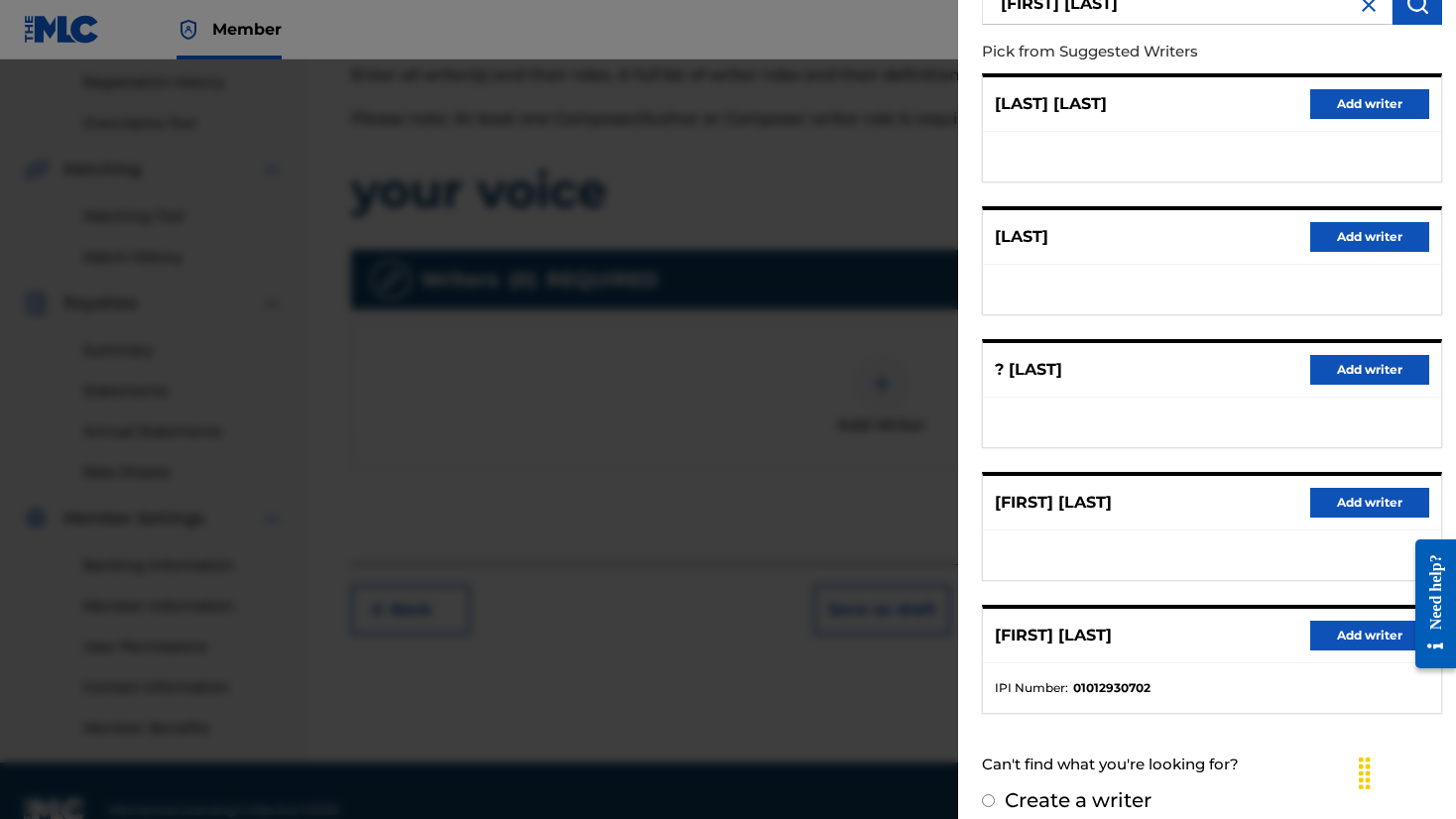 click on "Add writer" at bounding box center (1370, 636) 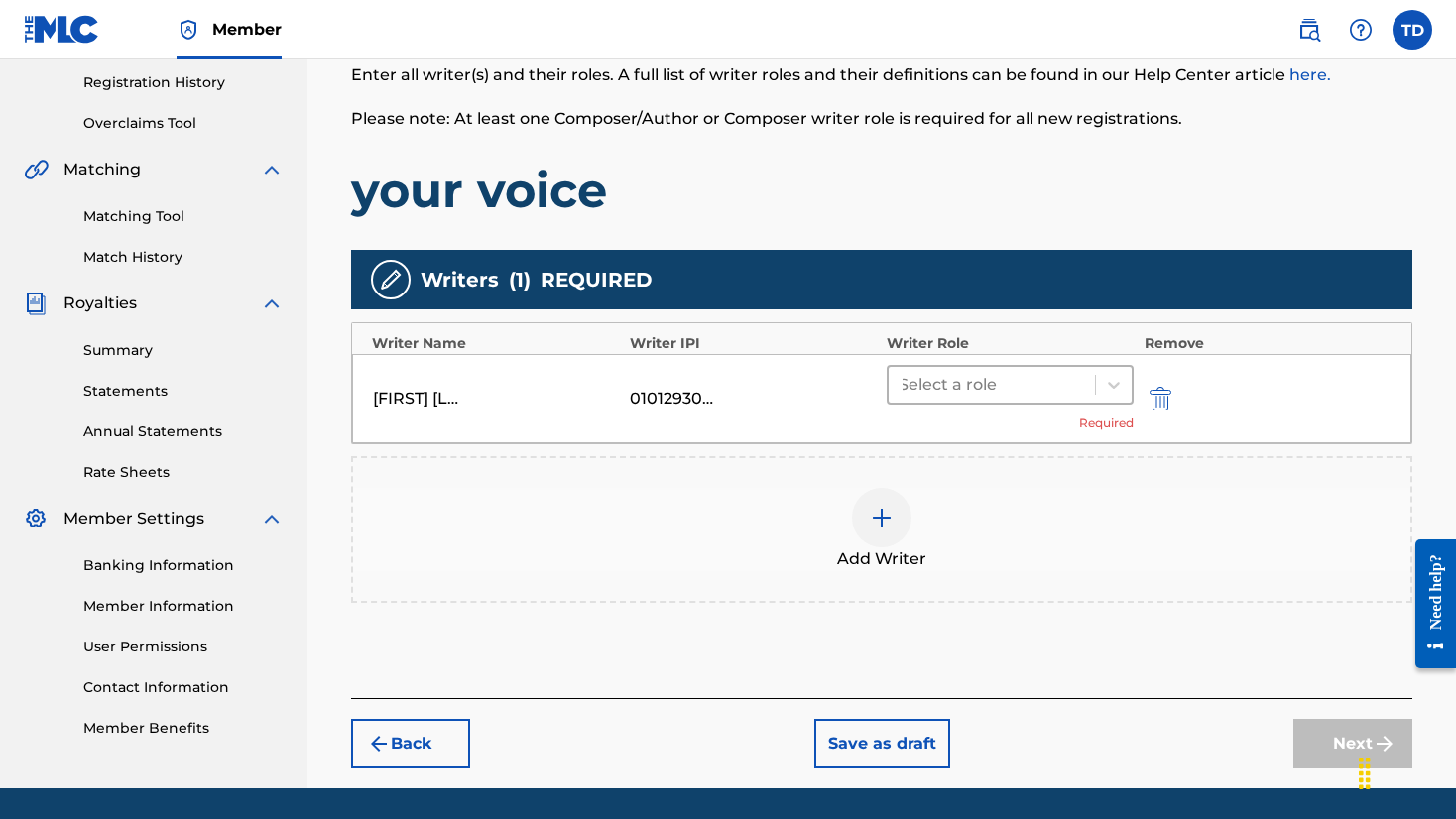 click on "Select a role" at bounding box center (992, 385) 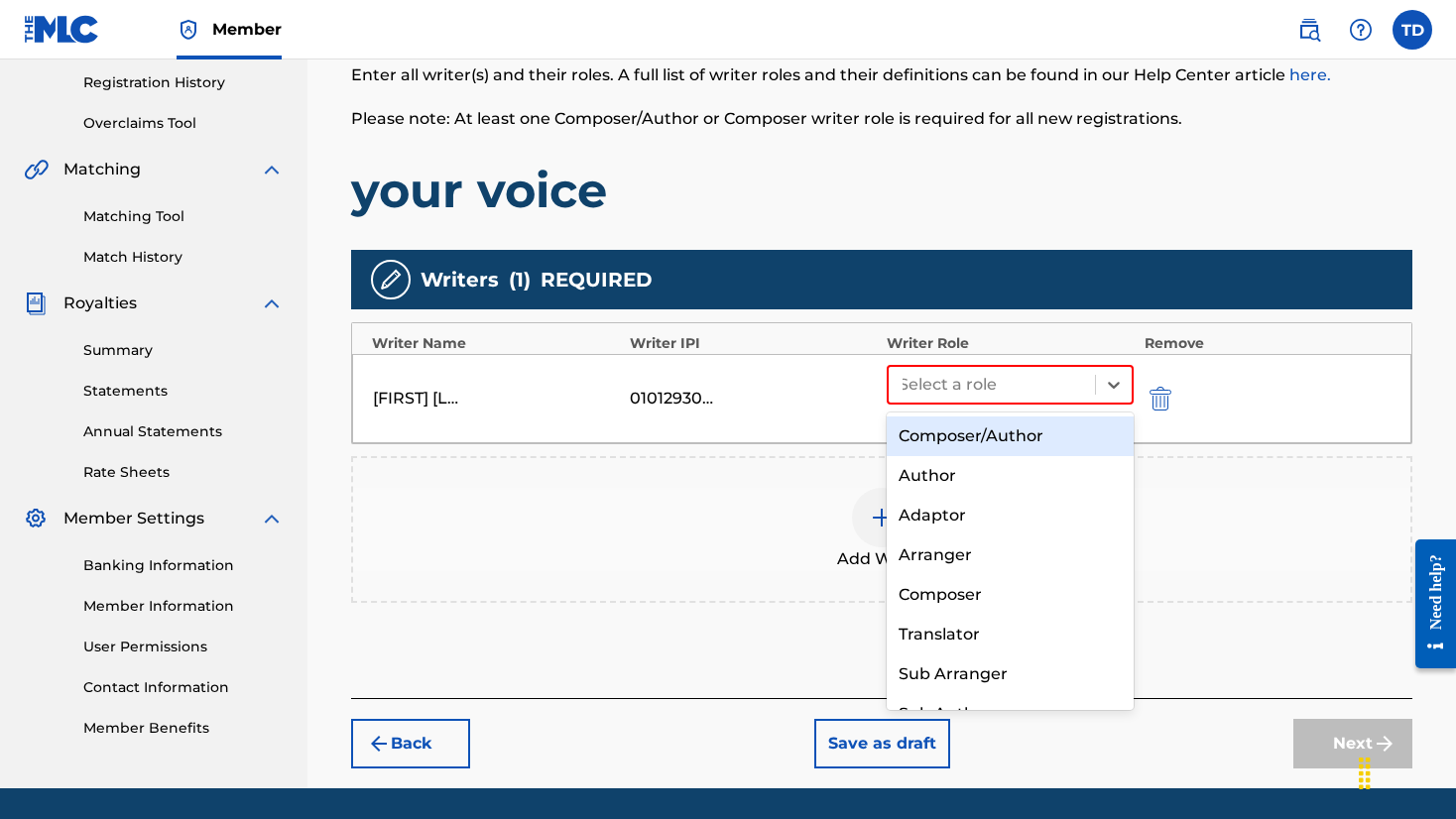 click on "Composer/Author" at bounding box center [1010, 436] 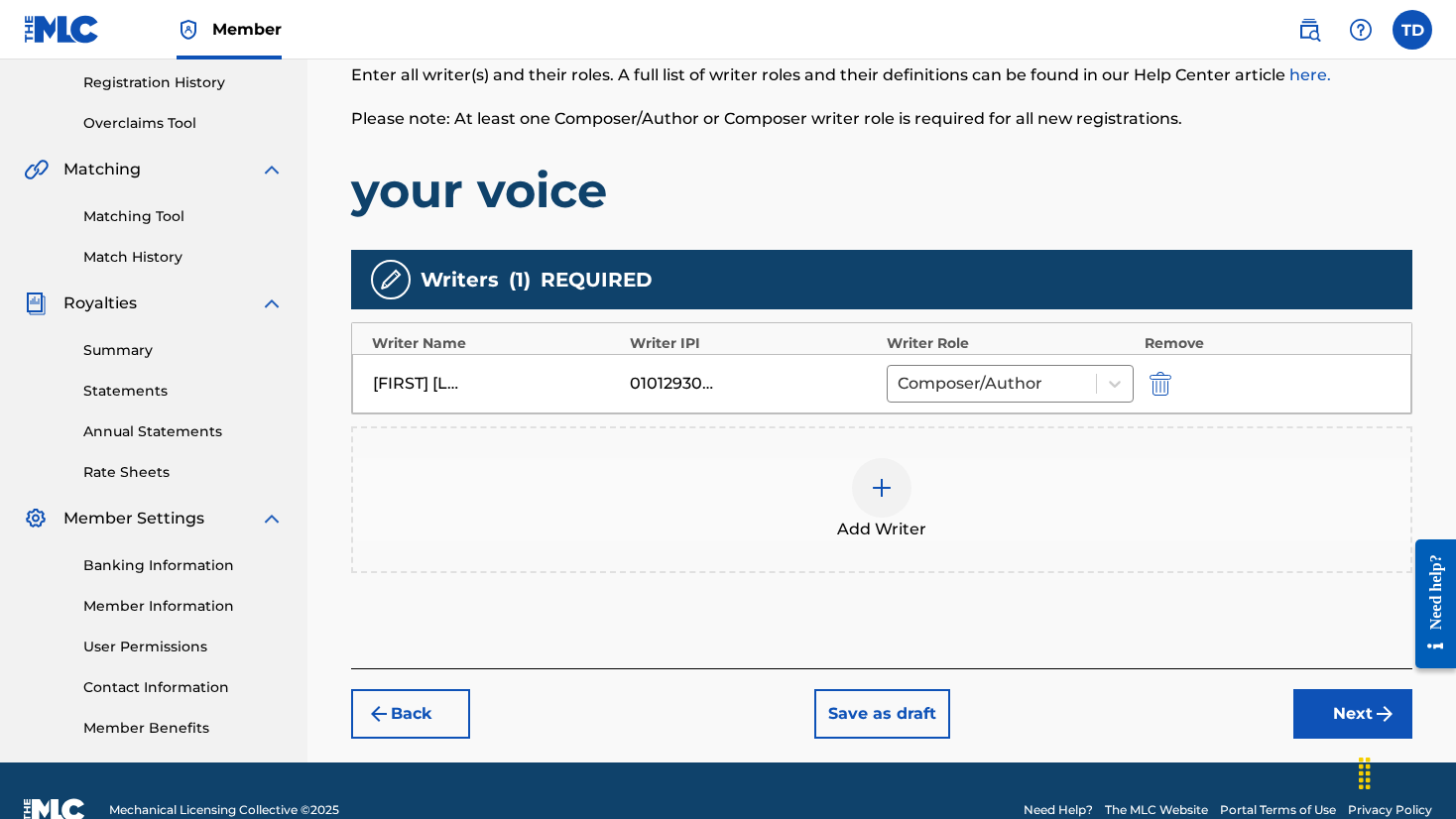 click on "Next" at bounding box center (1353, 714) 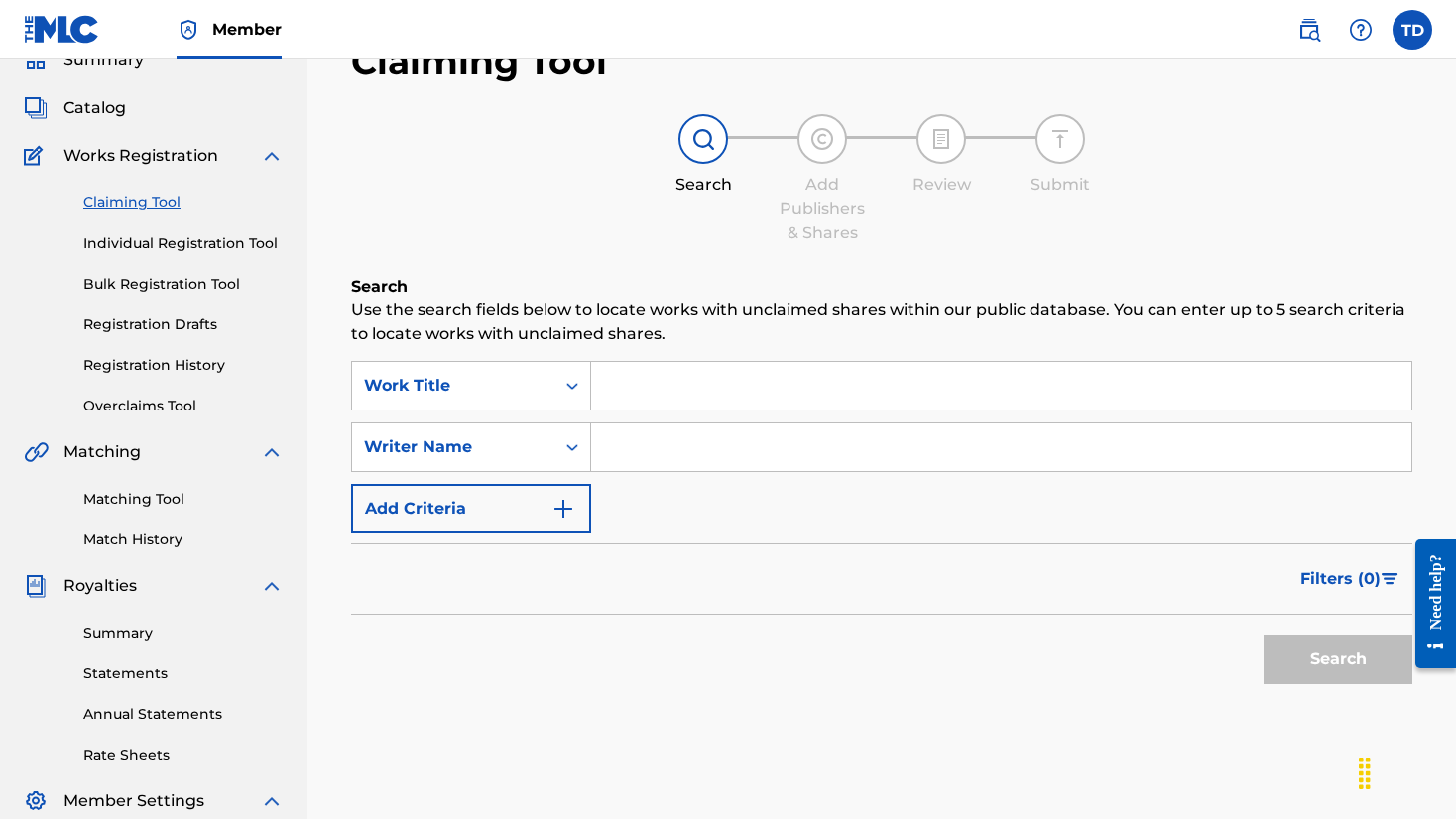 scroll, scrollTop: 0, scrollLeft: 0, axis: both 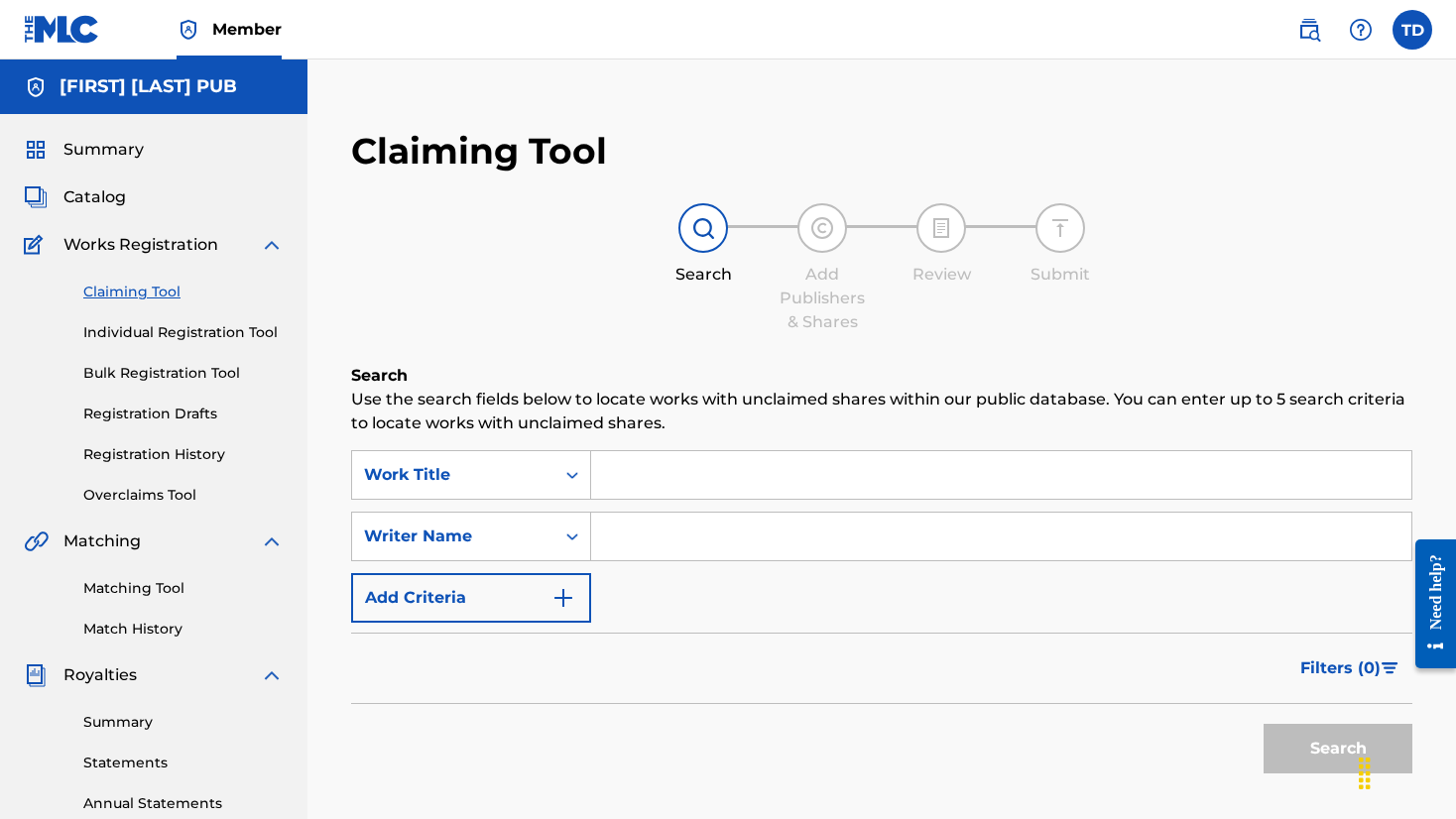 click at bounding box center (1001, 475) 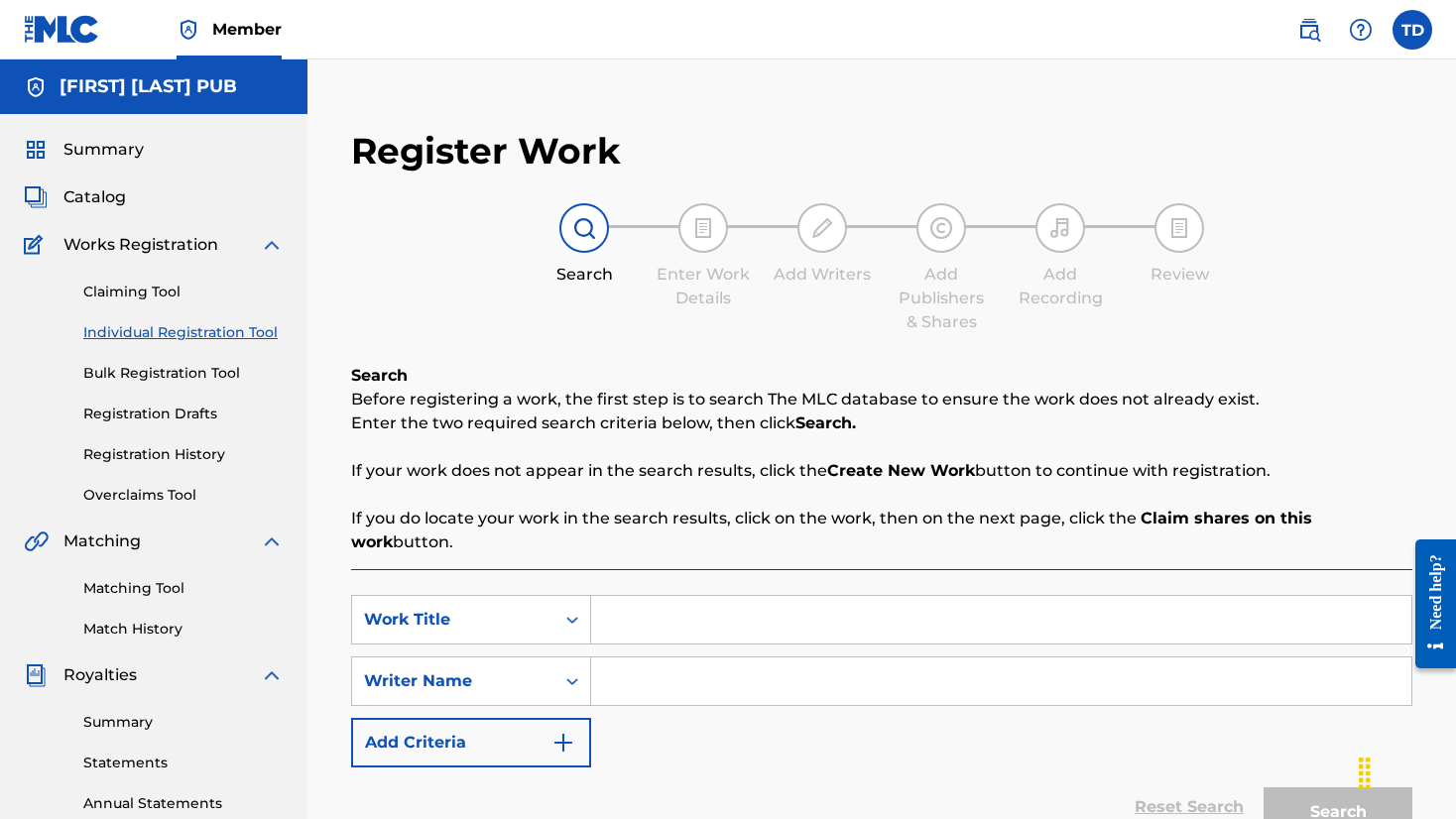 click at bounding box center [1001, 620] 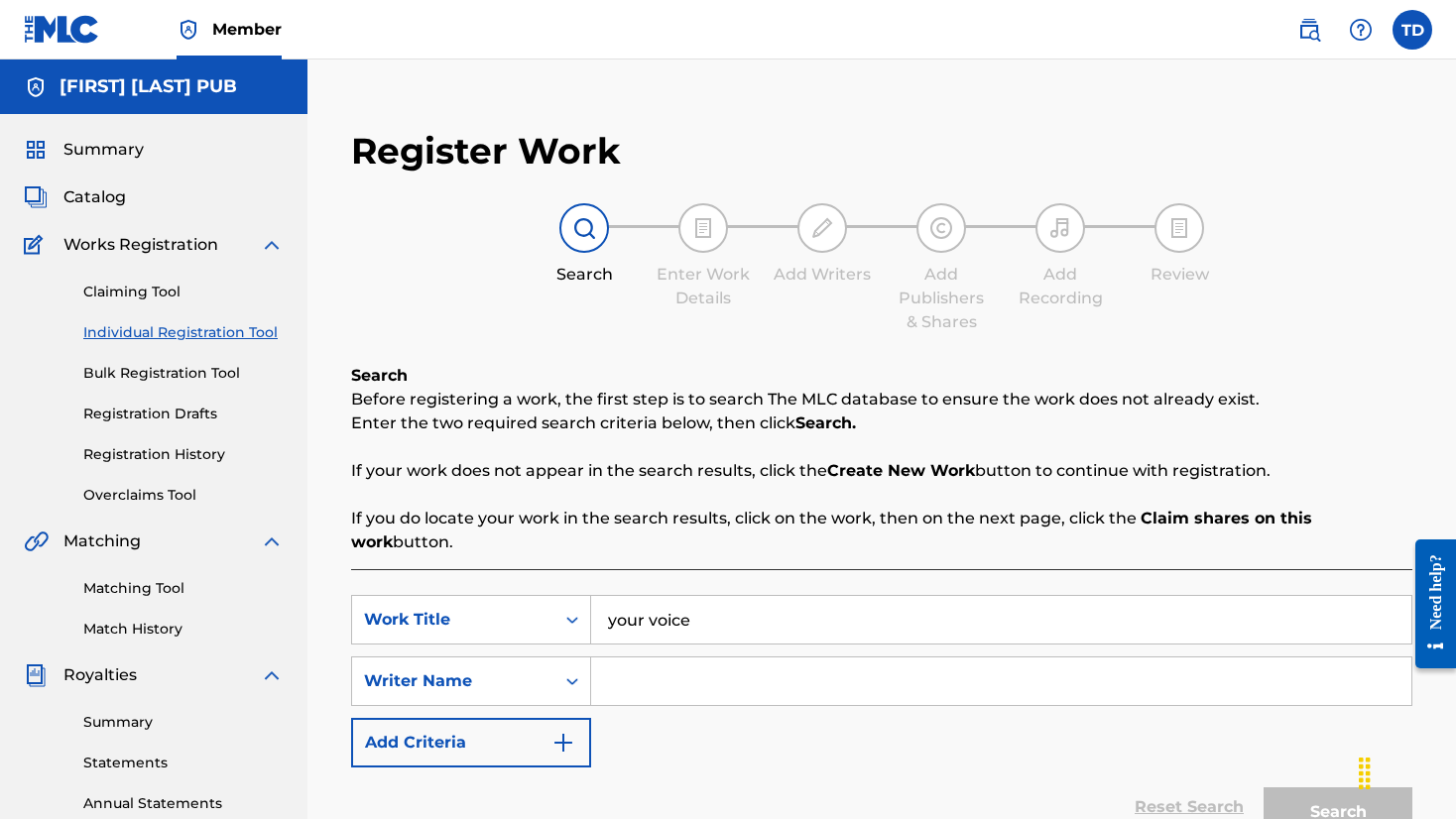 type on "your voice" 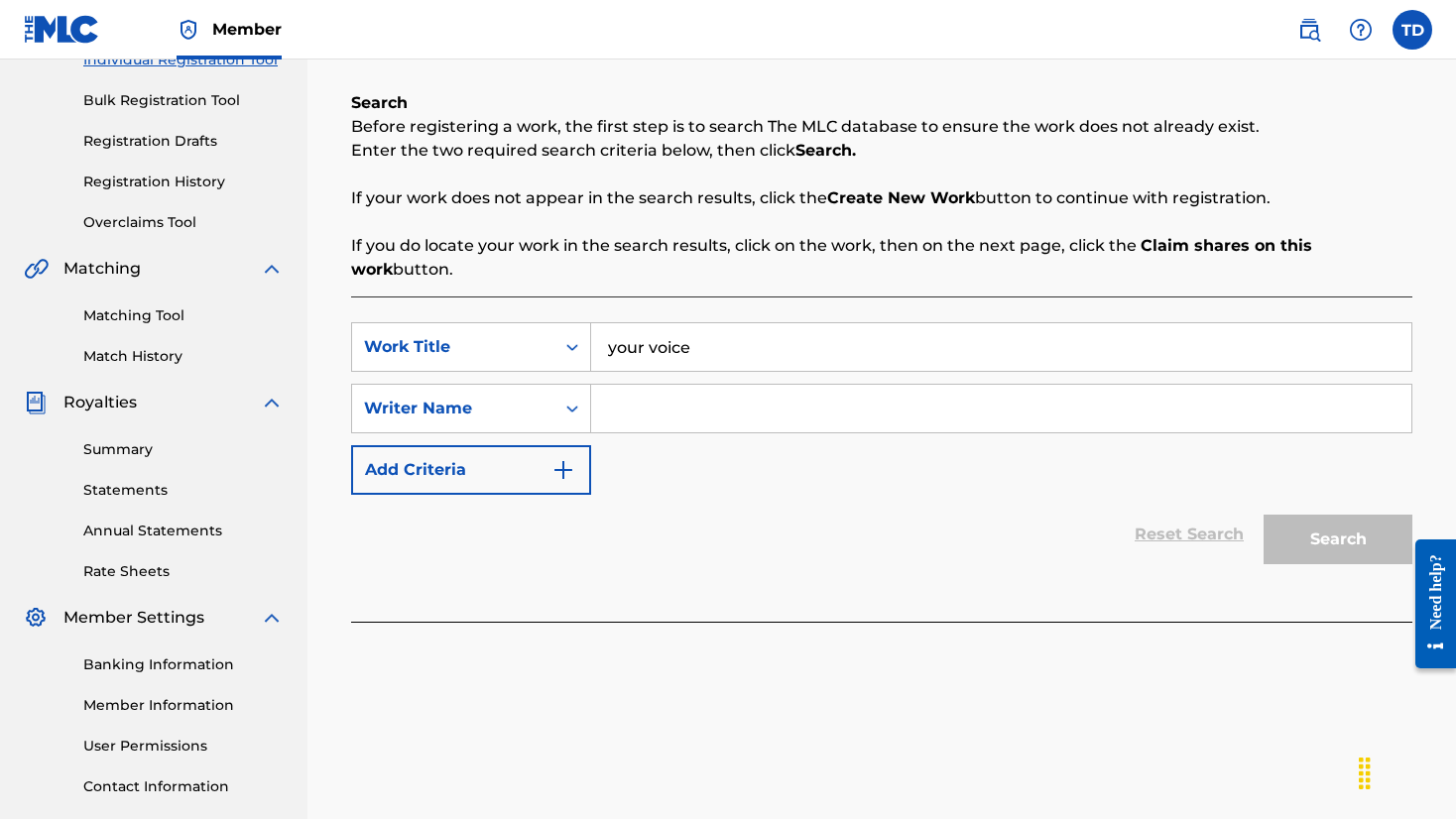 scroll, scrollTop: 280, scrollLeft: 0, axis: vertical 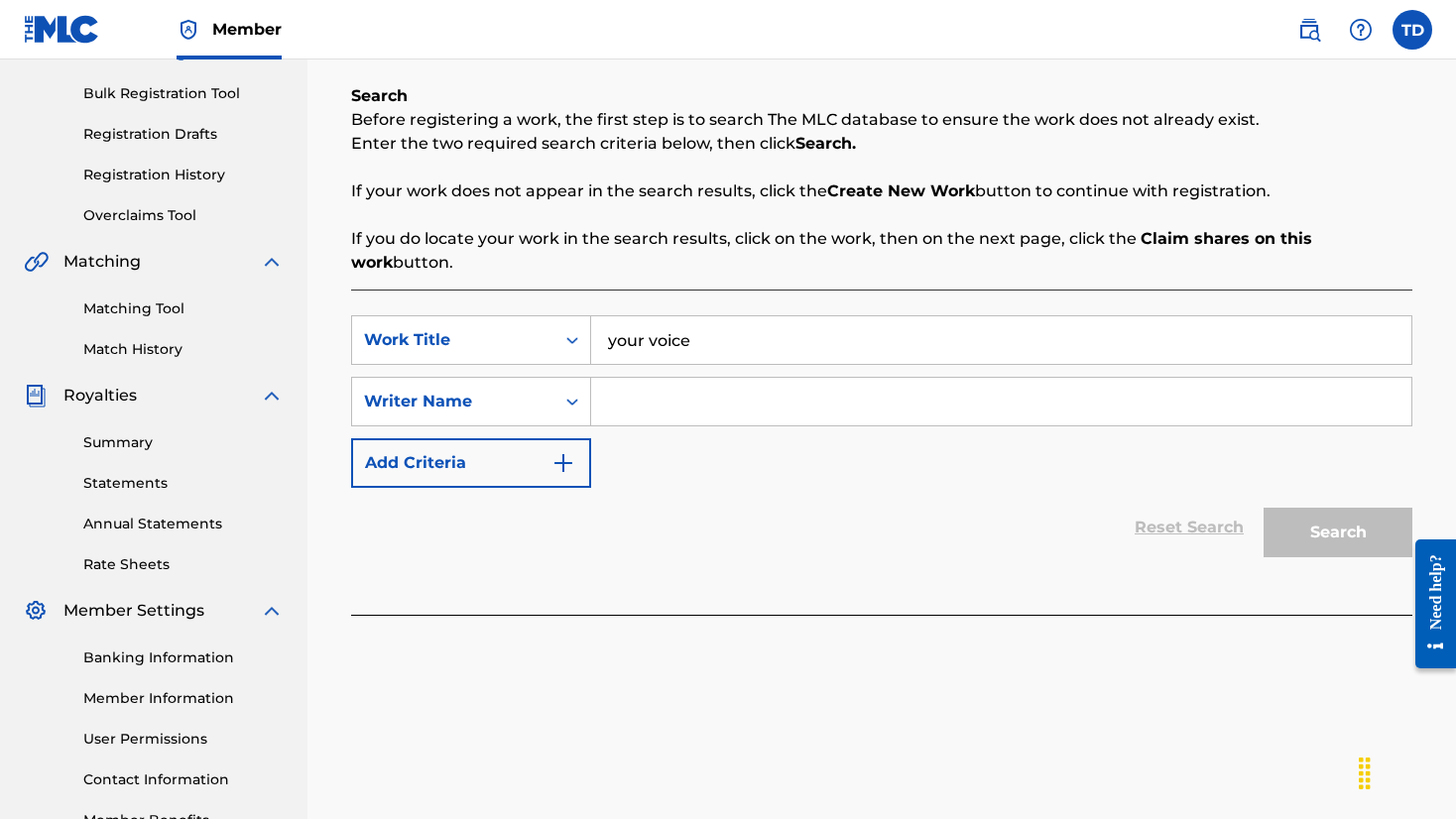 click at bounding box center (1001, 402) 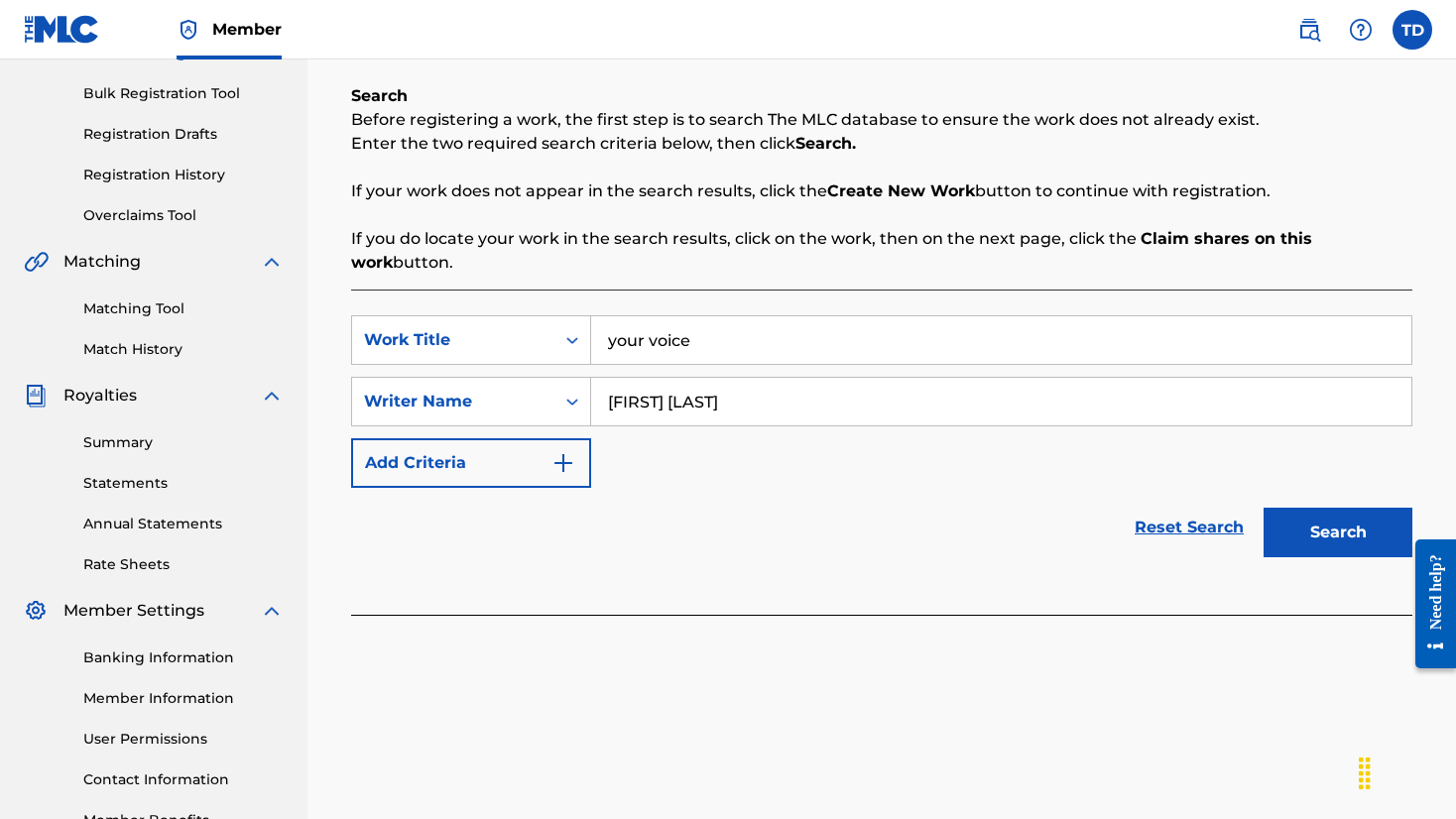 type on "[FIRST] [LAST]" 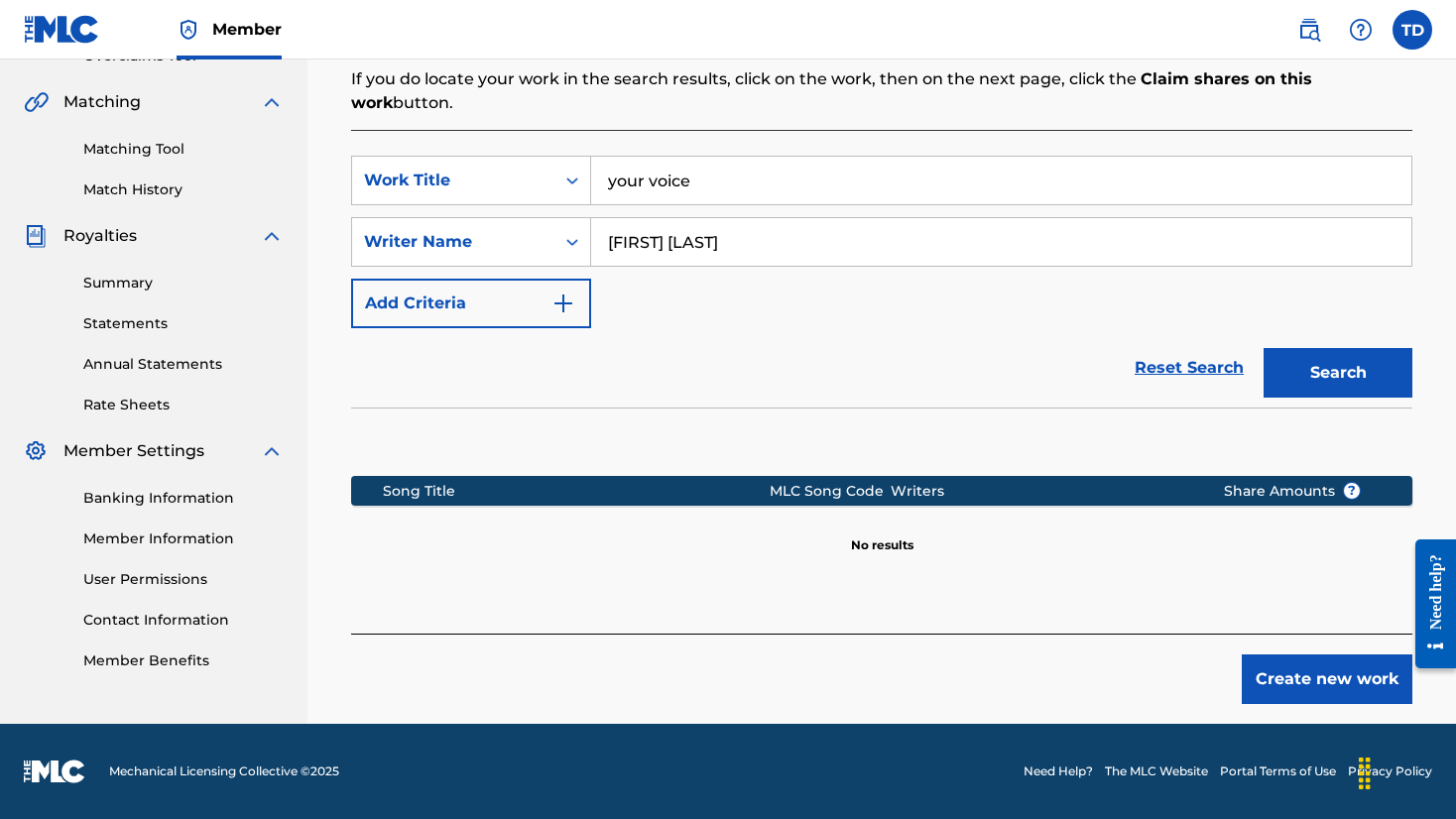 scroll, scrollTop: 439, scrollLeft: 0, axis: vertical 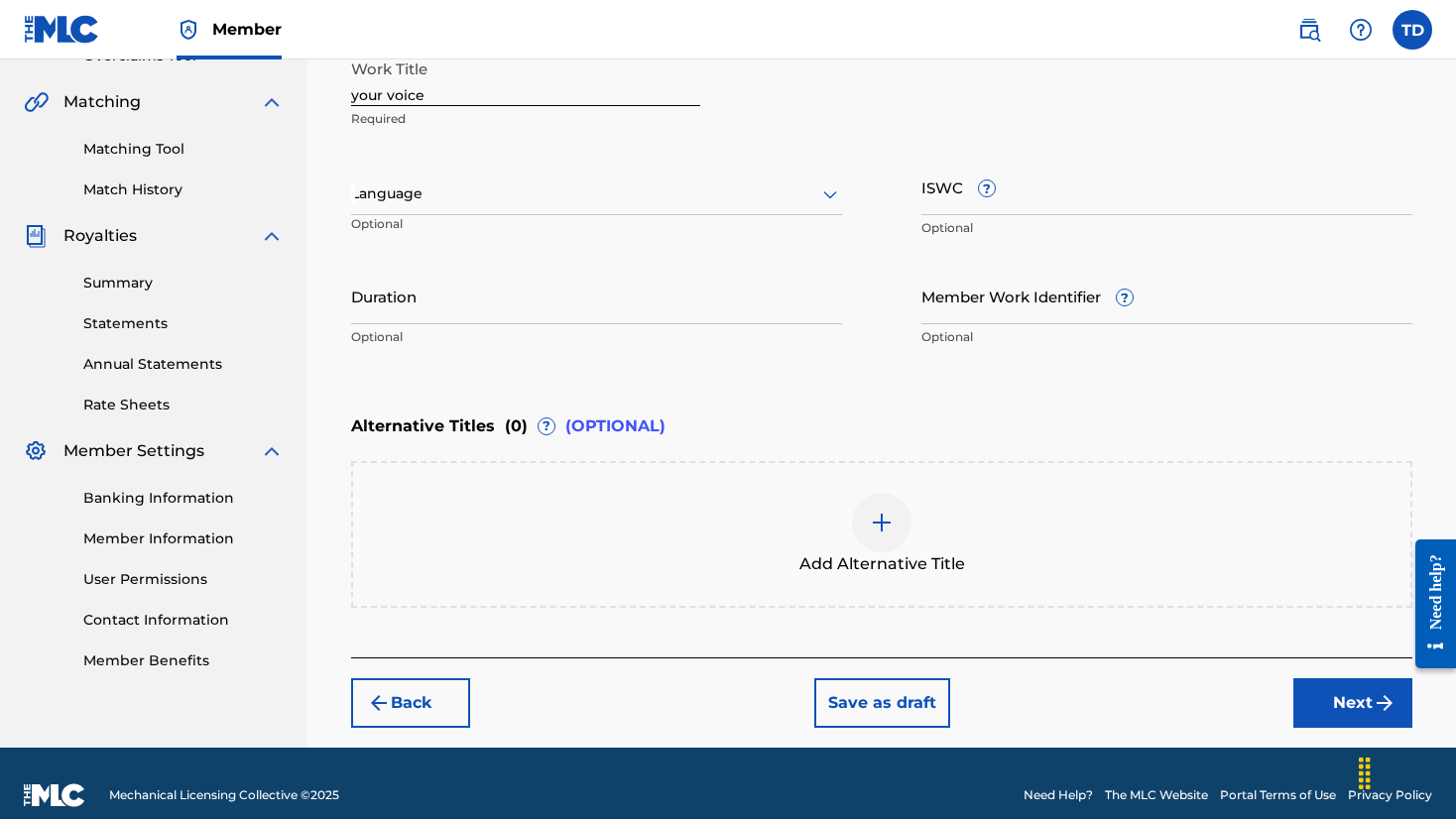click on "Next" at bounding box center [1353, 703] 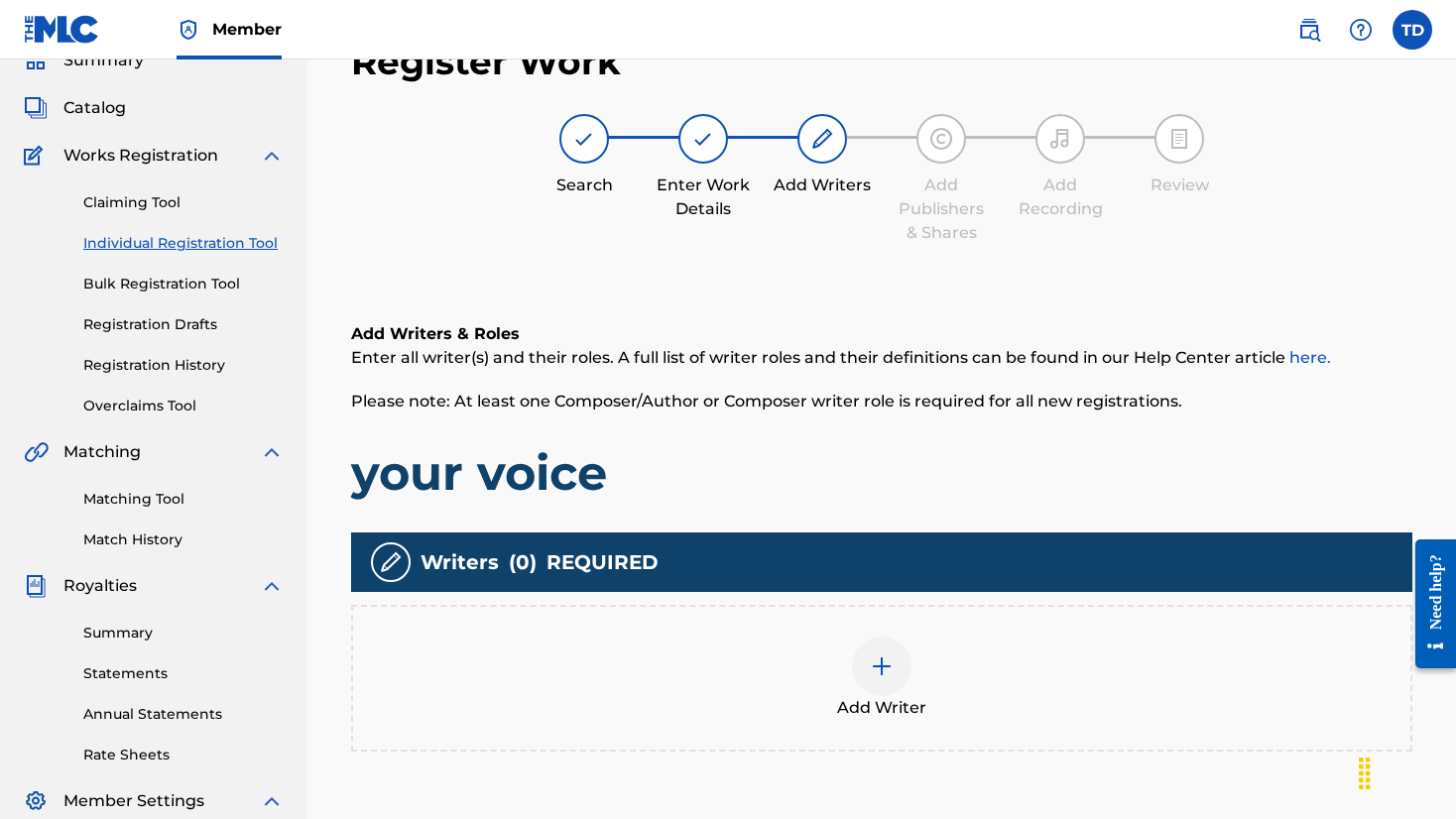 click at bounding box center (882, 666) 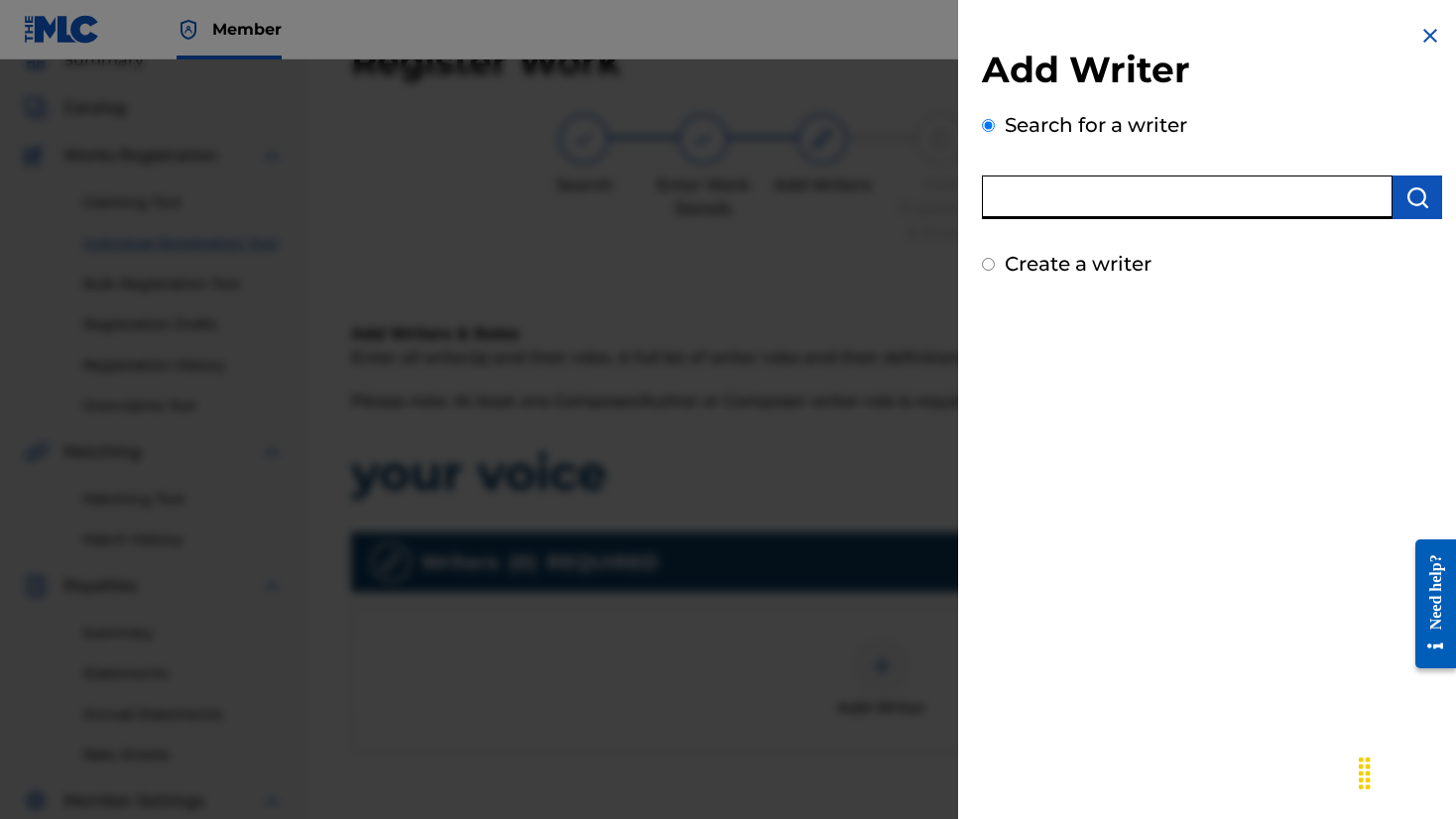 click at bounding box center [1187, 197] 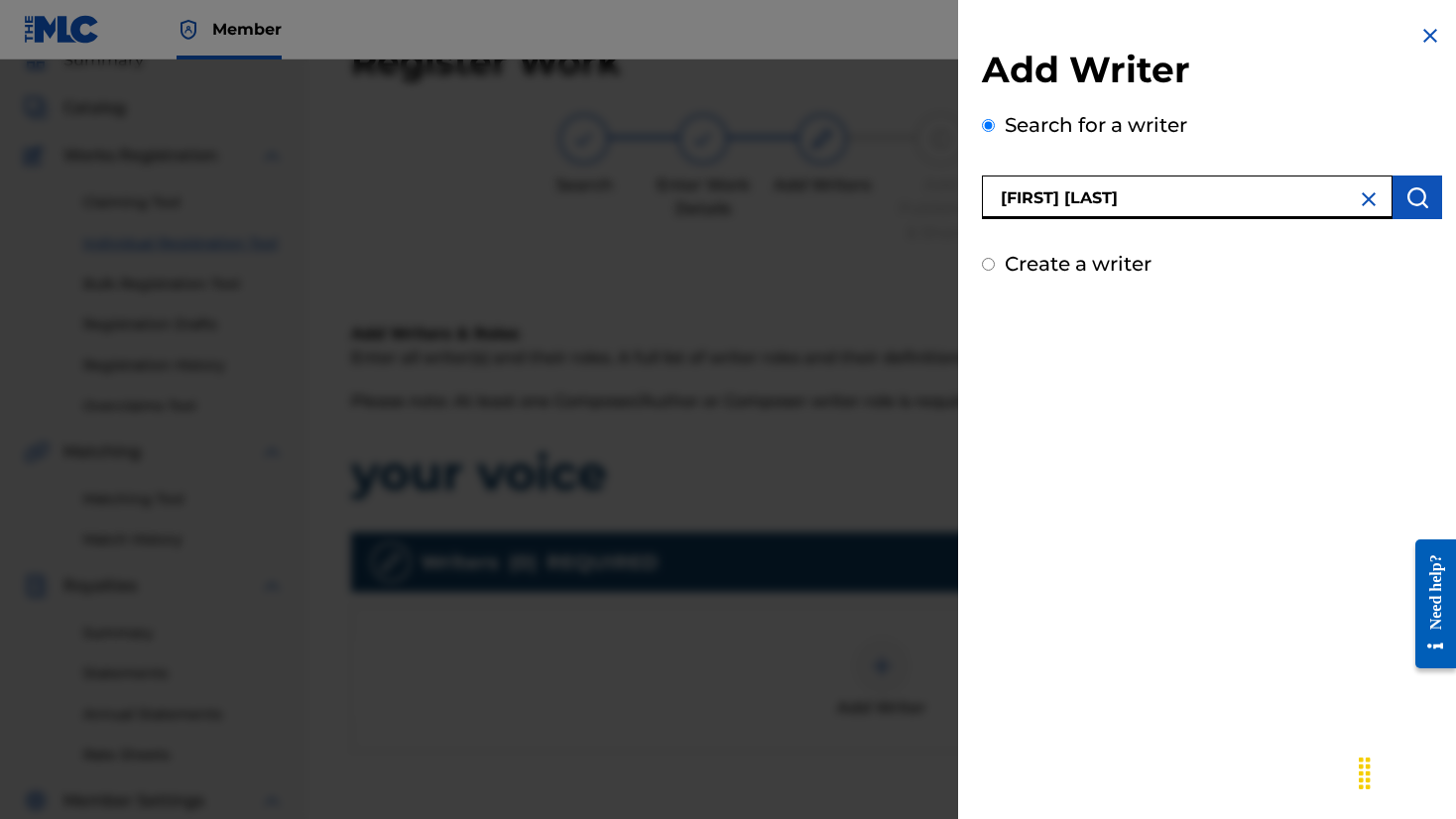 type on "[FIRST] [LAST]" 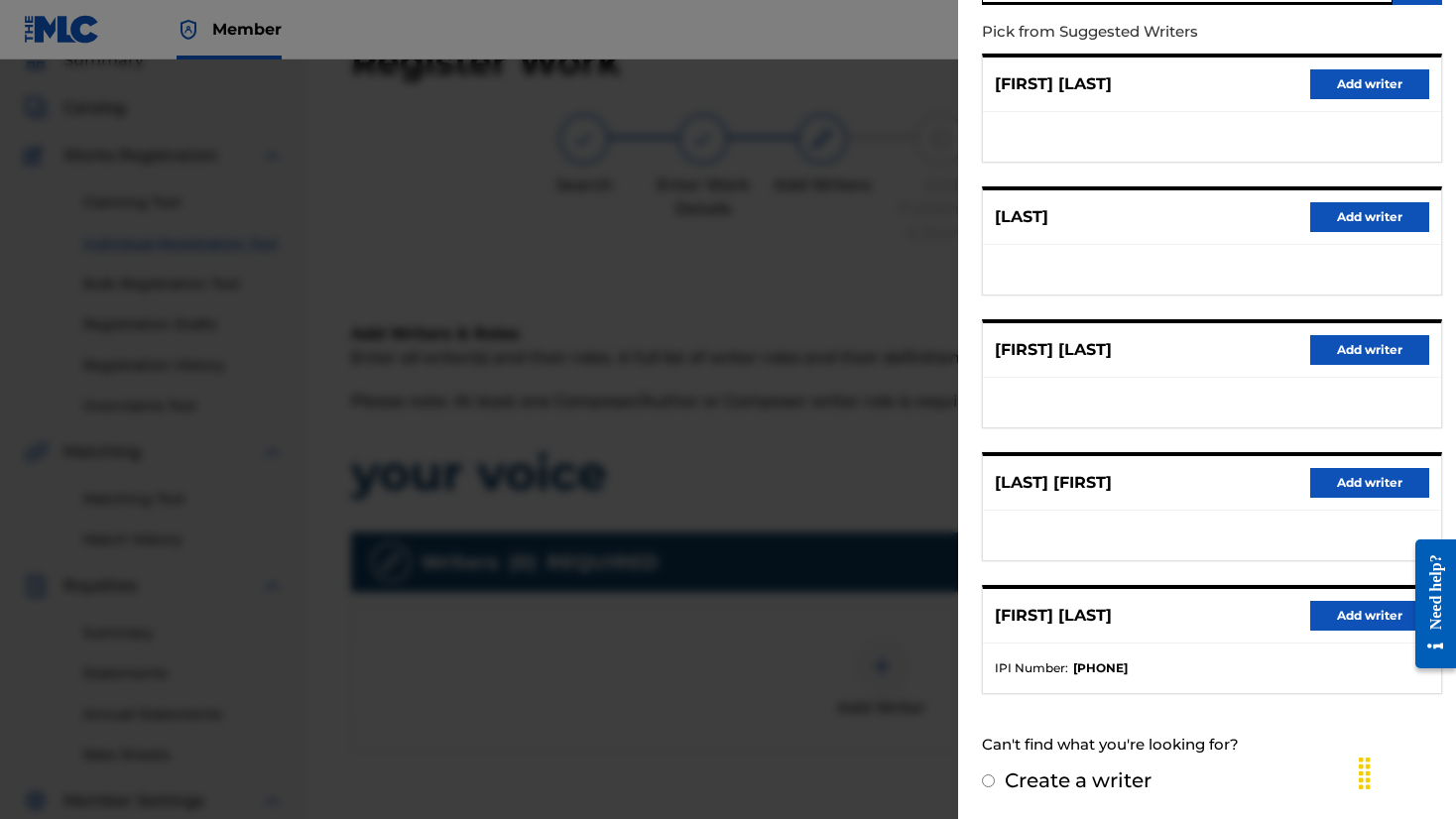 scroll, scrollTop: 213, scrollLeft: 0, axis: vertical 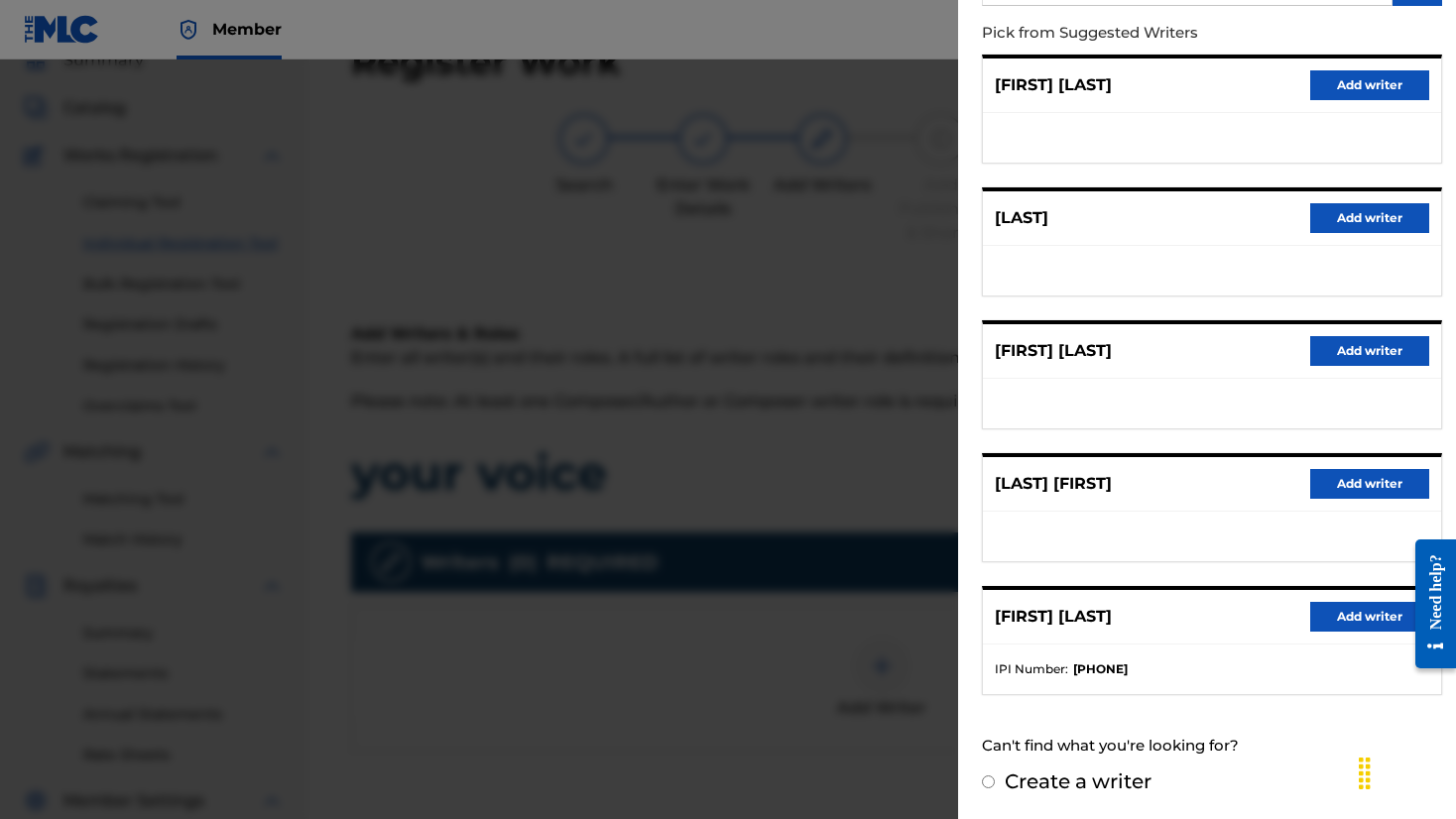 click on "Add writer" at bounding box center (1370, 617) 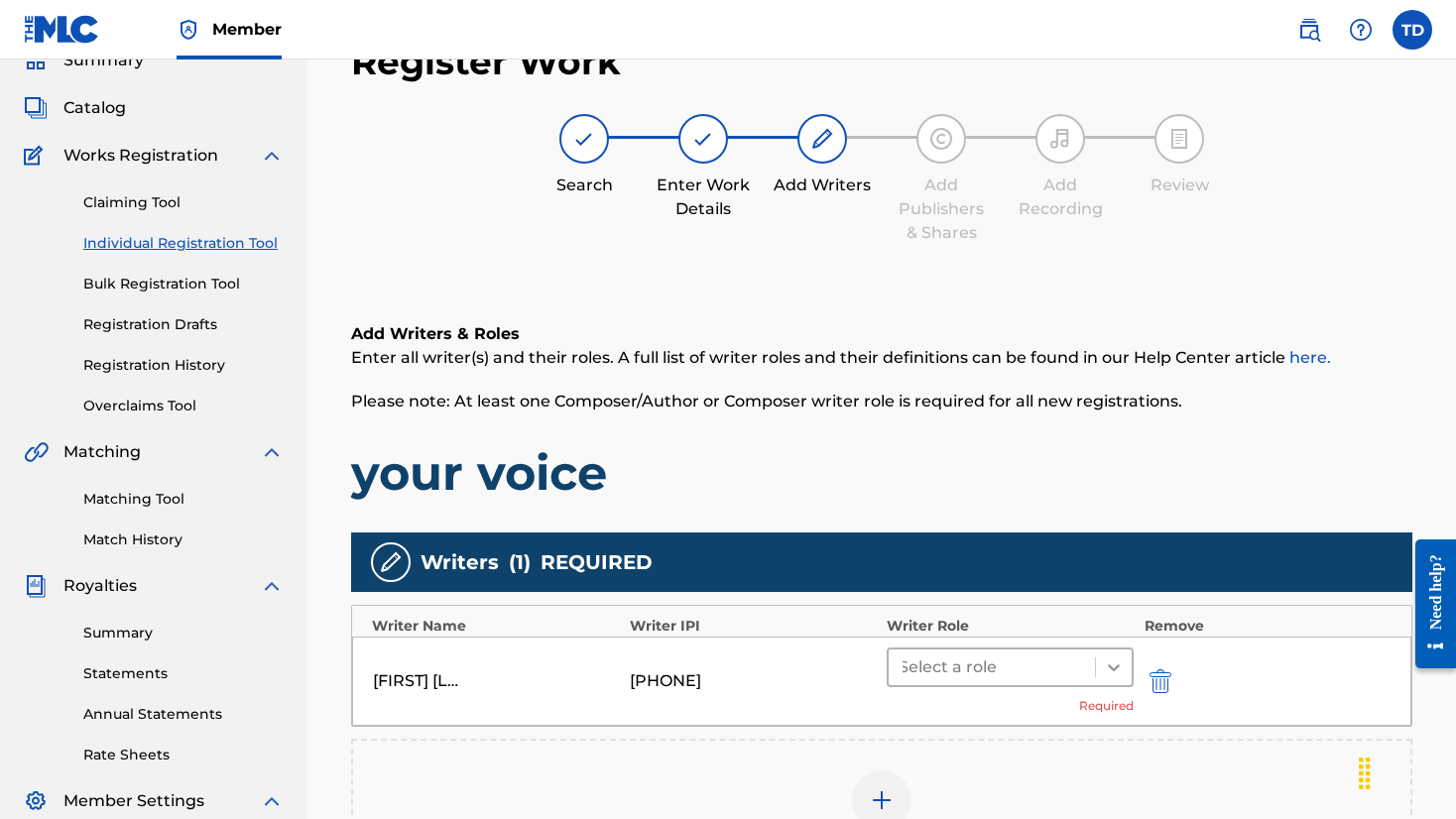 click 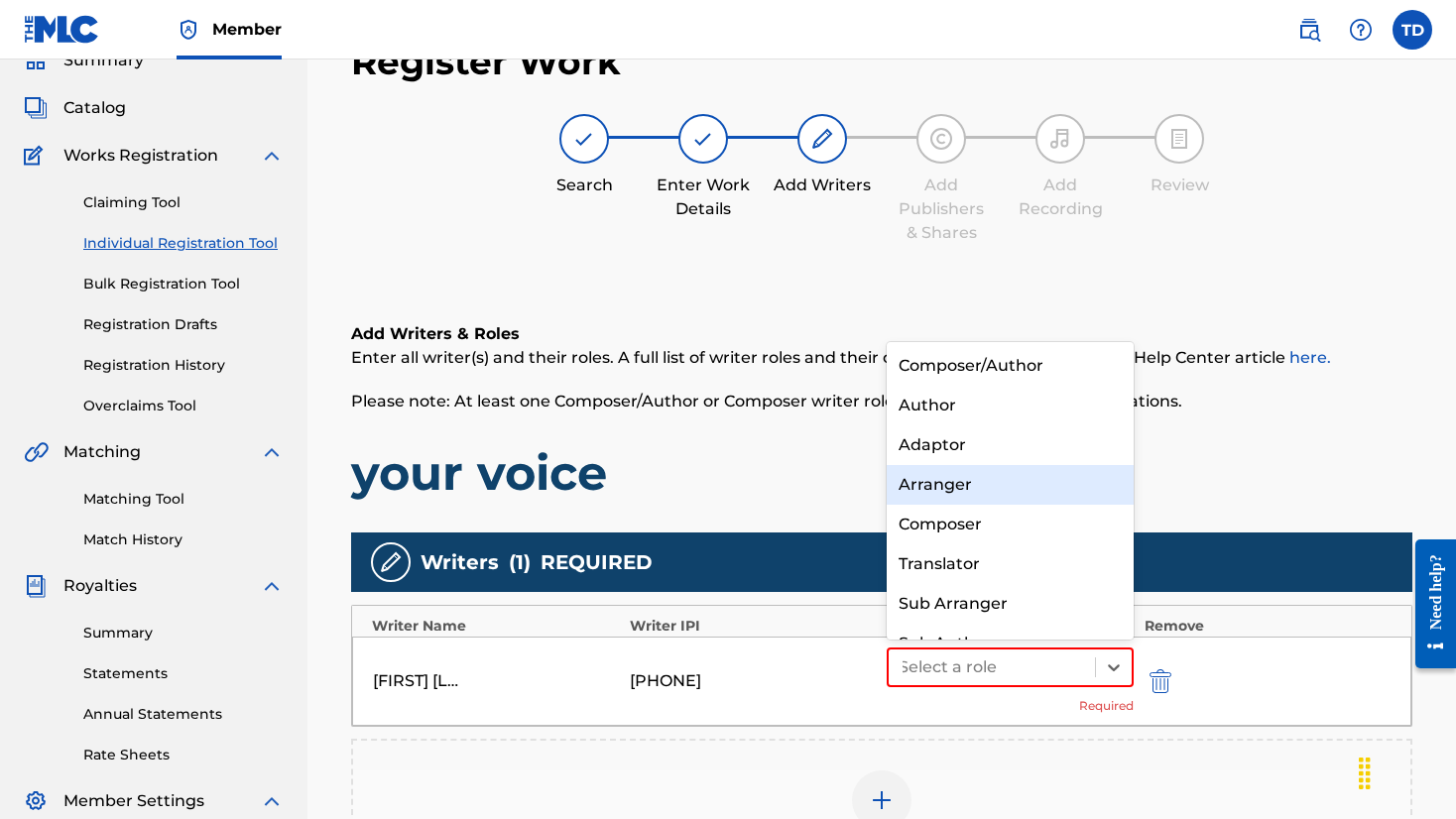 scroll, scrollTop: 0, scrollLeft: 0, axis: both 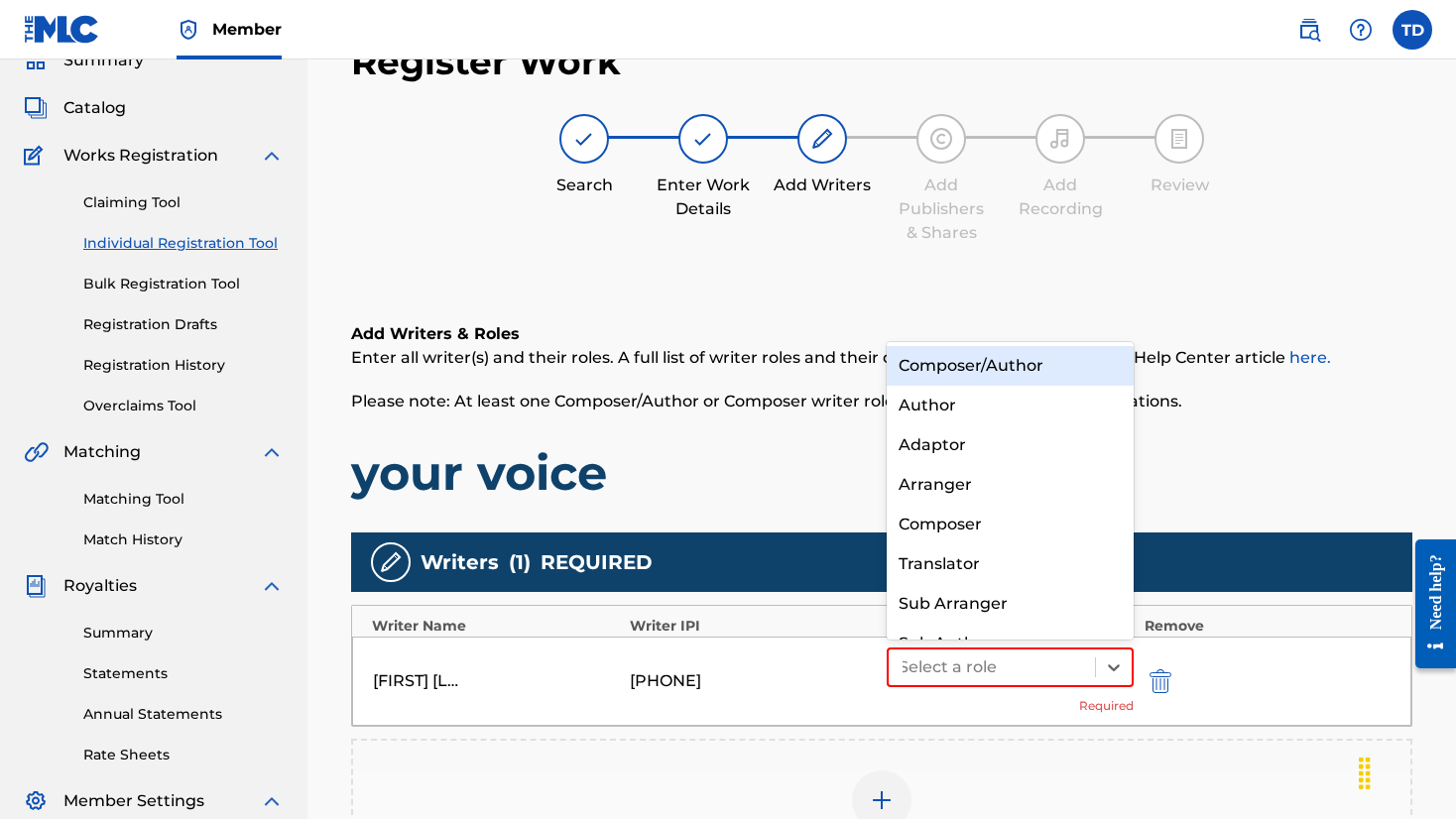 click on "Composer/Author" at bounding box center [1010, 366] 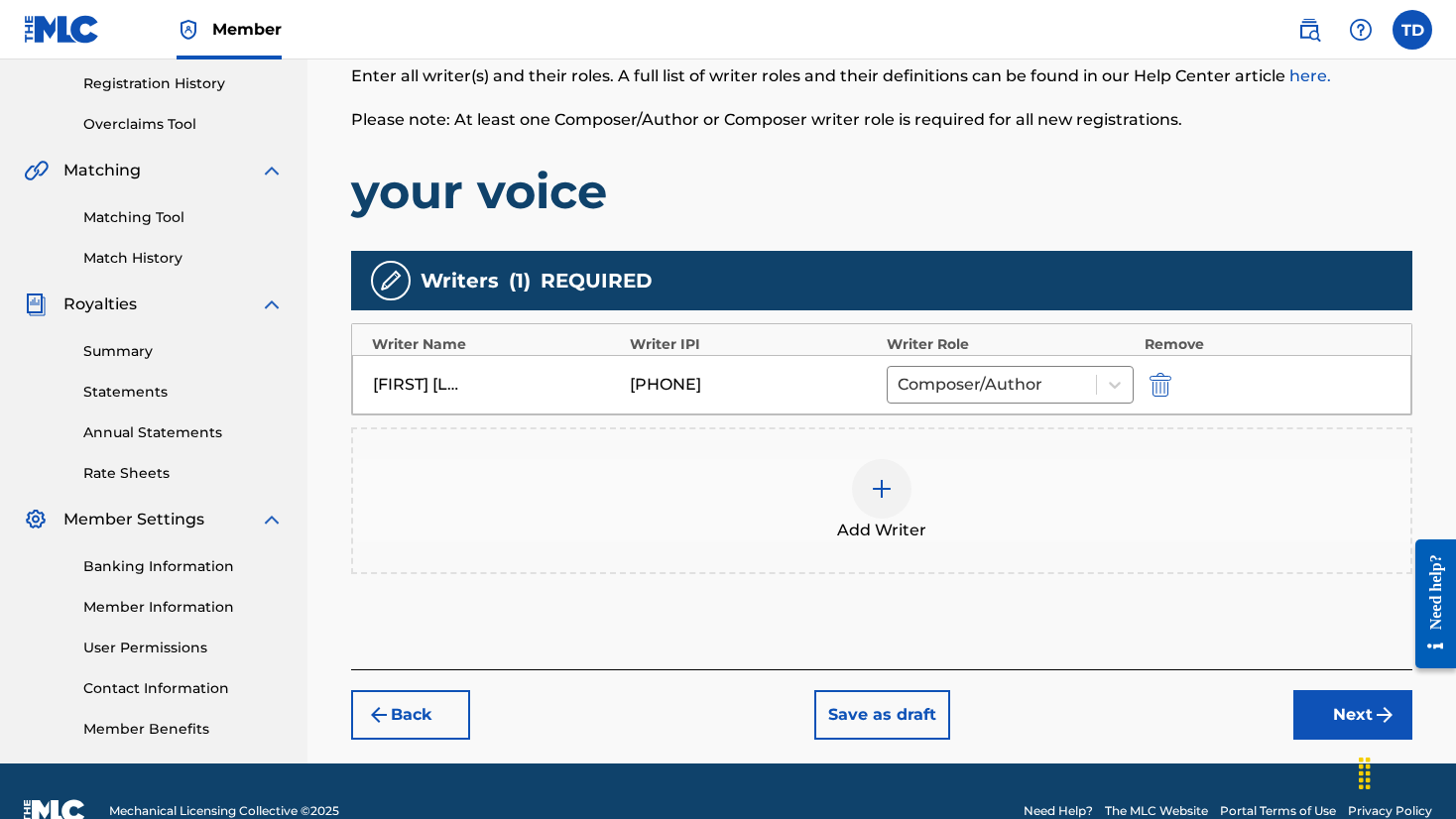 scroll, scrollTop: 372, scrollLeft: 0, axis: vertical 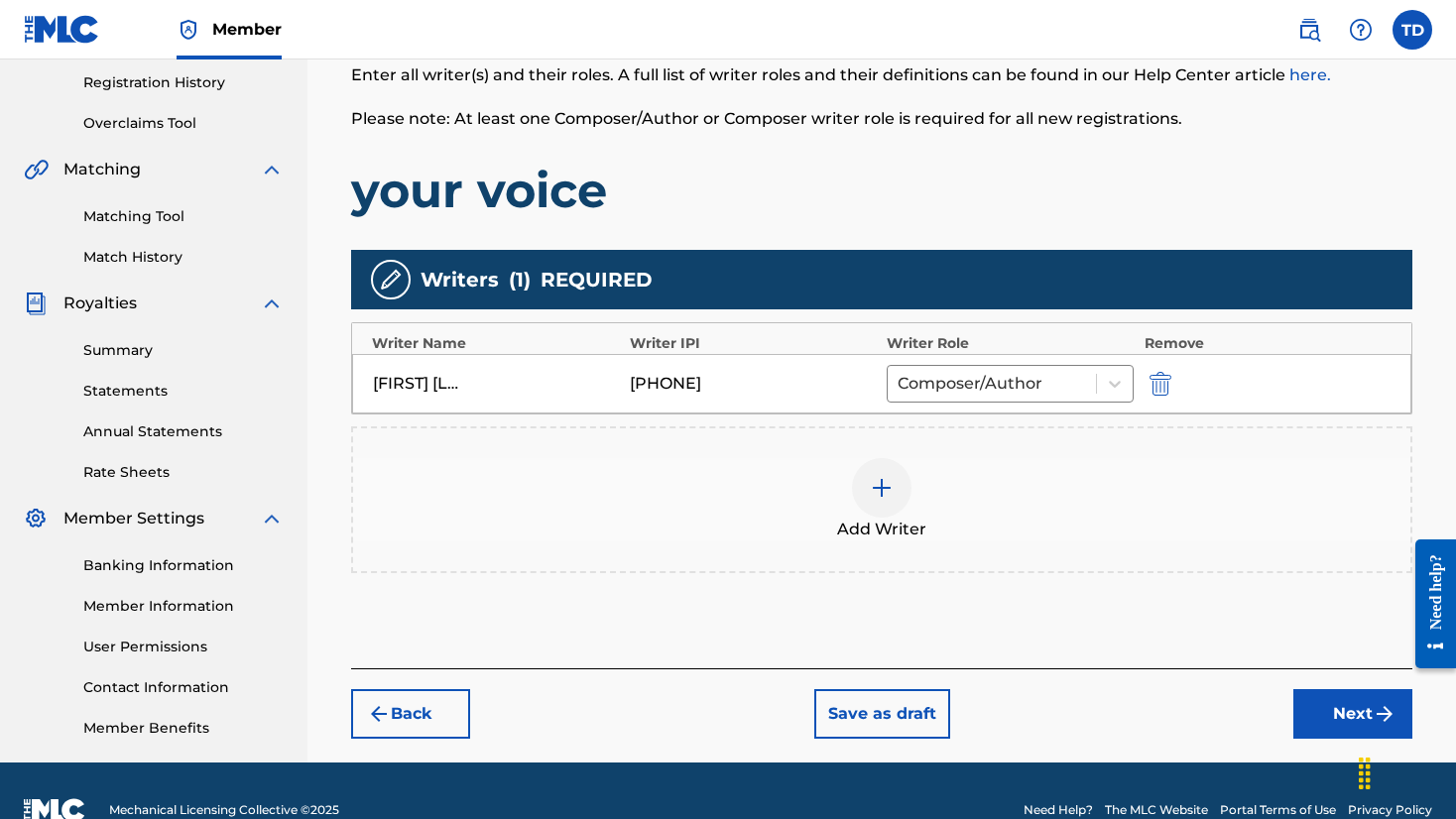 click at bounding box center (882, 488) 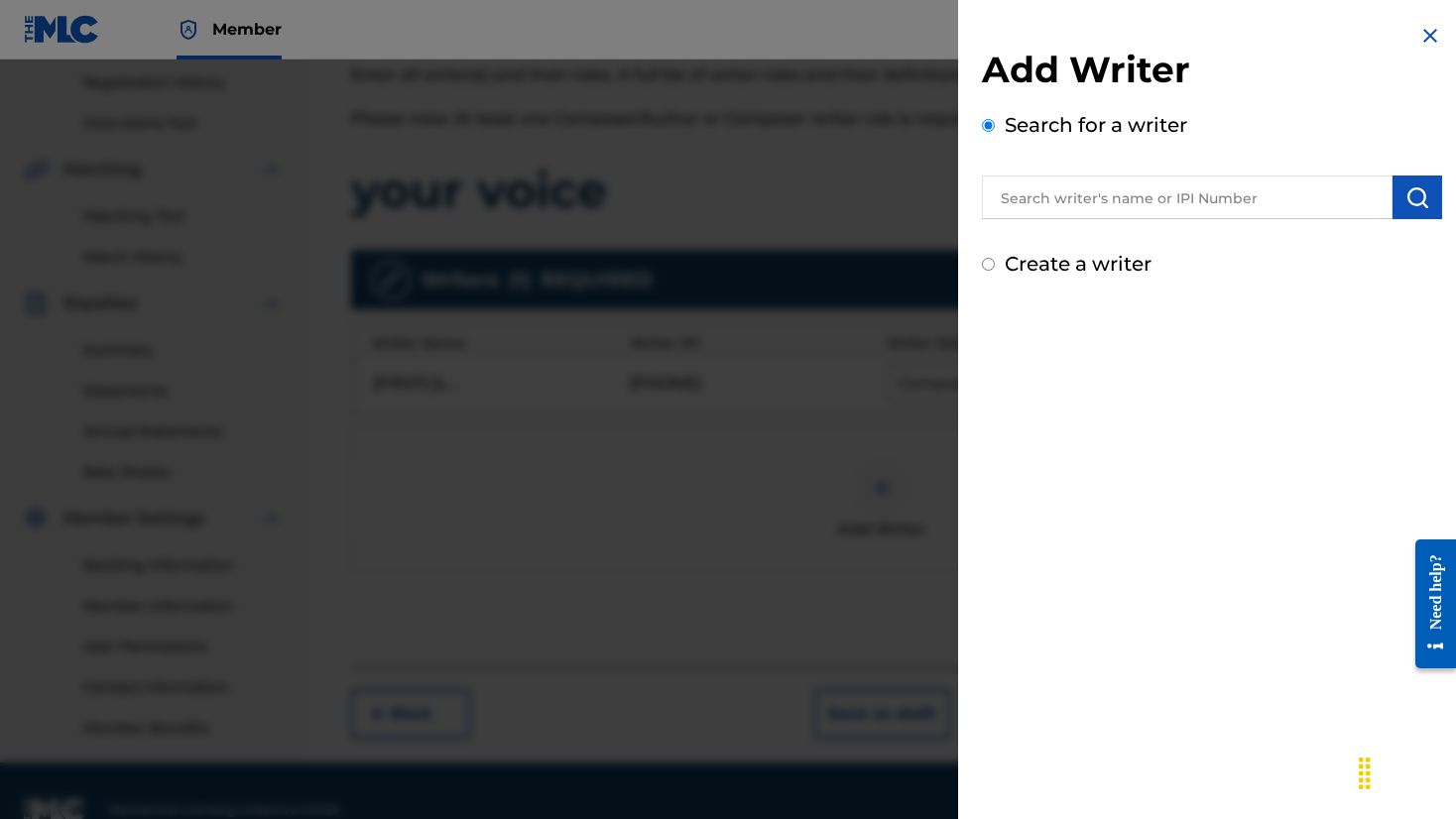 click at bounding box center [1187, 197] 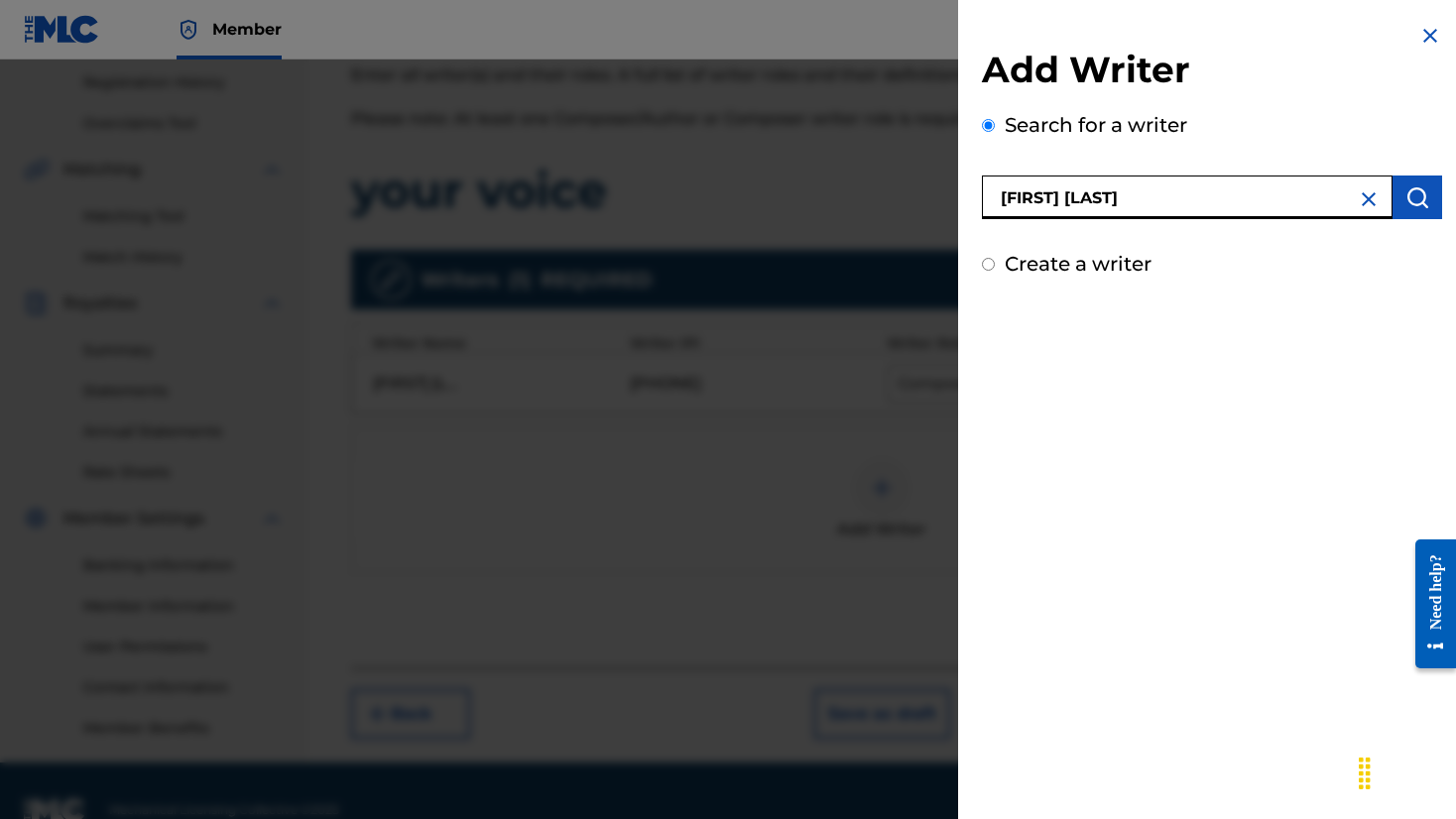 type on "[FIRST] [LAST]" 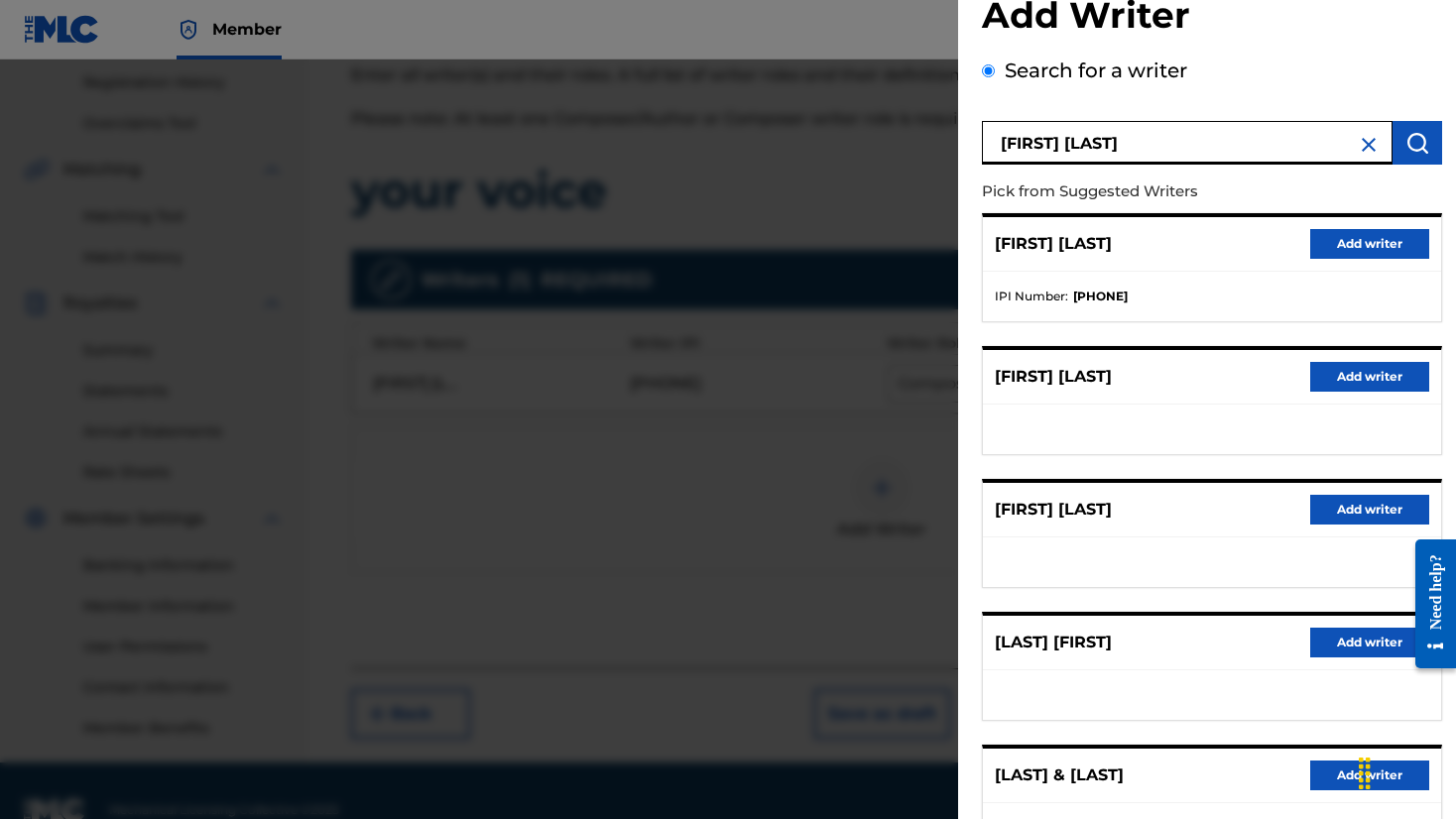 scroll, scrollTop: 41, scrollLeft: 0, axis: vertical 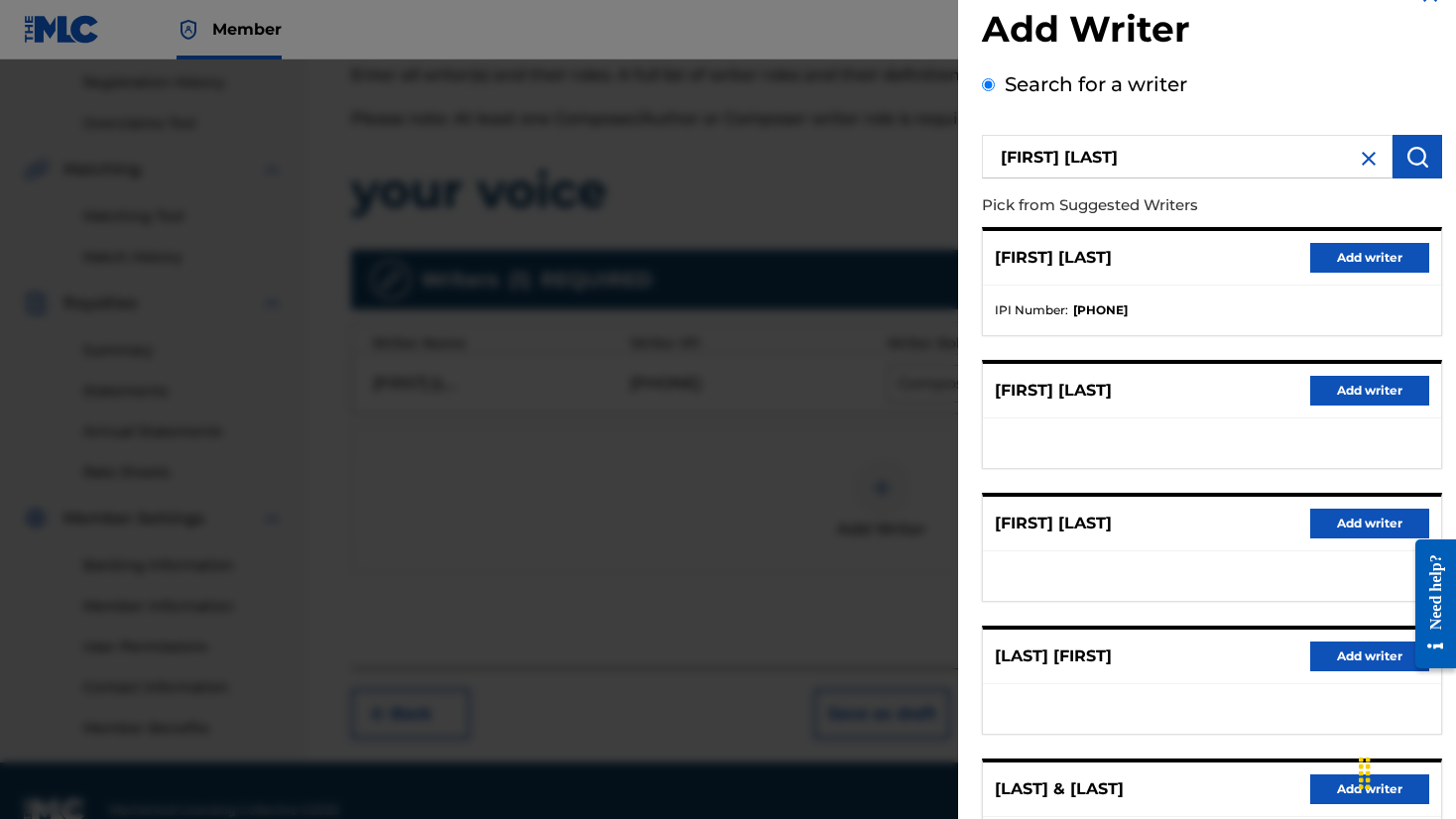 click on "Add writer" at bounding box center [1370, 258] 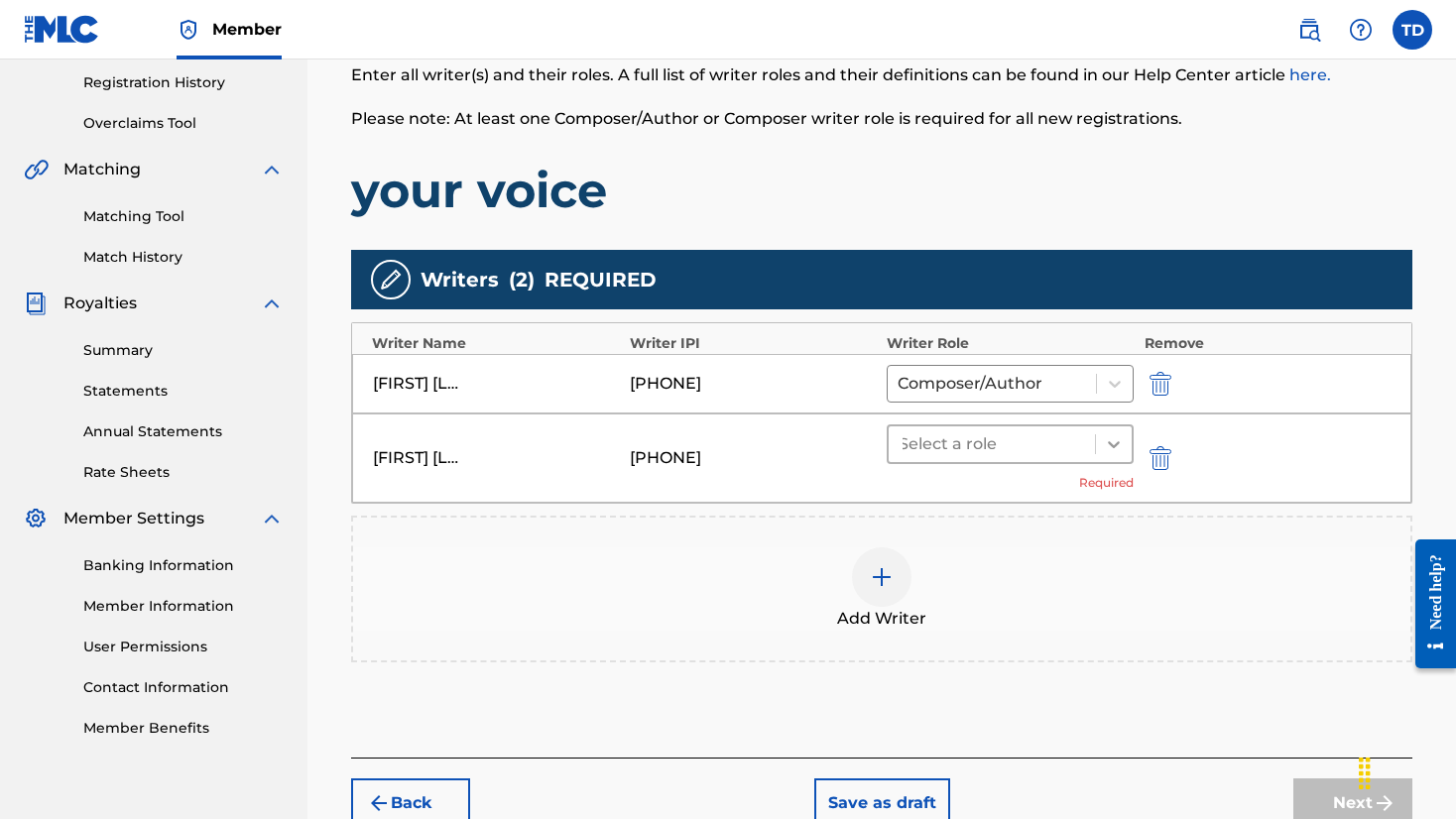 click 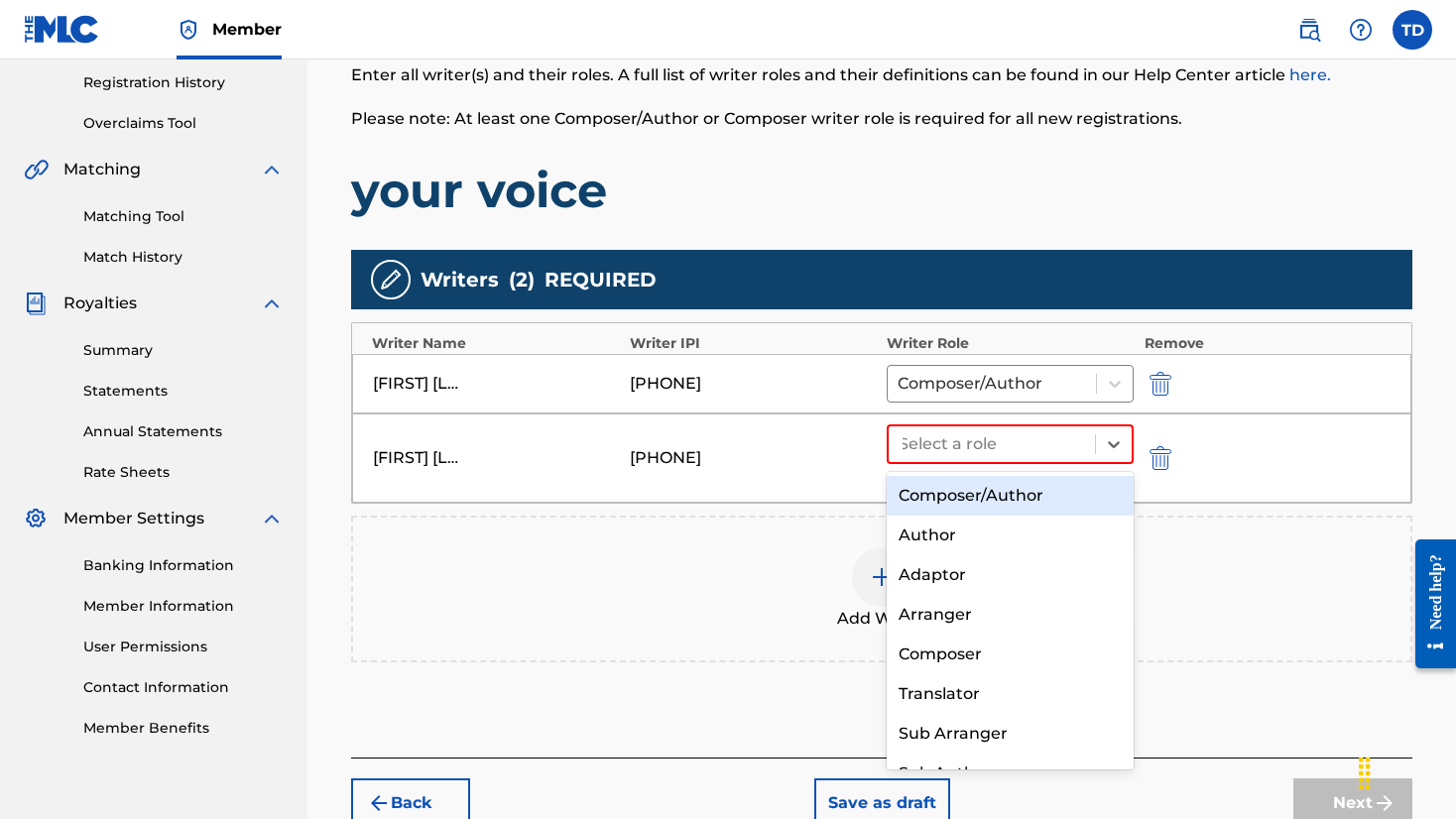 click on "Composer/Author" at bounding box center (1010, 496) 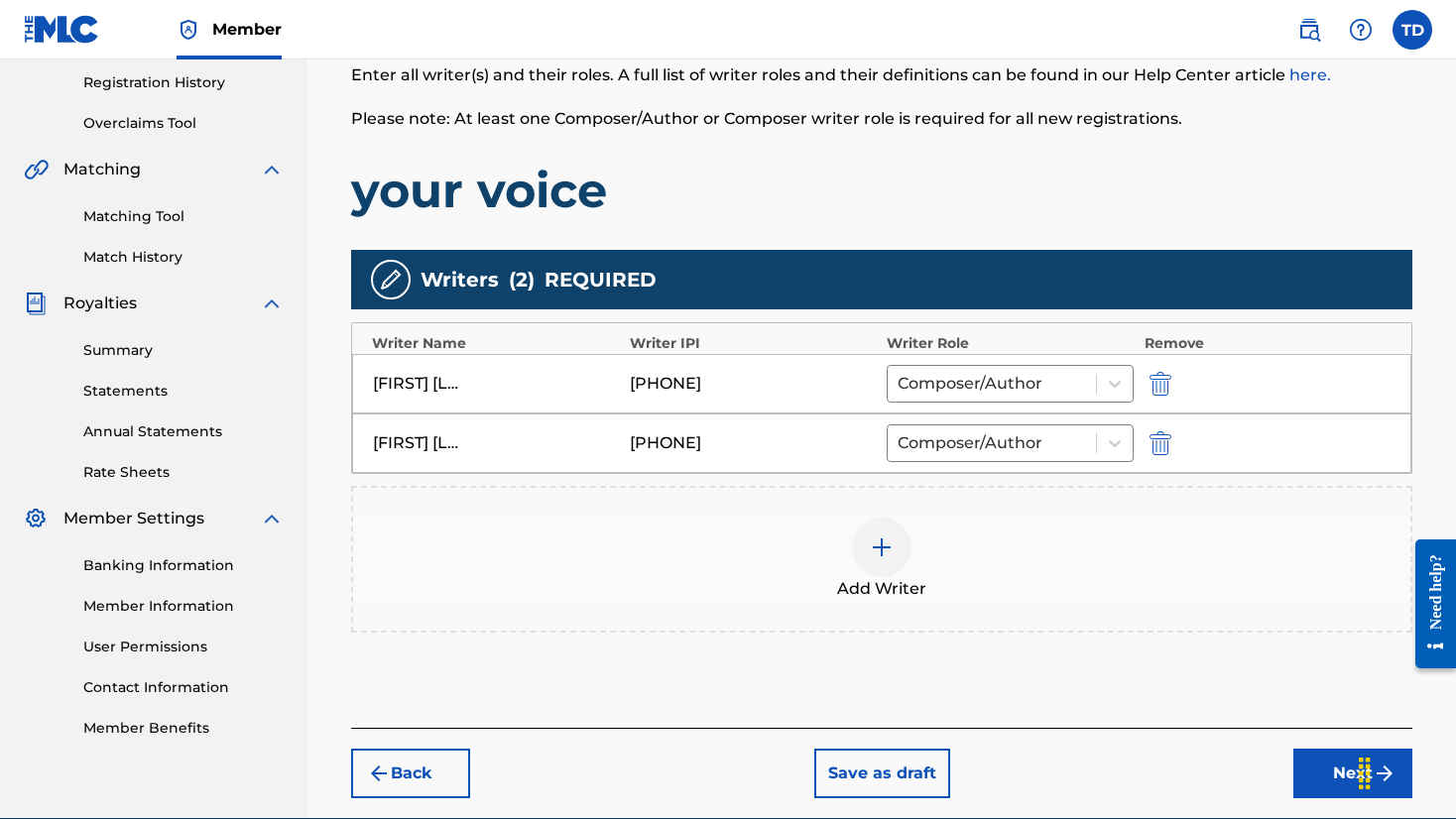 click at bounding box center [882, 547] 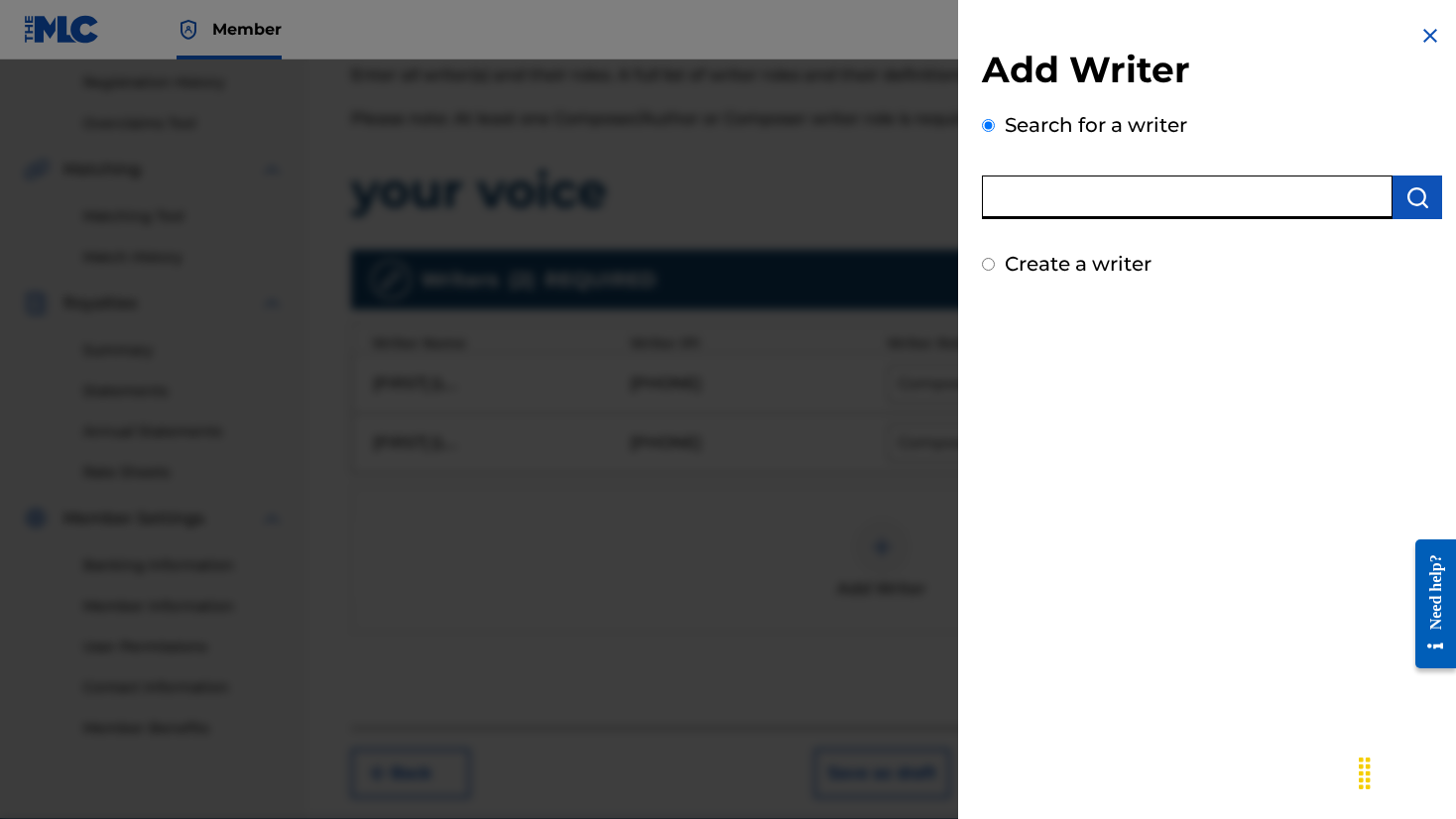 click at bounding box center (1187, 197) 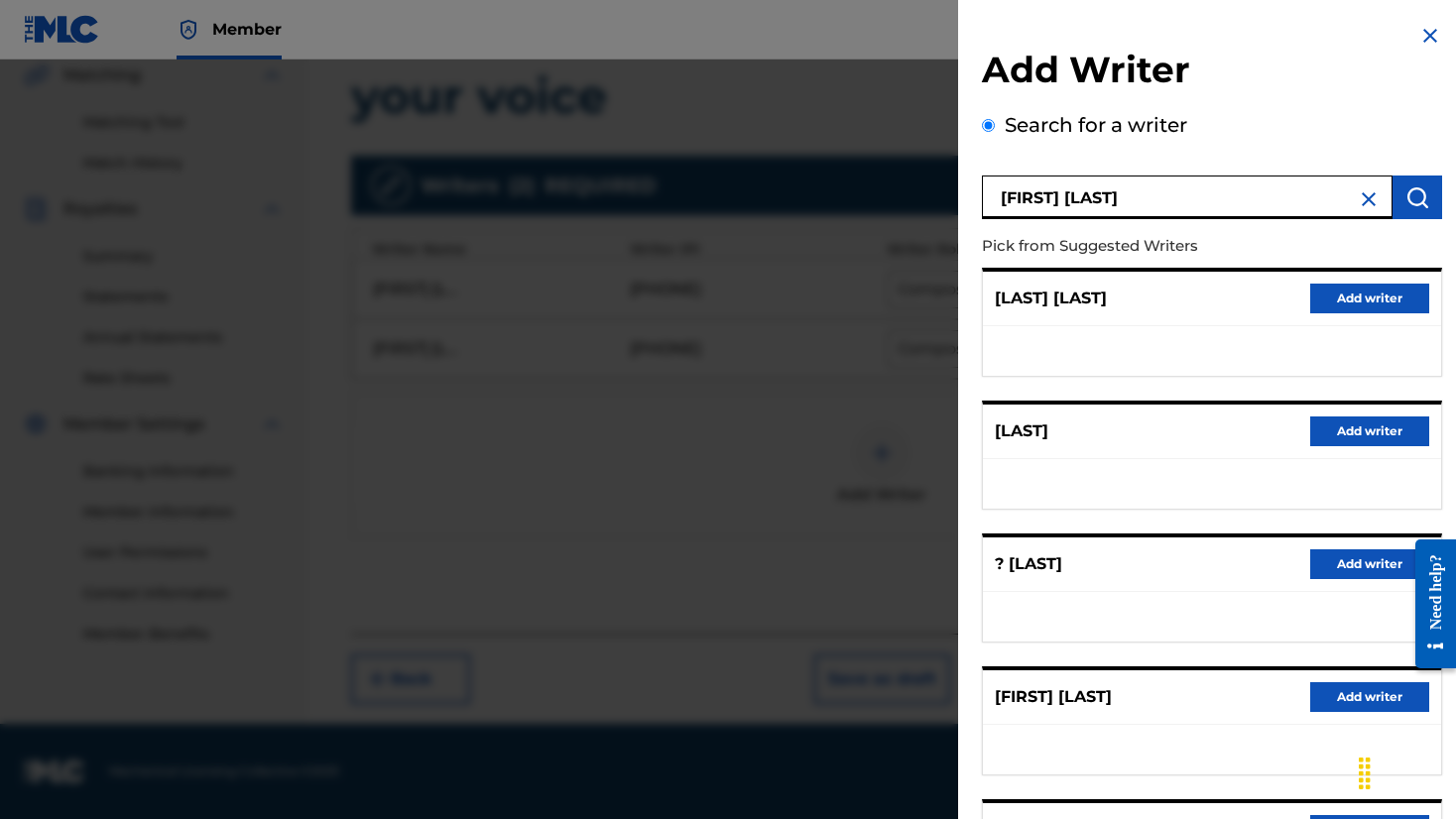 scroll, scrollTop: 466, scrollLeft: 0, axis: vertical 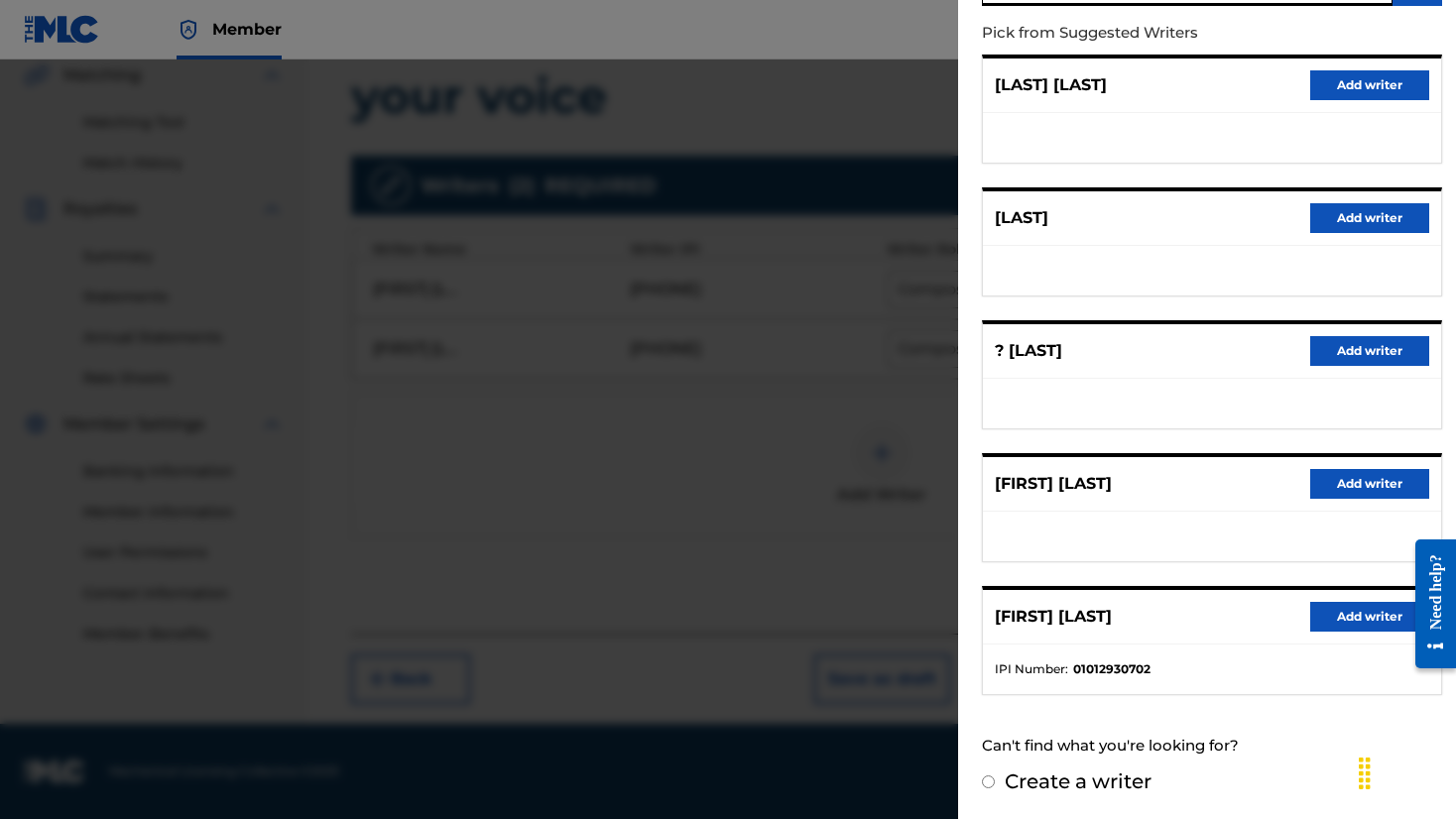 type on "[FIRST] [LAST]" 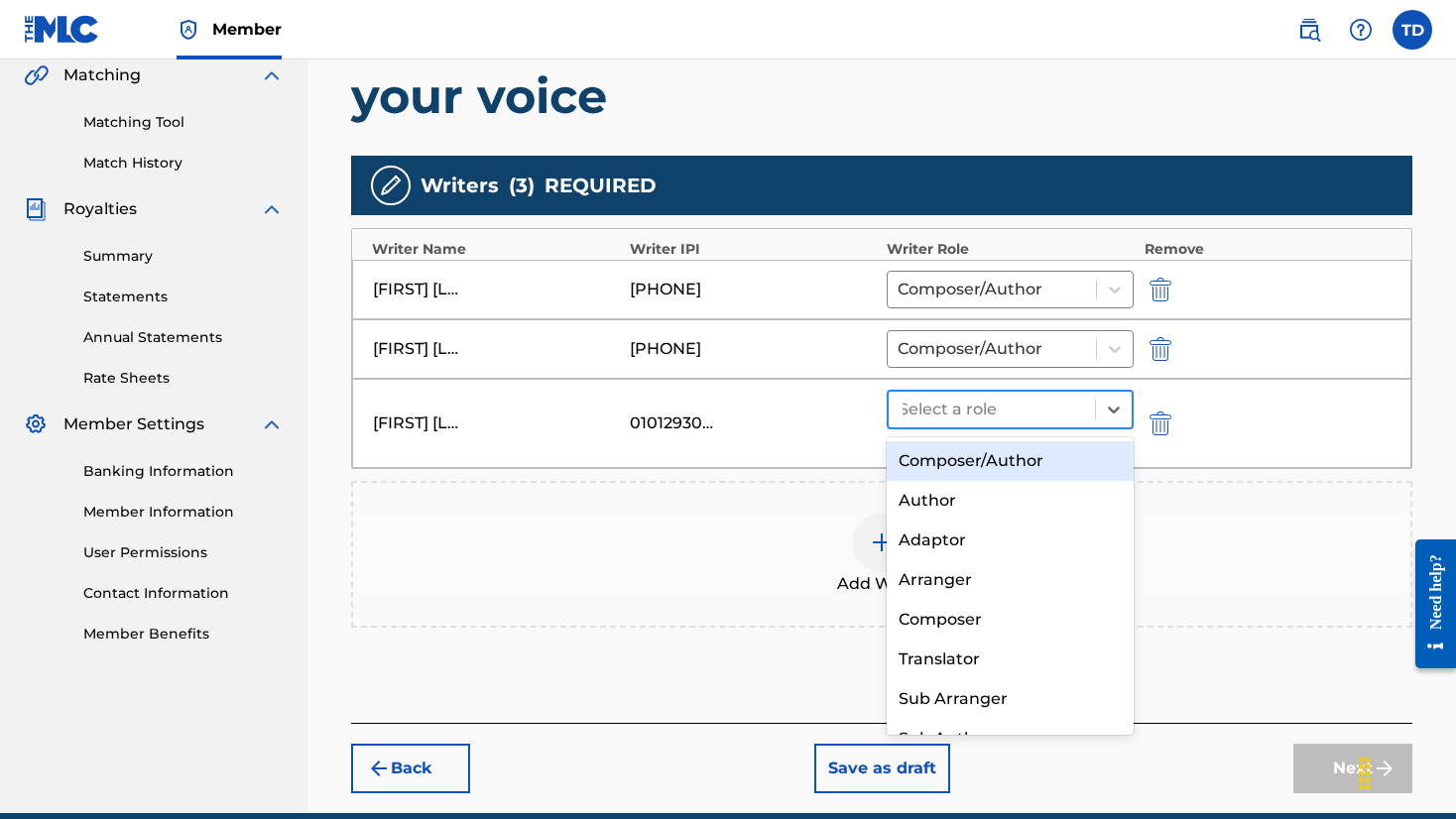 click at bounding box center [992, 410] 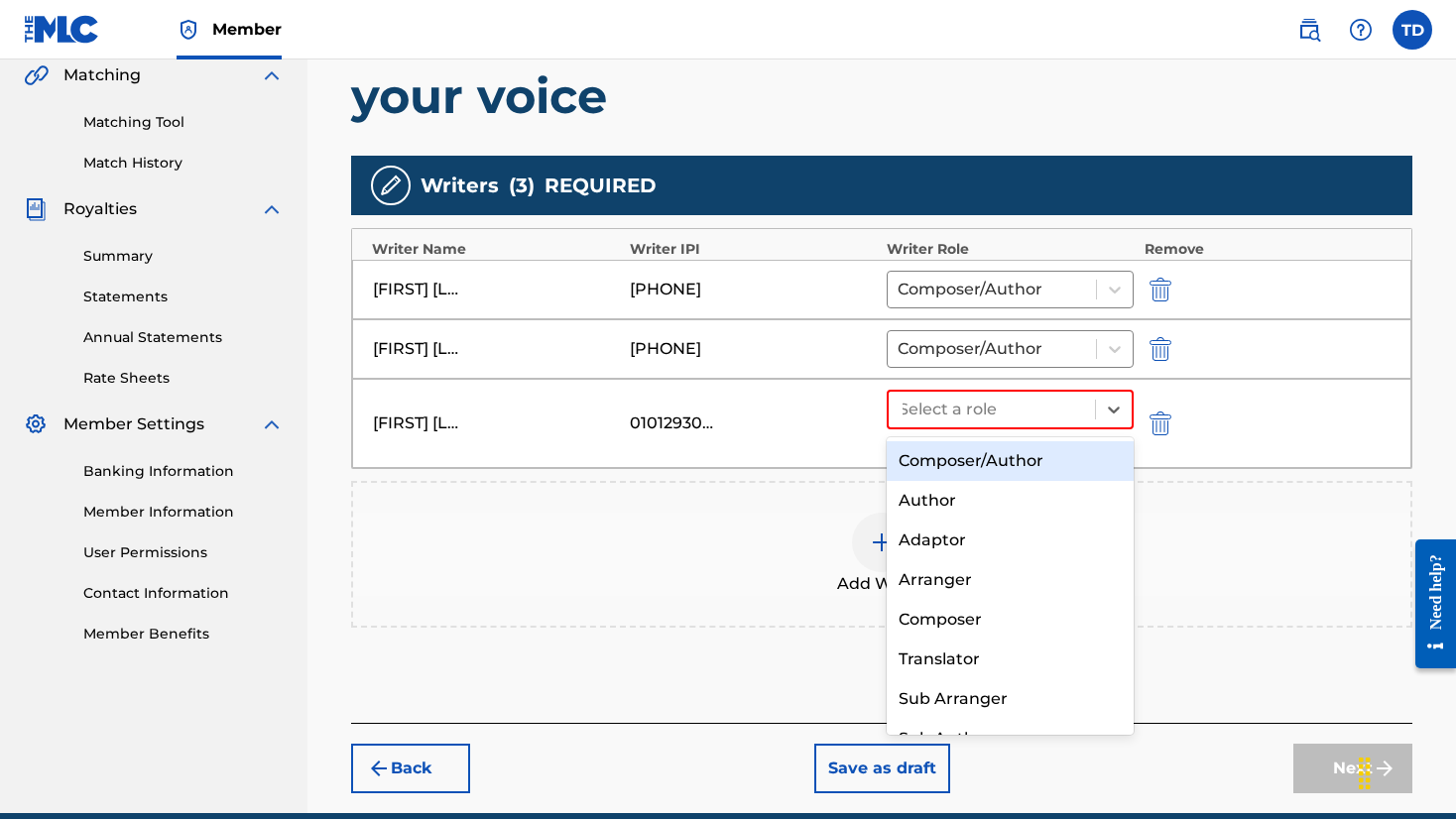 click on "Composer/Author" at bounding box center [1010, 461] 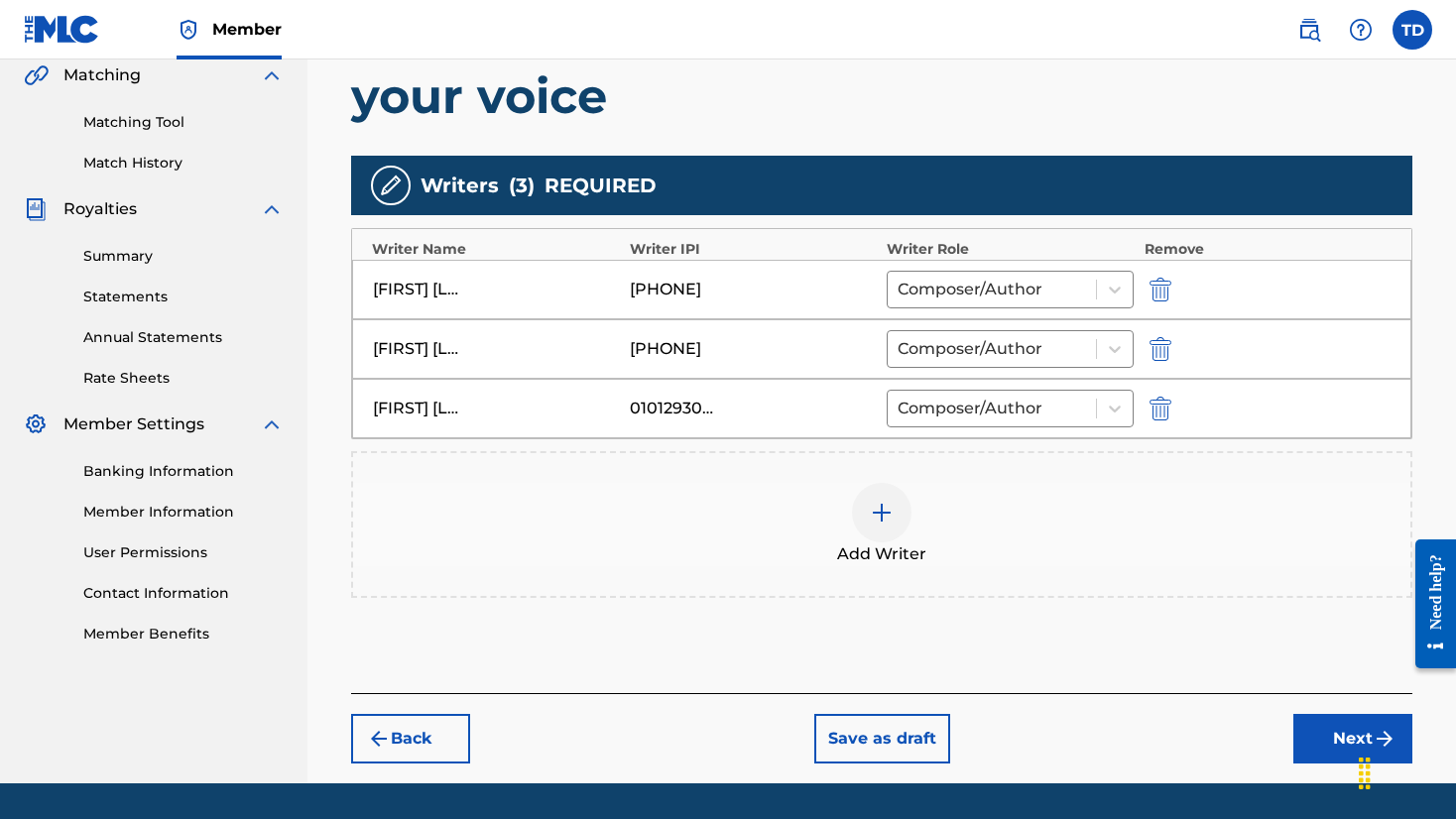 click on "Next" at bounding box center (1353, 739) 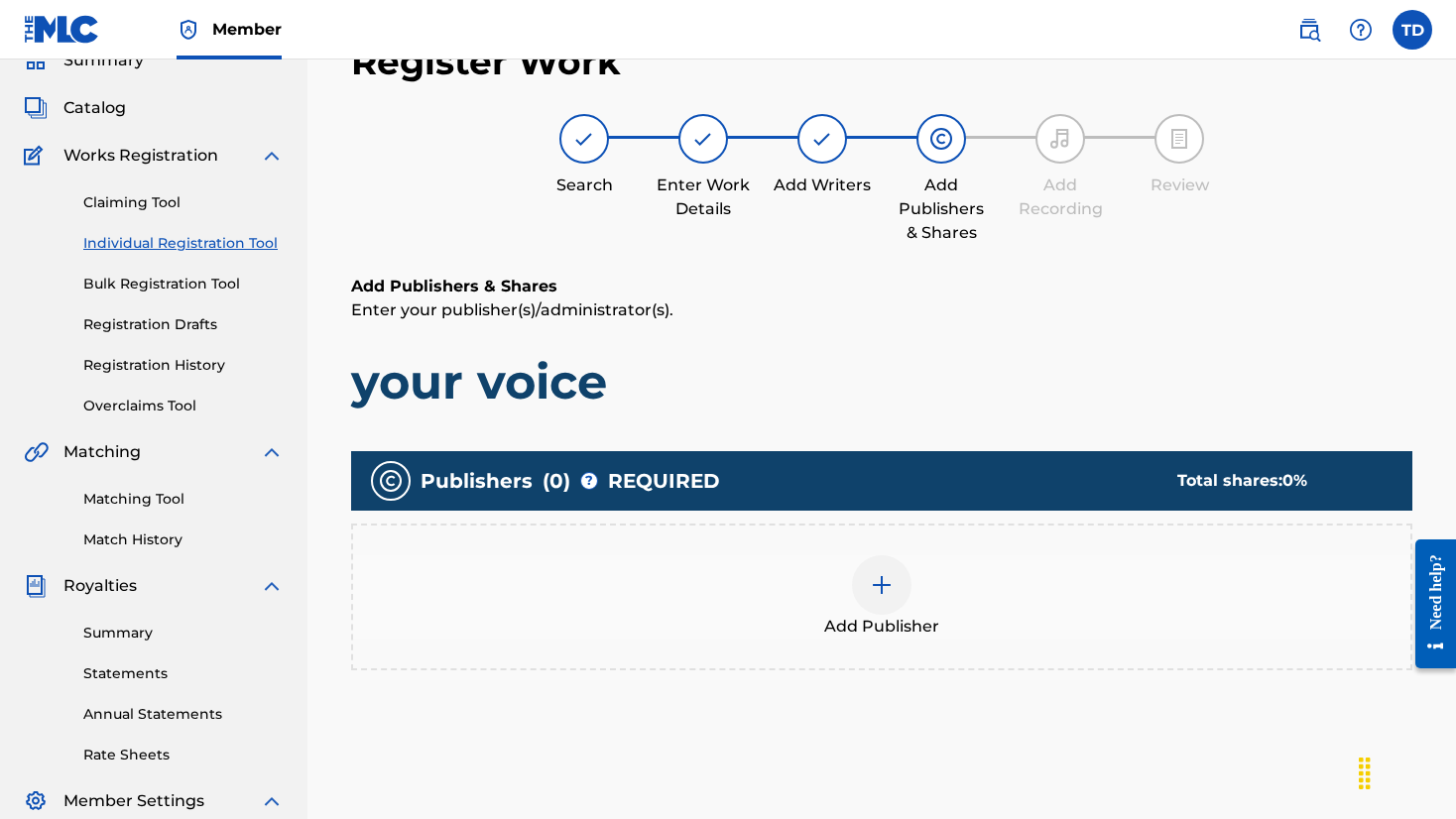click at bounding box center (882, 585) 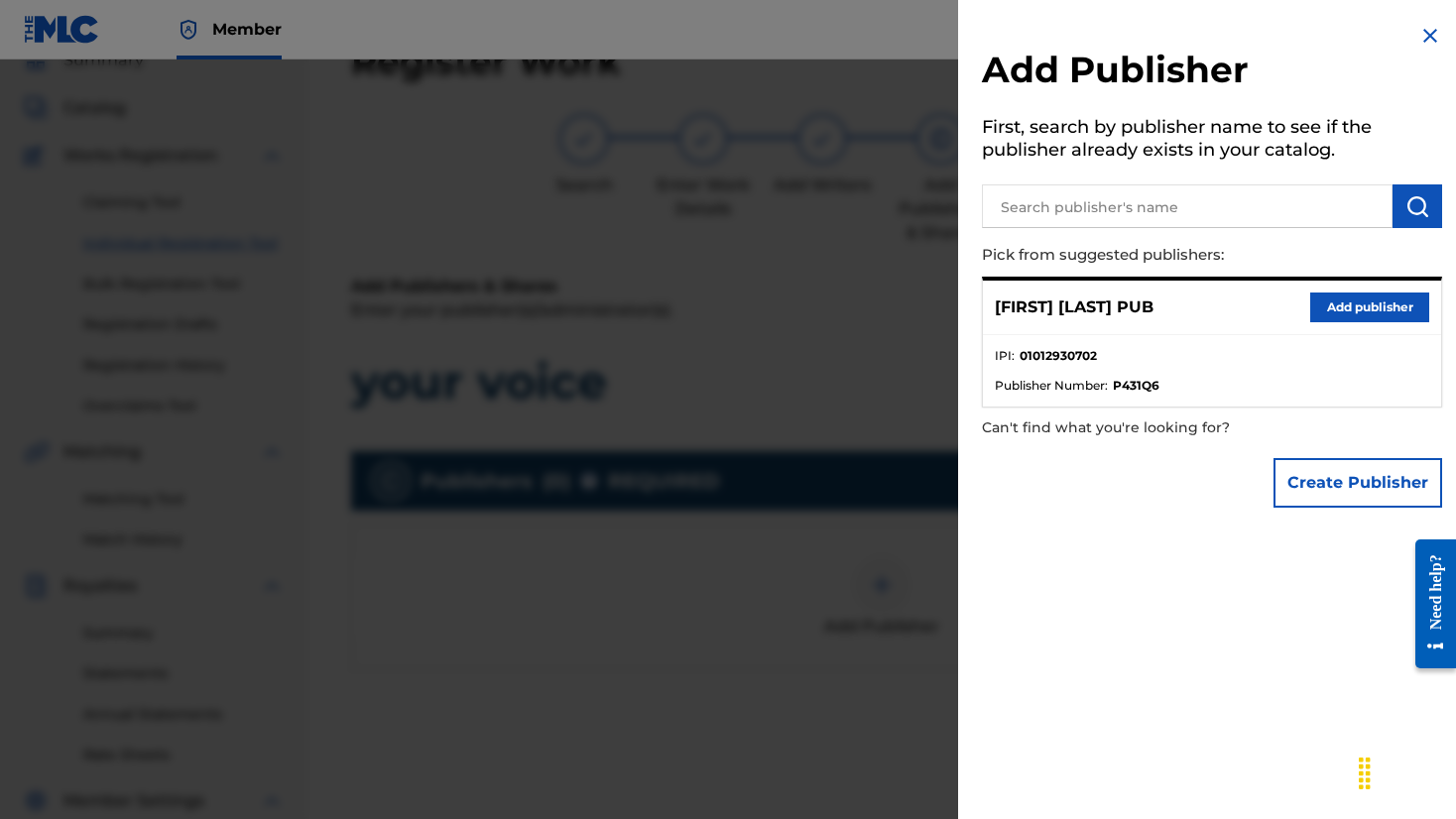 click on "Add publisher" at bounding box center (1370, 307) 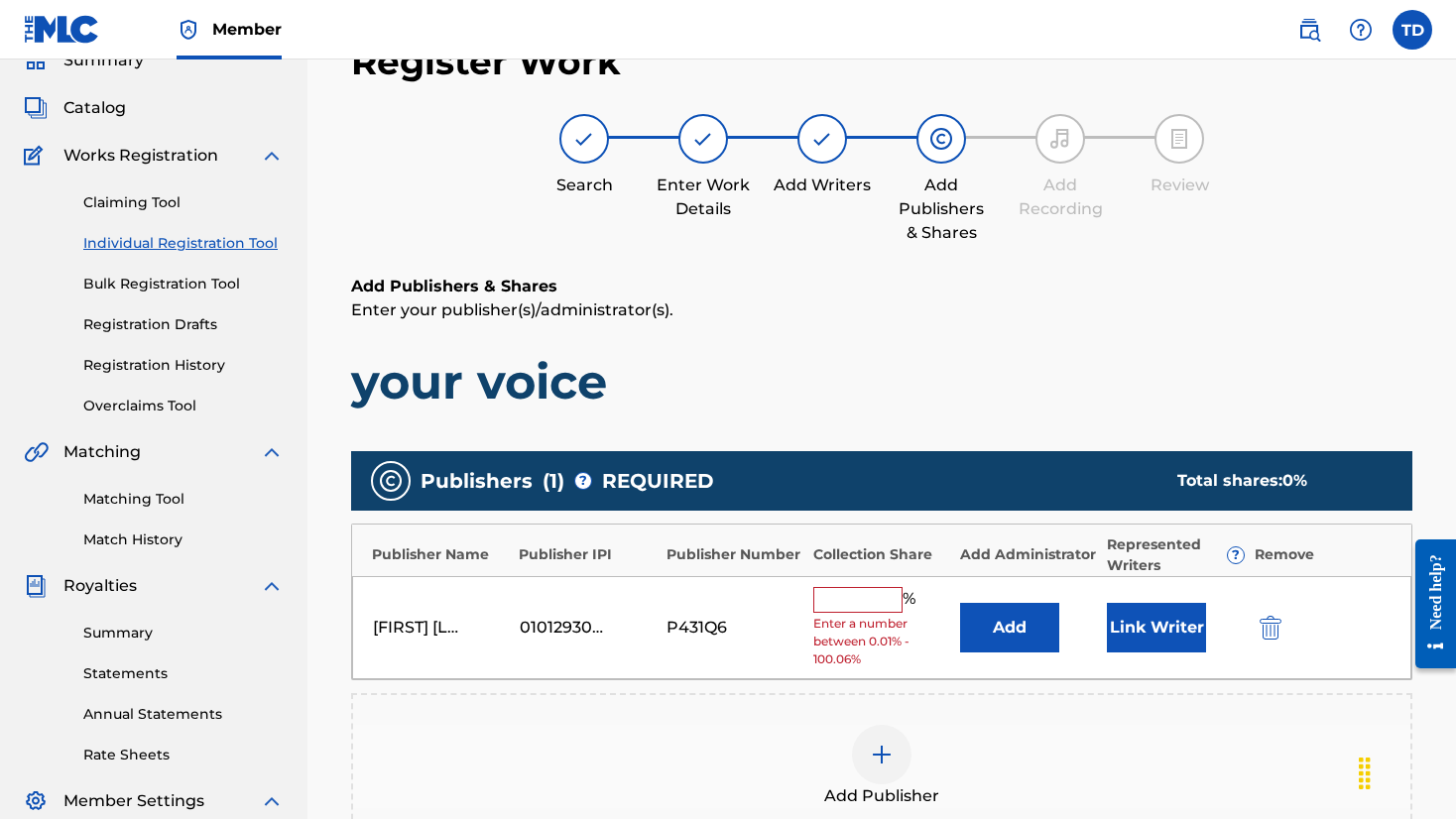 click at bounding box center [858, 600] 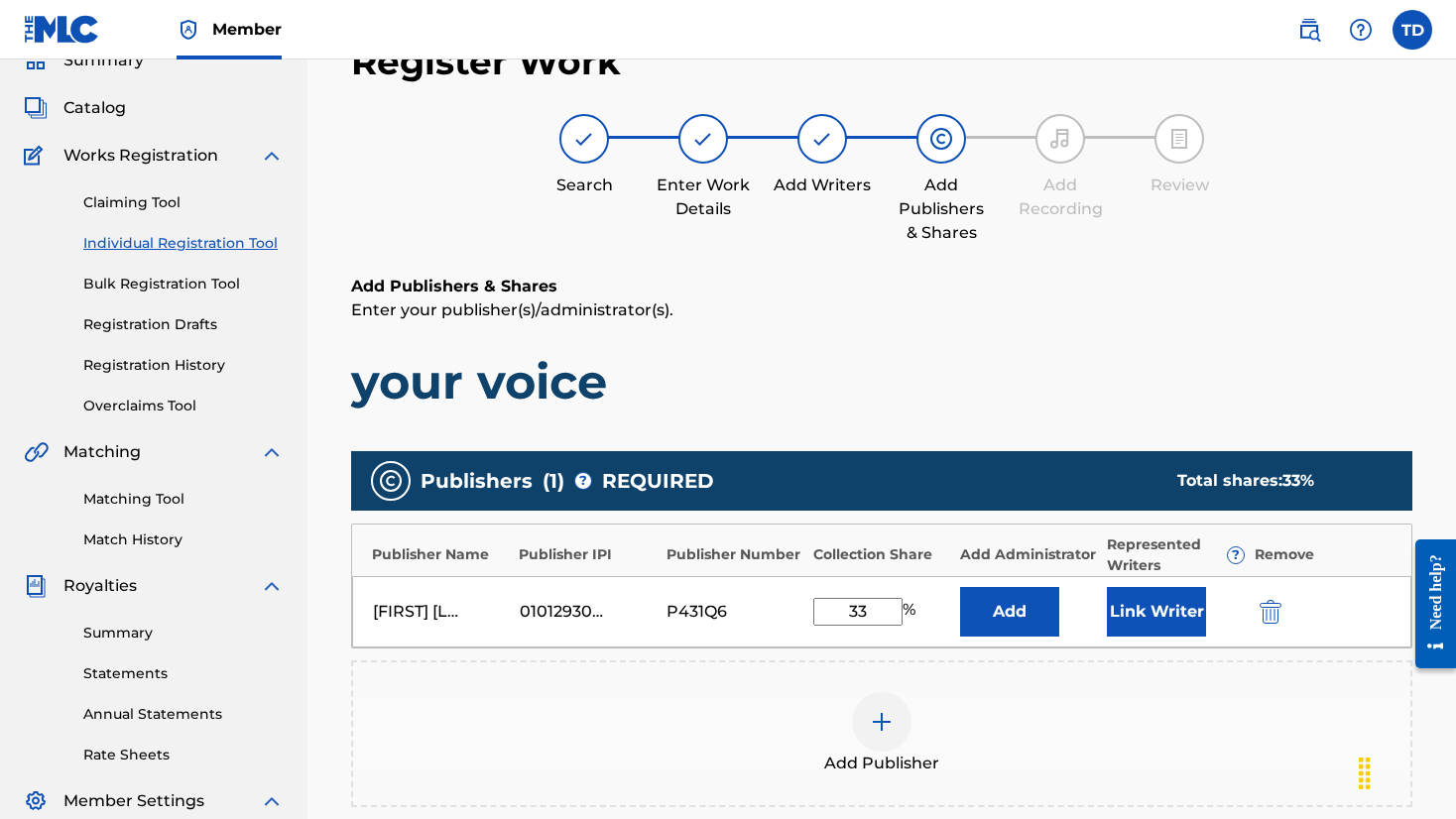 type on "33" 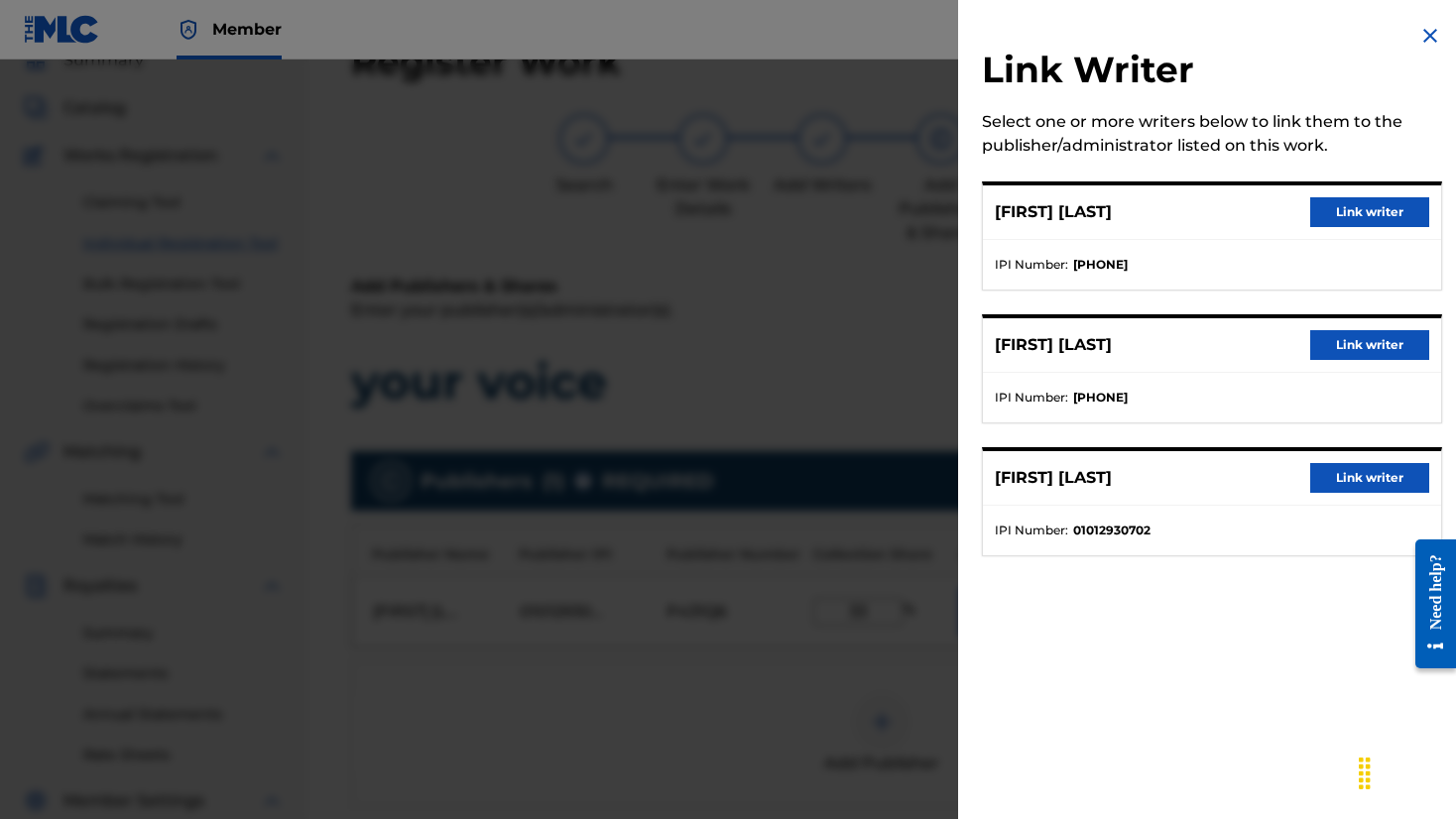 click on "Link writer" at bounding box center (1370, 478) 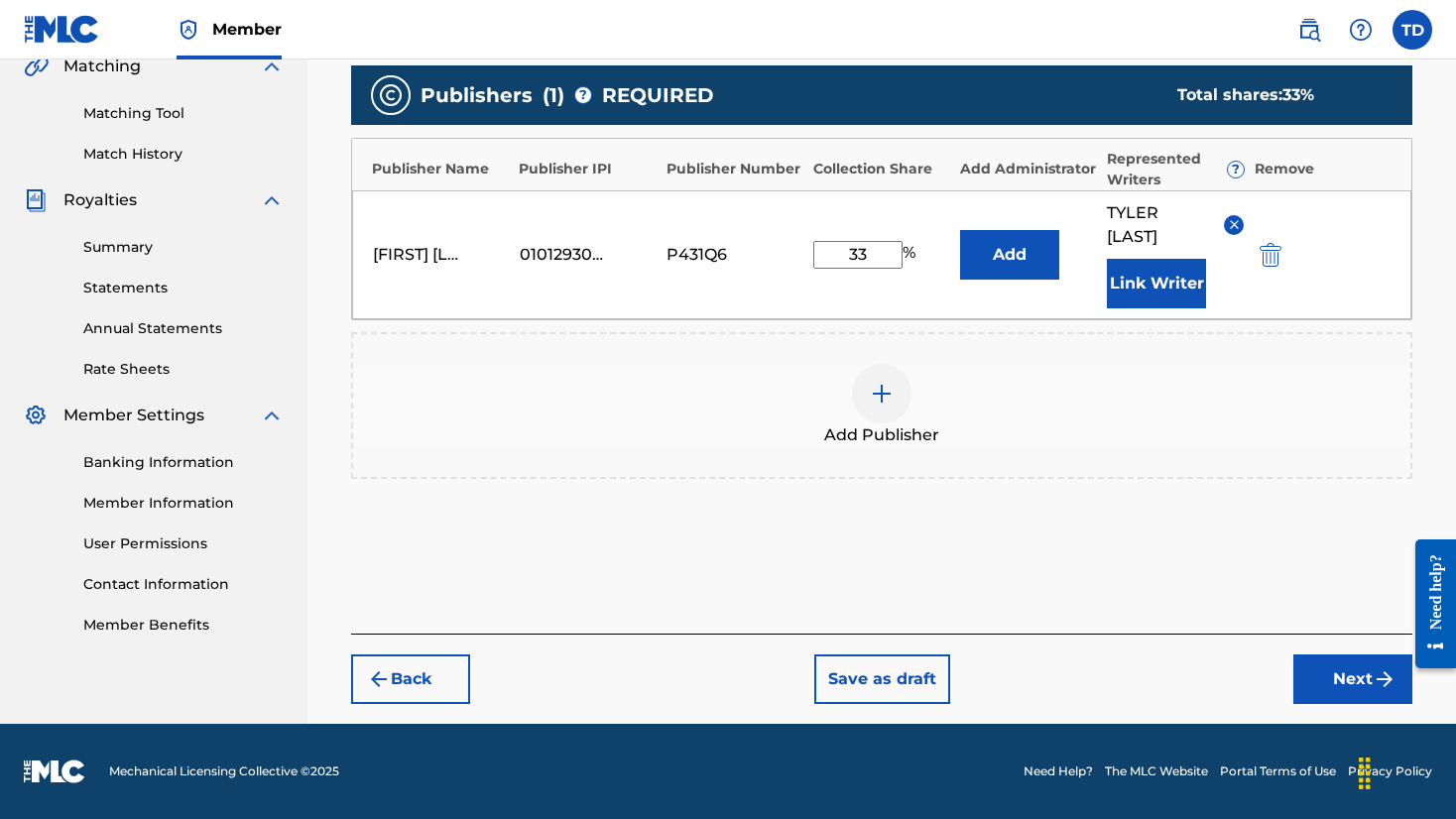 click on "Next" at bounding box center (1353, 679) 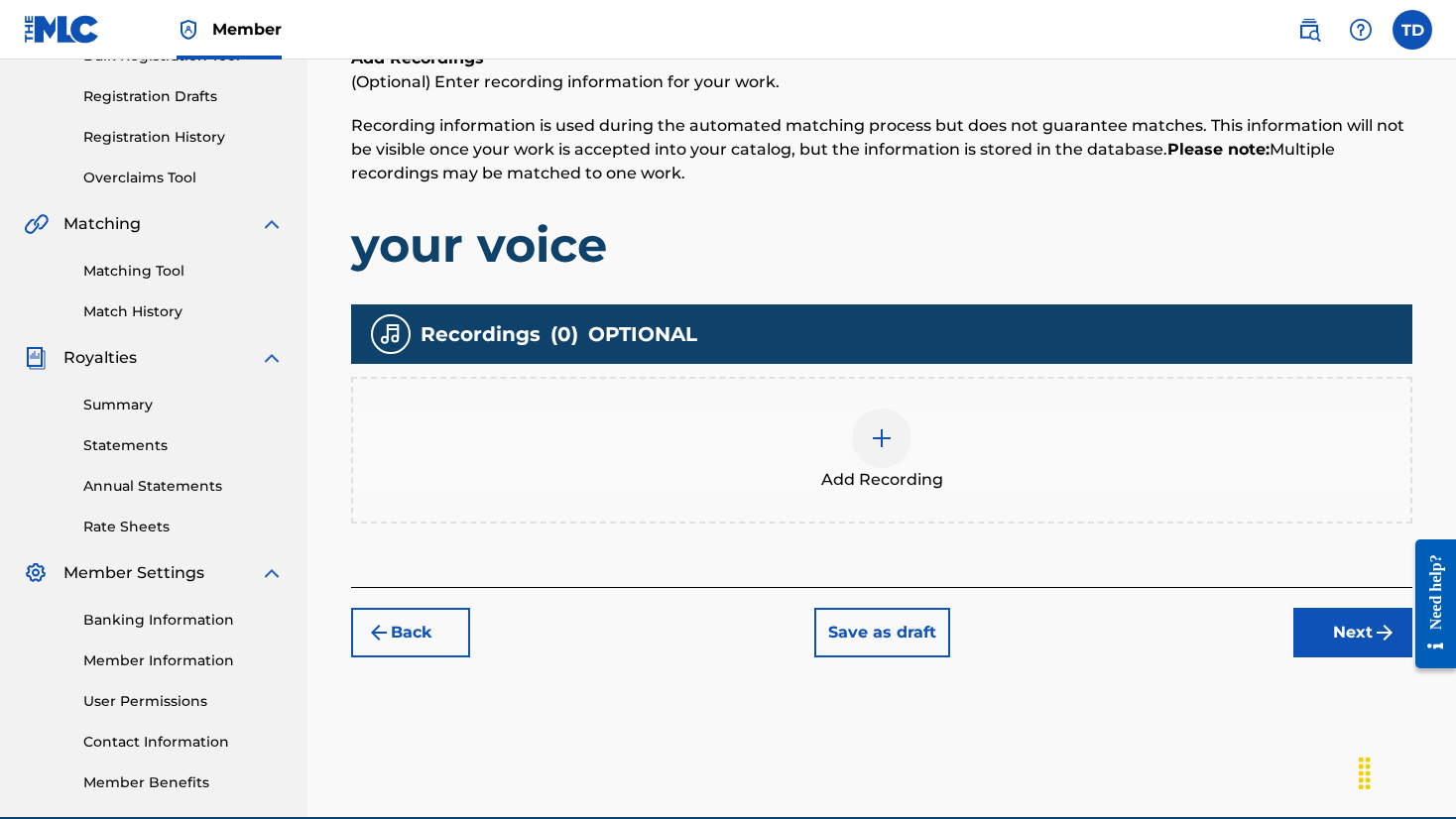 click on "Next" at bounding box center (1353, 633) 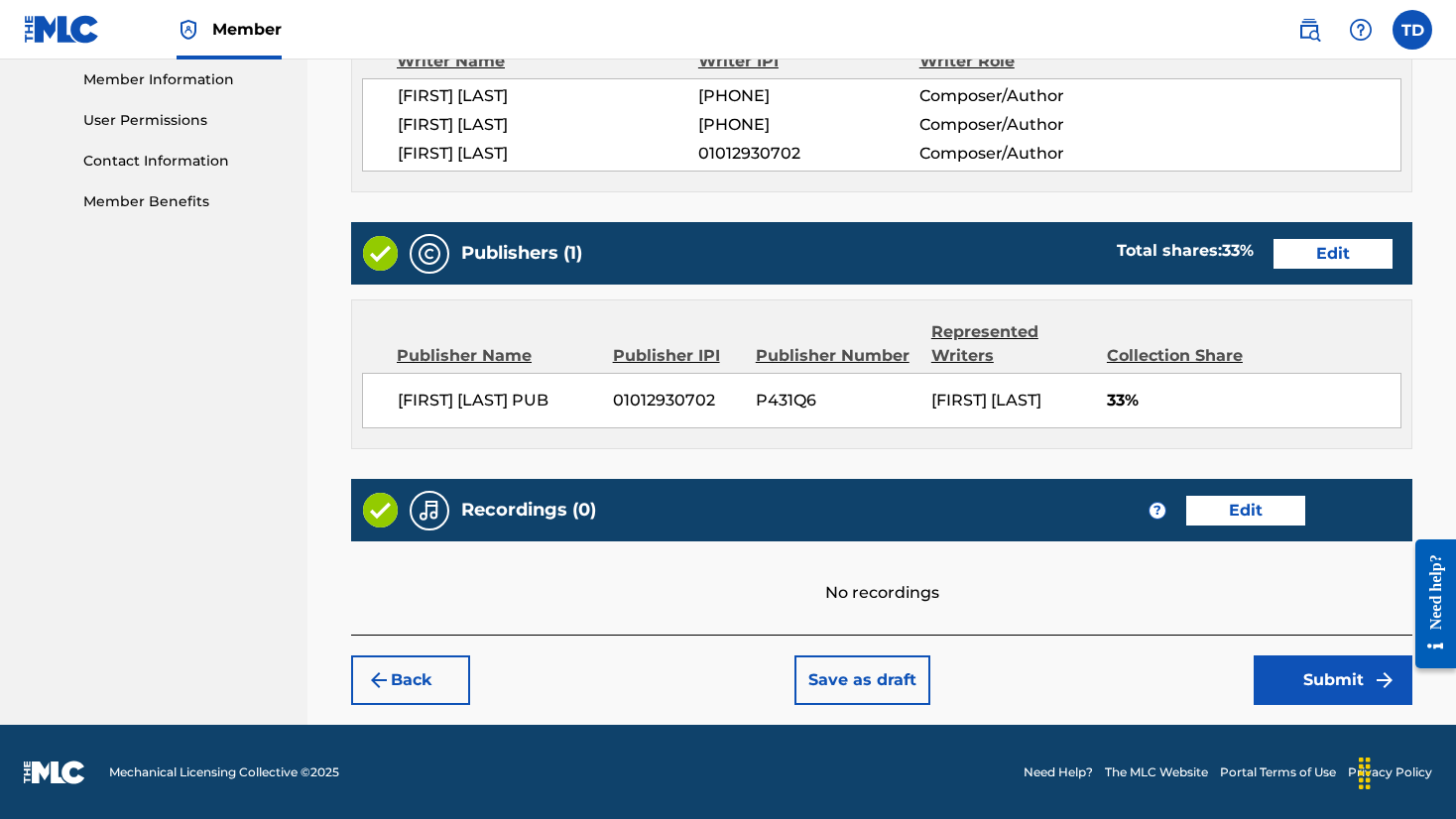 scroll, scrollTop: 897, scrollLeft: 0, axis: vertical 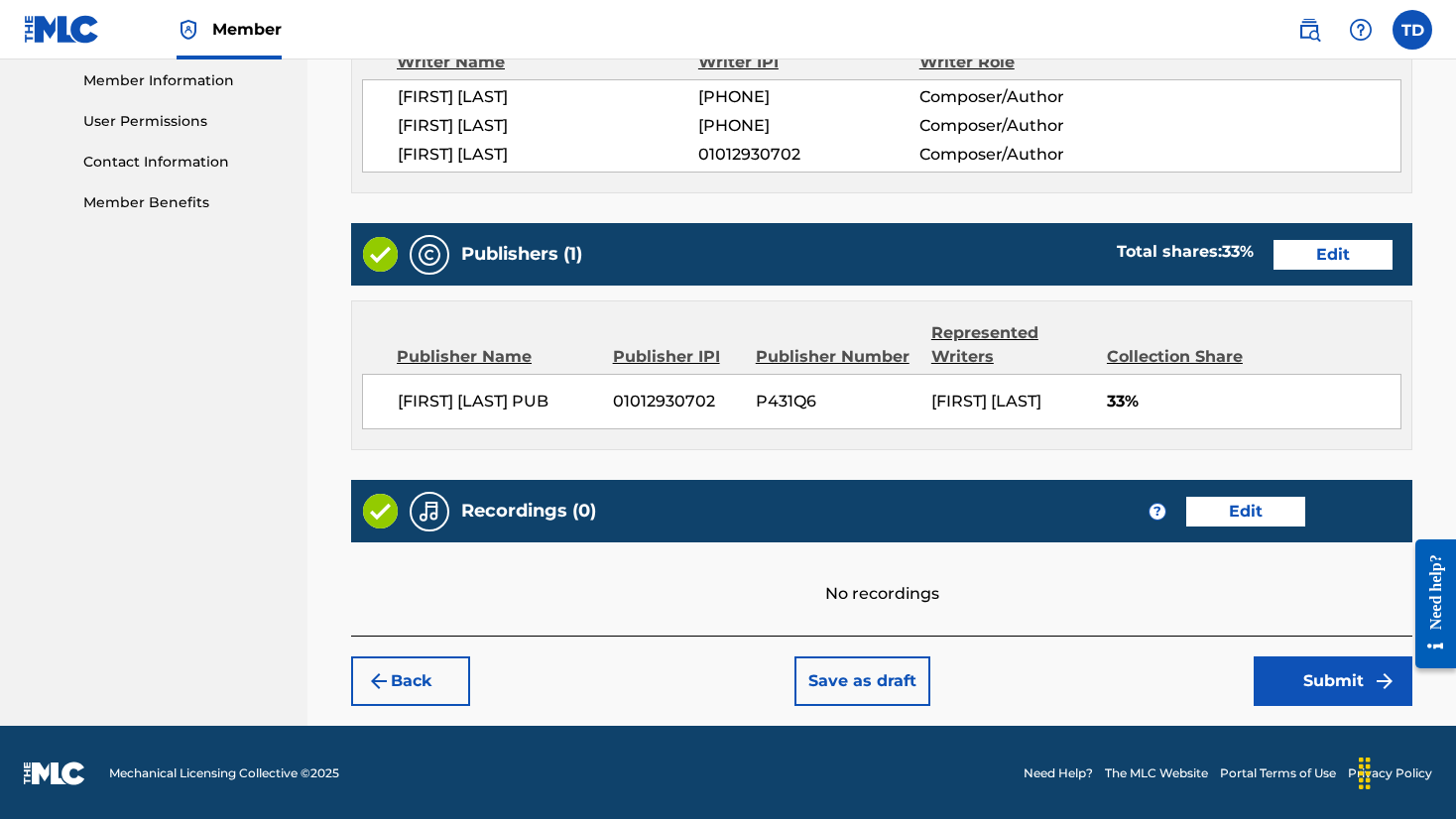 click on "Submit" at bounding box center [1333, 681] 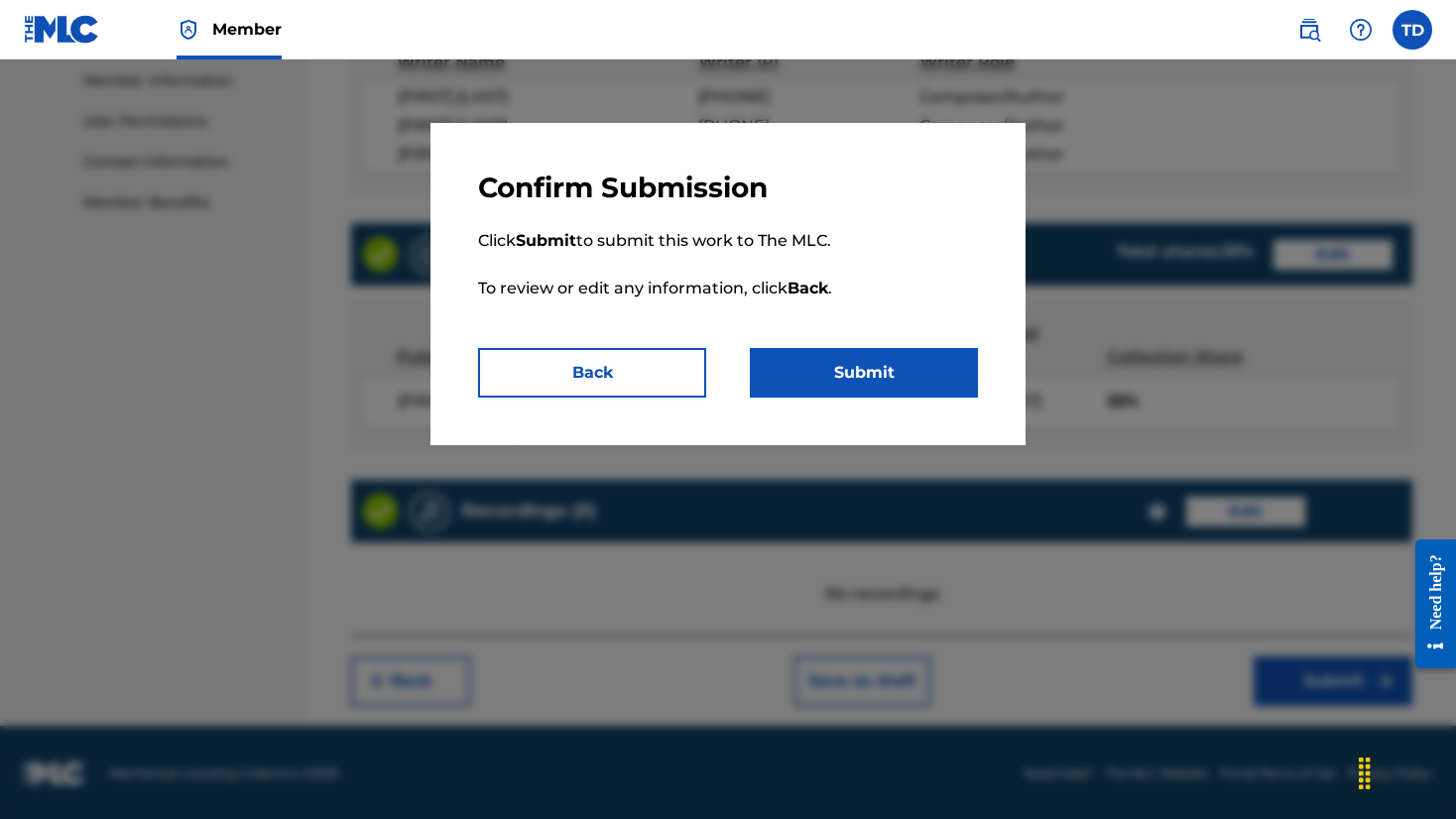 click on "Submit" at bounding box center [864, 373] 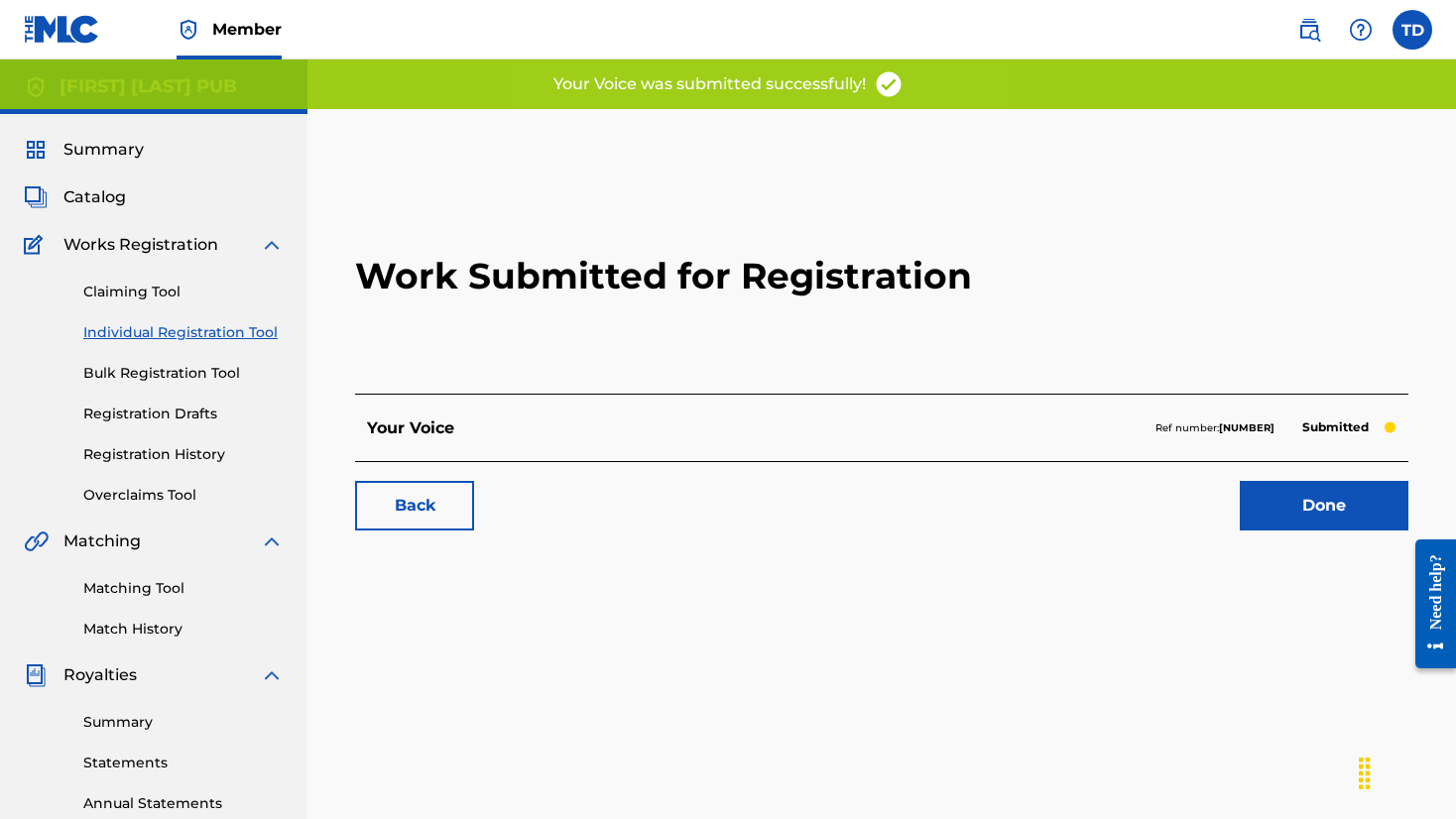 click on "Done" at bounding box center [1324, 506] 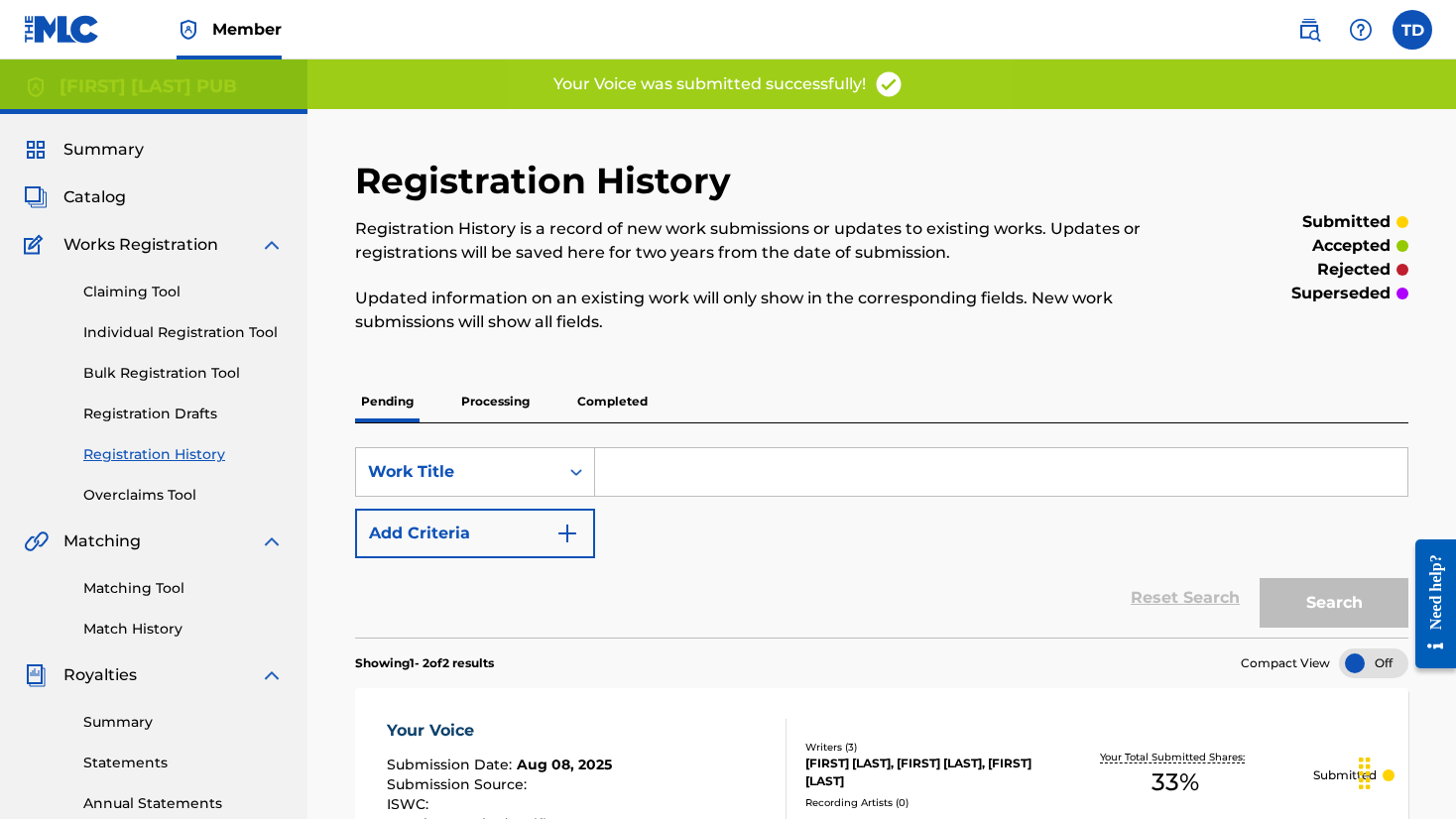 click at bounding box center (1001, 472) 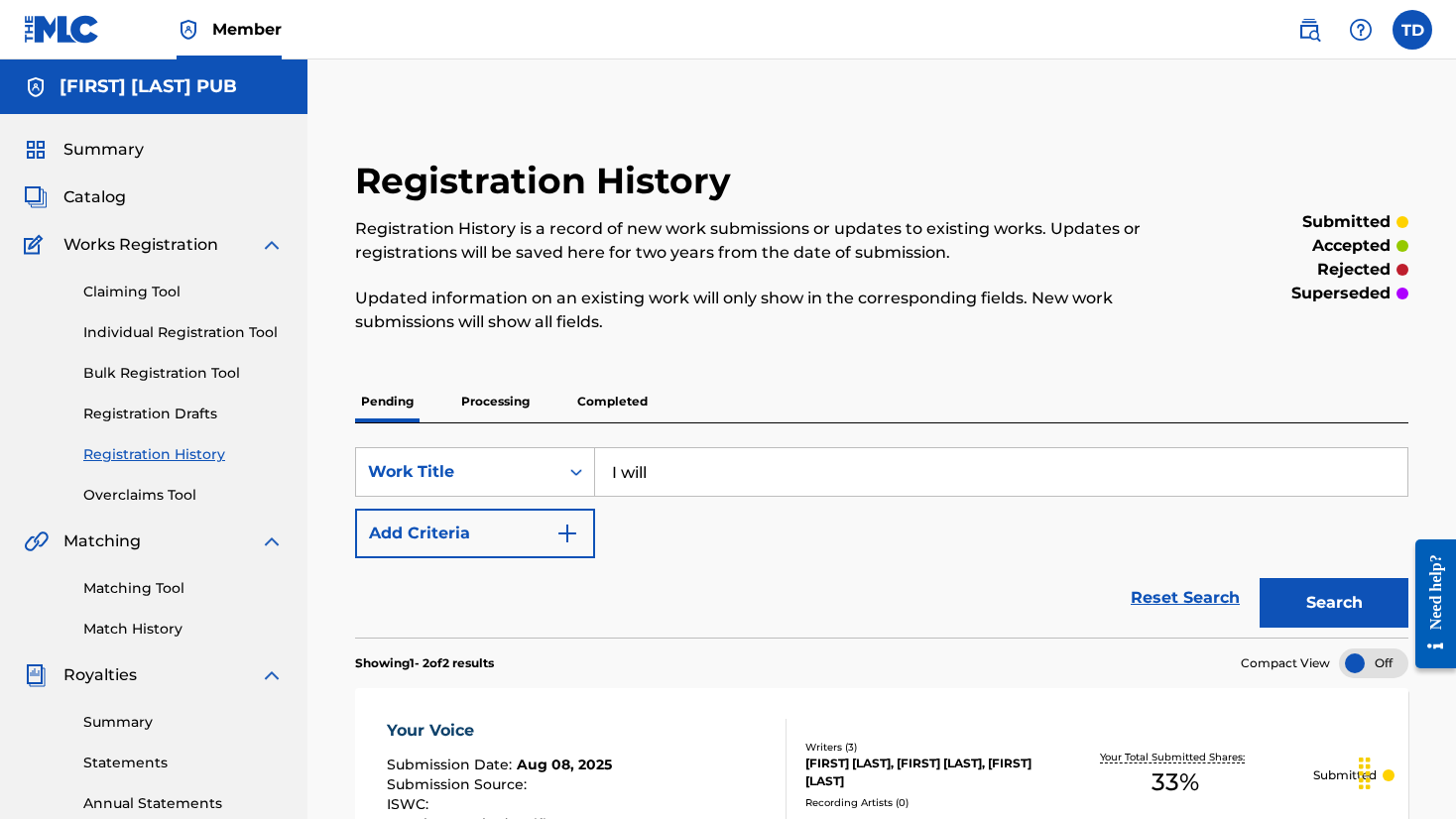 type on "I will" 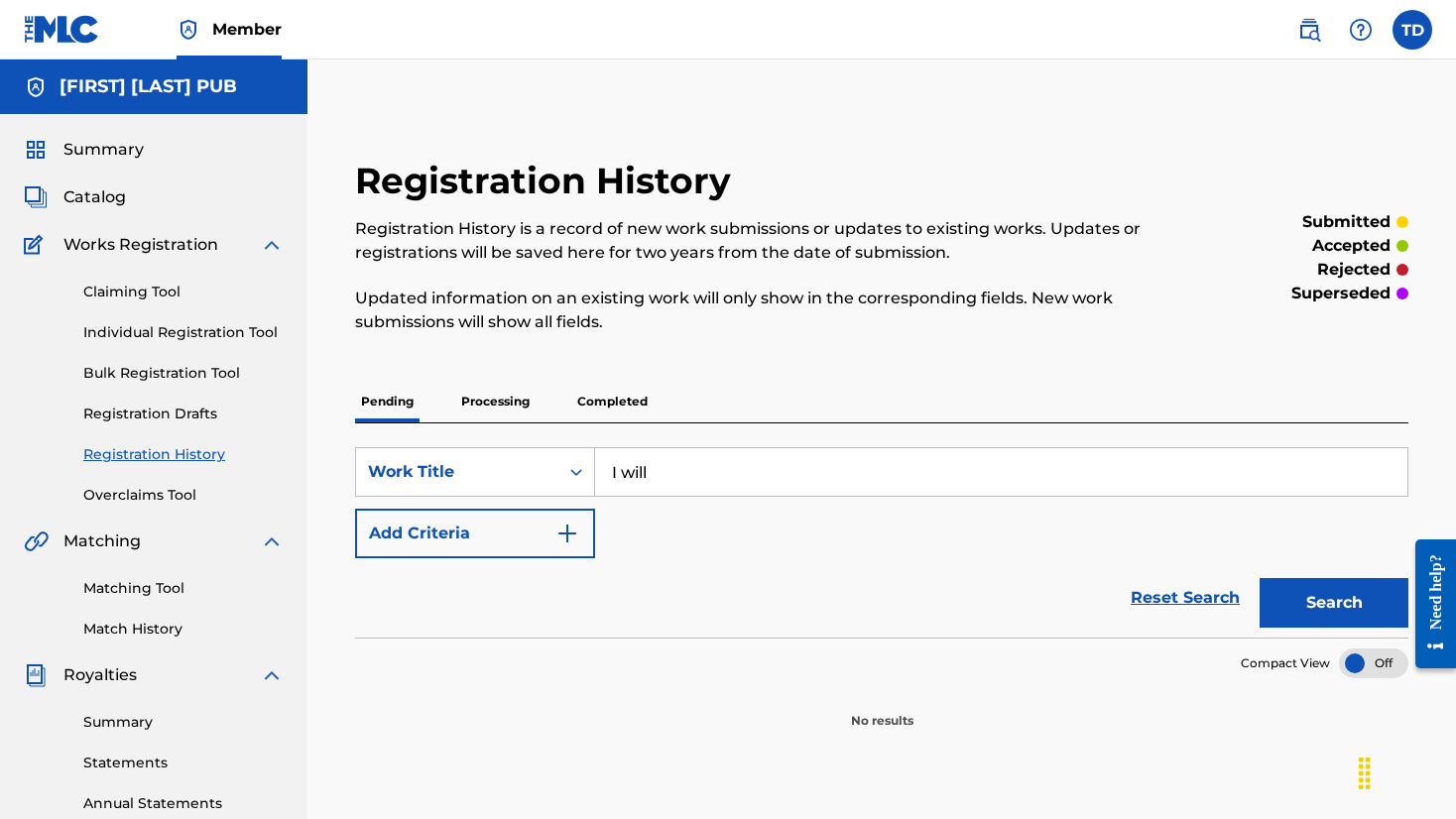 scroll, scrollTop: 0, scrollLeft: 0, axis: both 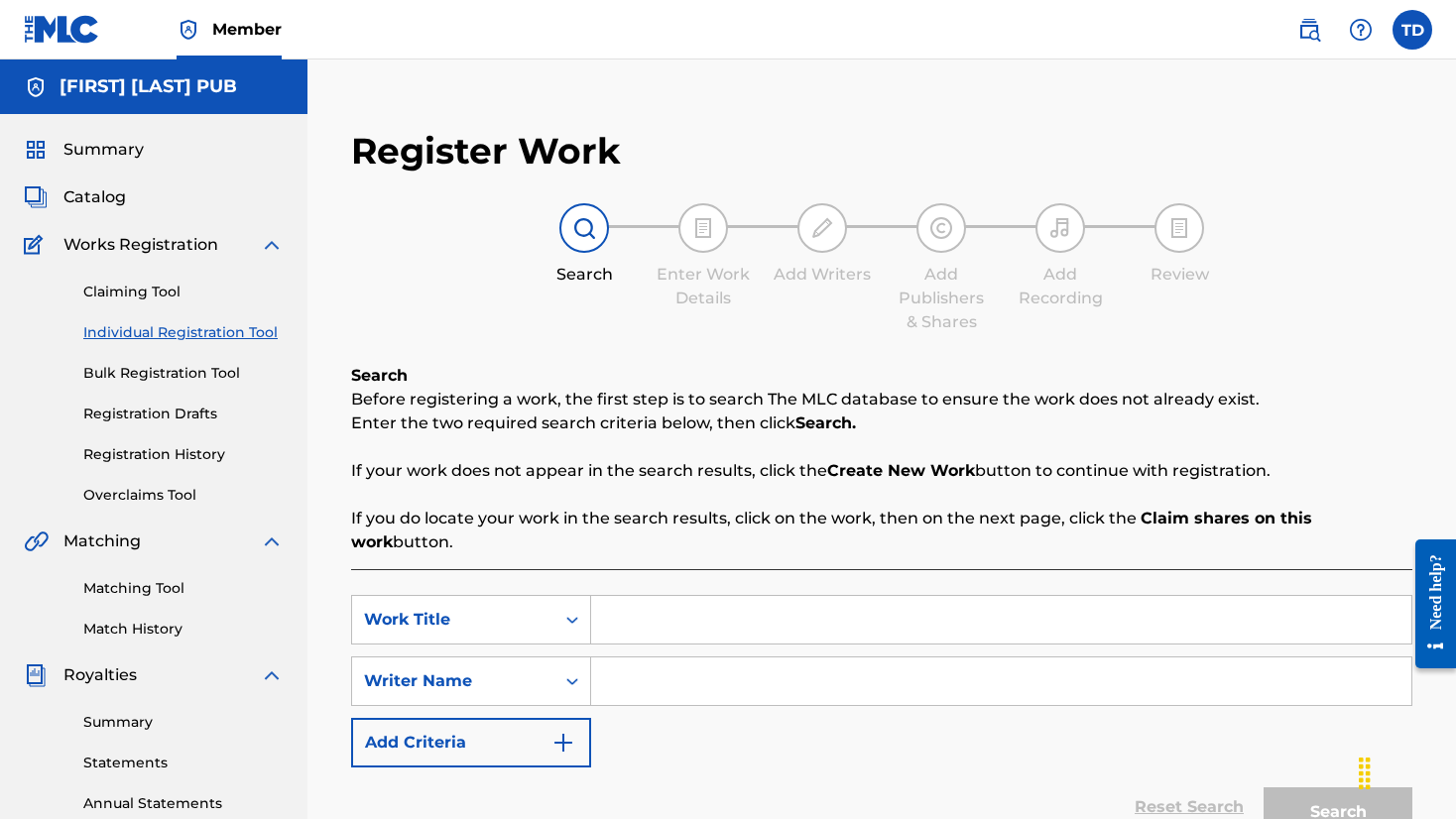 click at bounding box center (1001, 620) 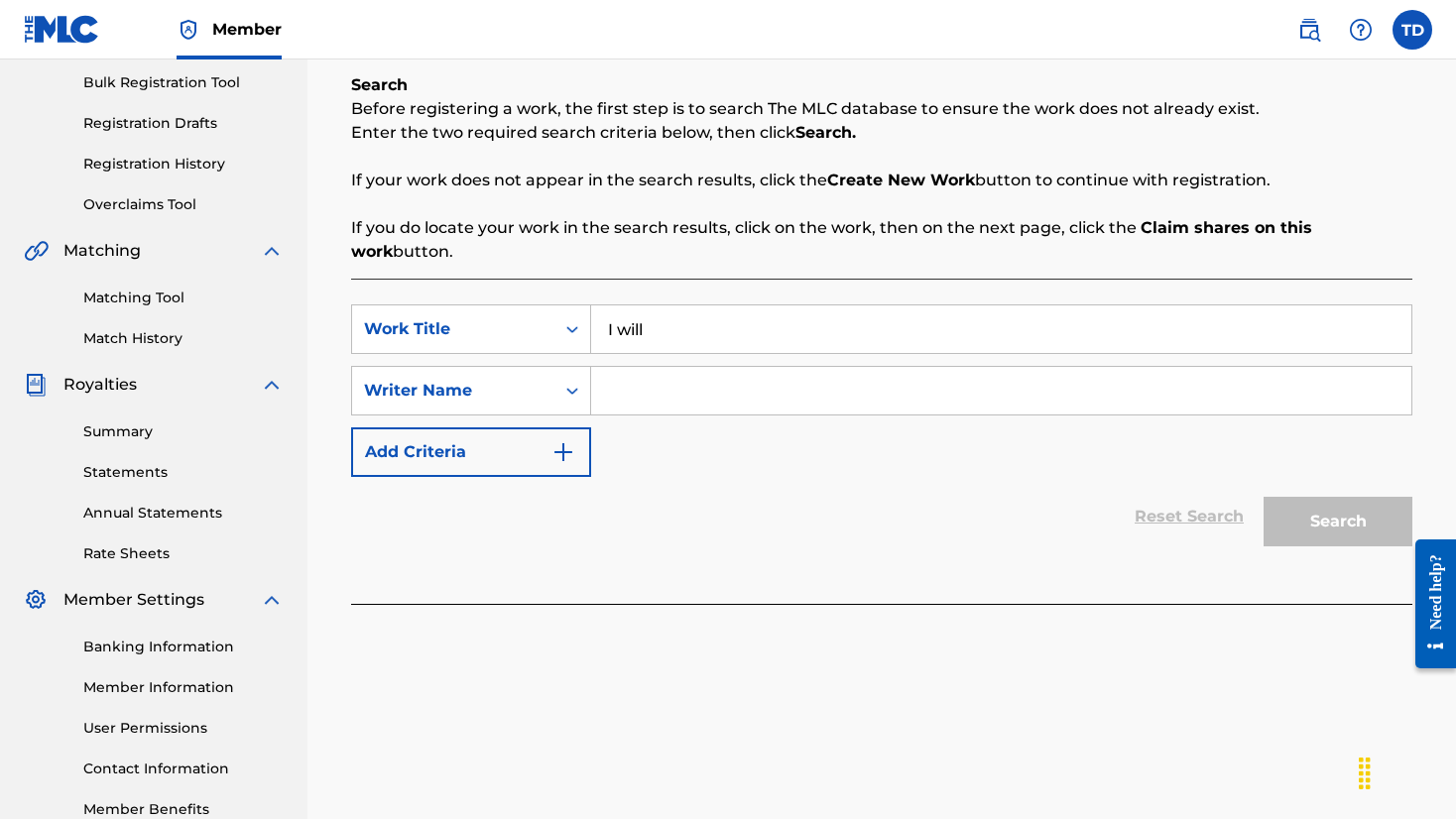 scroll, scrollTop: 292, scrollLeft: 0, axis: vertical 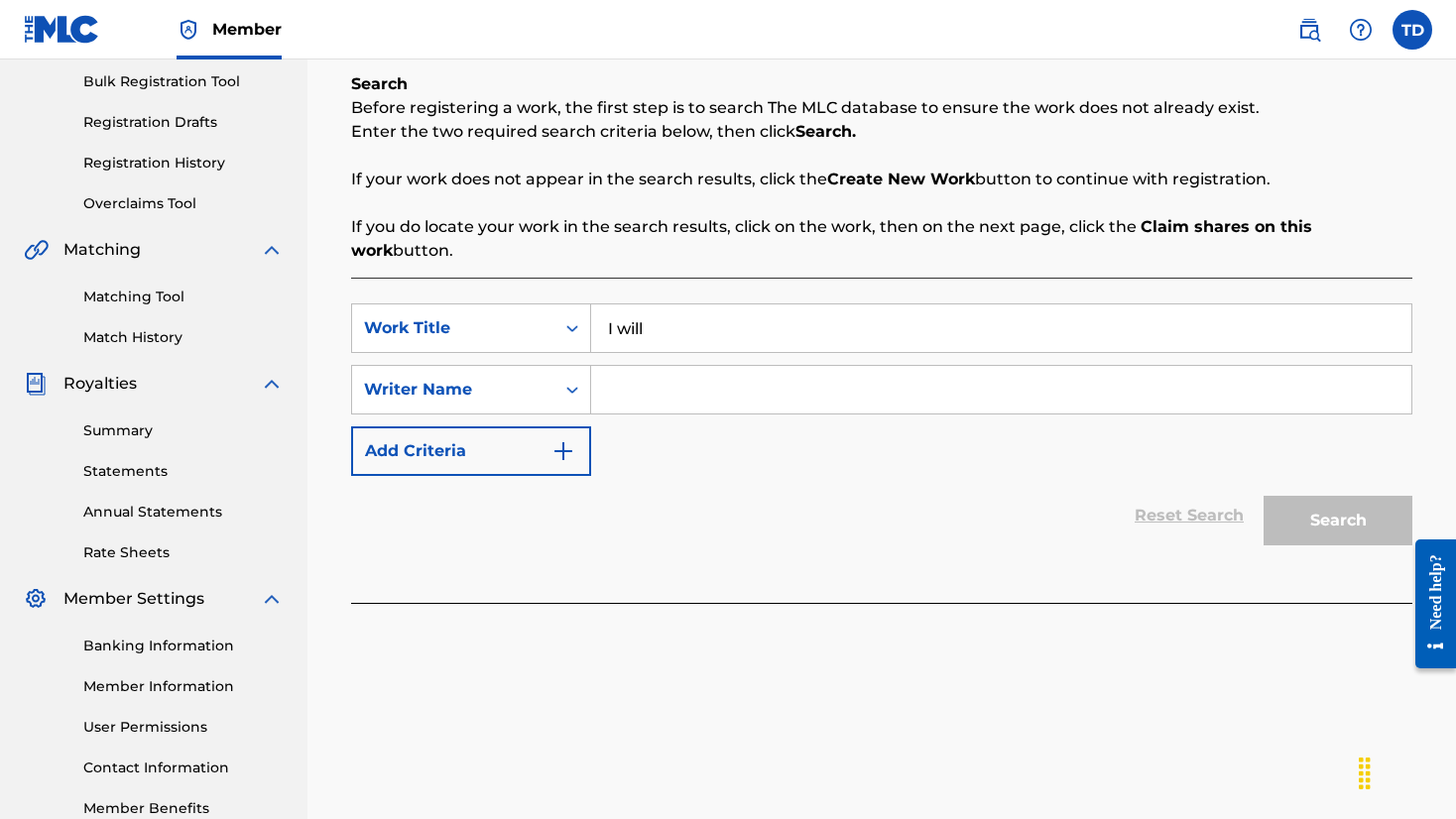 type on "I will" 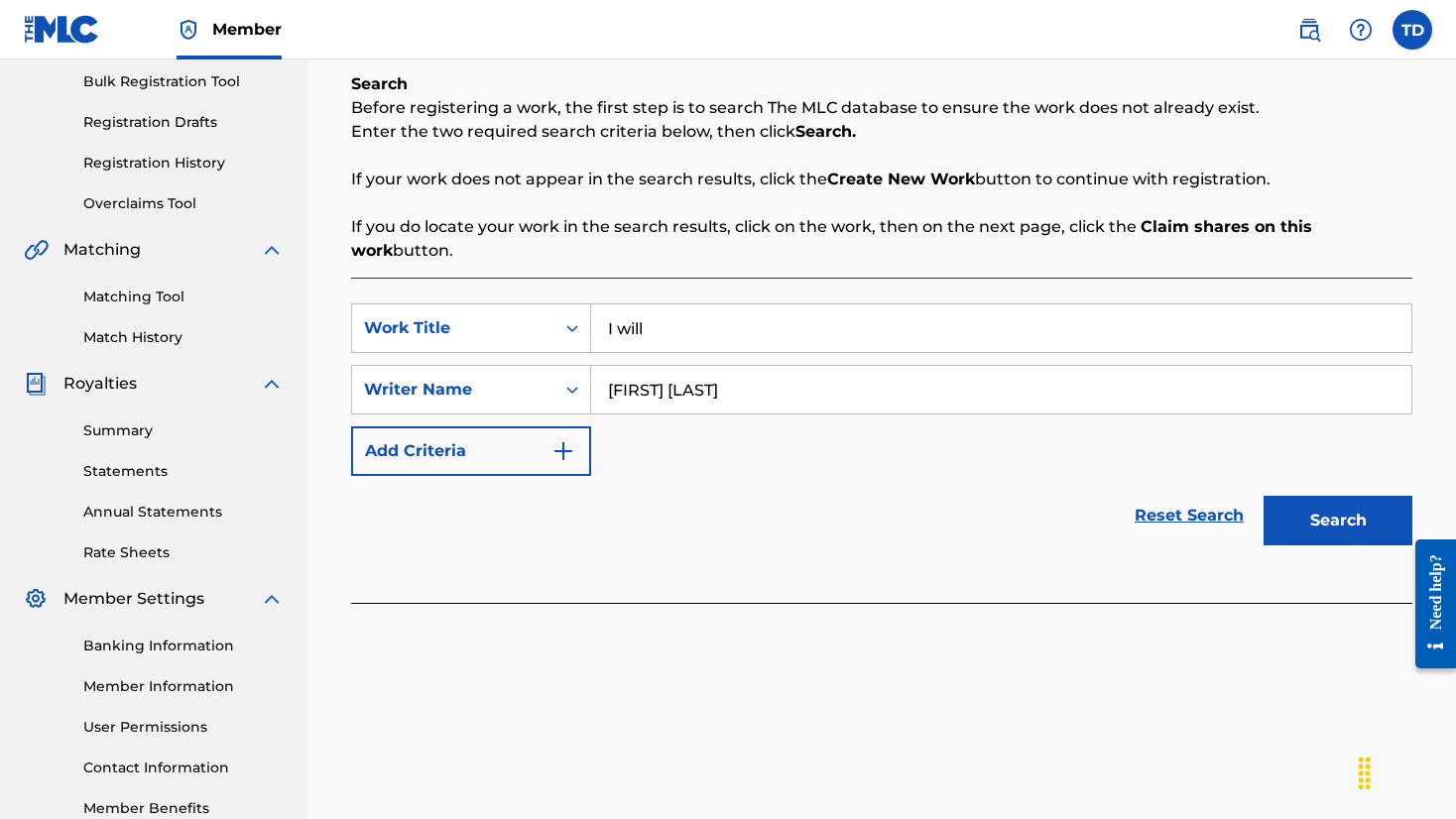 type on "[FIRST] [LAST]" 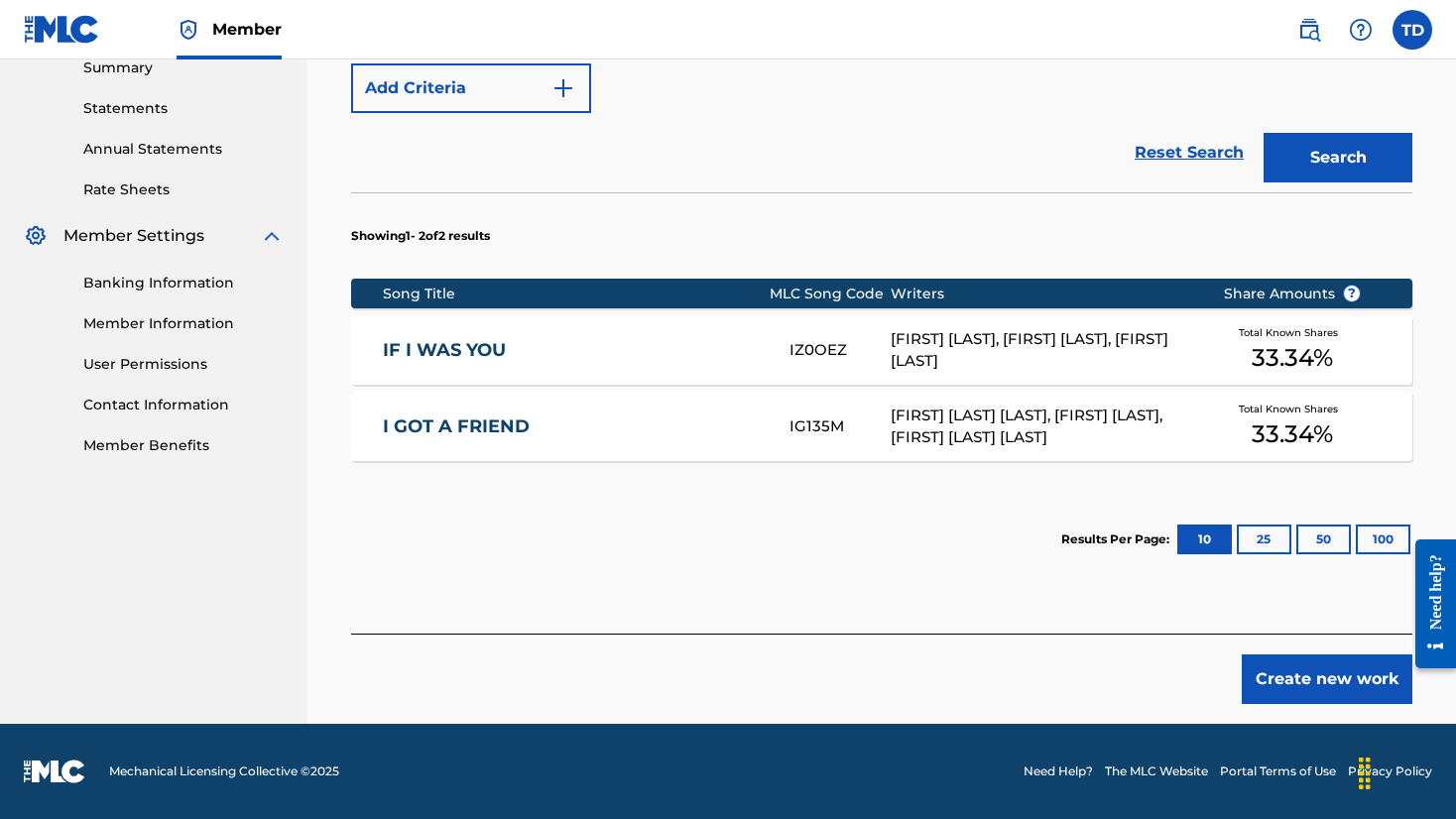 scroll, scrollTop: 654, scrollLeft: 0, axis: vertical 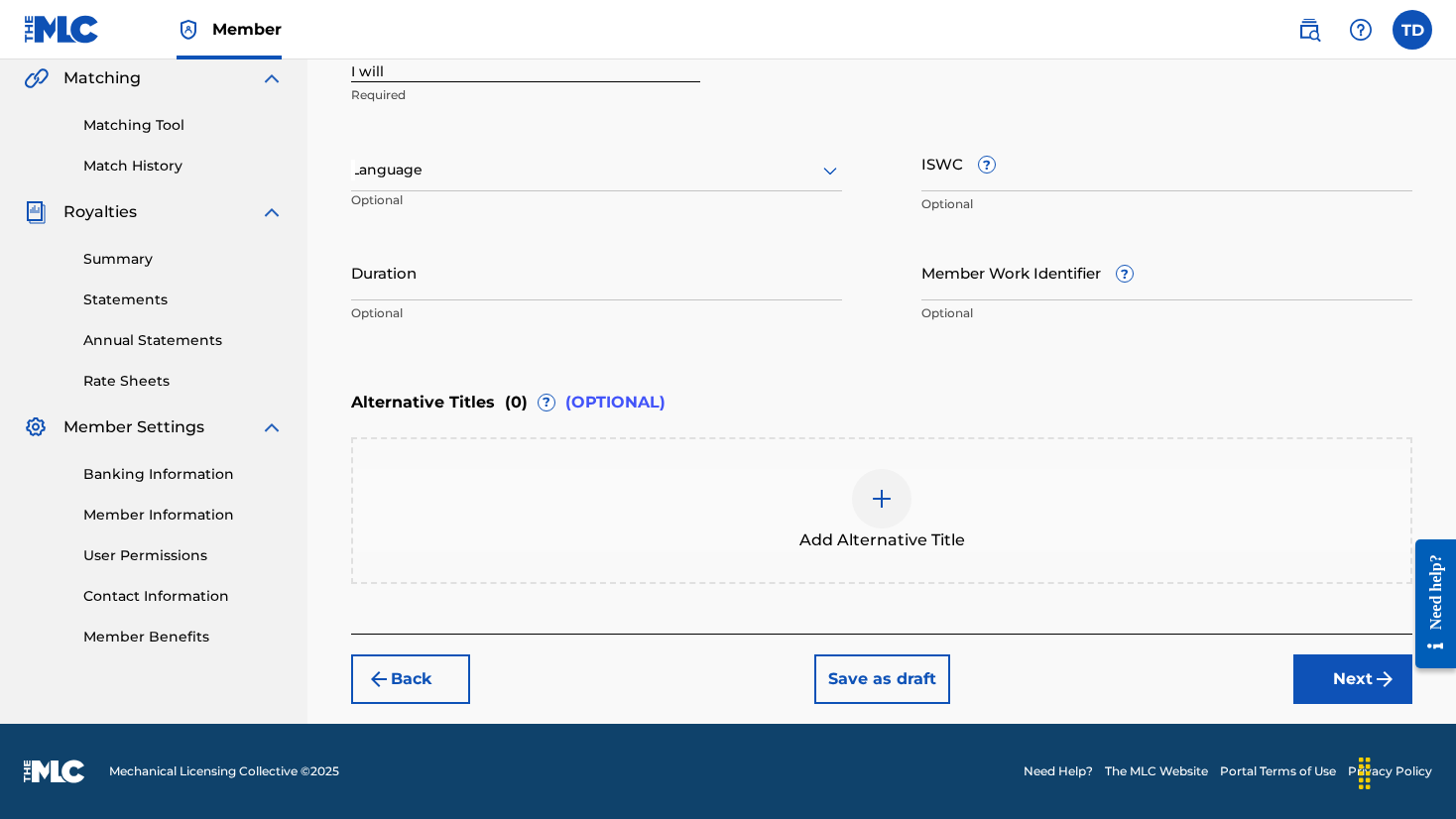 click on "Next" at bounding box center (1353, 679) 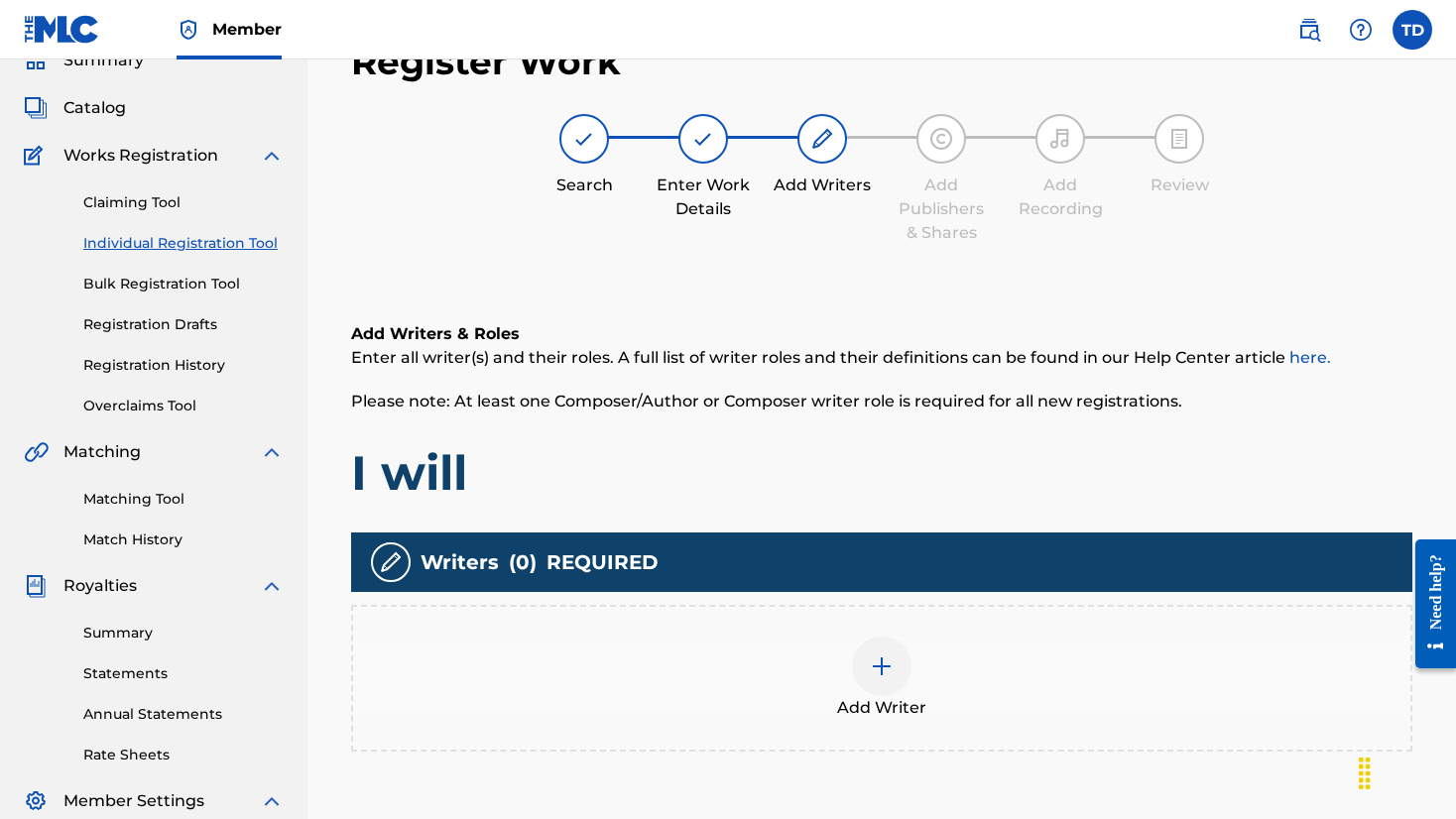 click at bounding box center [882, 666] 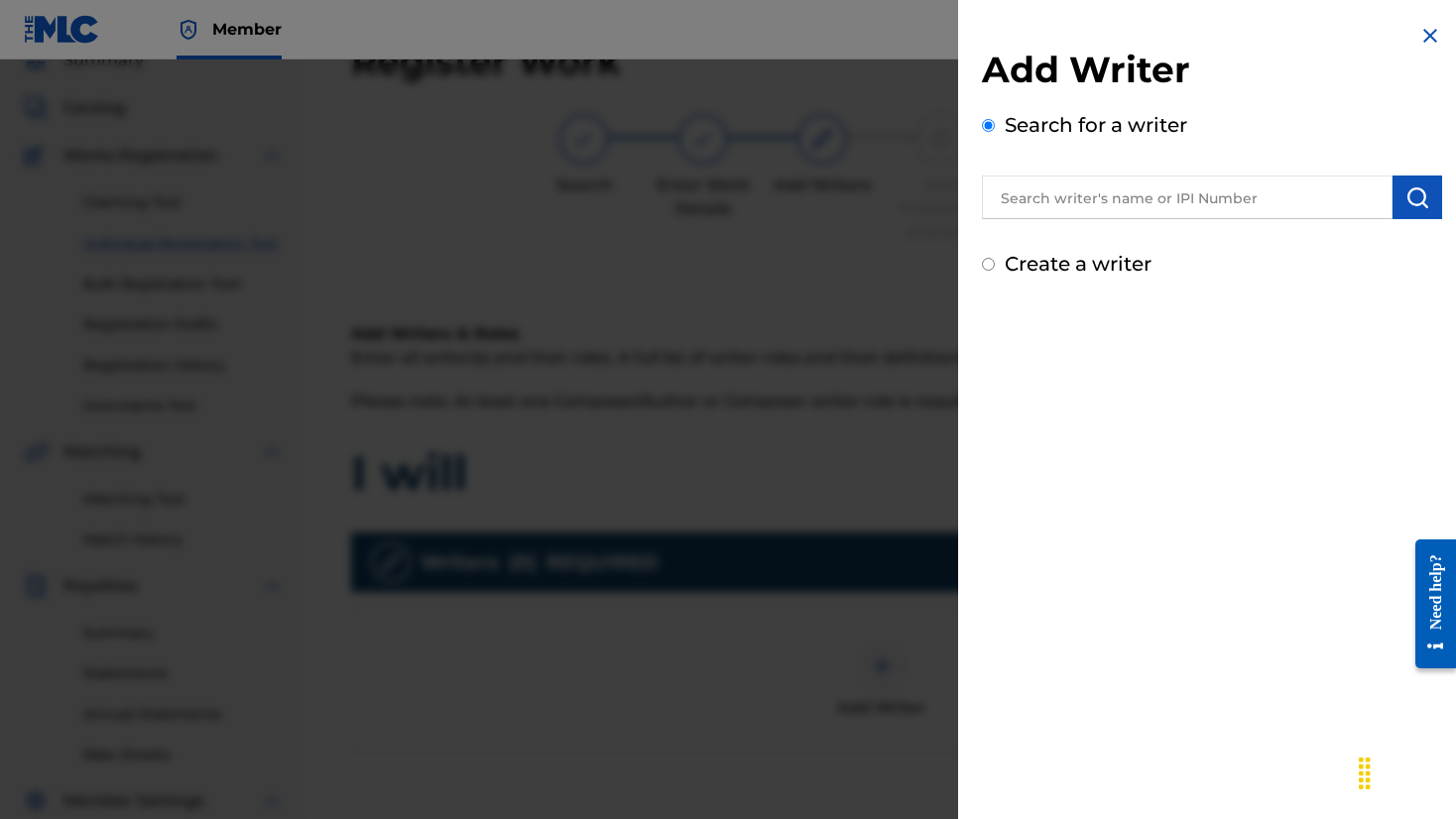 click at bounding box center (1187, 197) 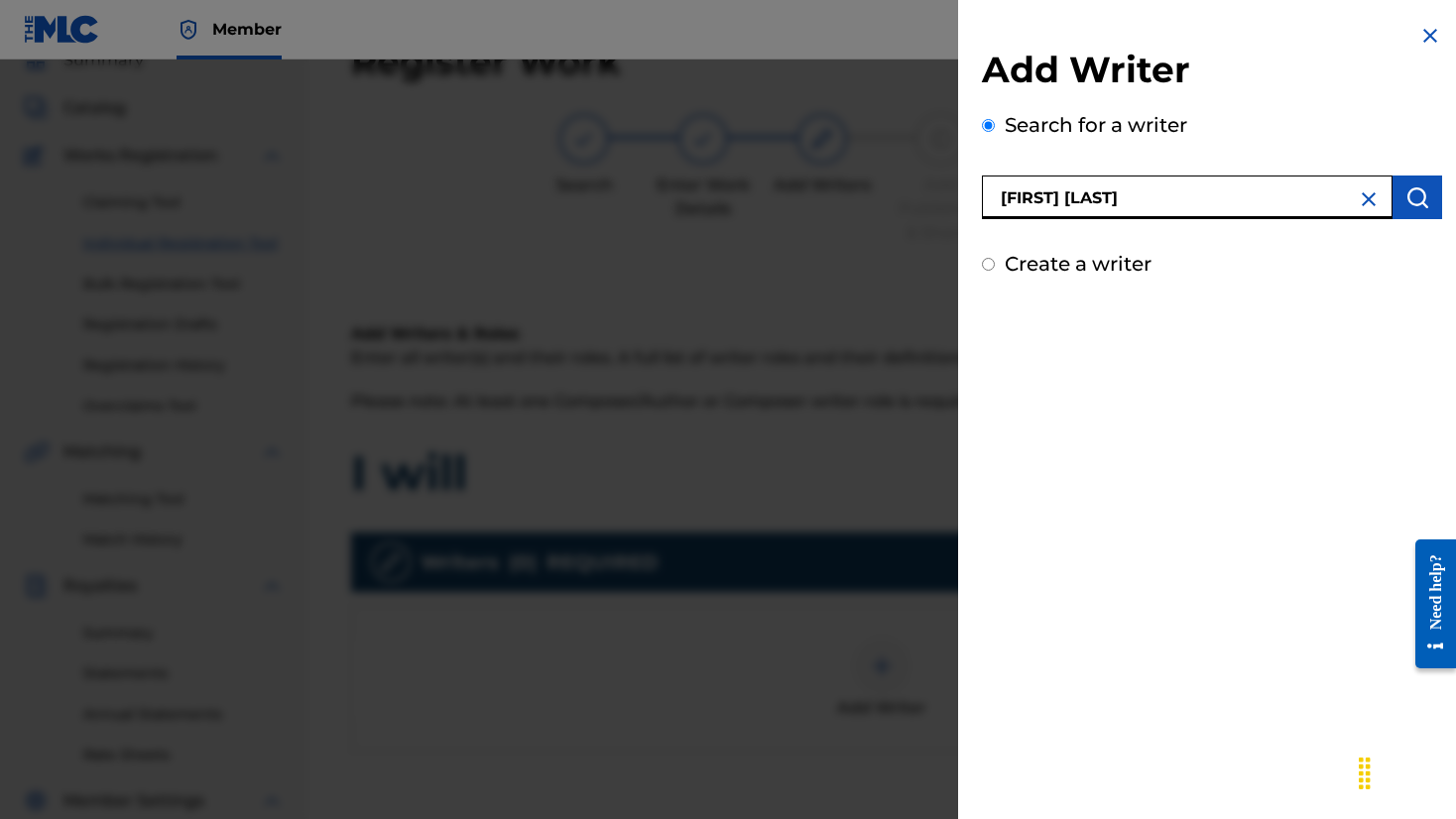 type on "[FIRST] [LAST]" 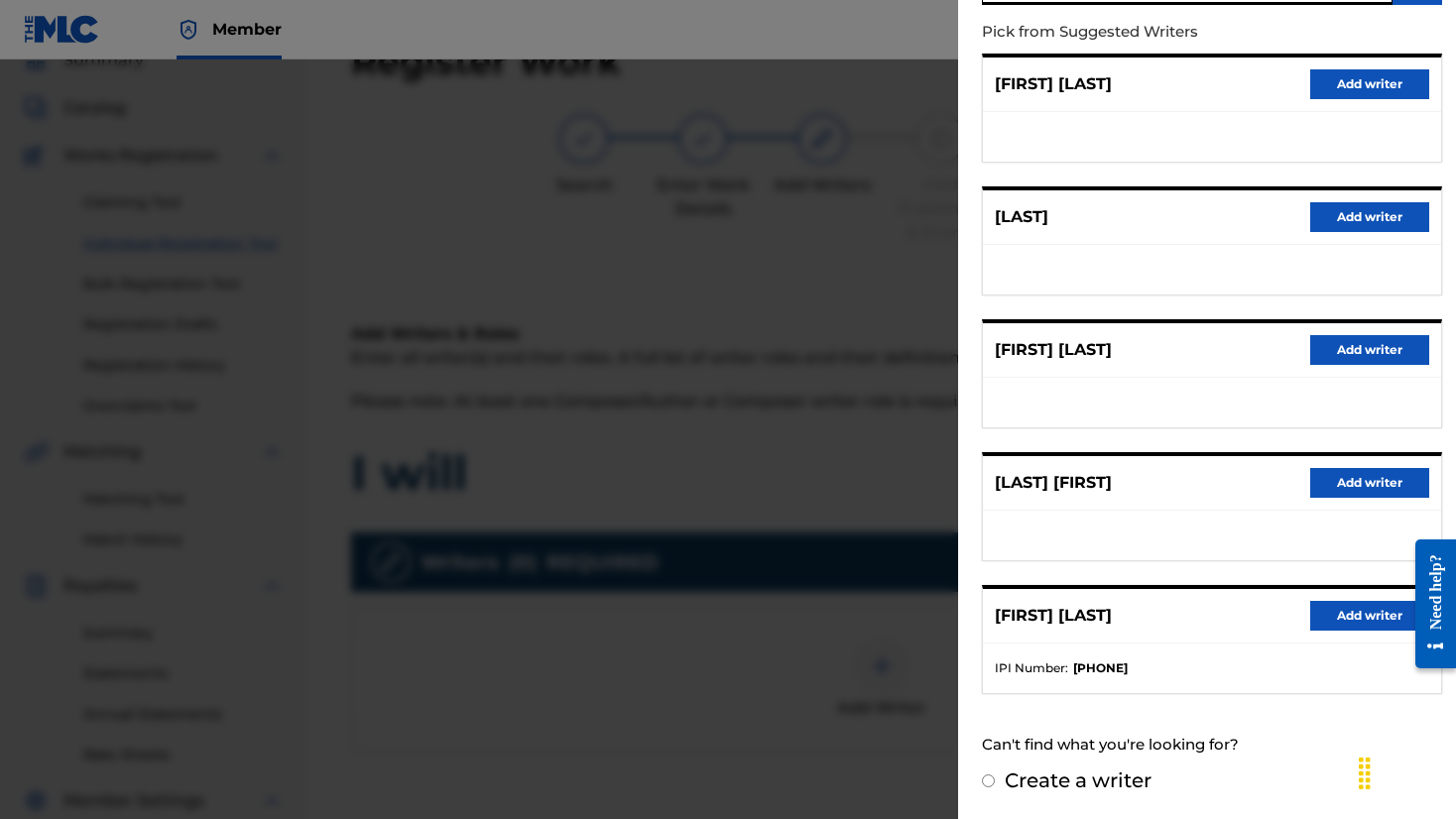 scroll, scrollTop: 213, scrollLeft: 0, axis: vertical 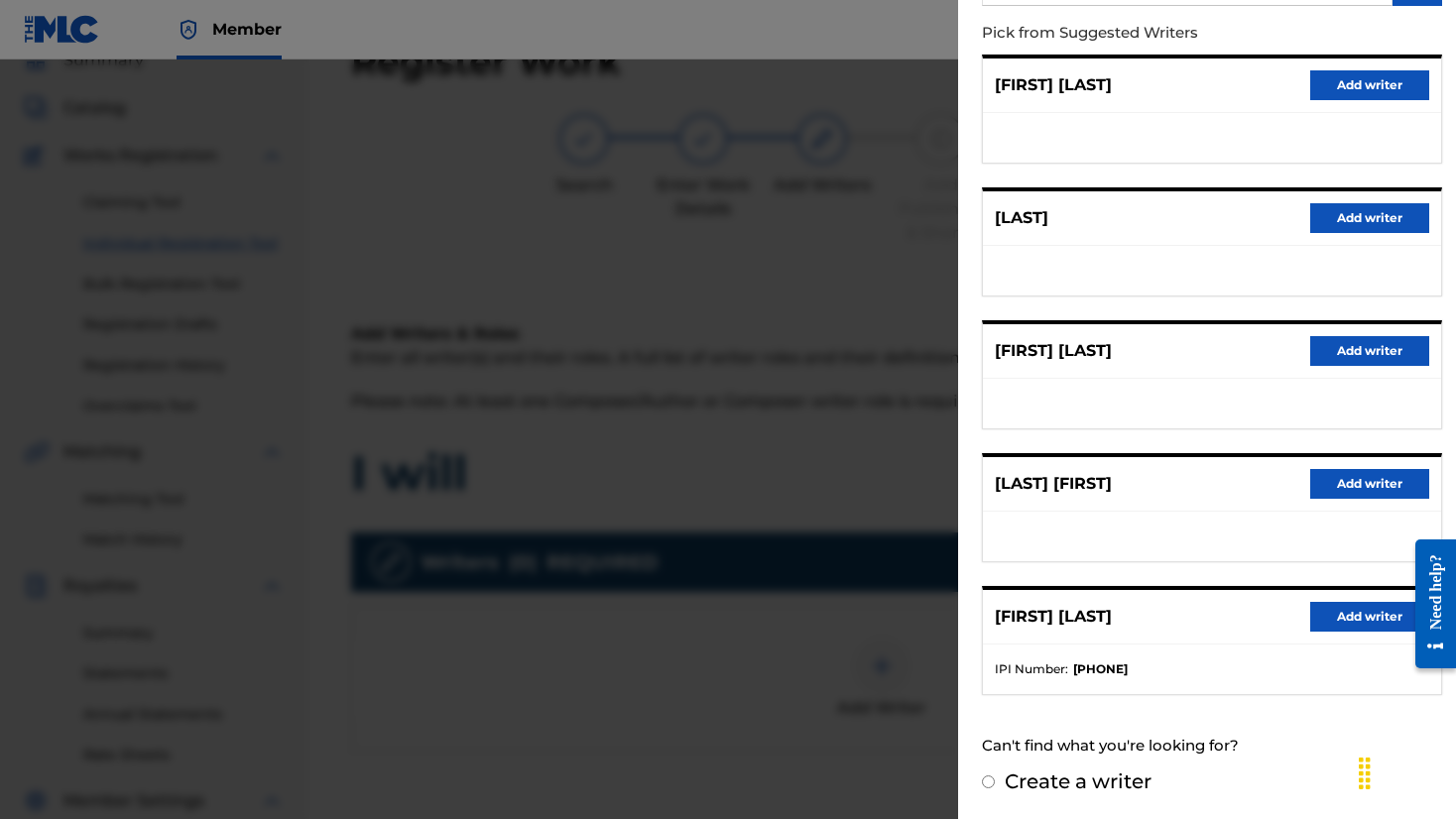 click on "Add writer" at bounding box center (1370, 617) 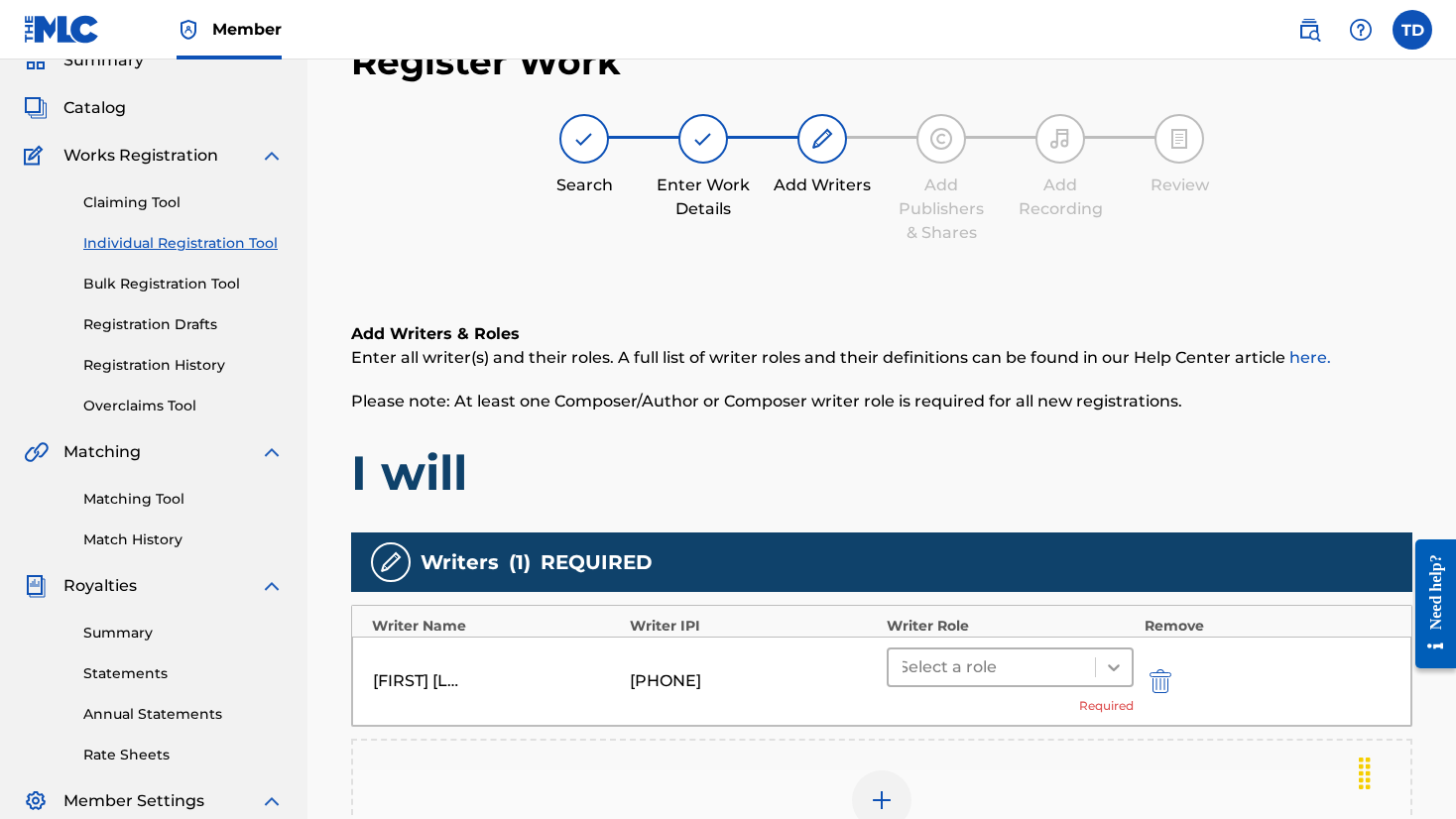 click 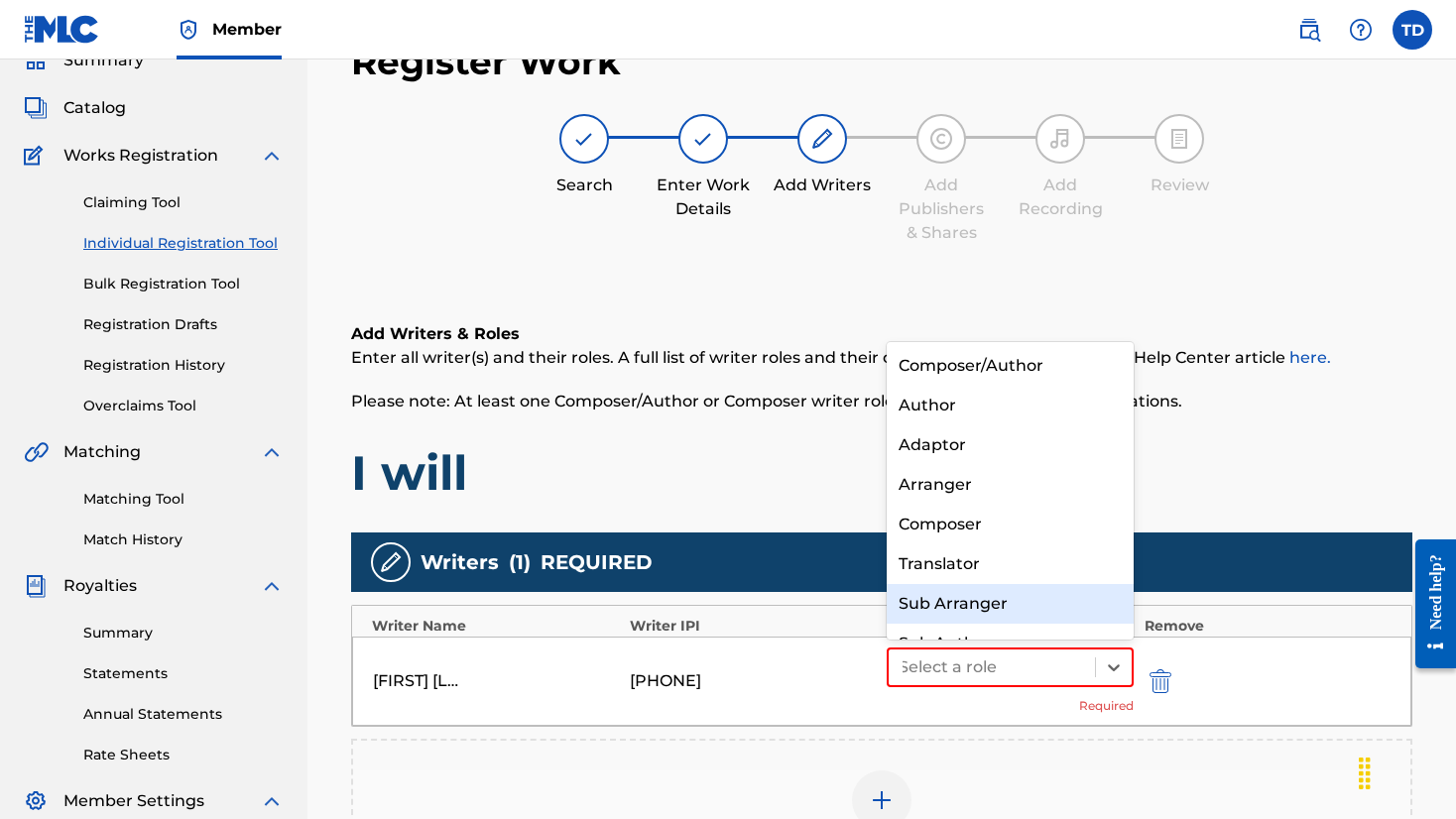scroll, scrollTop: 28, scrollLeft: 0, axis: vertical 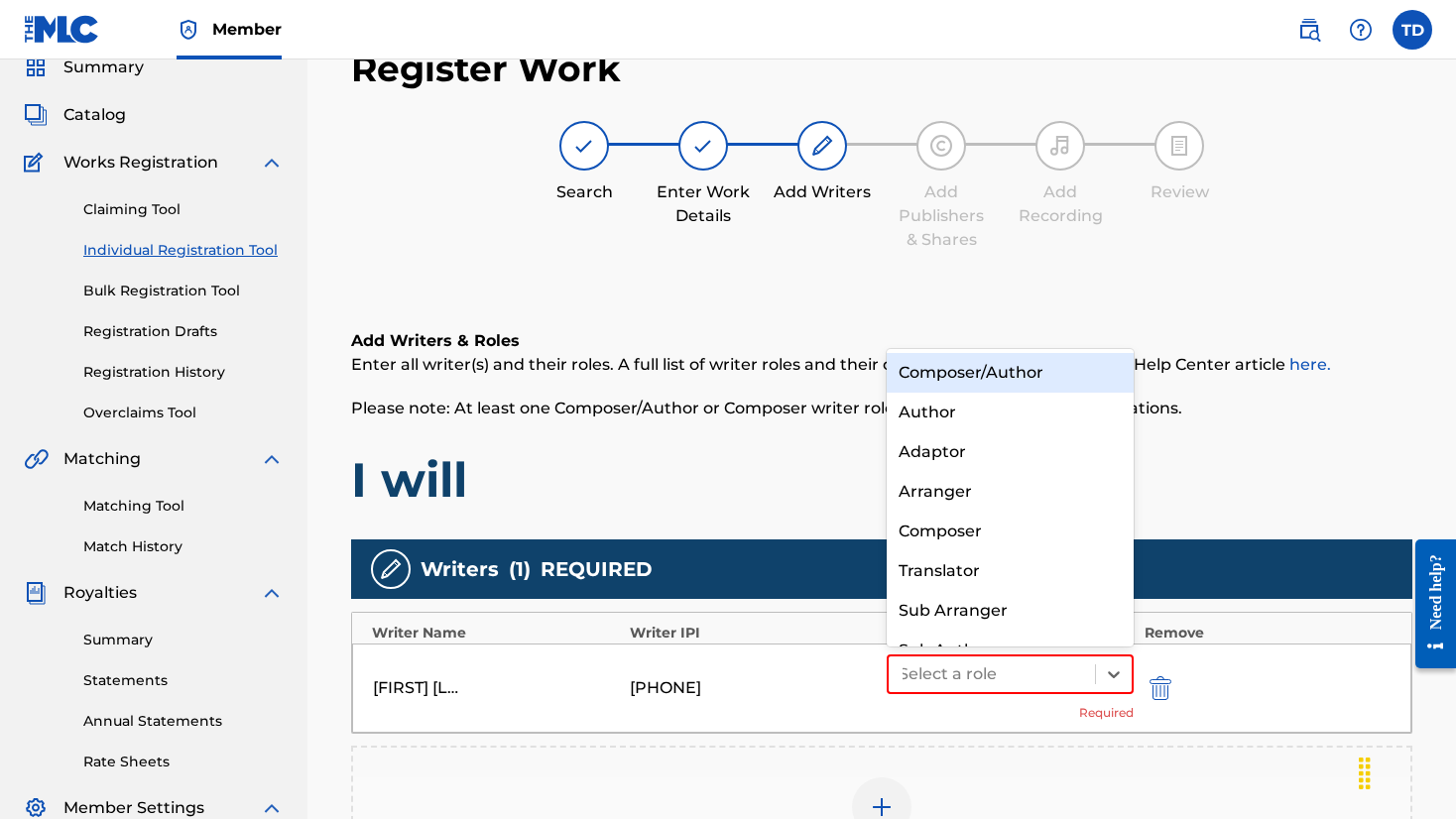 click on "Composer/Author" at bounding box center [1010, 373] 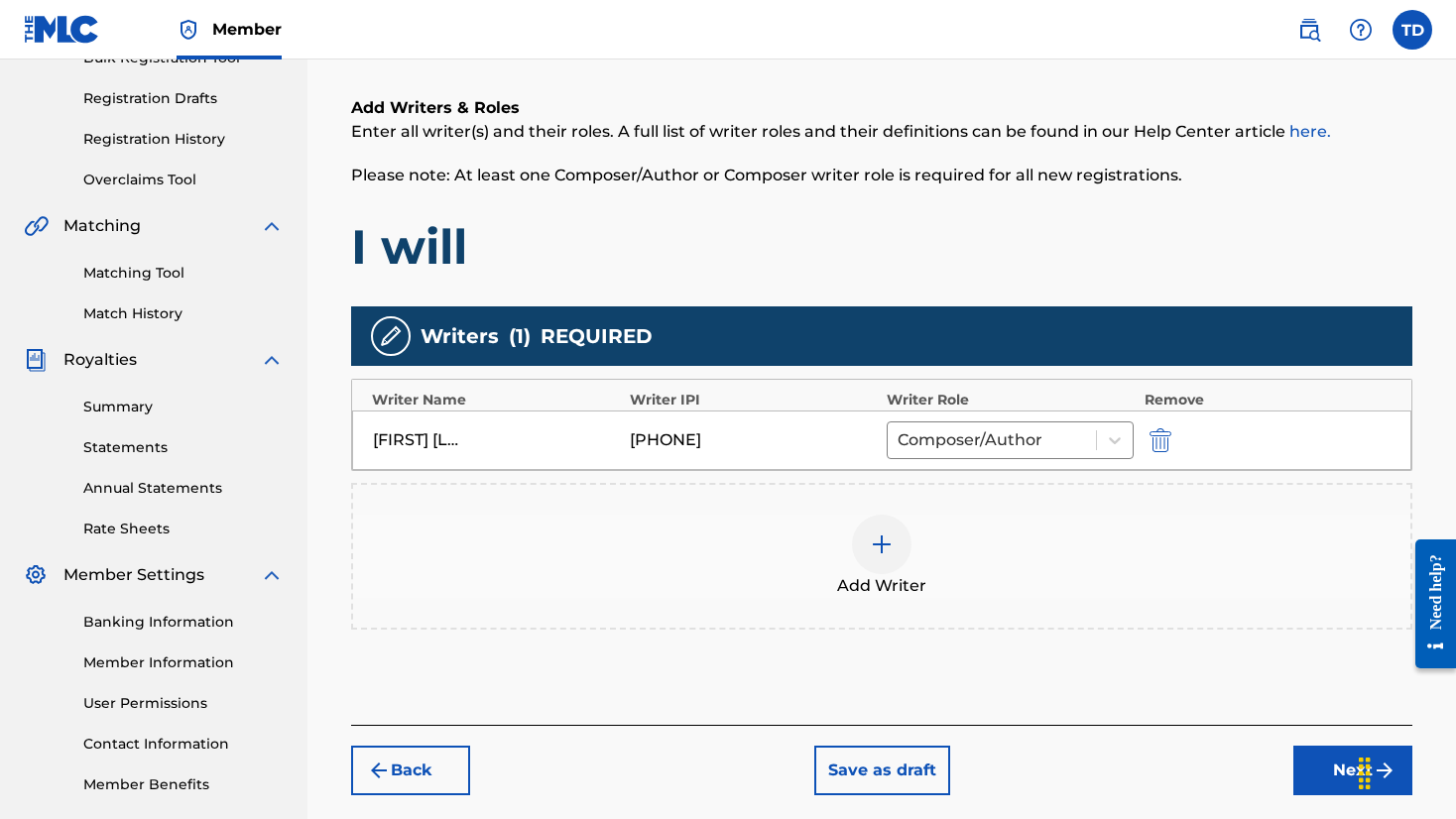 scroll, scrollTop: 375, scrollLeft: 0, axis: vertical 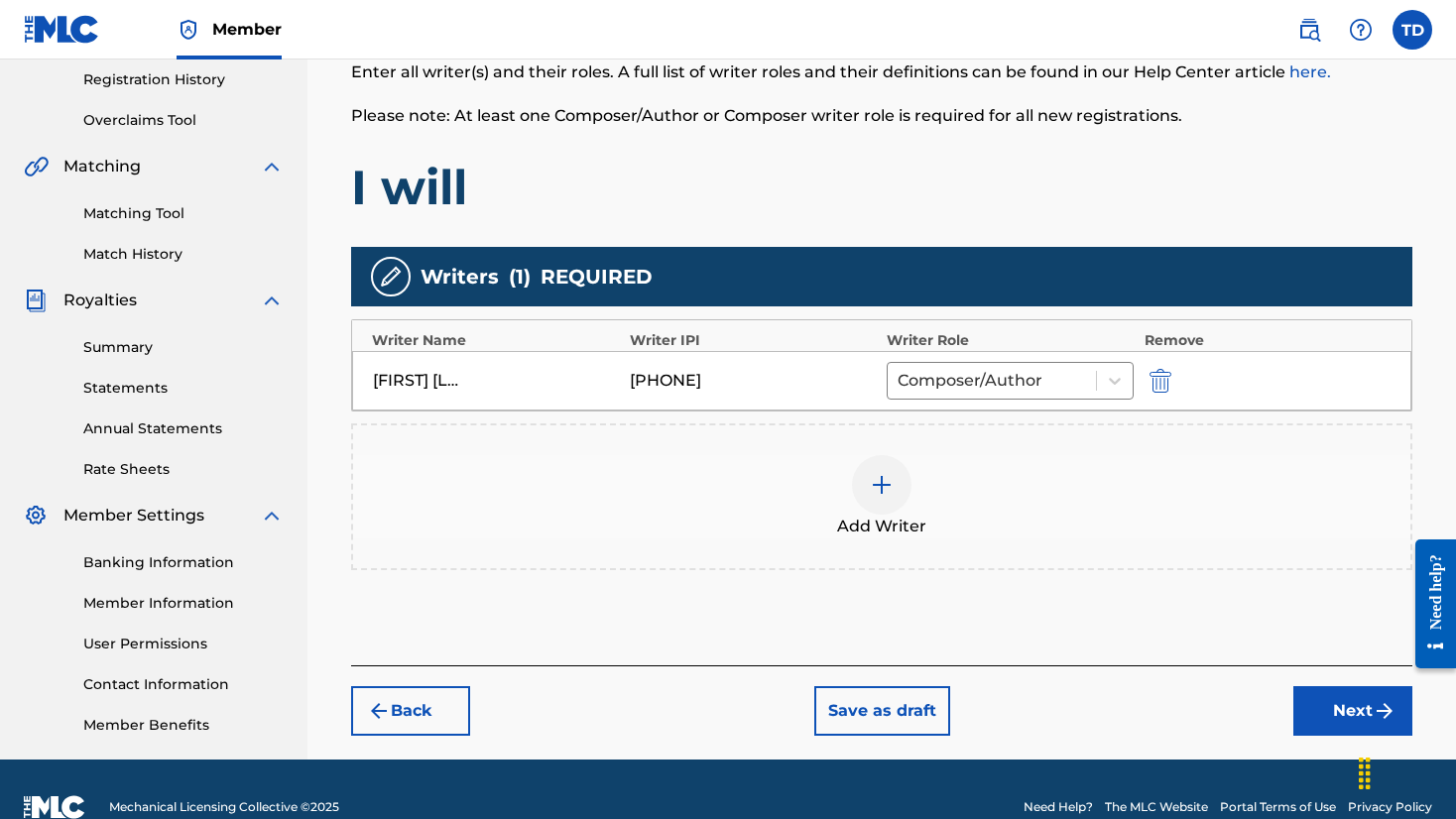click at bounding box center [882, 485] 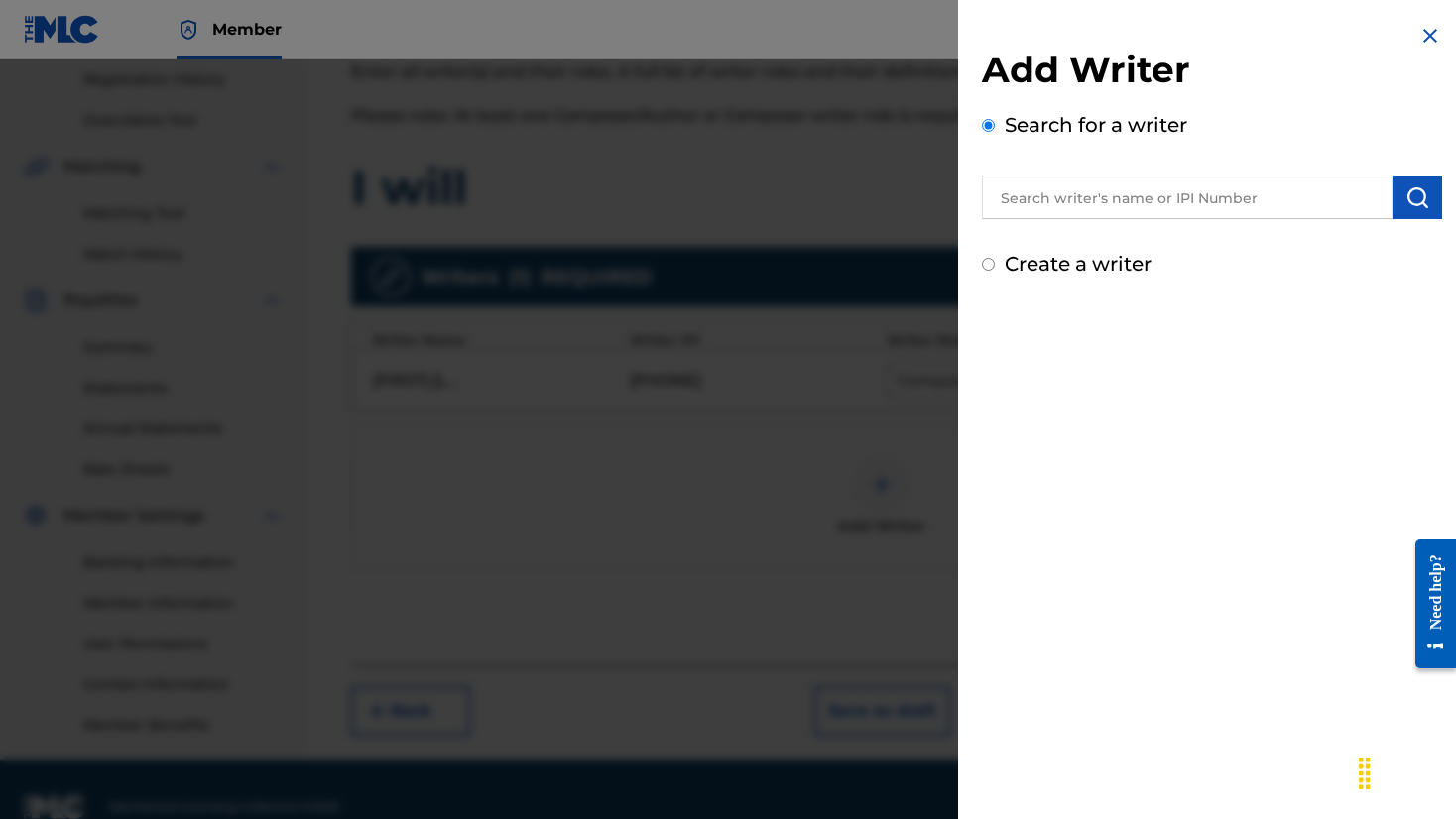 click at bounding box center [1187, 197] 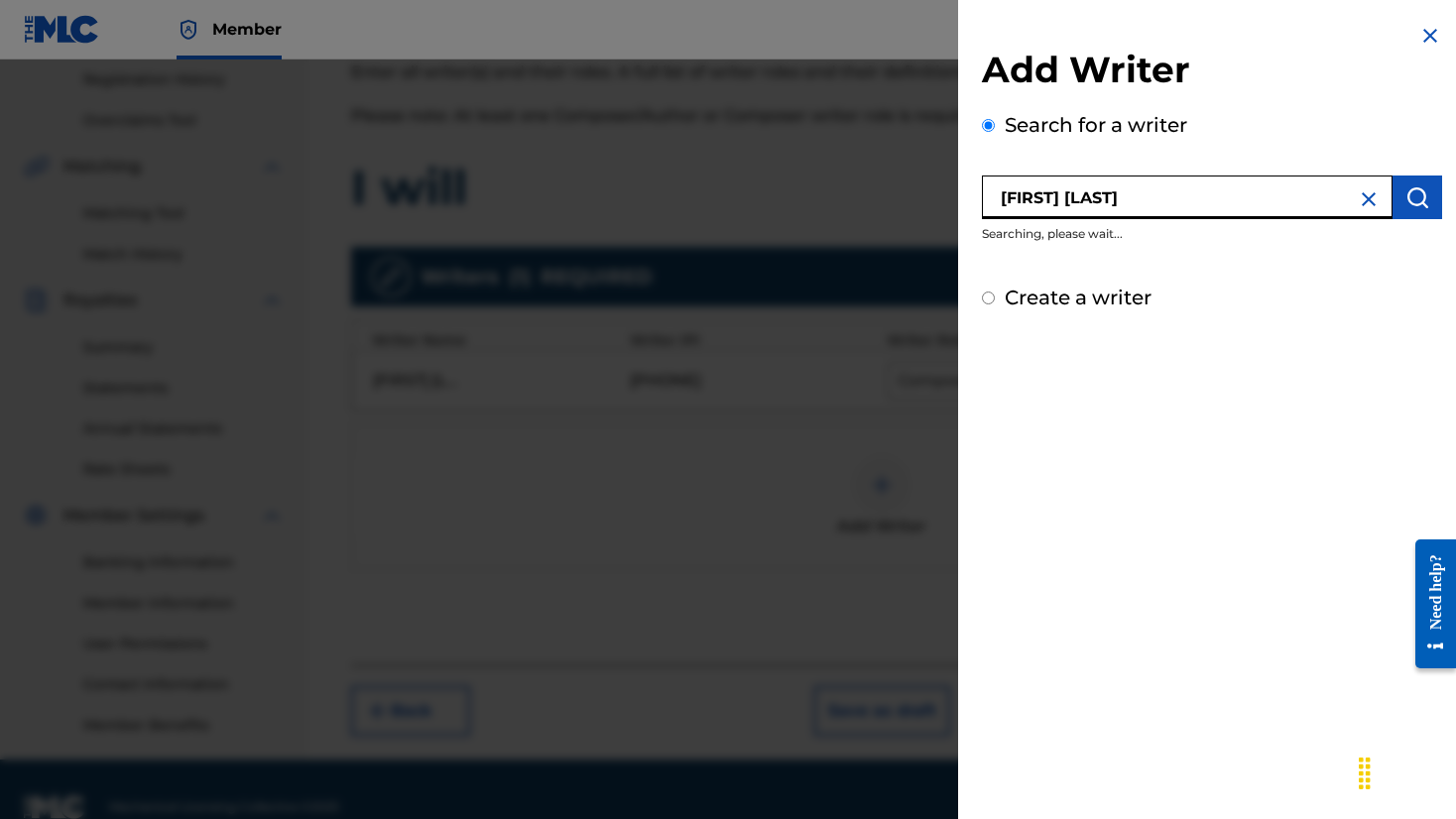 type on "[FIRST] [LAST]" 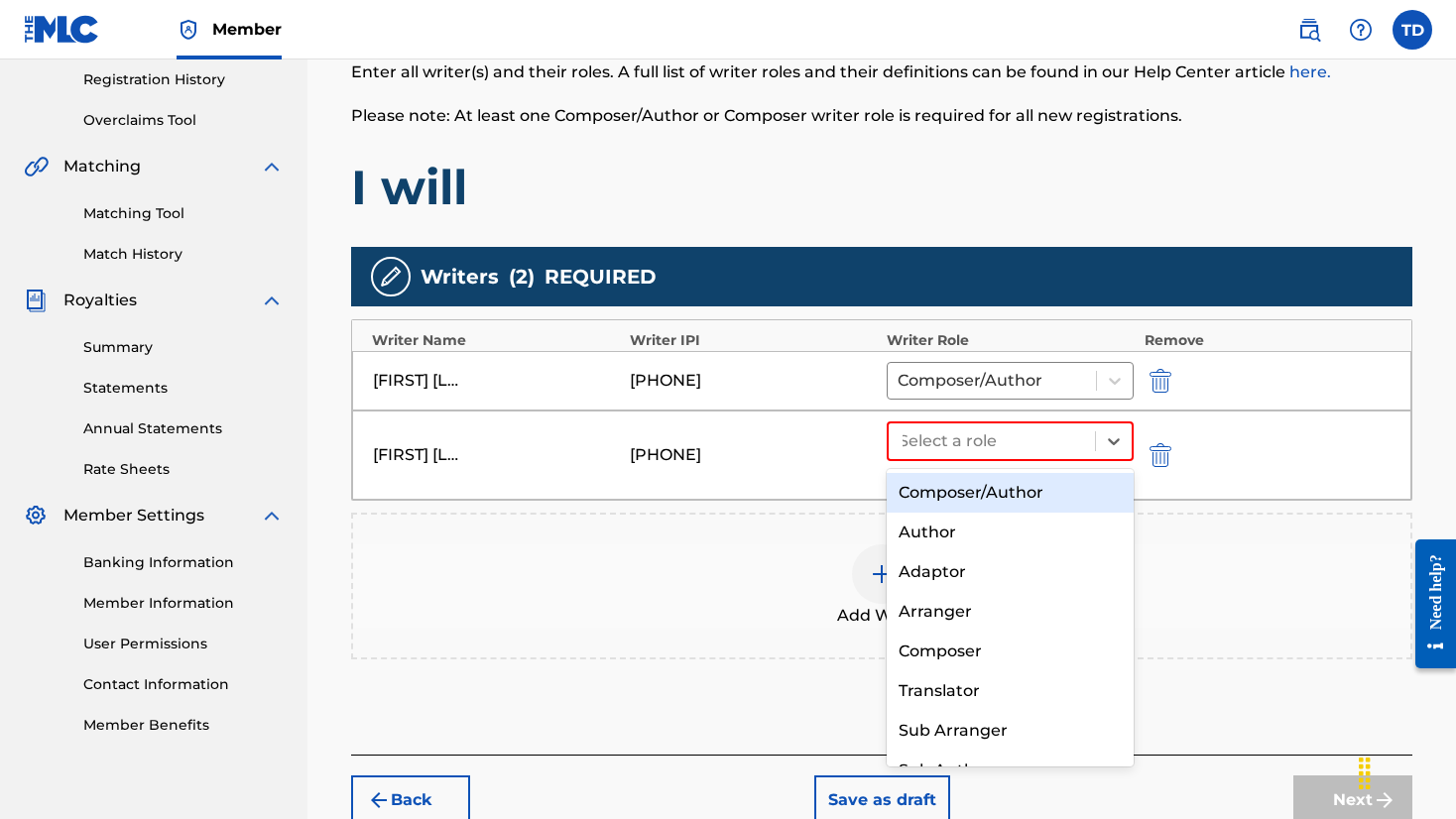click on "Composer/Author" at bounding box center [1010, 493] 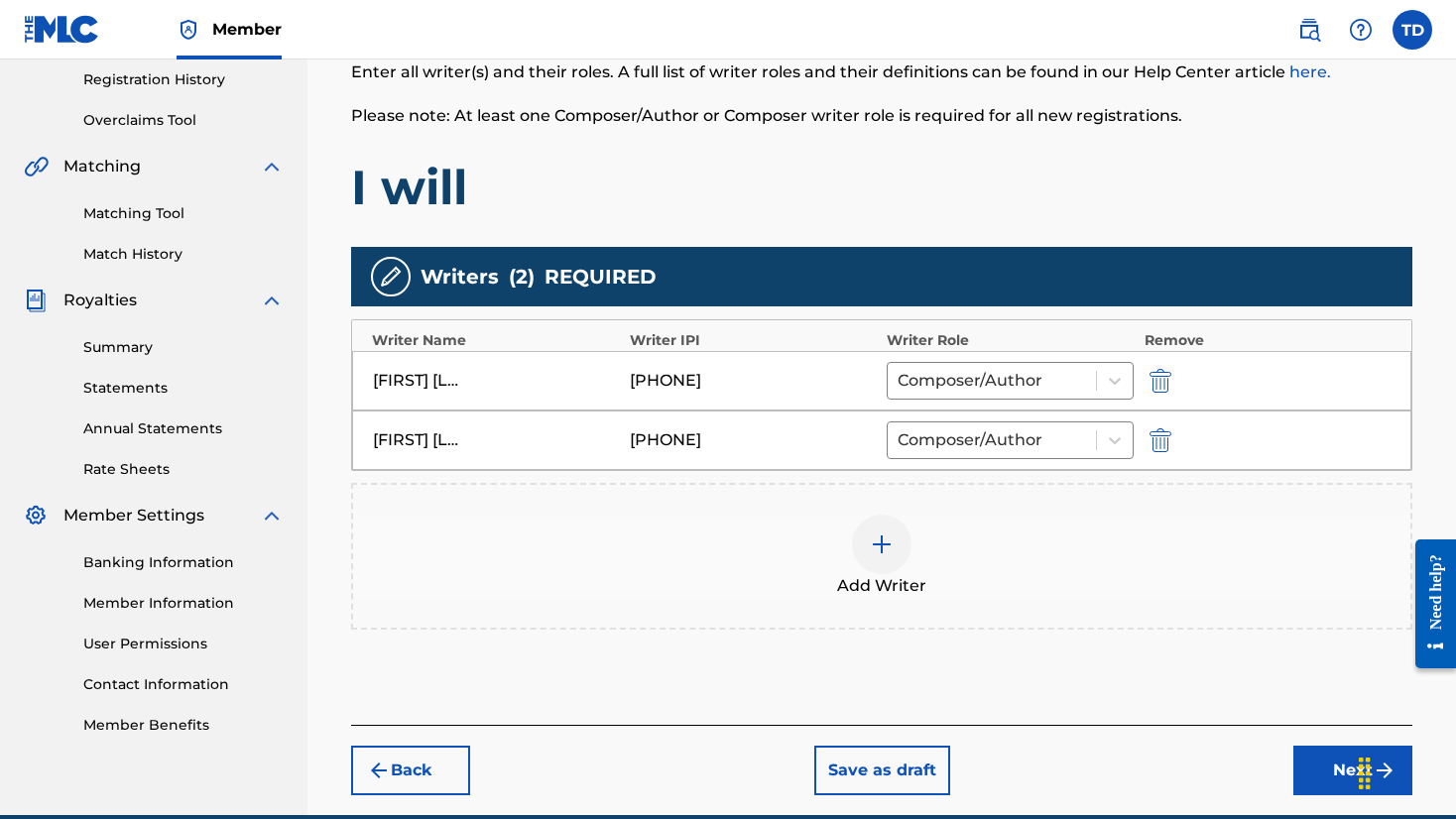 click at bounding box center [882, 544] 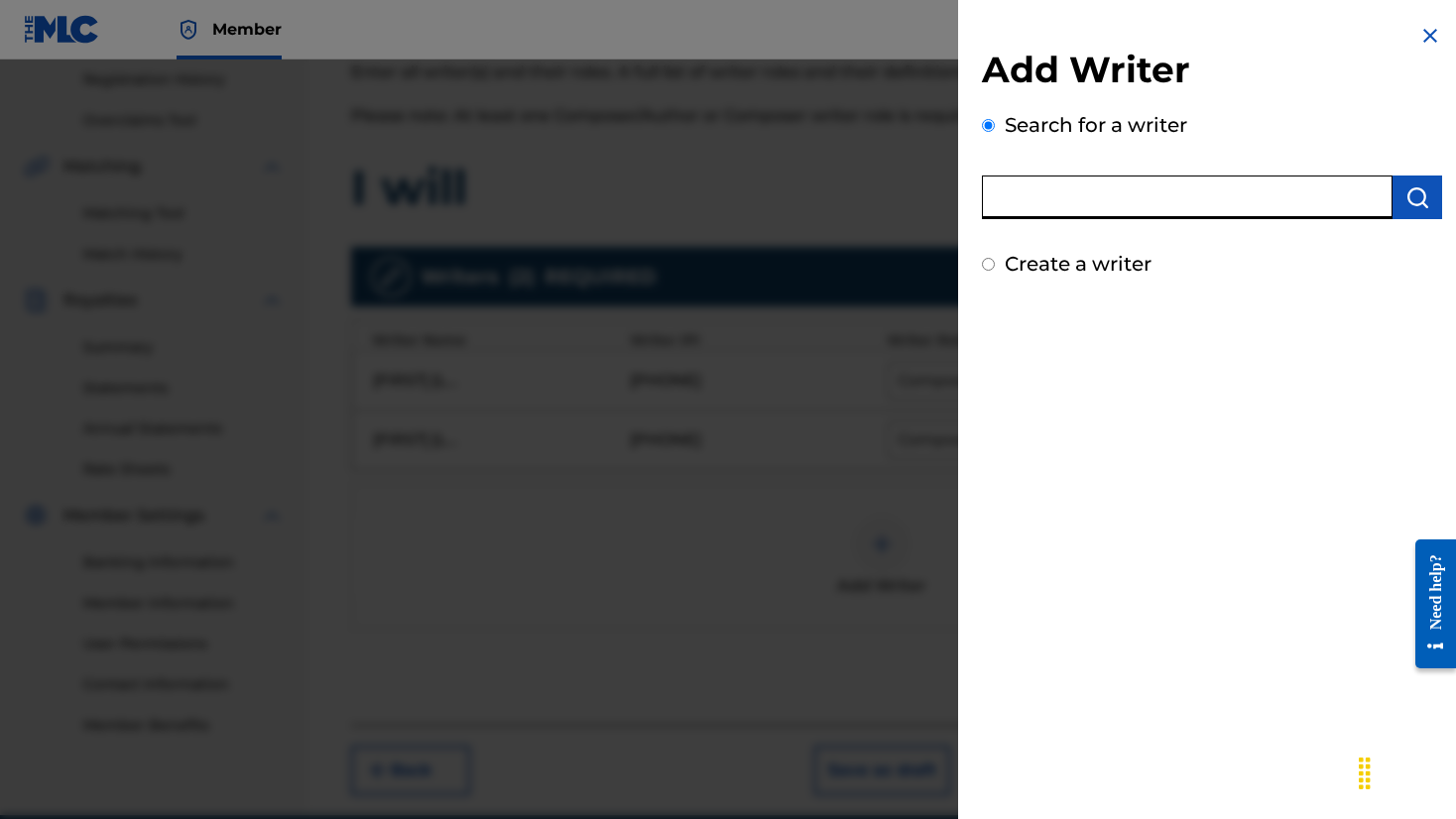 click at bounding box center (1187, 197) 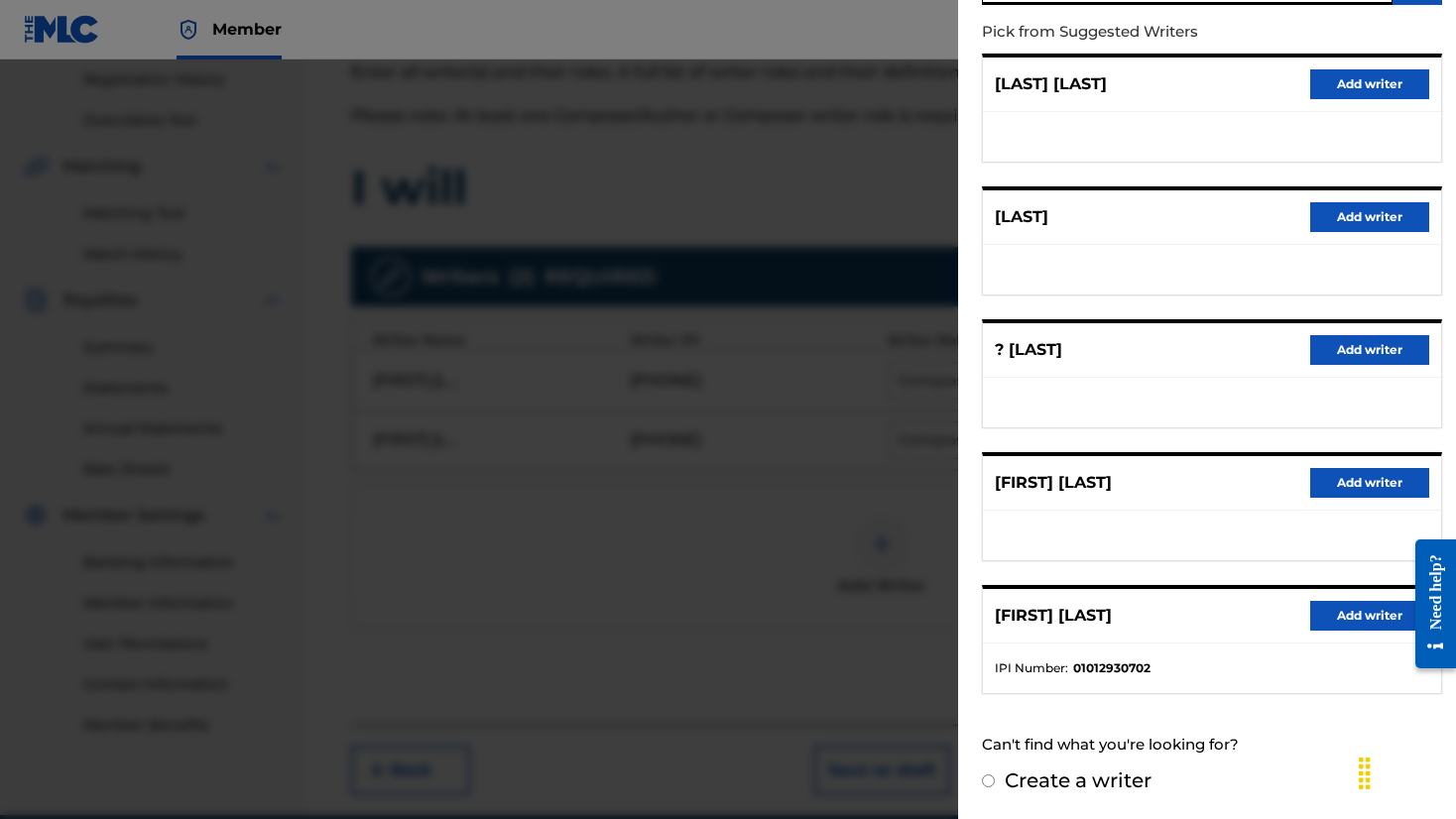 scroll, scrollTop: 213, scrollLeft: 0, axis: vertical 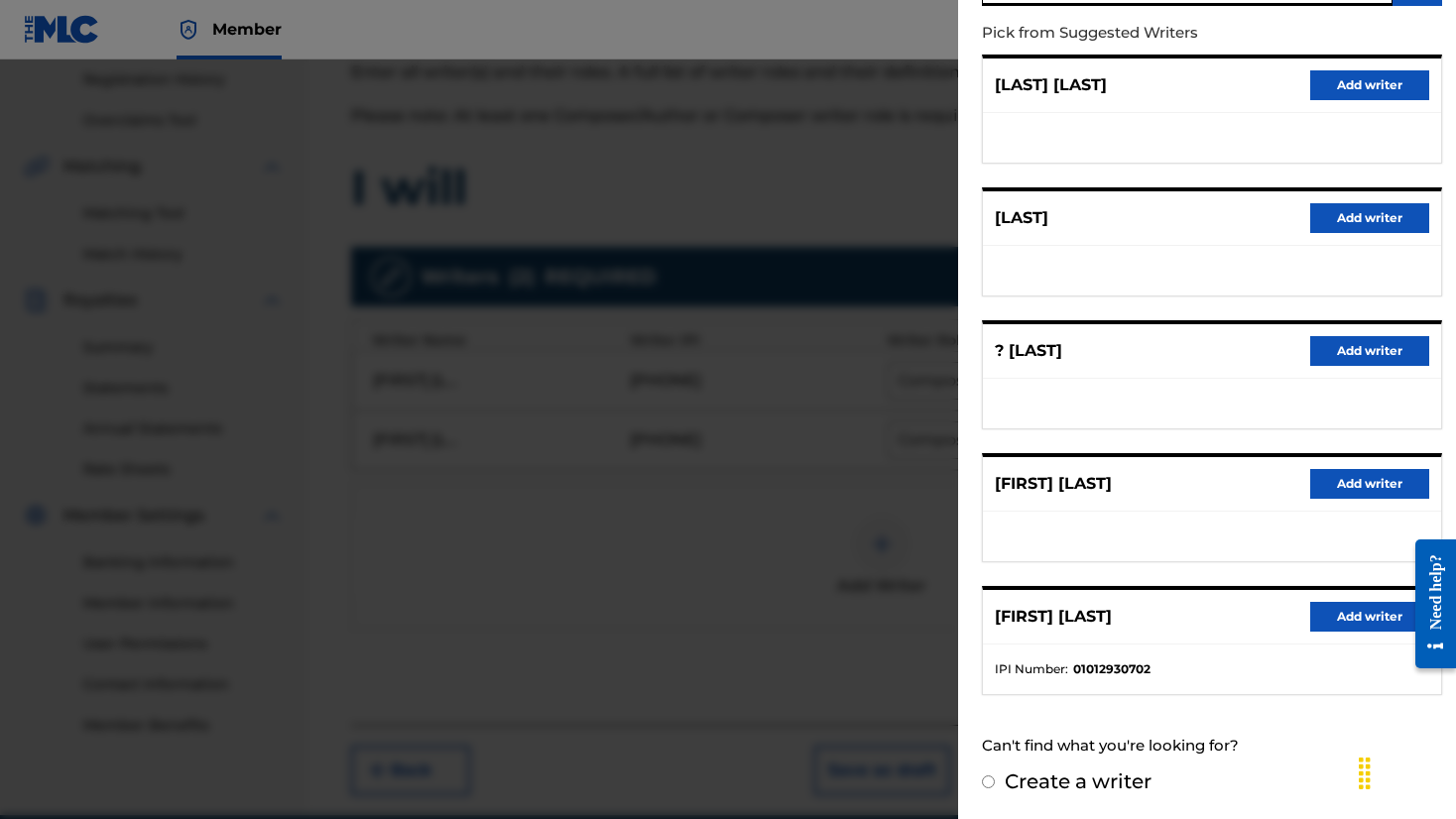 type on "[FIRST] [LAST]" 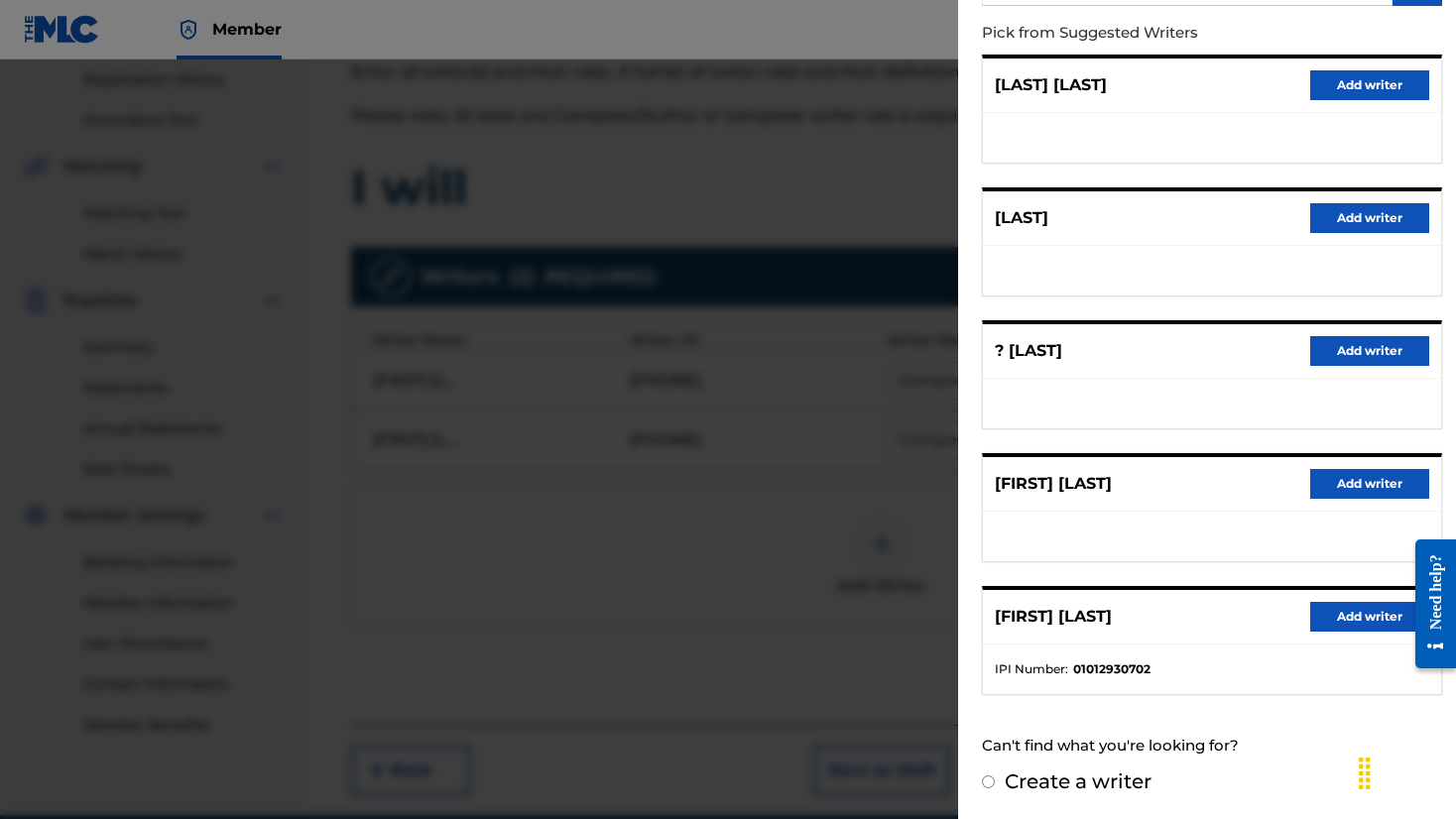 click on "Add writer" at bounding box center (1370, 617) 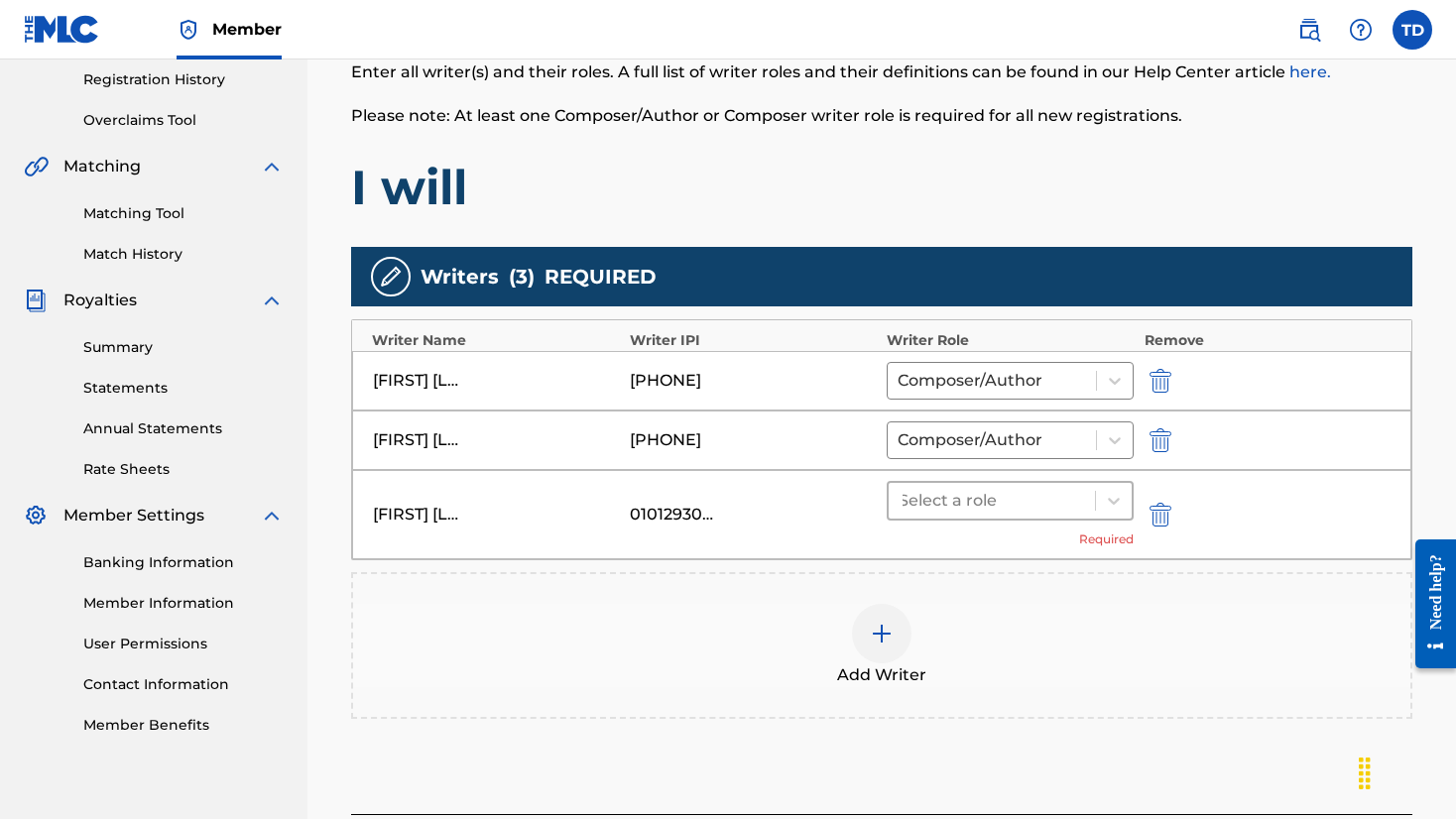 click at bounding box center [992, 501] 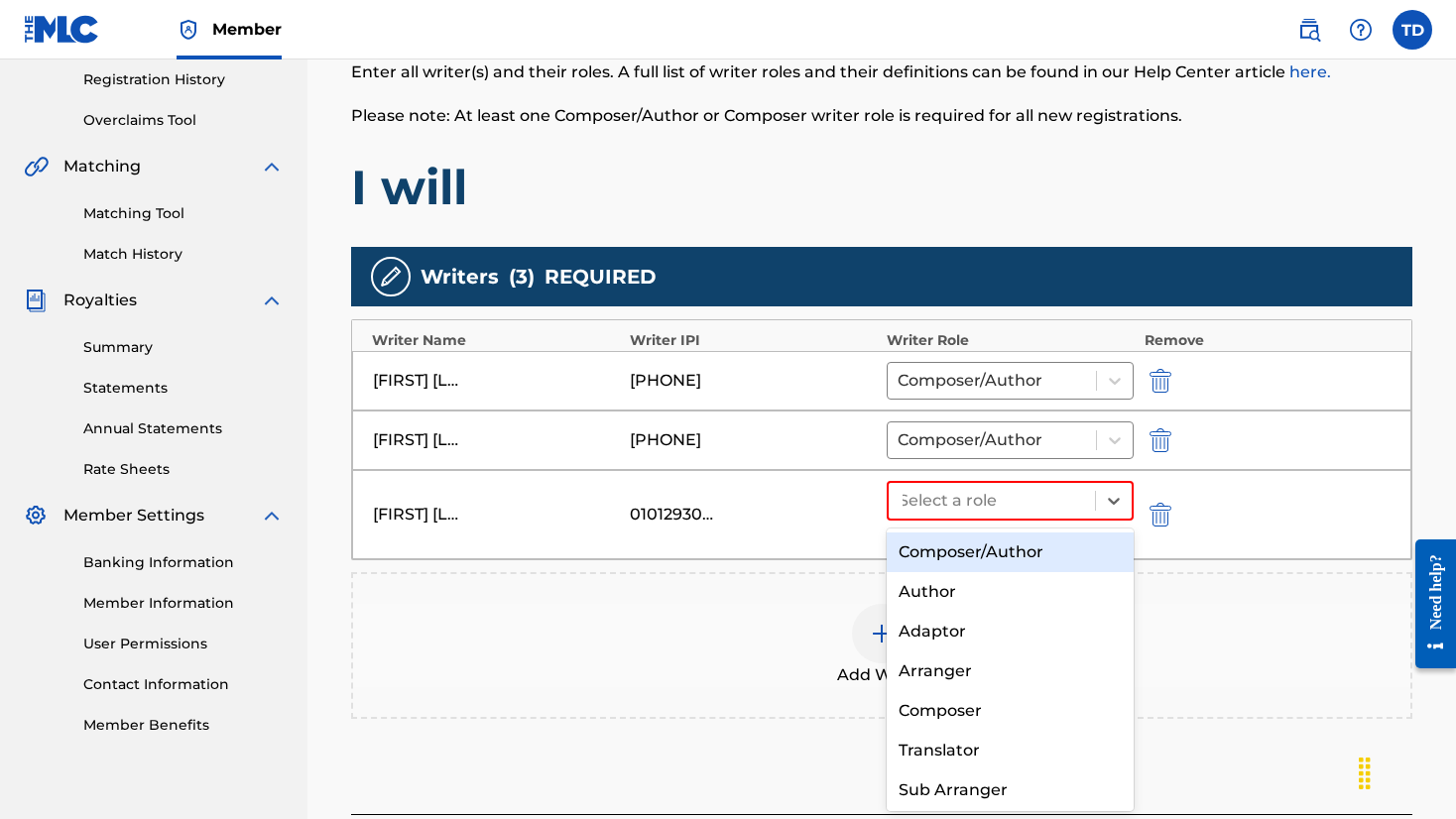 click on "Composer/Author" at bounding box center (1010, 552) 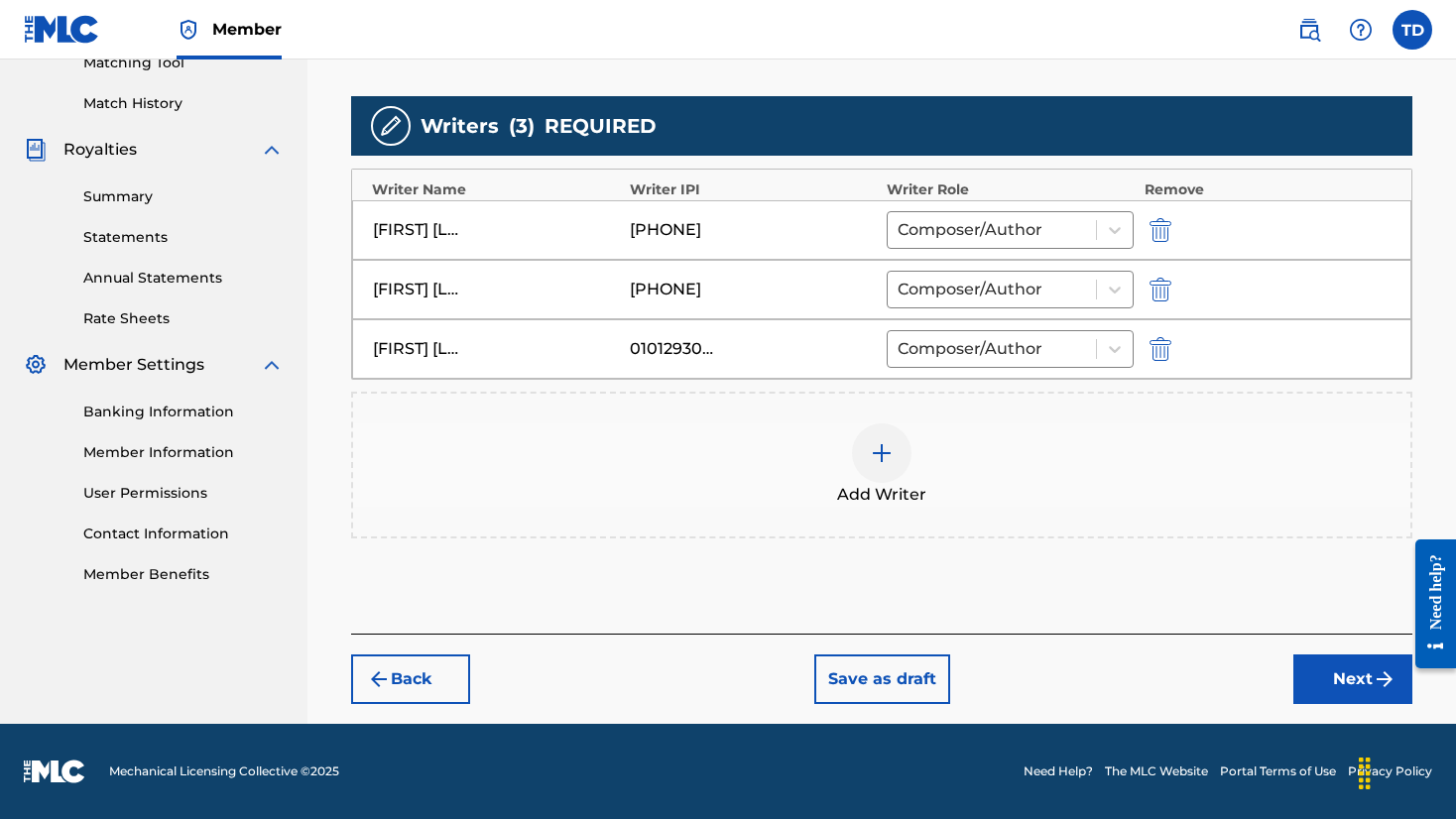 click on "Next" at bounding box center (1353, 679) 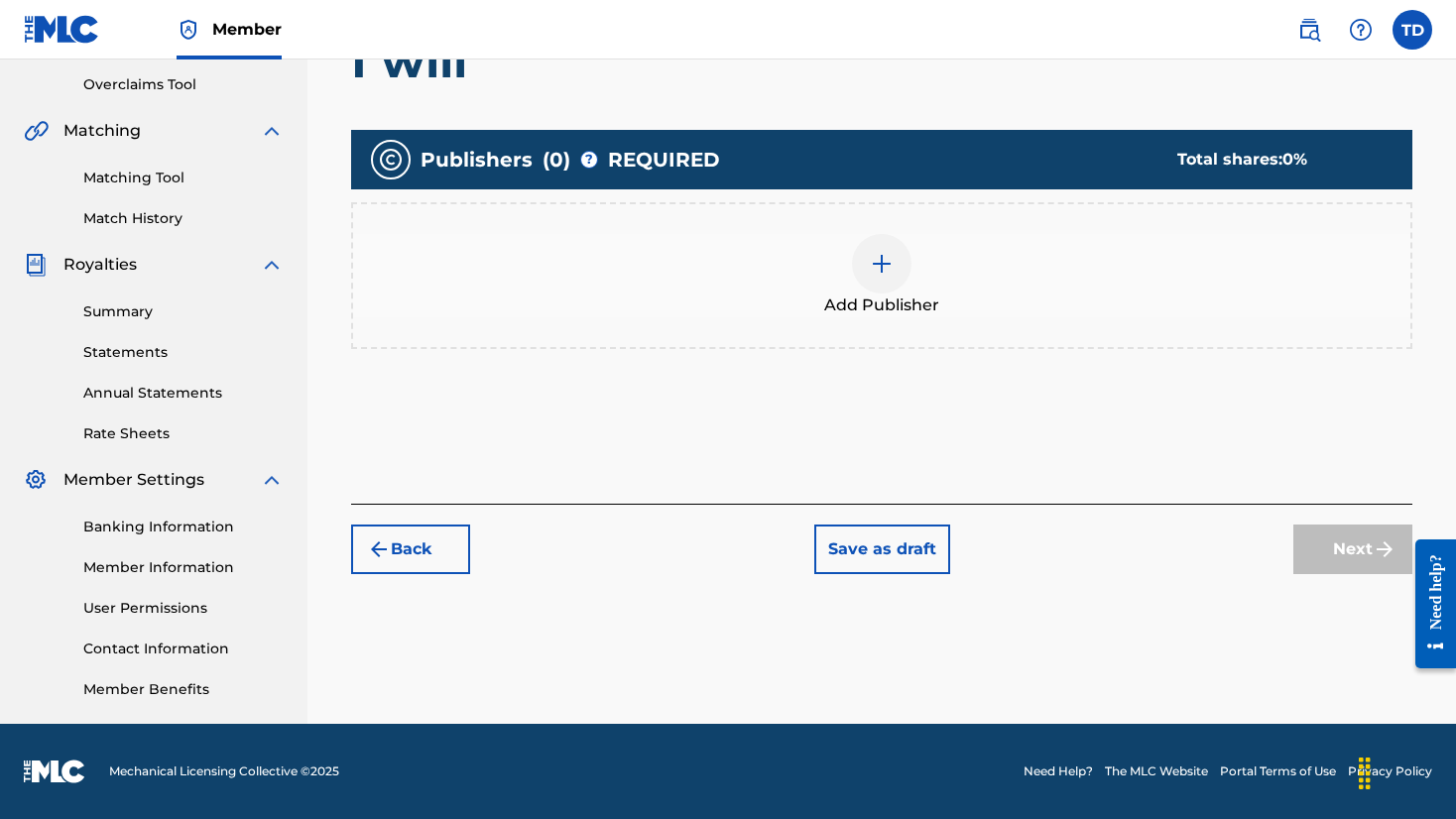 scroll, scrollTop: 89, scrollLeft: 0, axis: vertical 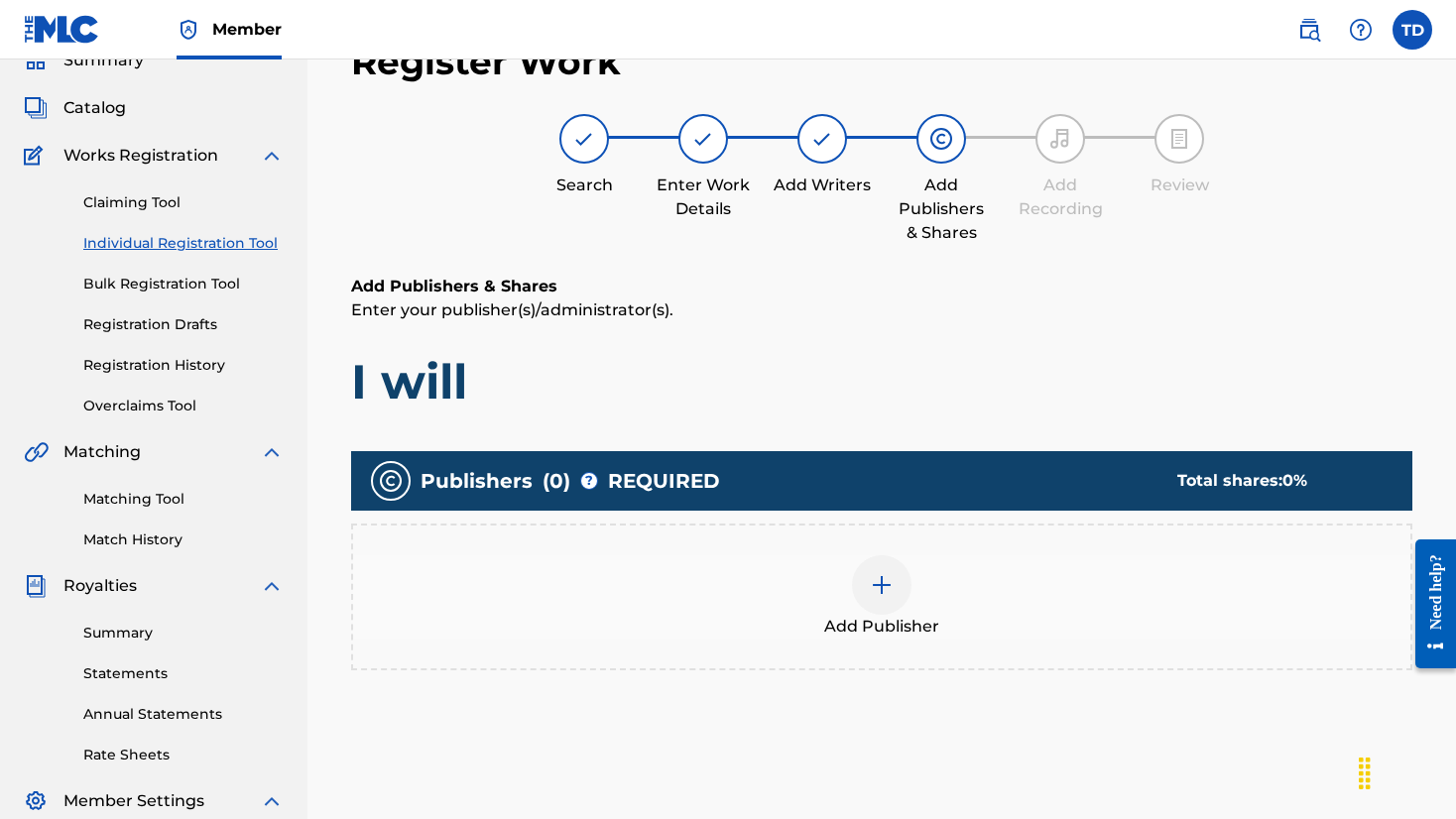 click at bounding box center [882, 585] 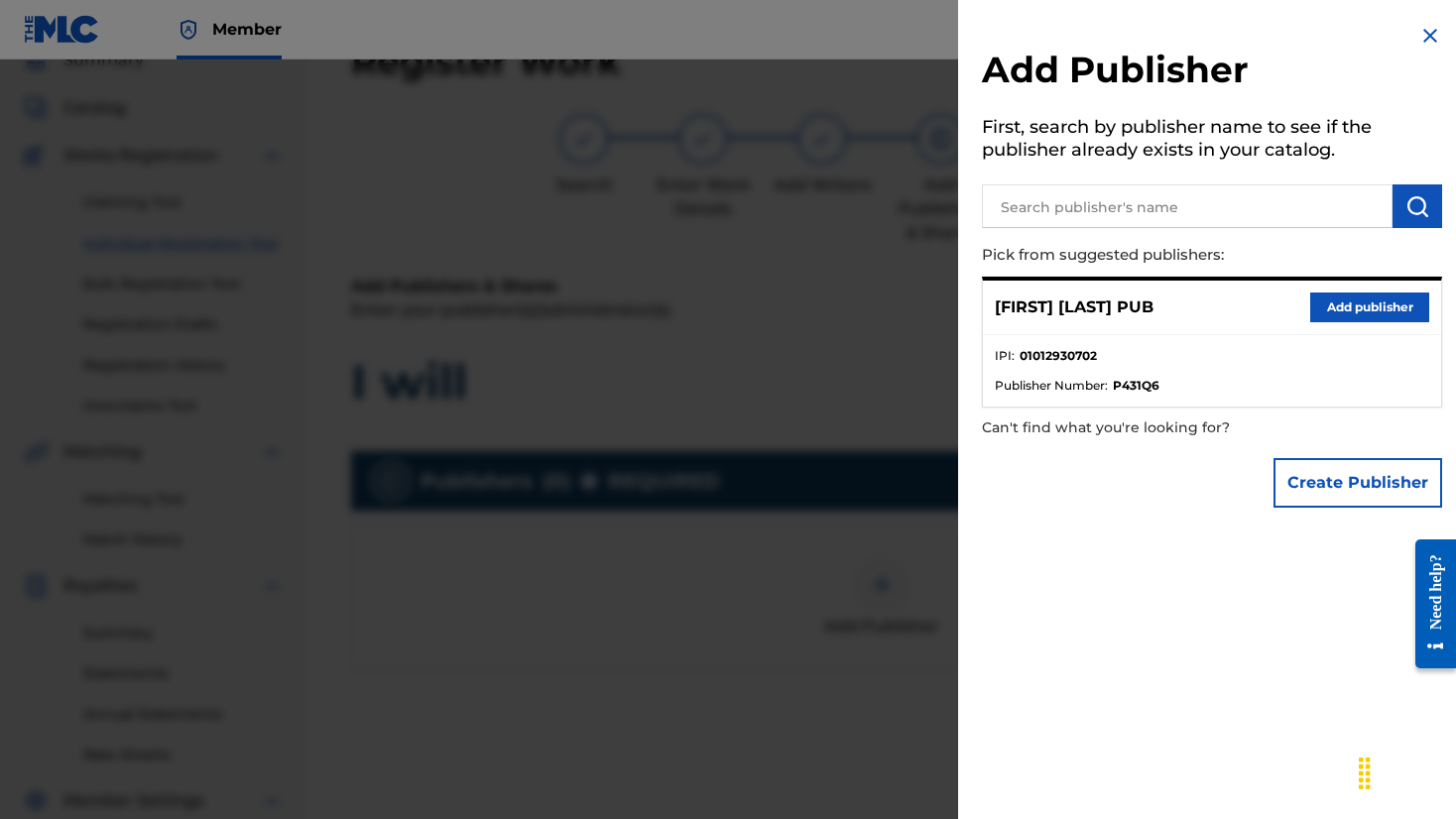 click on "Add publisher" at bounding box center [1370, 307] 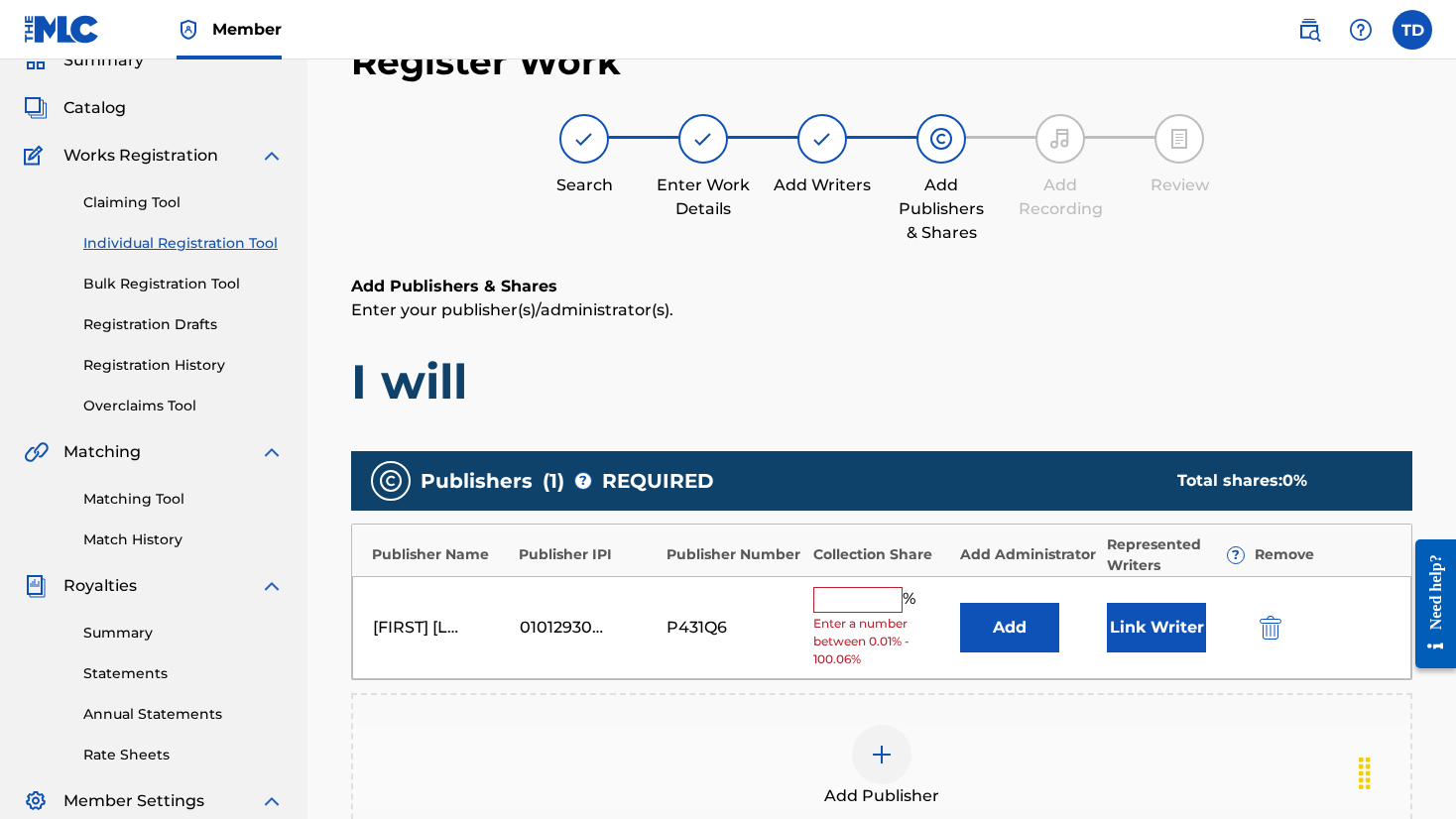click on "% Enter a number between 0.01% - 100.06%" at bounding box center (882, 628) 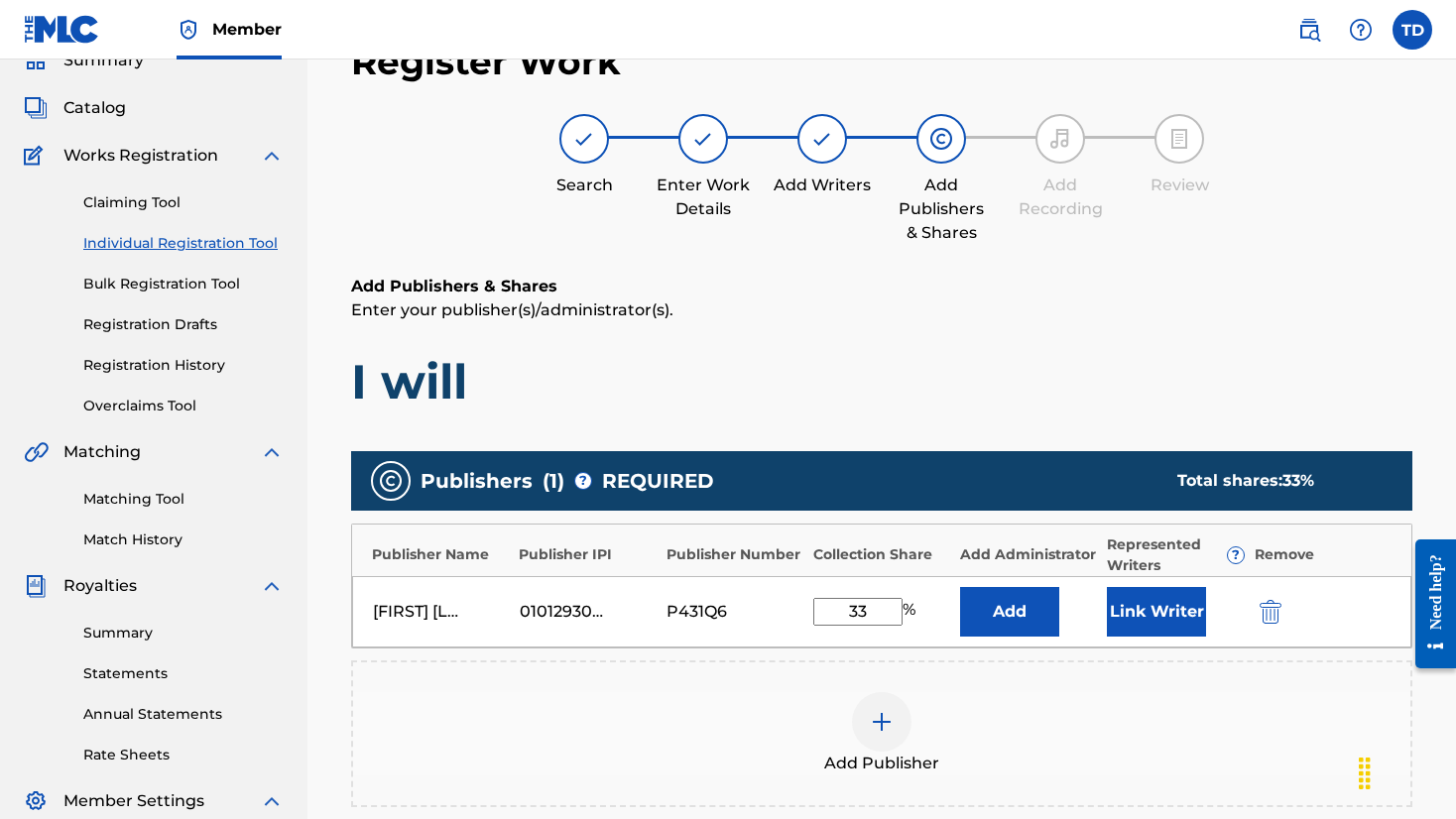 type on "33" 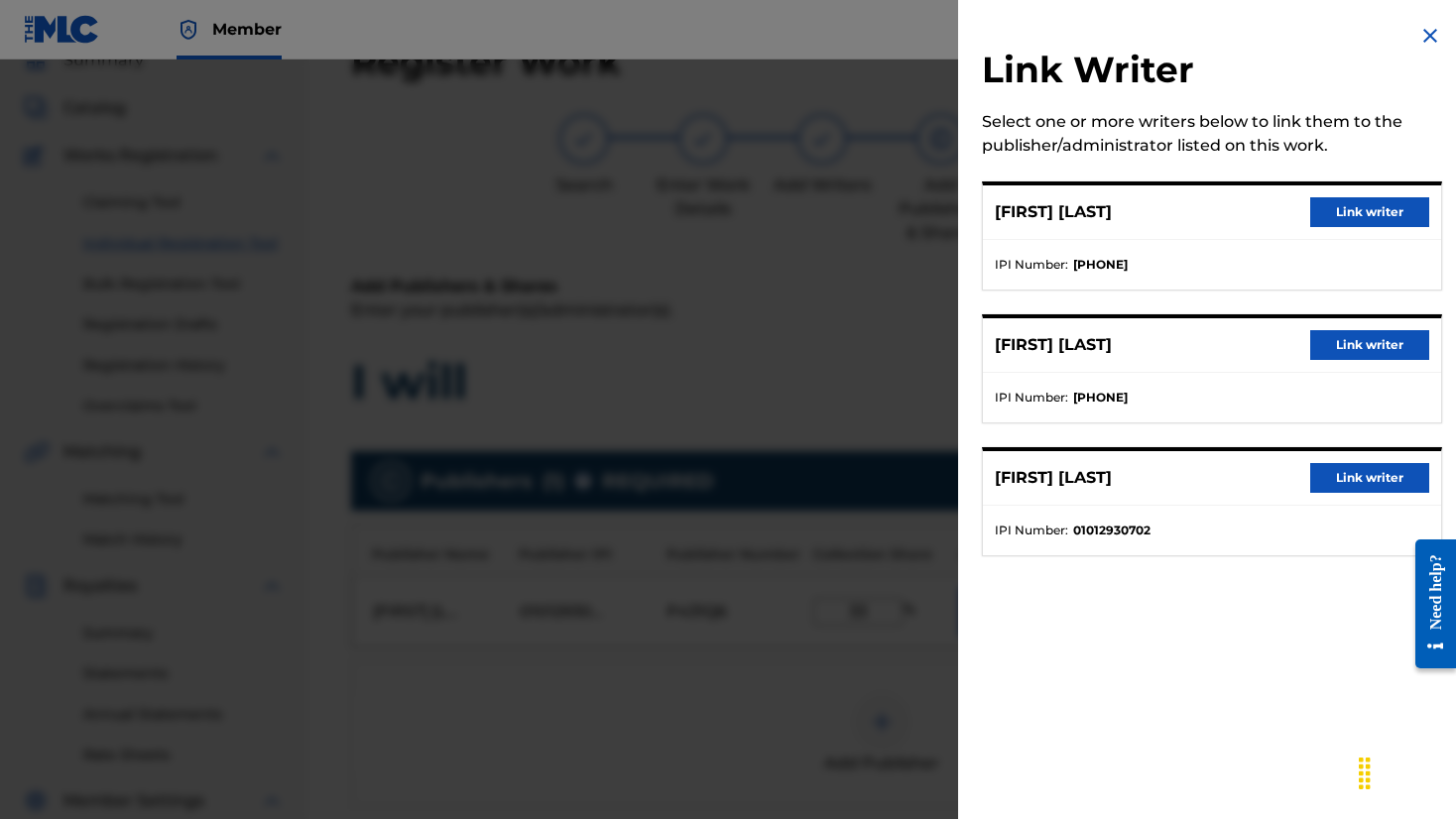 click on "Link writer" at bounding box center [1370, 478] 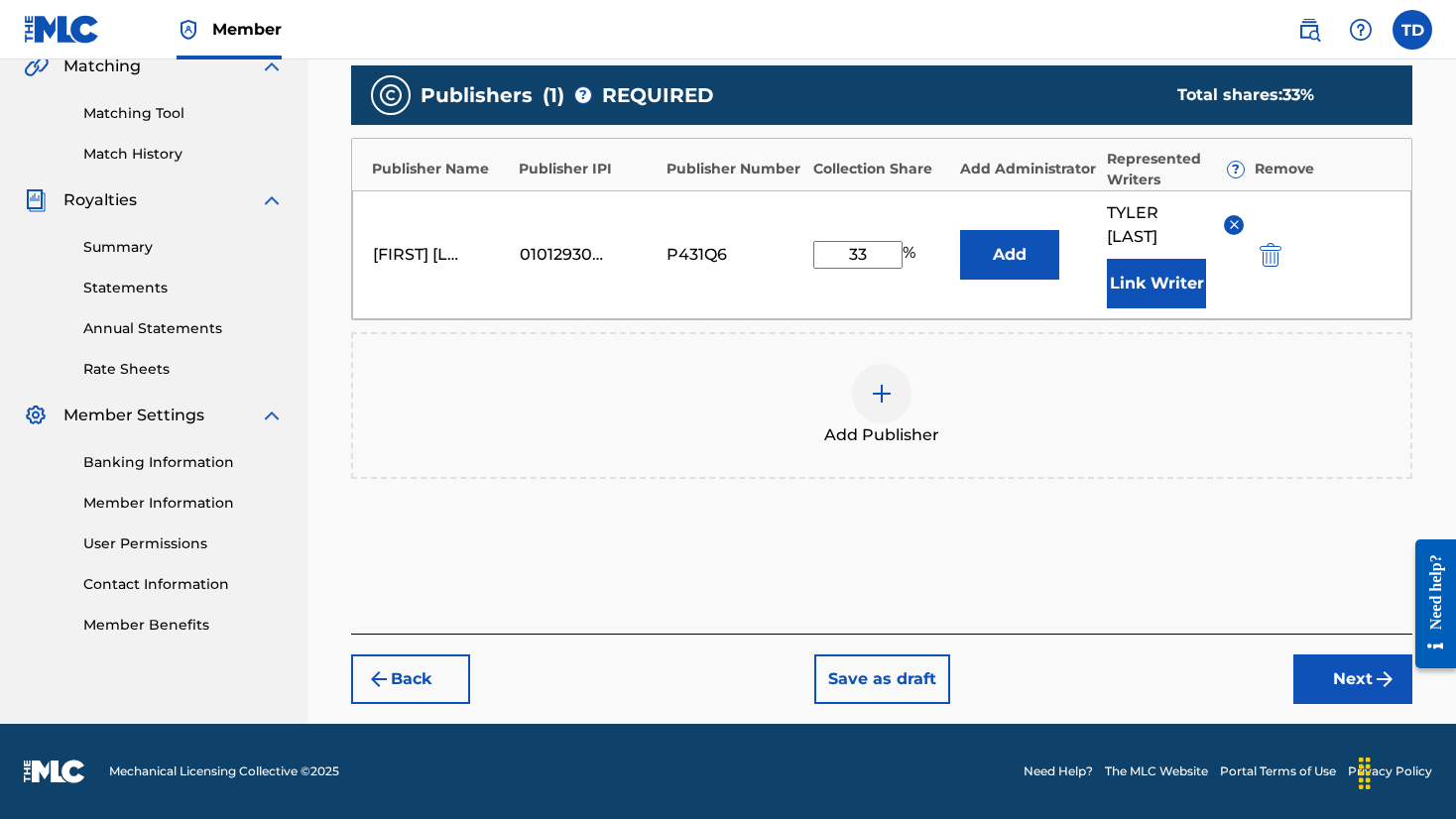 click on "Next" at bounding box center (1353, 679) 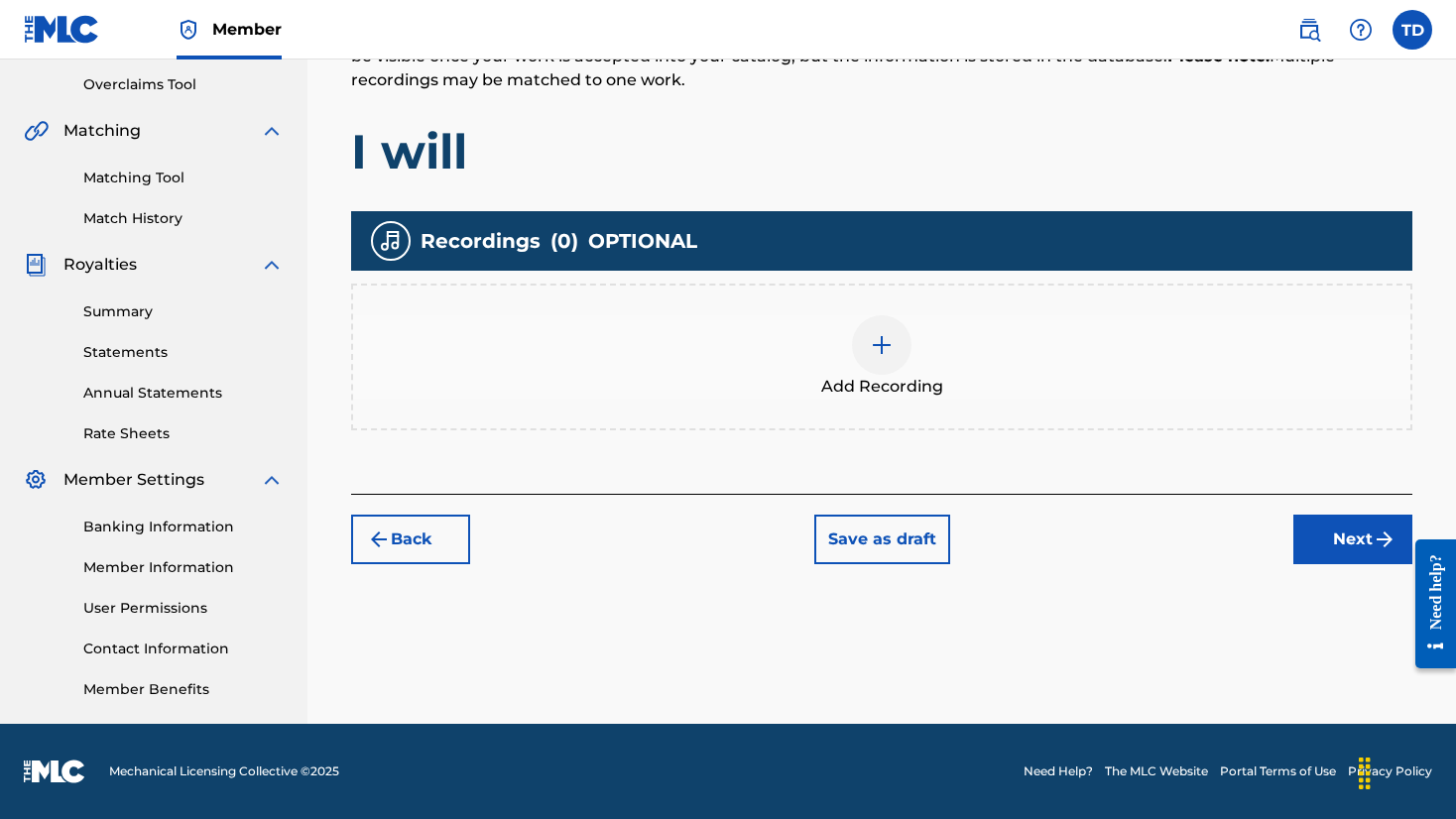 scroll, scrollTop: 89, scrollLeft: 0, axis: vertical 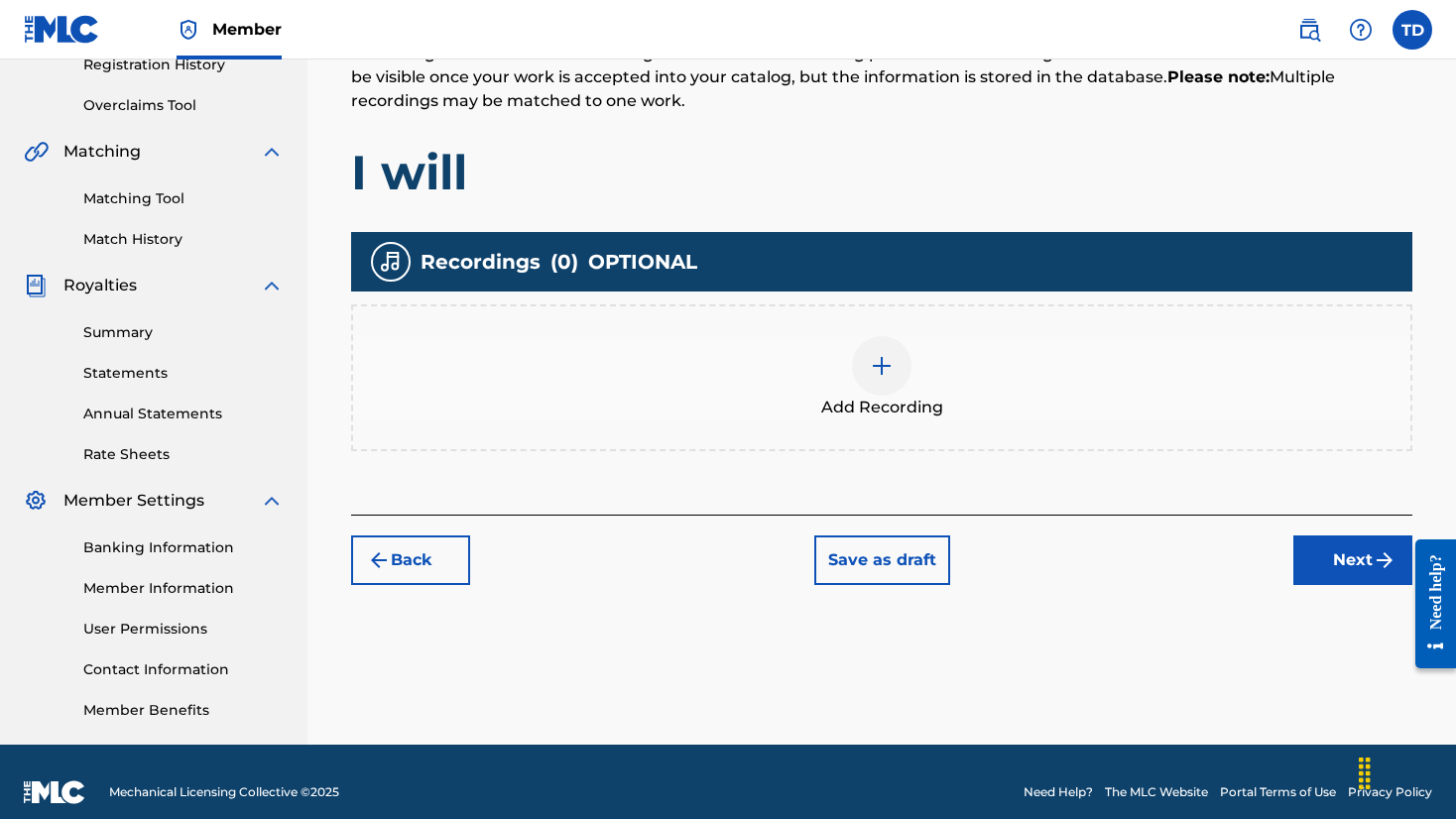click on "Next" at bounding box center (1353, 560) 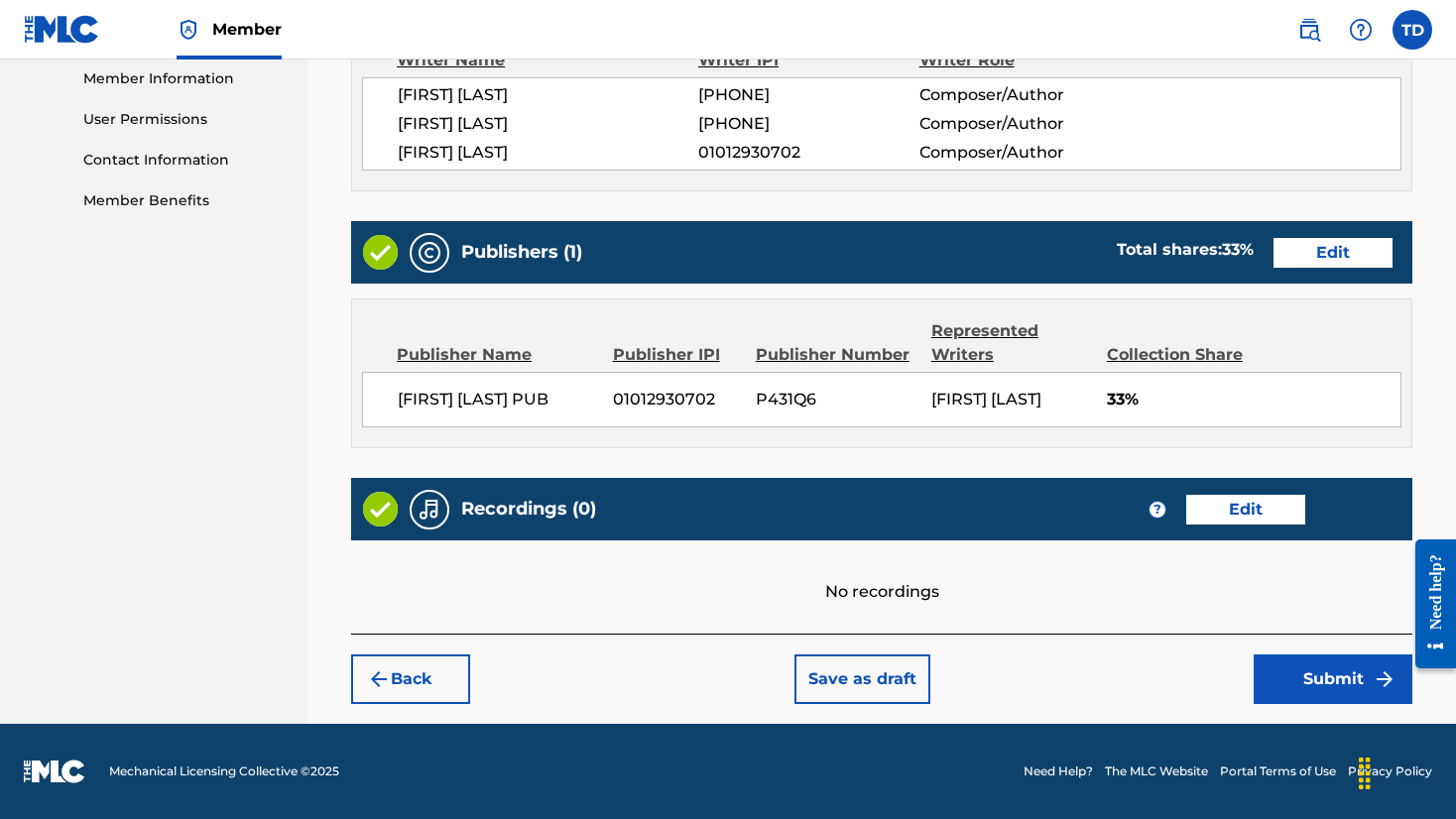 scroll, scrollTop: 897, scrollLeft: 0, axis: vertical 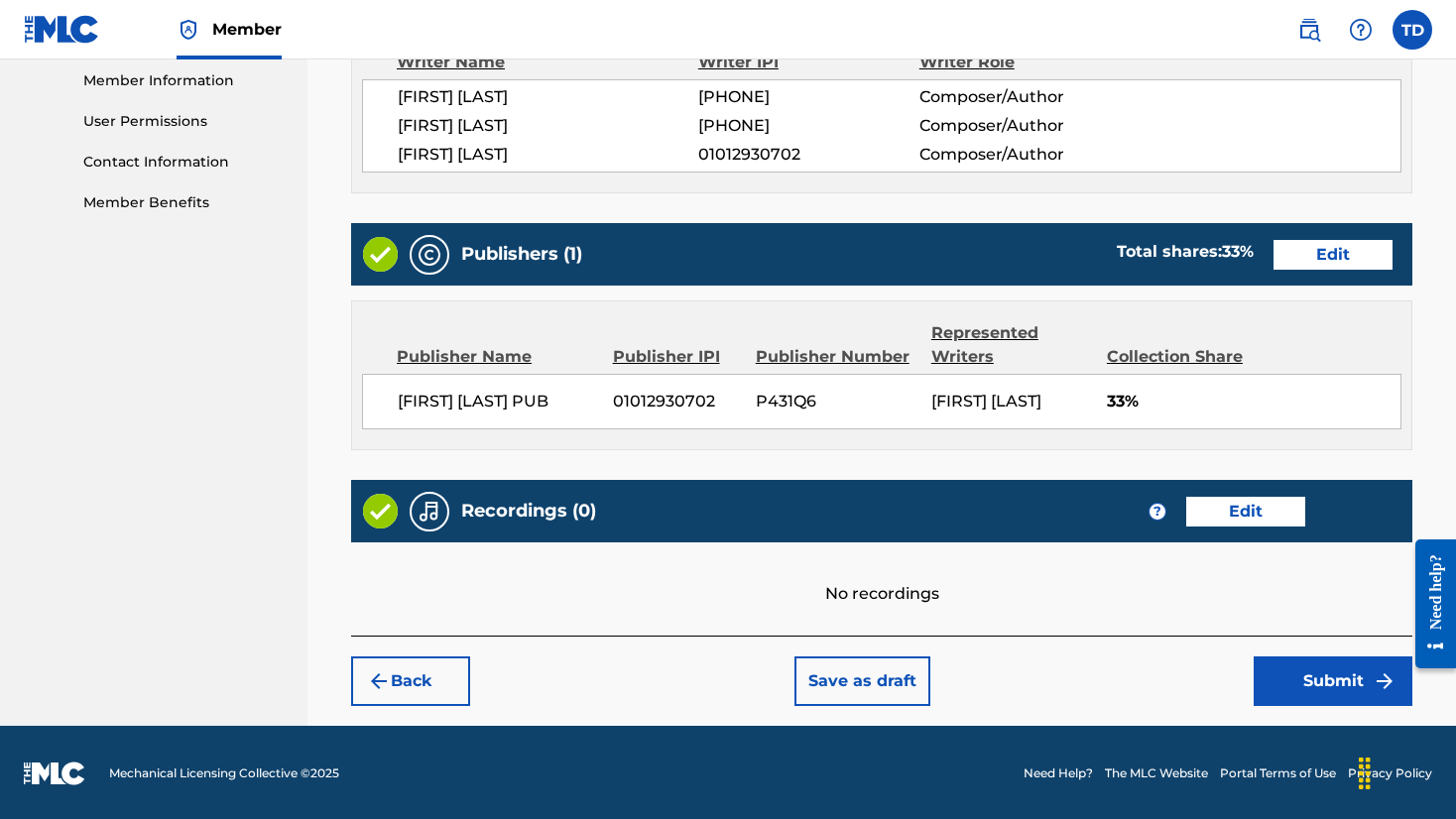 click on "Submit" at bounding box center [1333, 681] 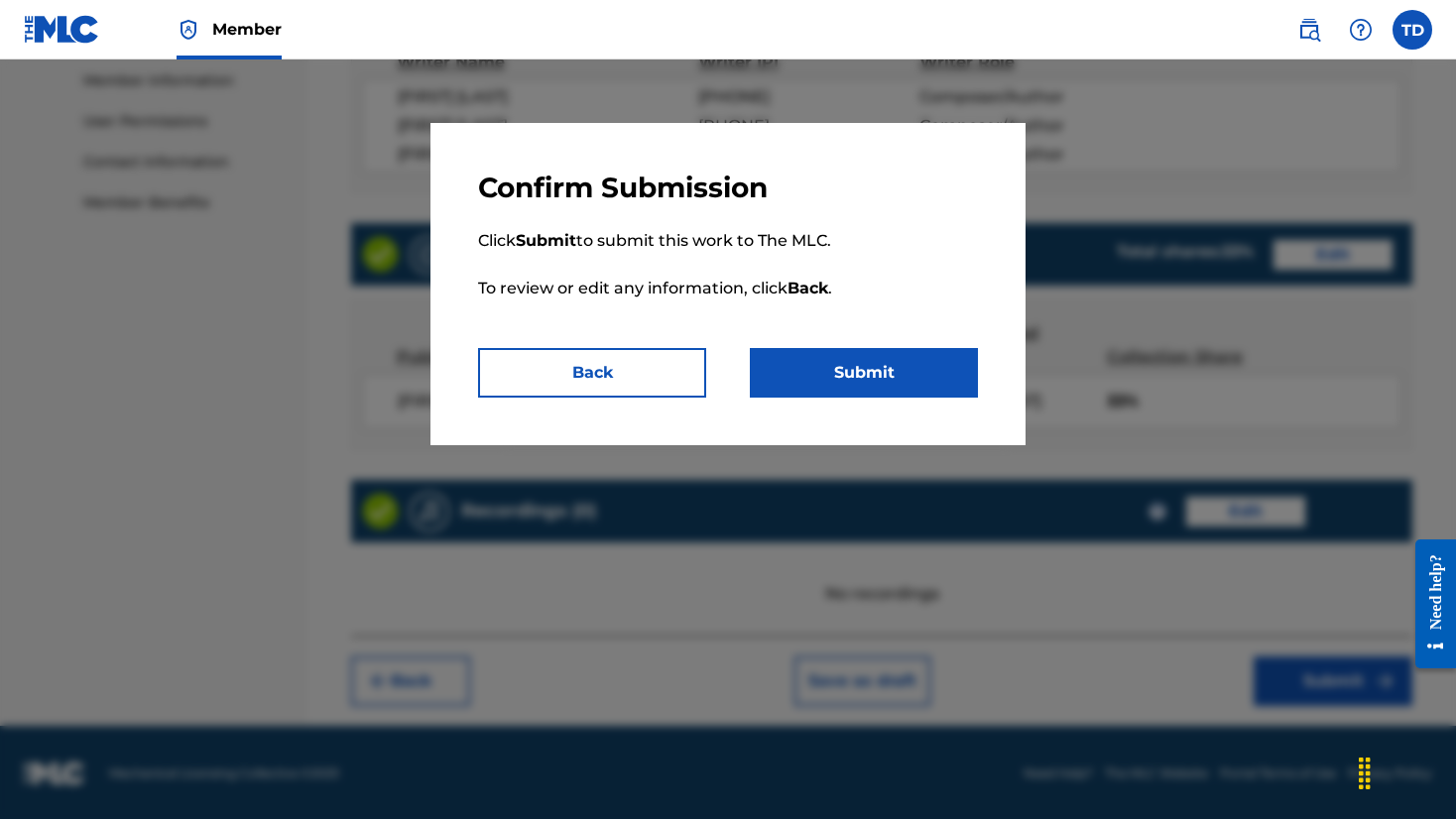 click on "Submit" at bounding box center [864, 373] 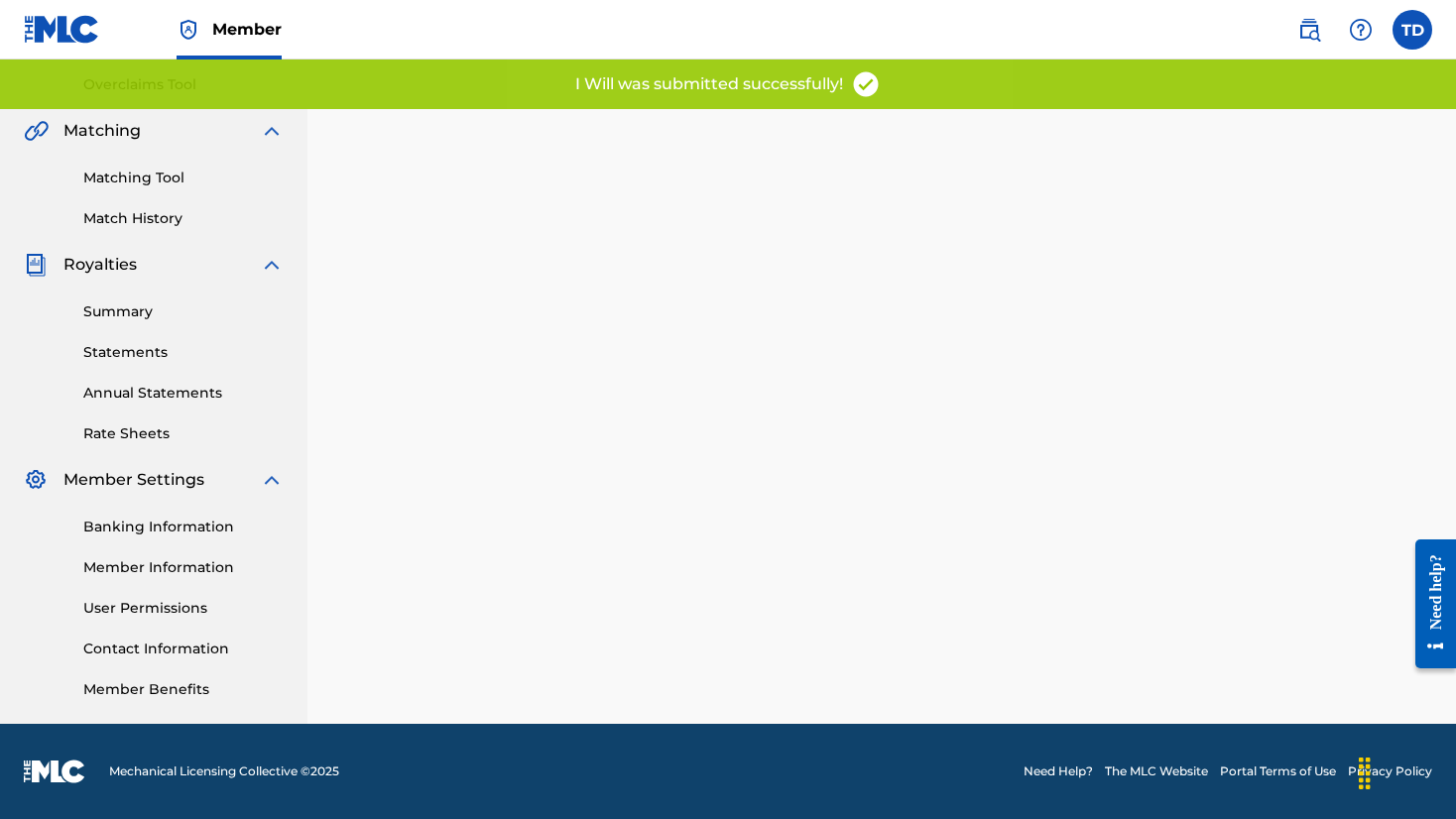 scroll, scrollTop: 0, scrollLeft: 0, axis: both 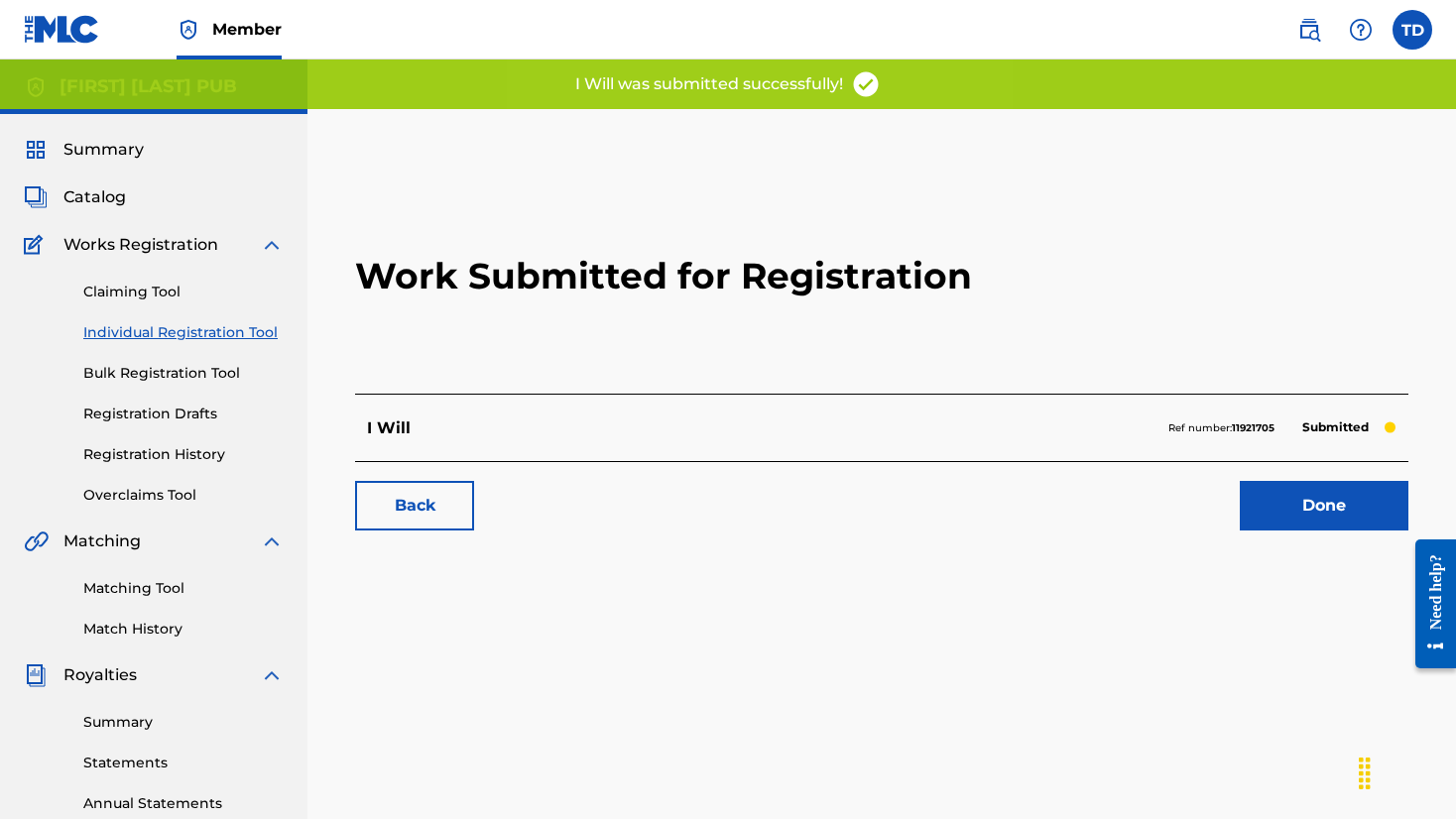 click on "Done" at bounding box center (1324, 506) 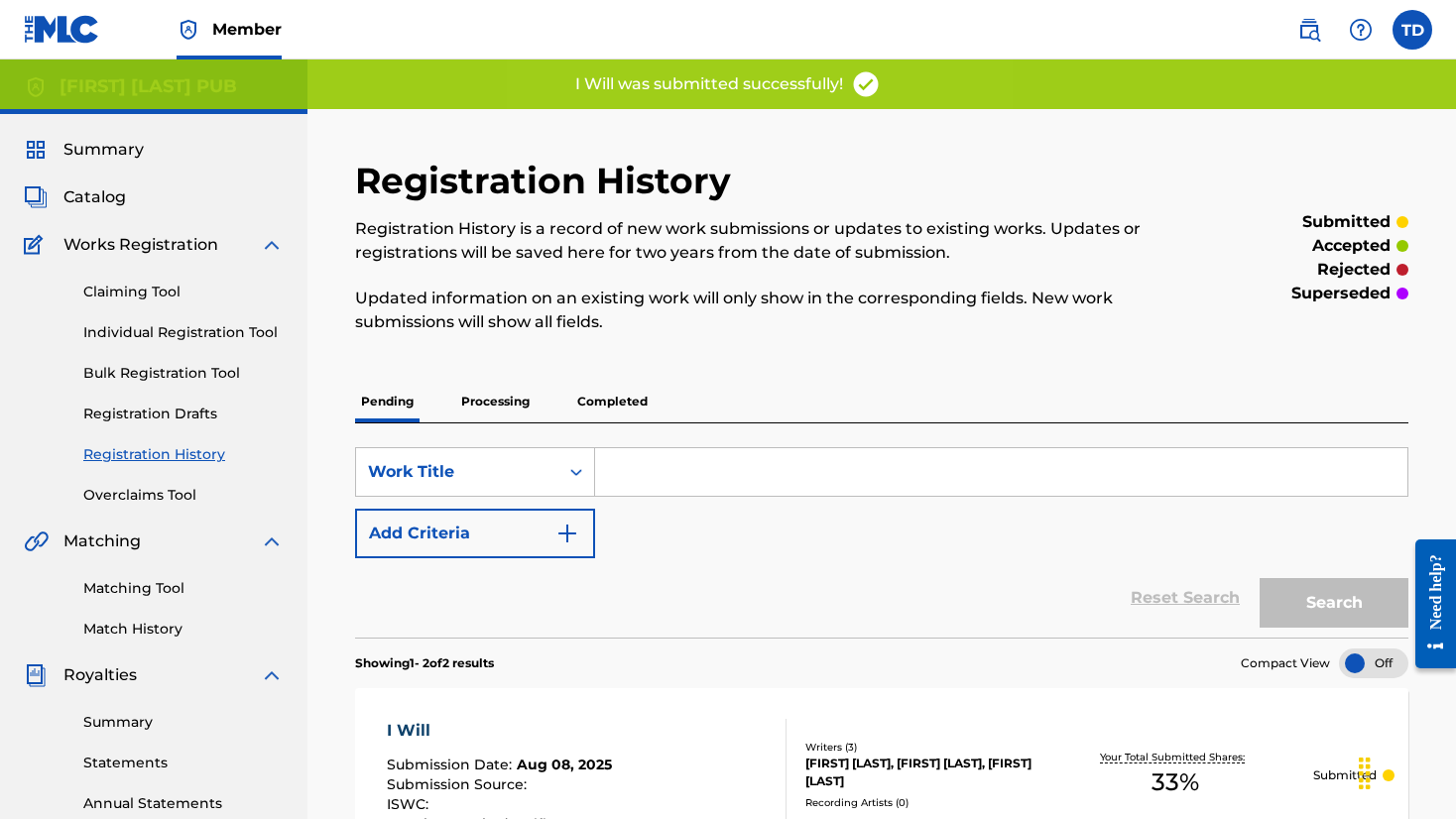 click at bounding box center [1001, 472] 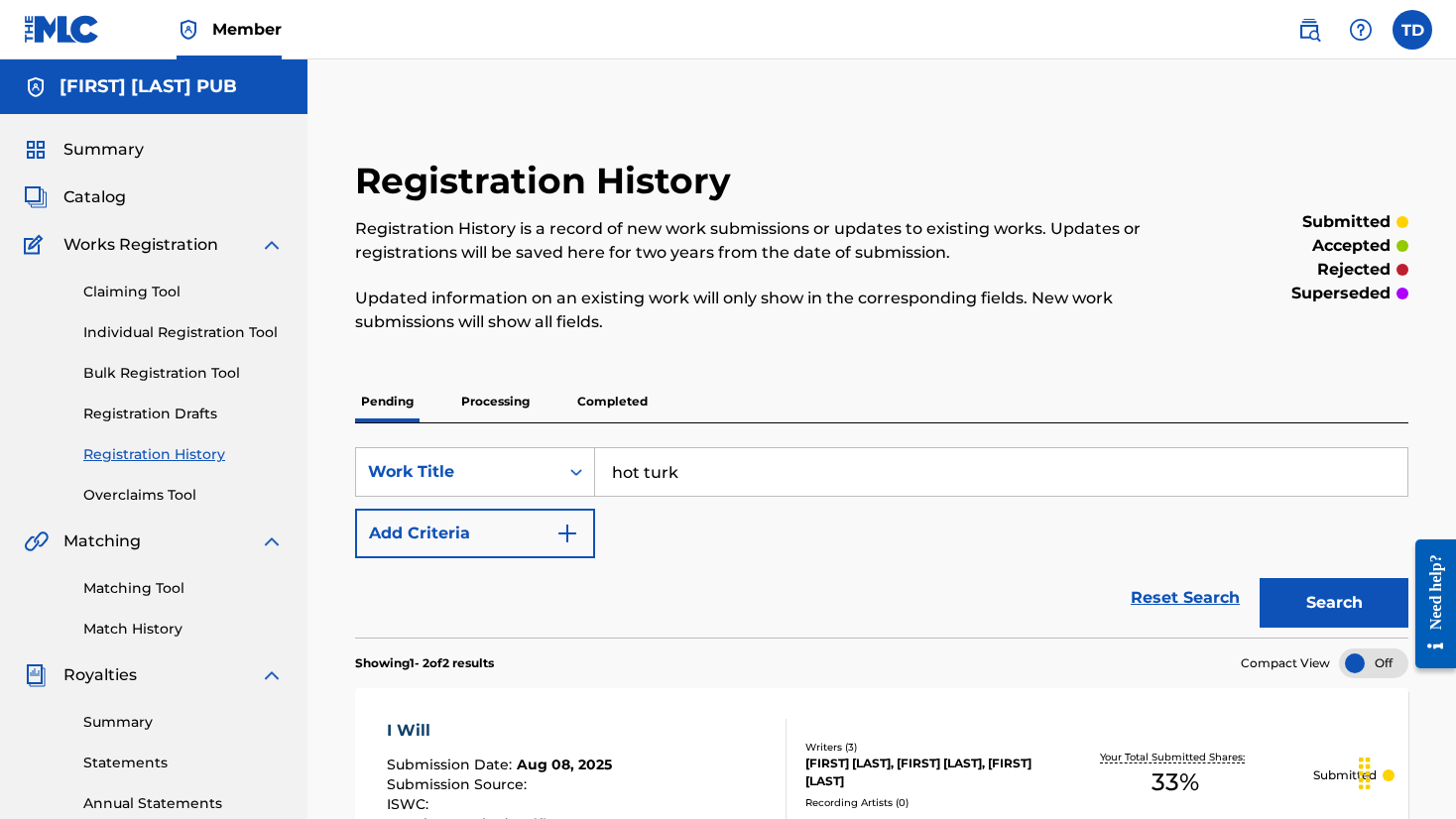 type on "hot turk" 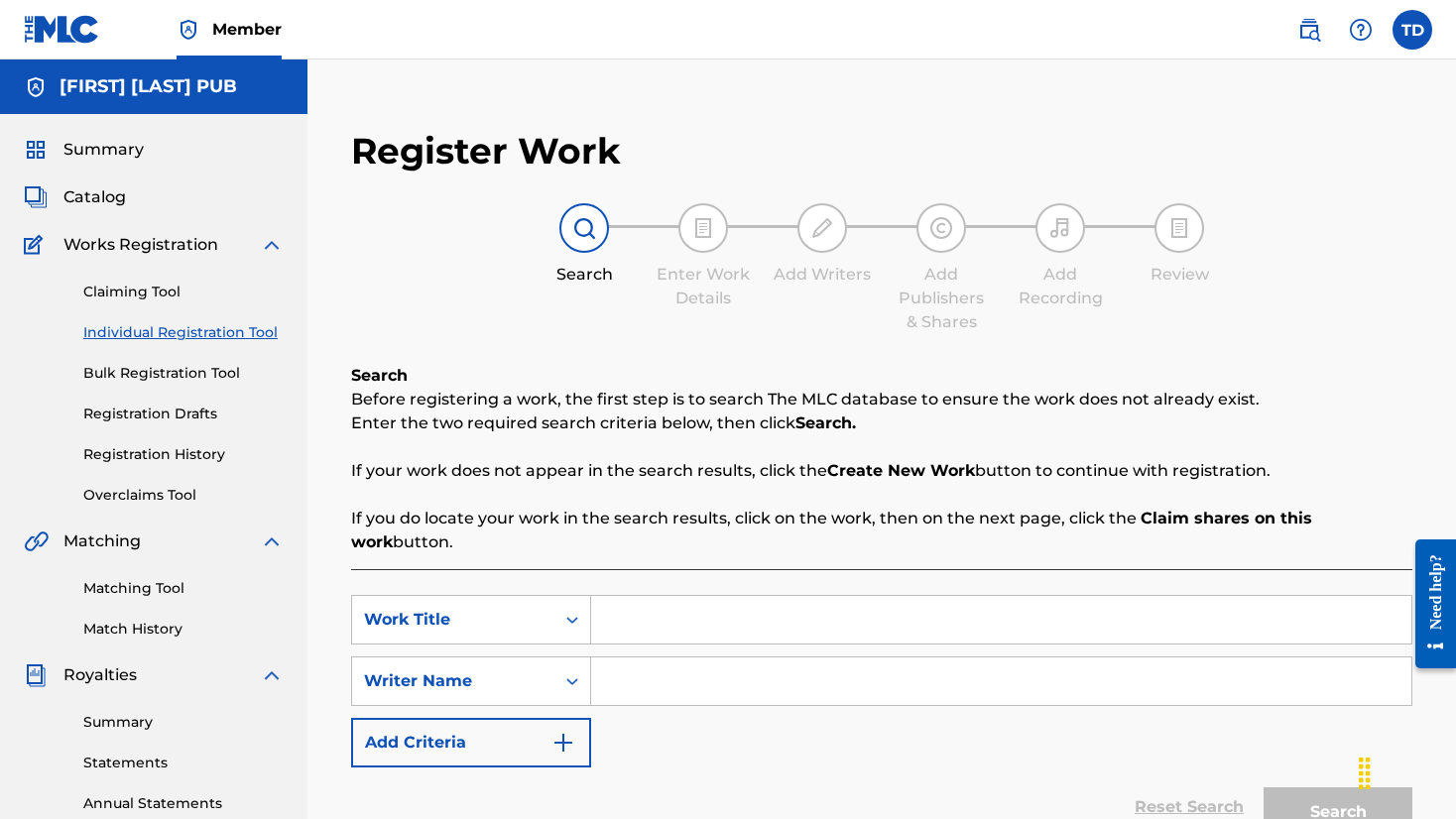 click on "Work Title SearchWithCriteria Writer Name Add Criteria" at bounding box center (882, 681) 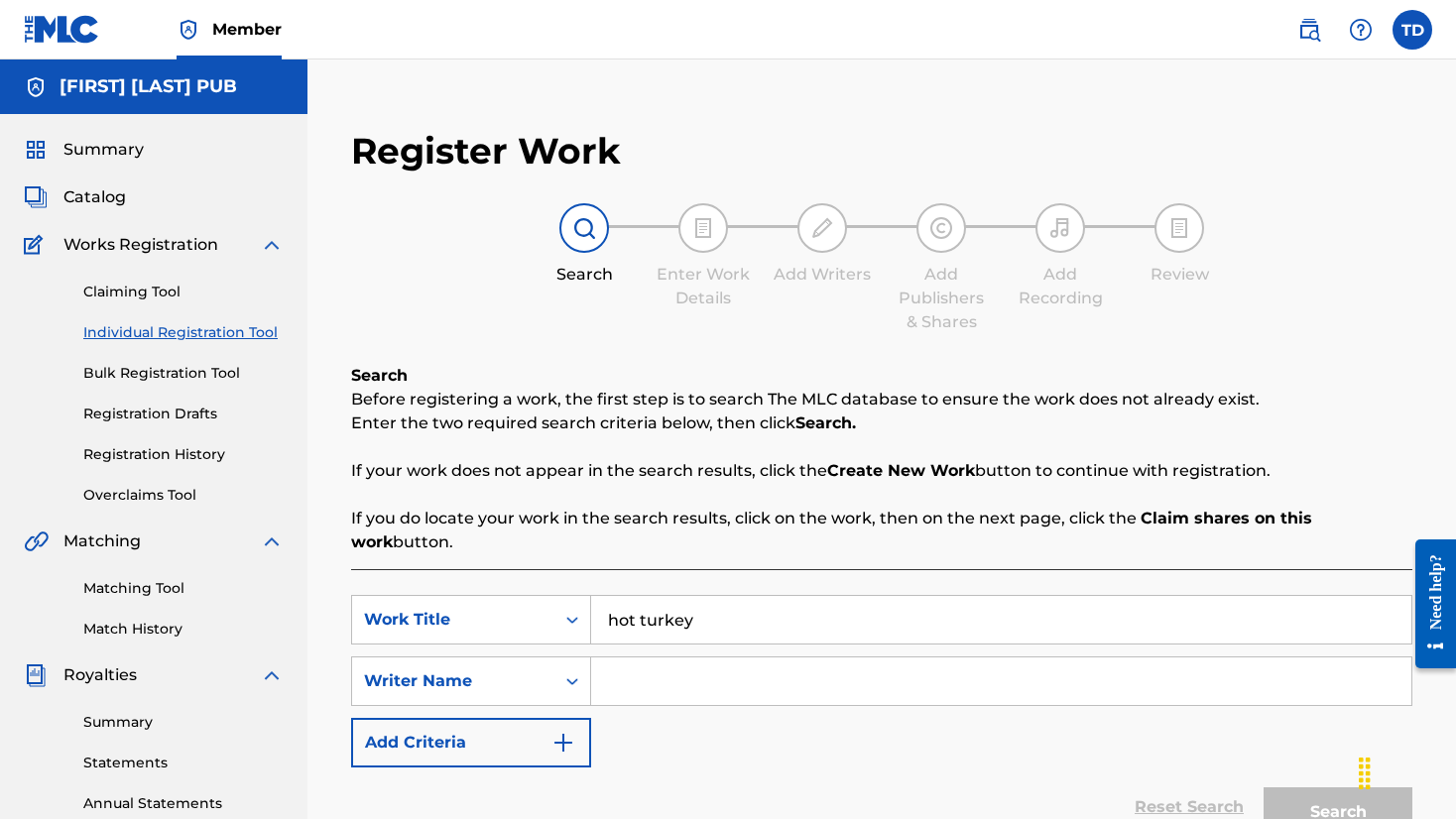 type on "hot turkey" 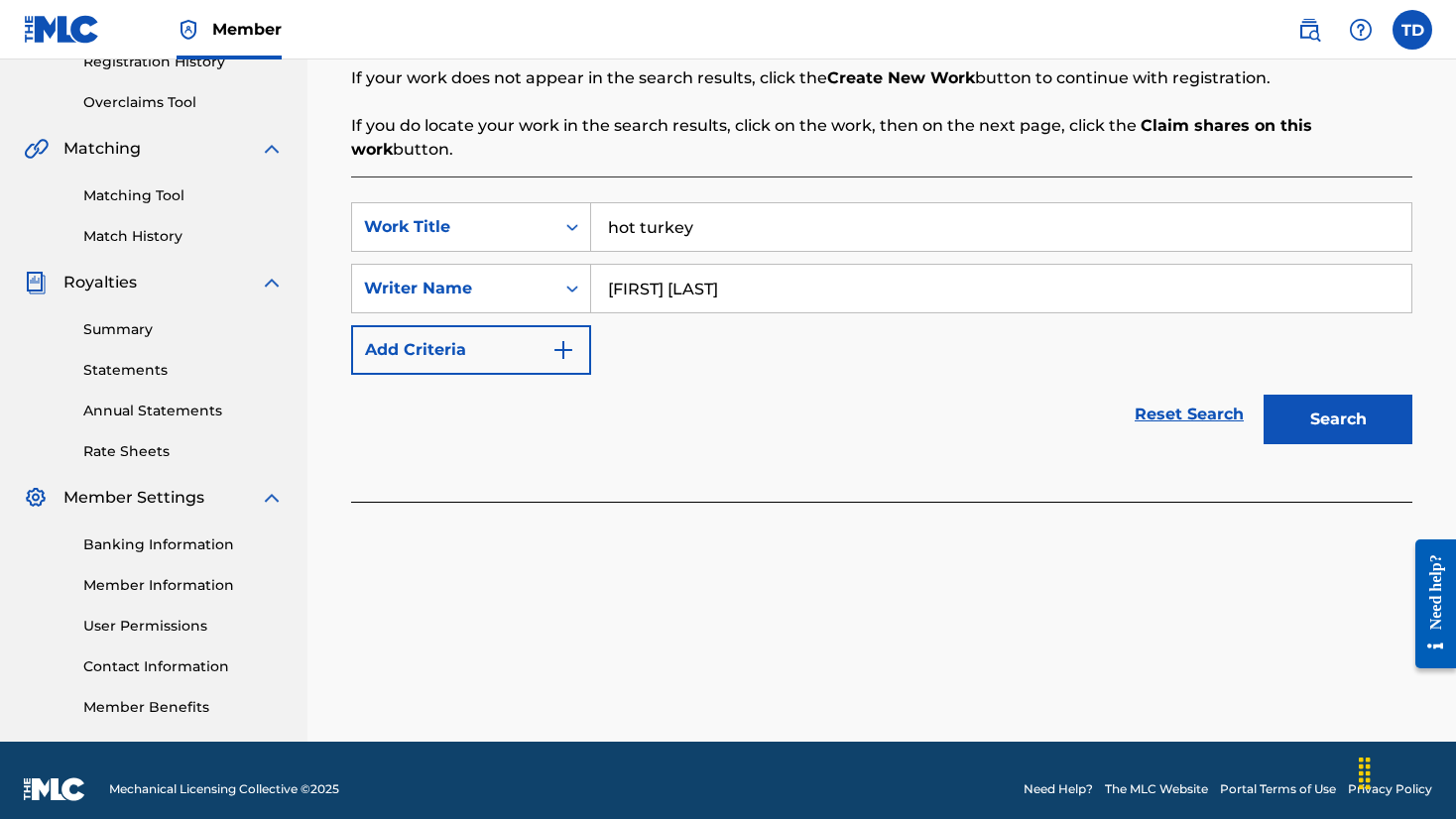 scroll, scrollTop: 410, scrollLeft: 0, axis: vertical 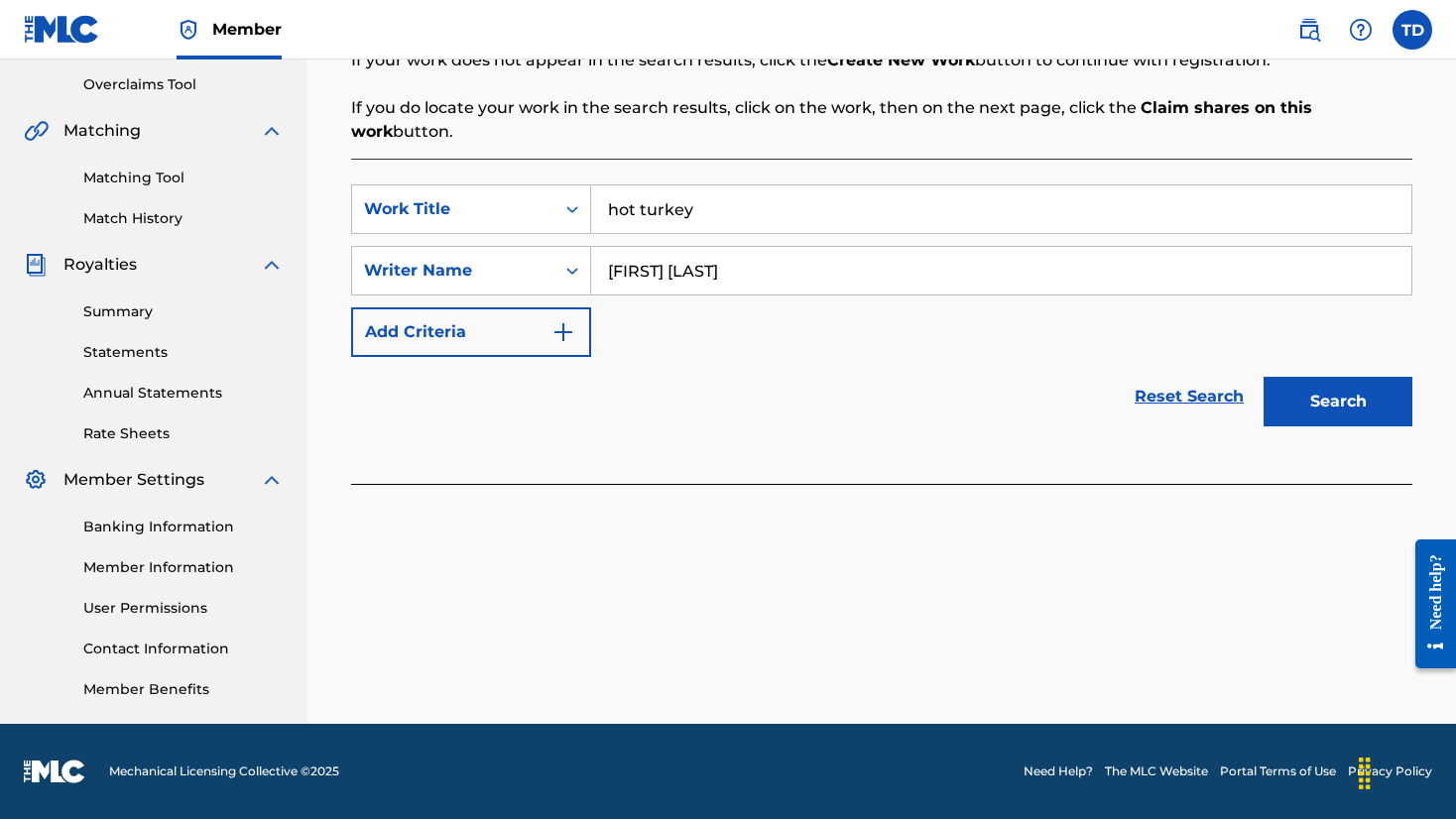type on "[FIRST] [LAST]" 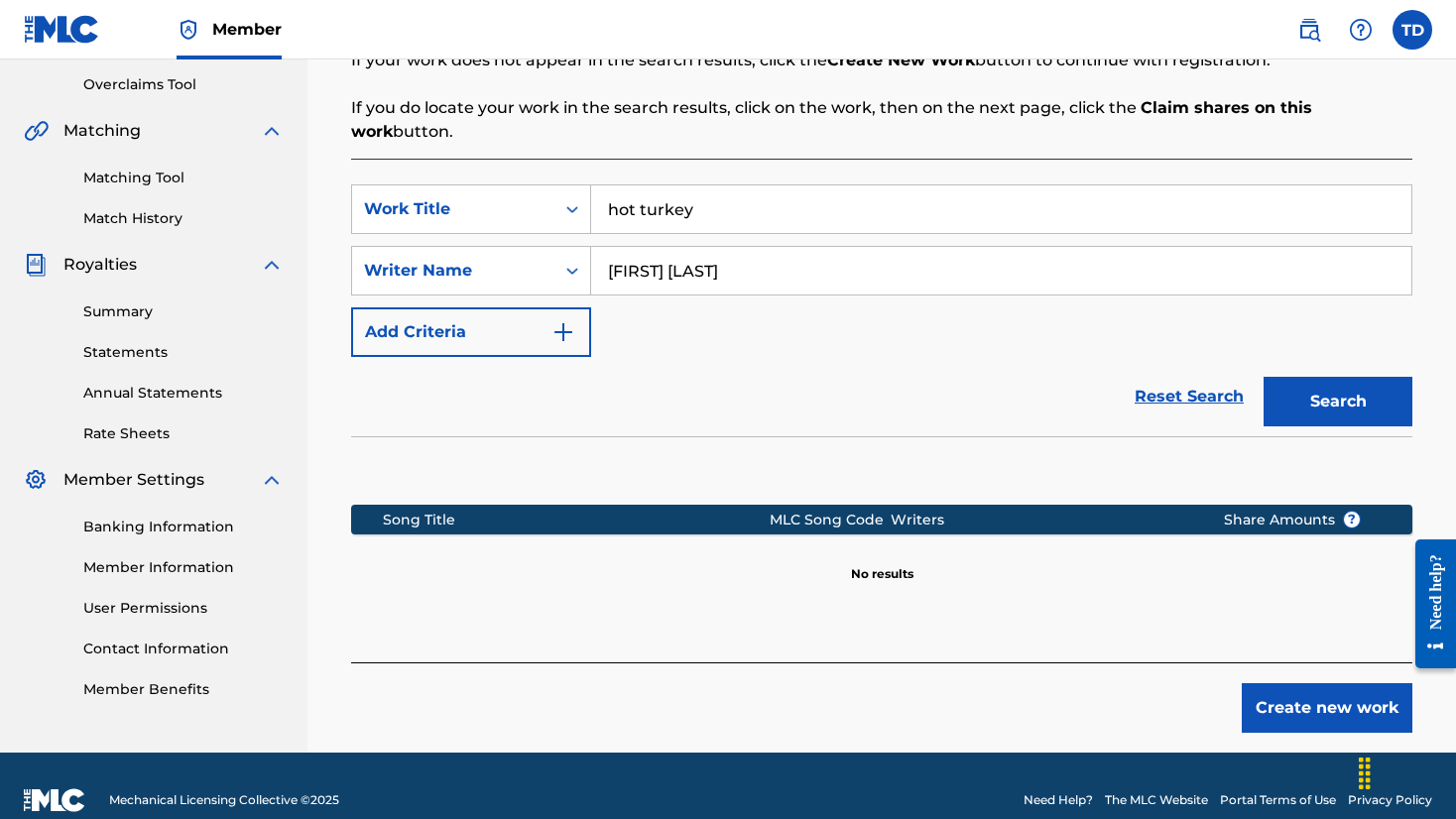 click on "Create new work" at bounding box center (1327, 708) 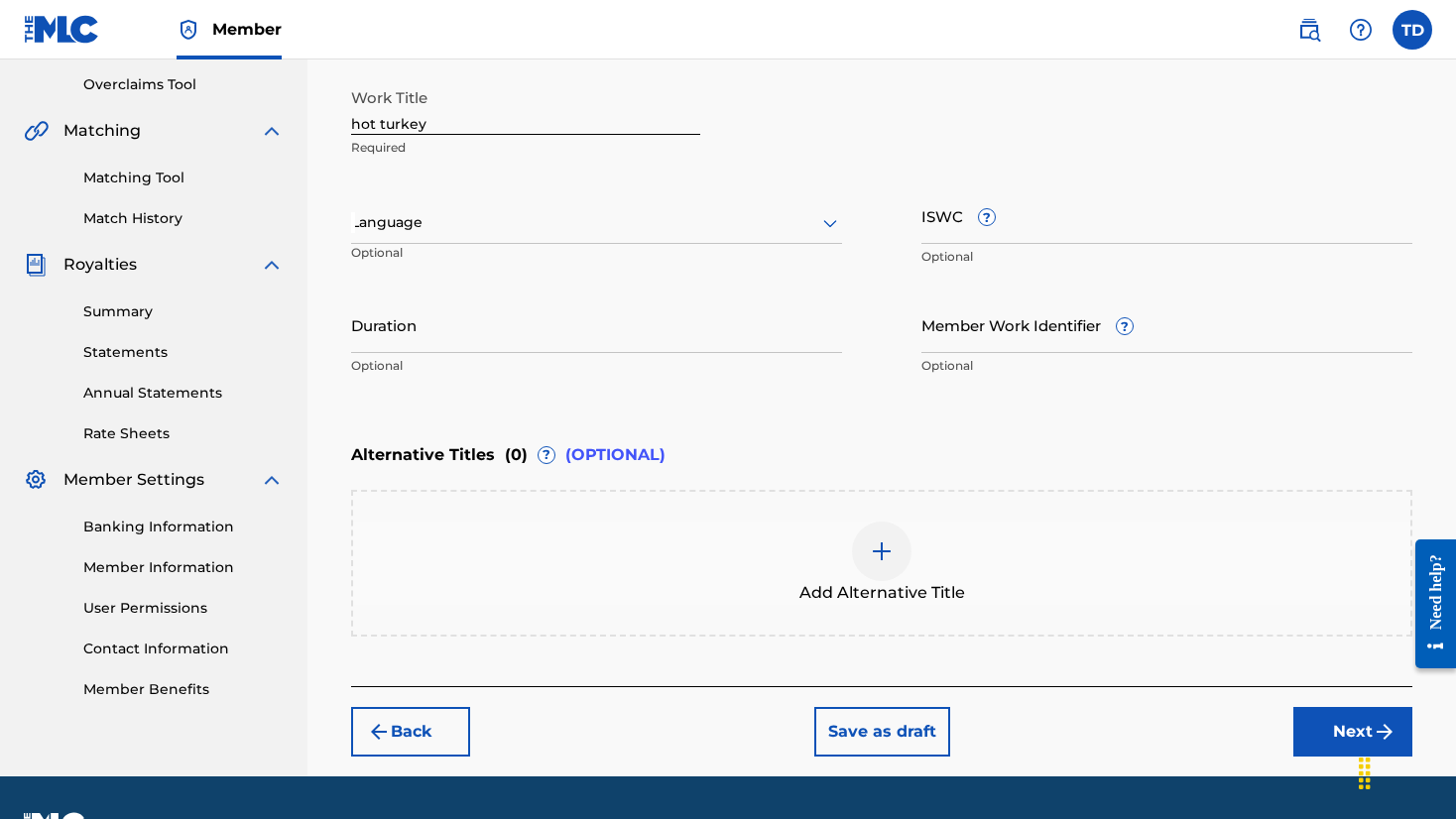 click on "Next" at bounding box center [1353, 732] 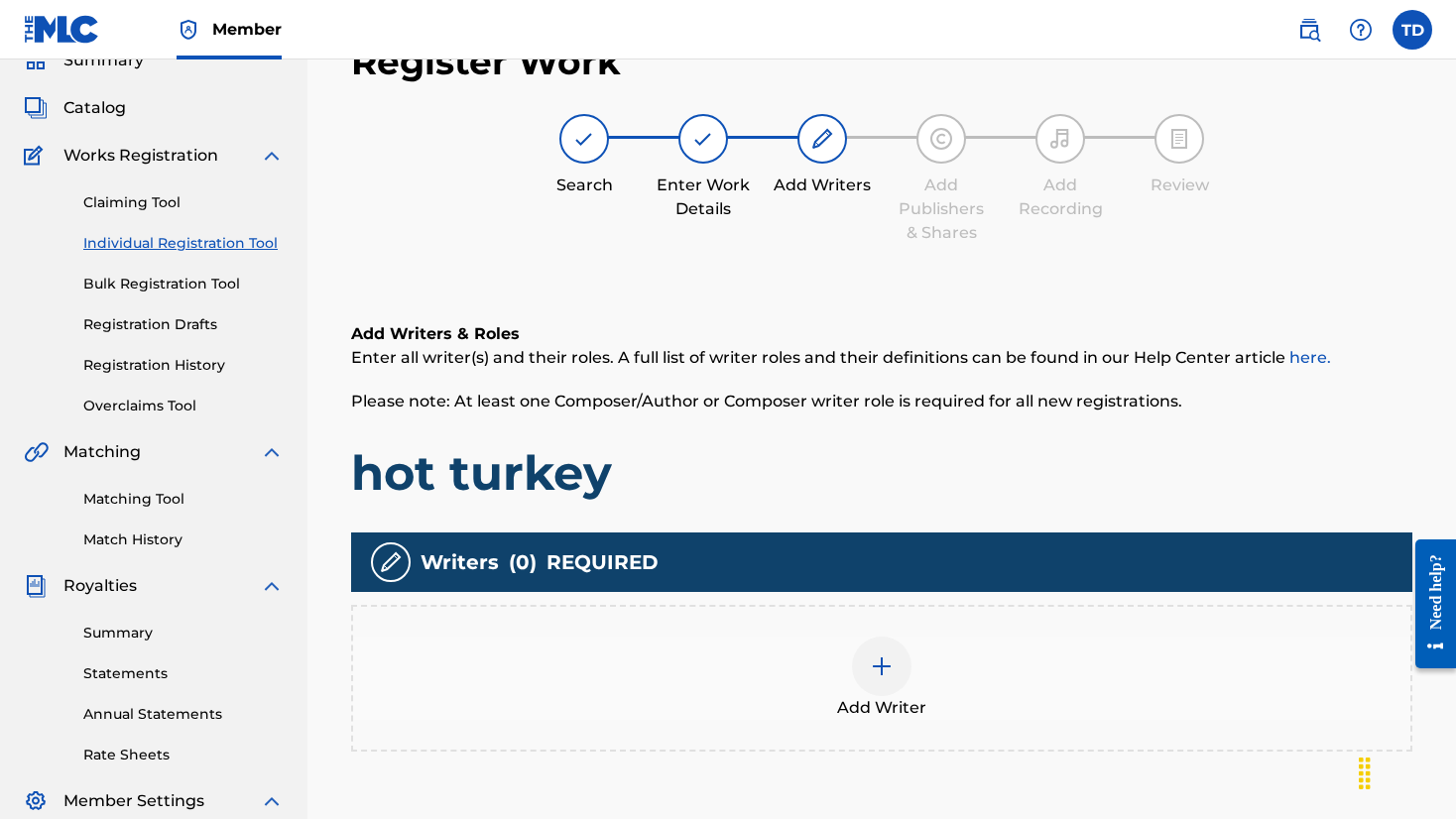 click at bounding box center (882, 666) 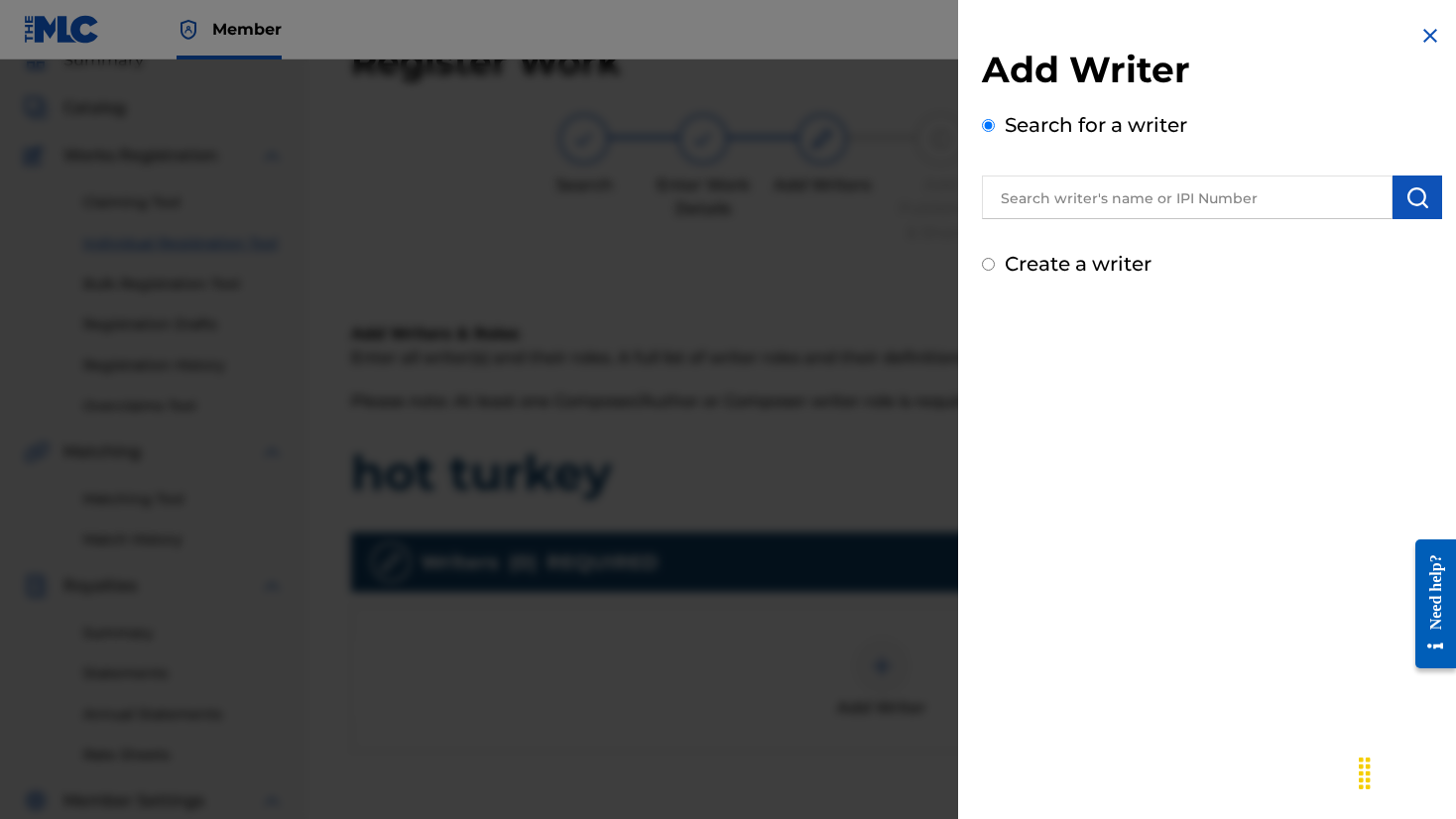 click at bounding box center (1187, 197) 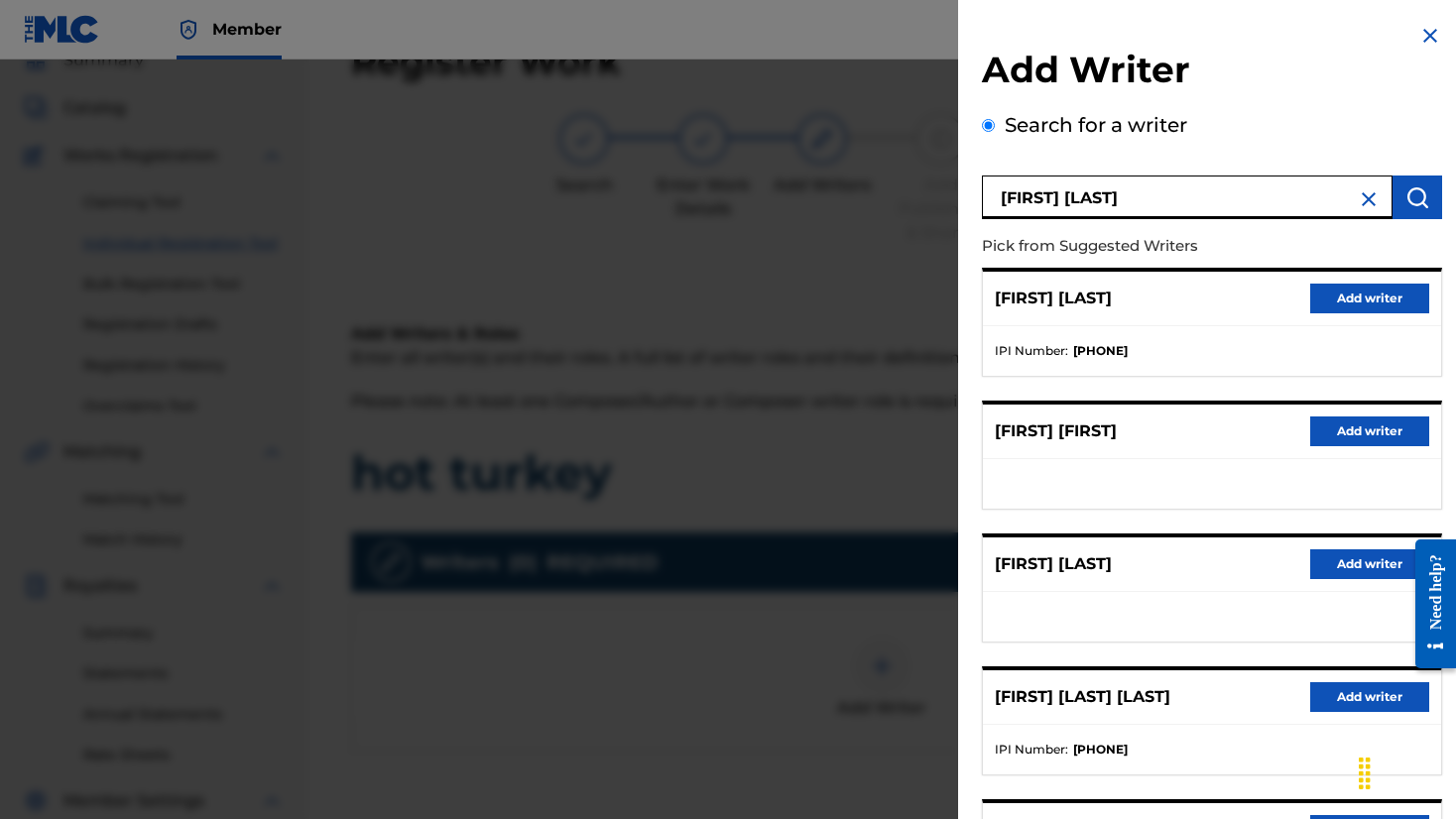 scroll, scrollTop: 0, scrollLeft: 0, axis: both 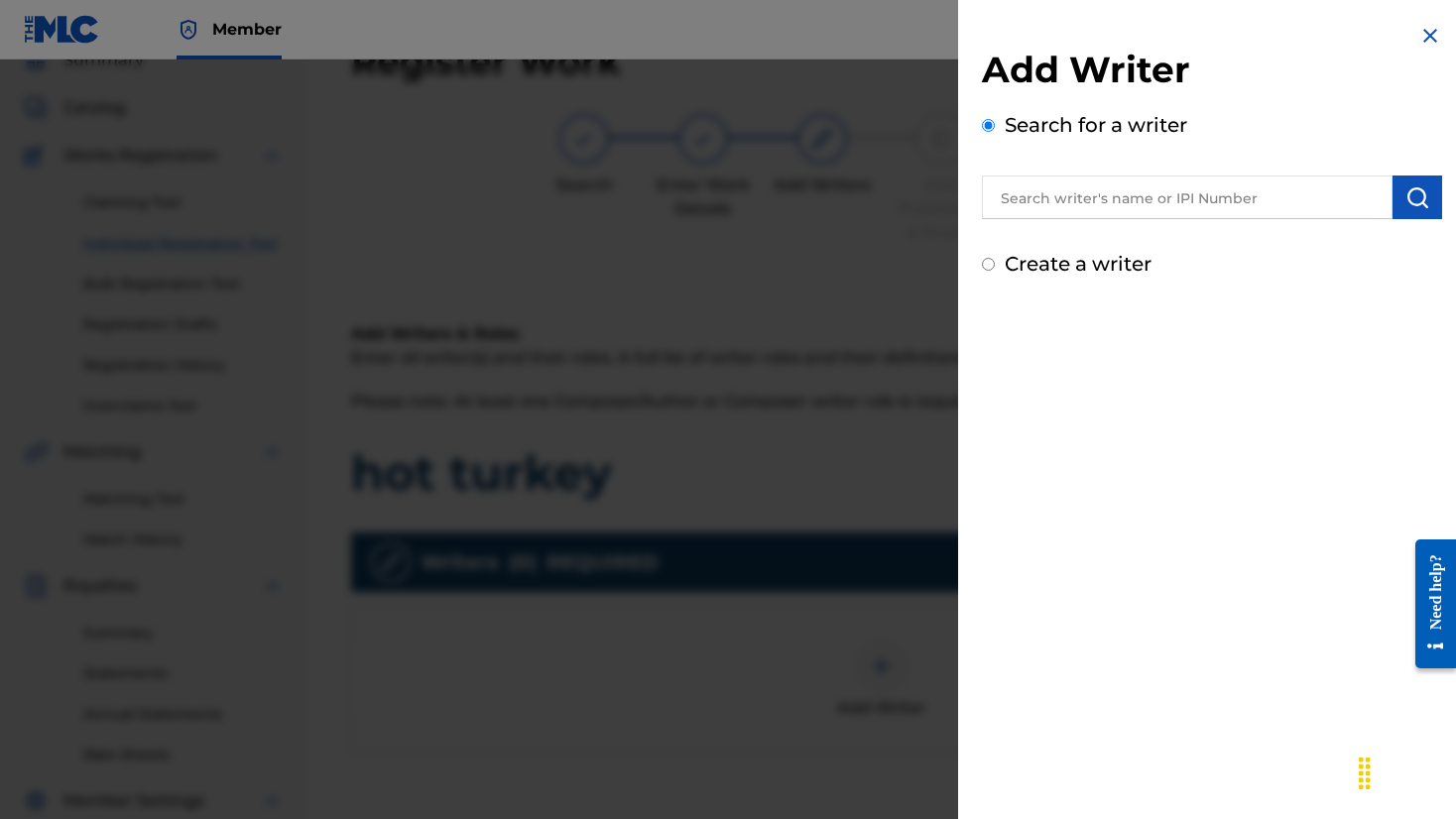 click at bounding box center [1187, 197] 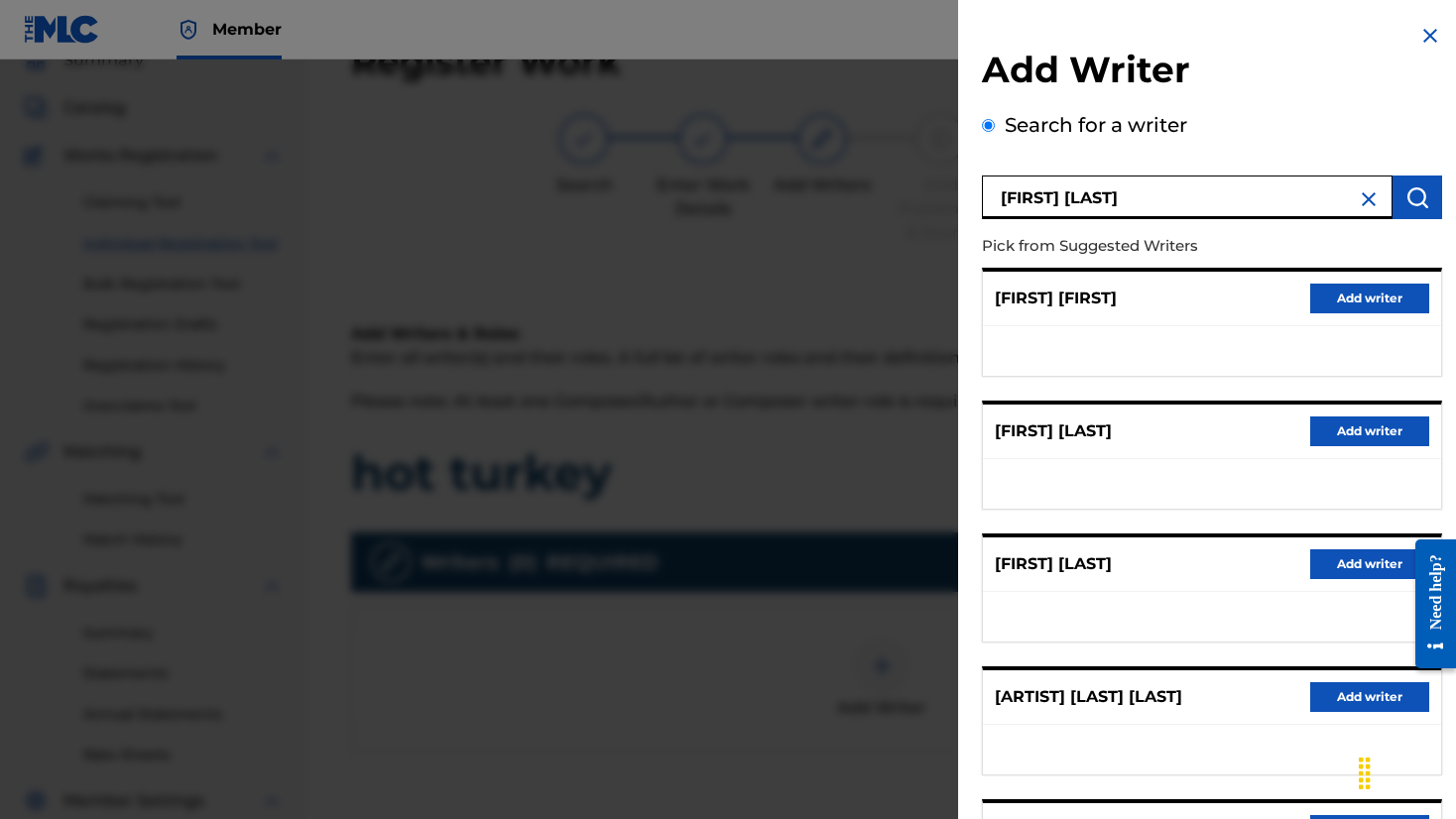 scroll, scrollTop: 0, scrollLeft: 0, axis: both 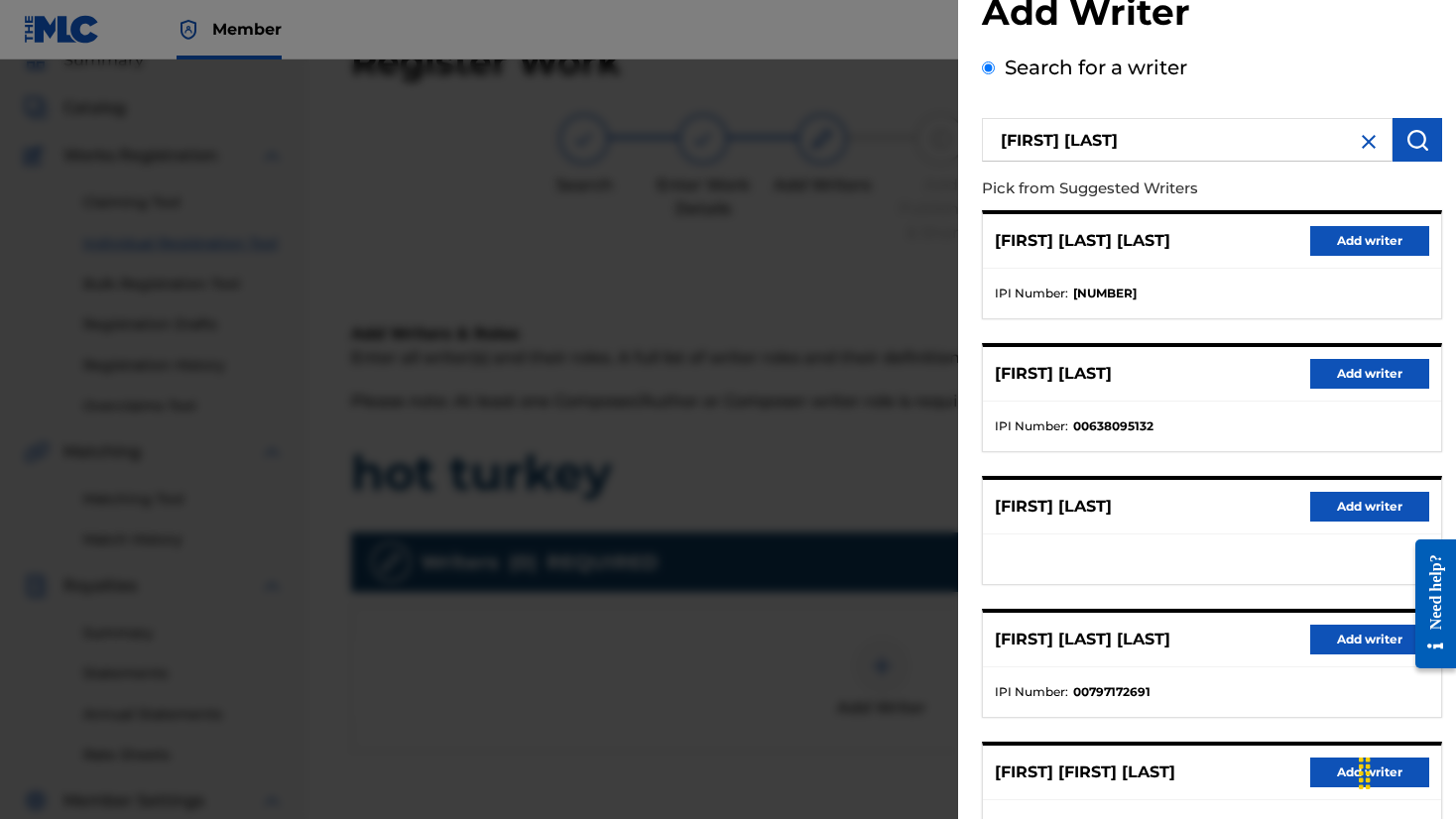 click on "Add writer" at bounding box center [1370, 374] 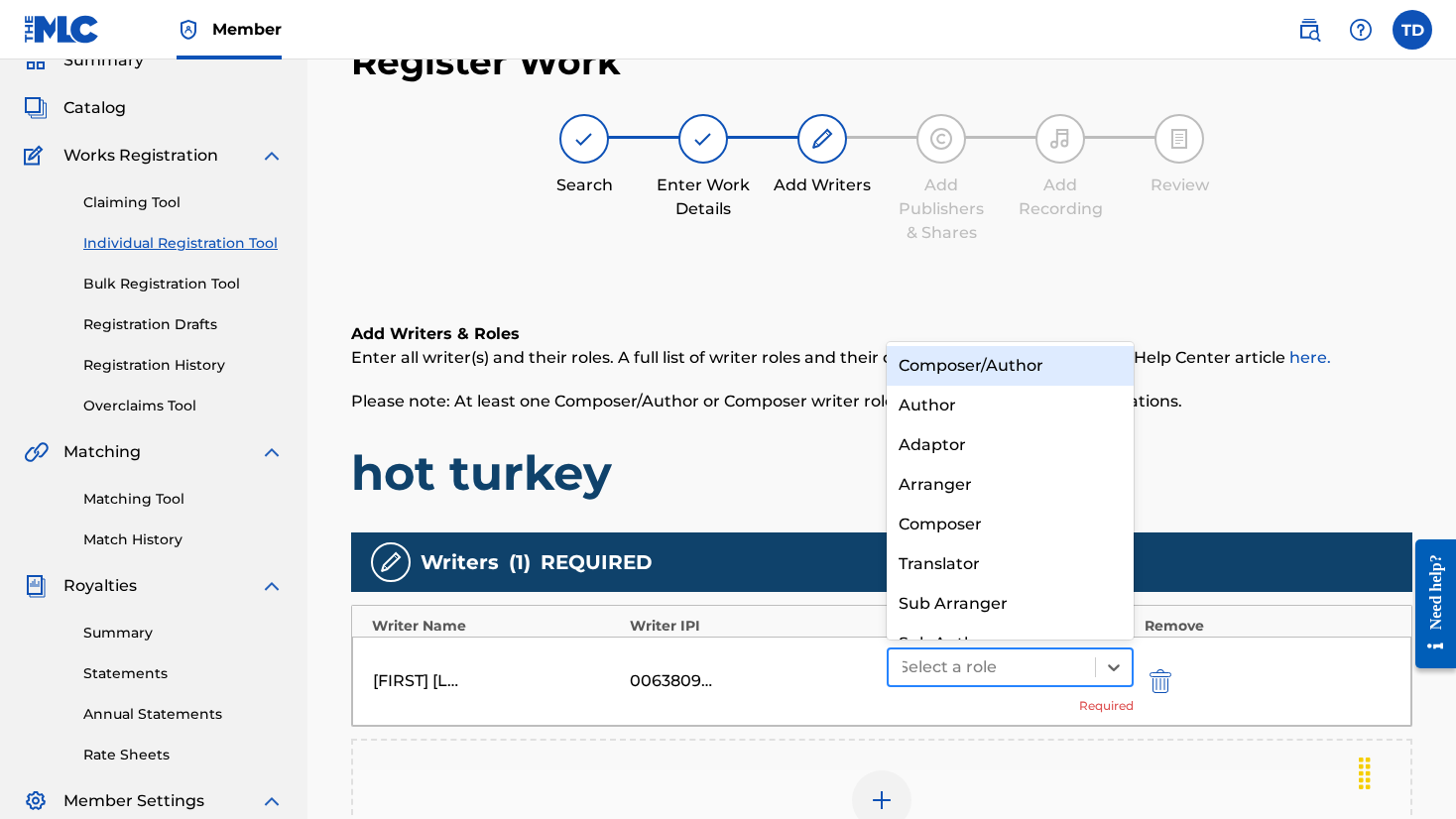 click at bounding box center [992, 667] 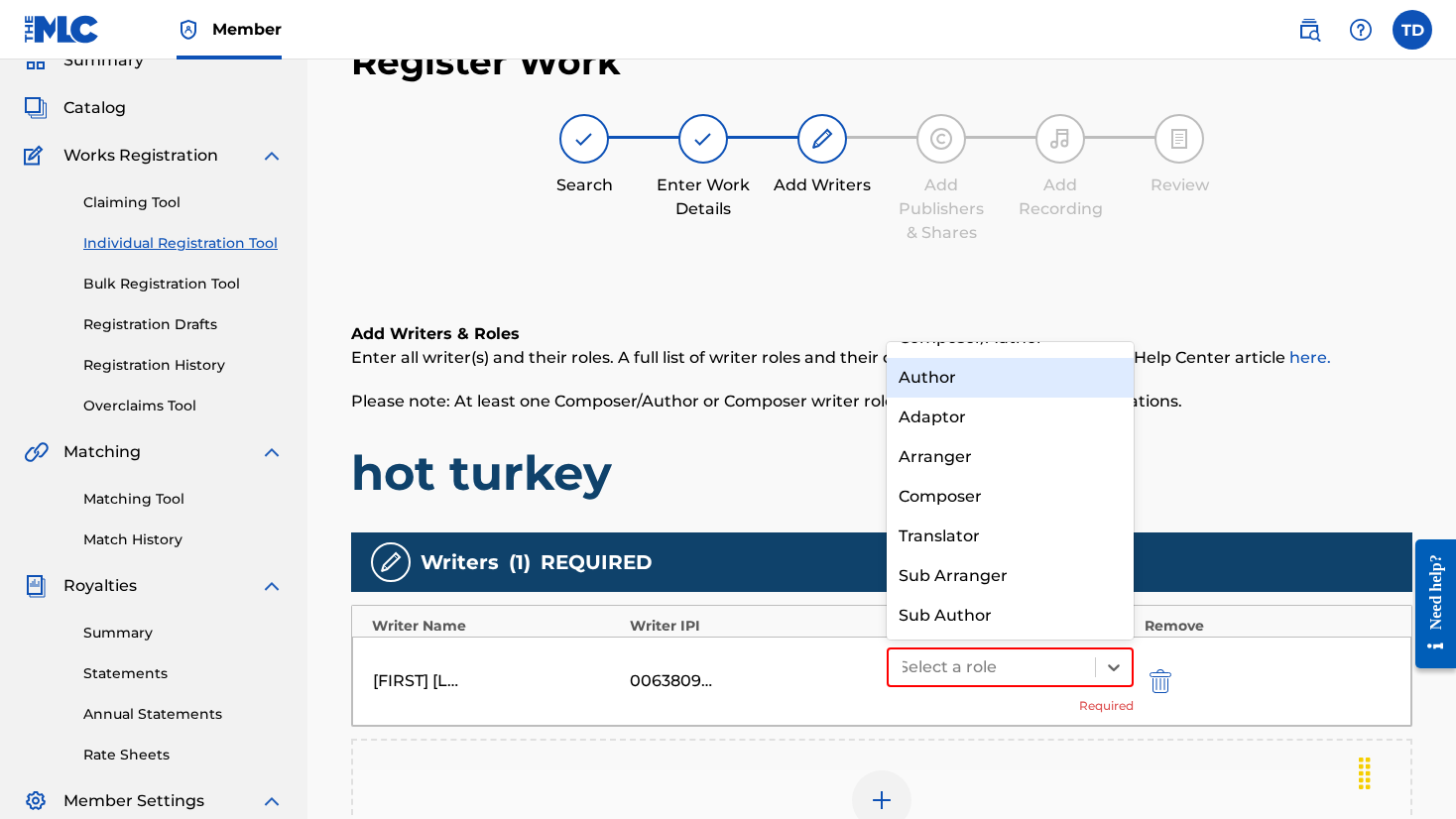 scroll, scrollTop: 0, scrollLeft: 0, axis: both 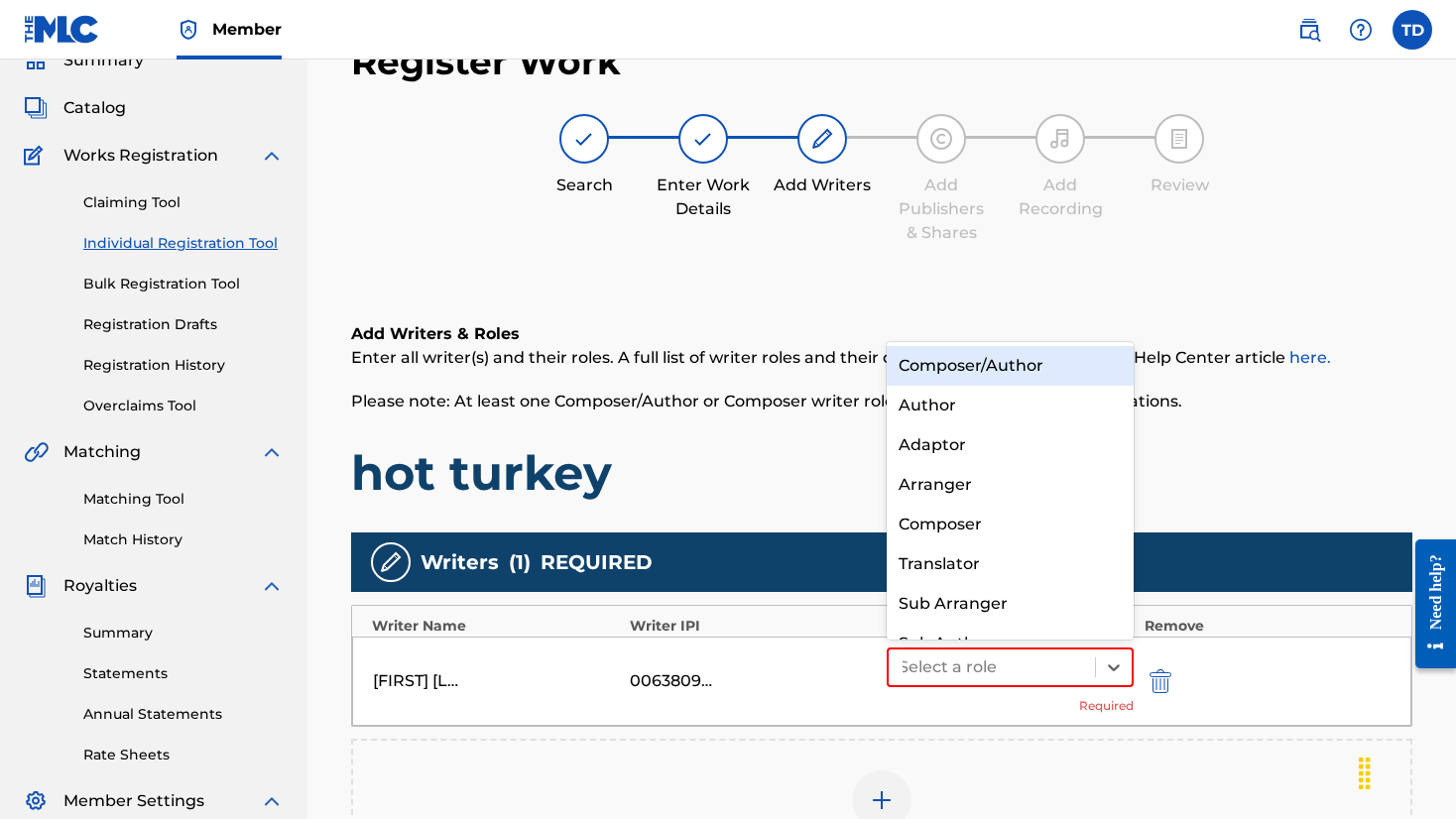 click on "Composer/Author" at bounding box center [1010, 366] 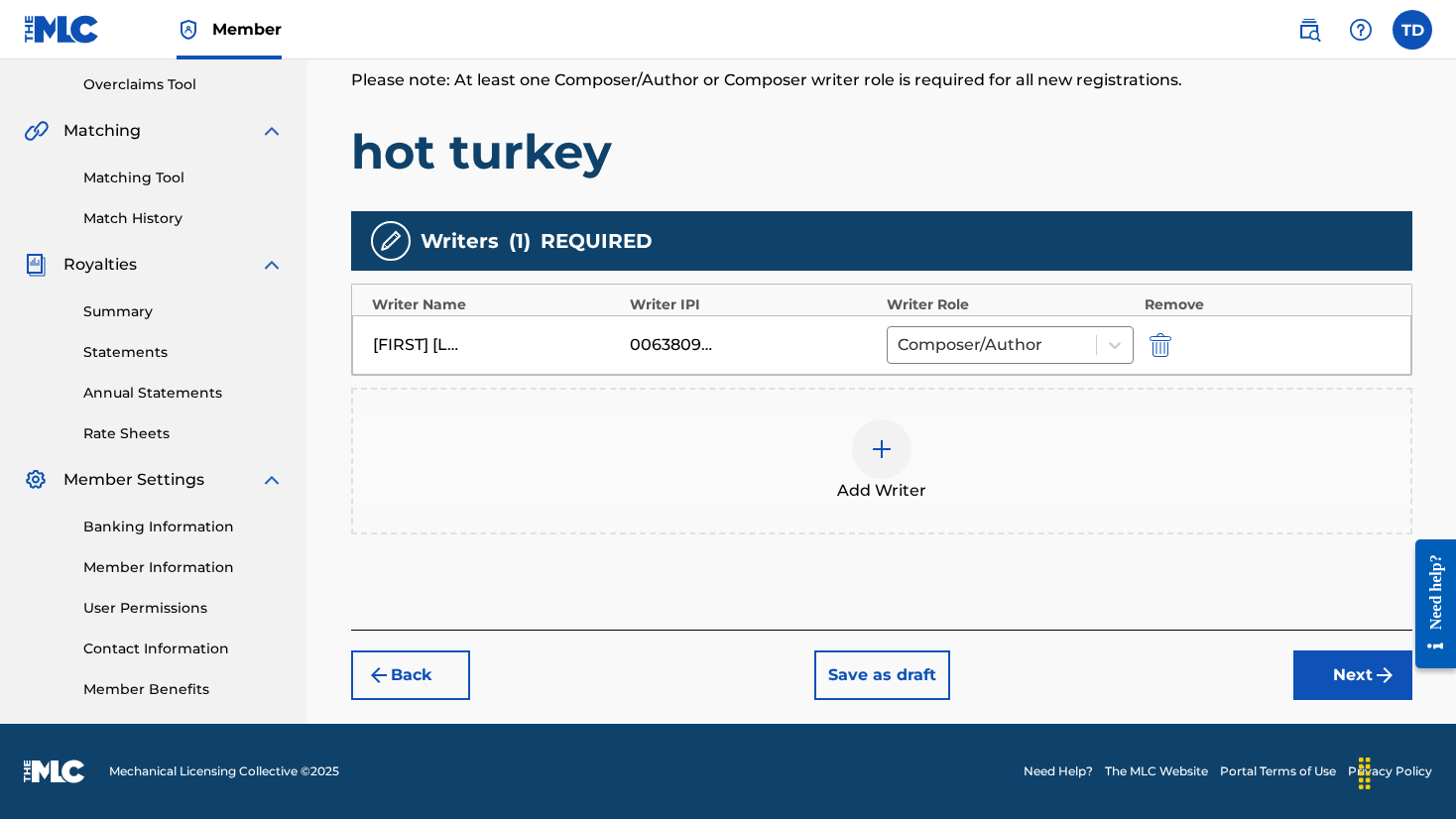click on "Next" at bounding box center (1353, 675) 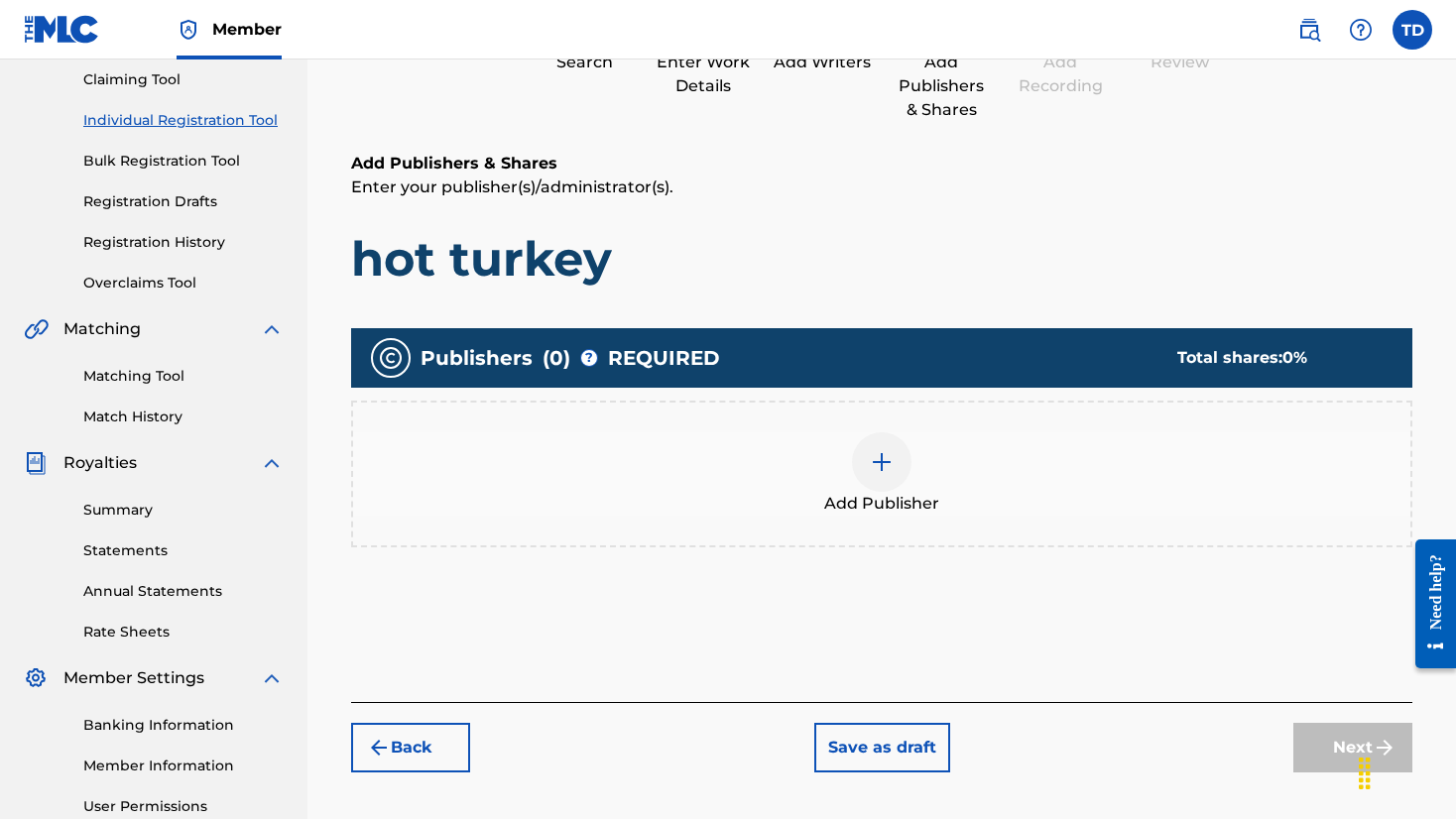 scroll, scrollTop: 208, scrollLeft: 0, axis: vertical 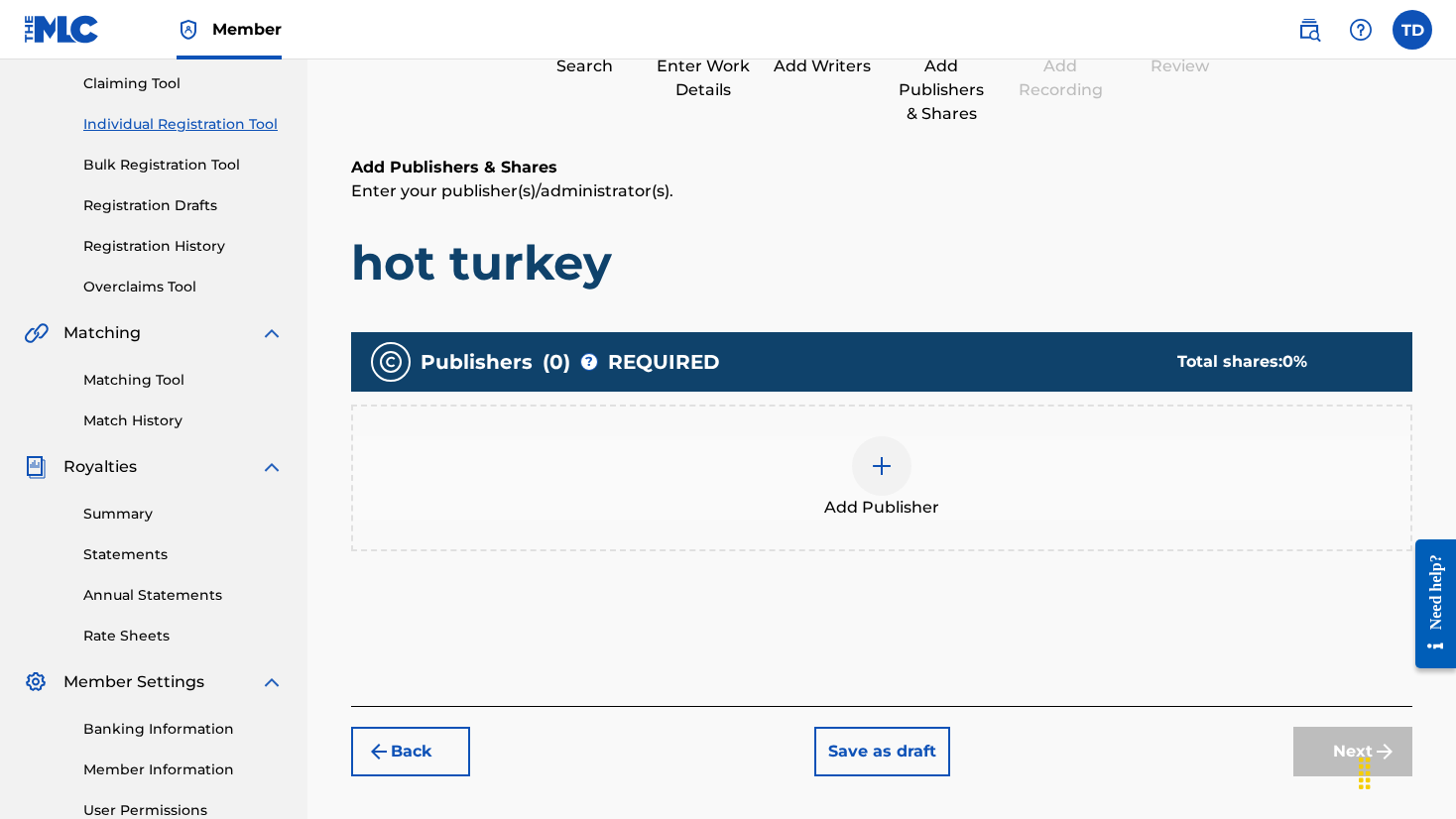 click at bounding box center [882, 466] 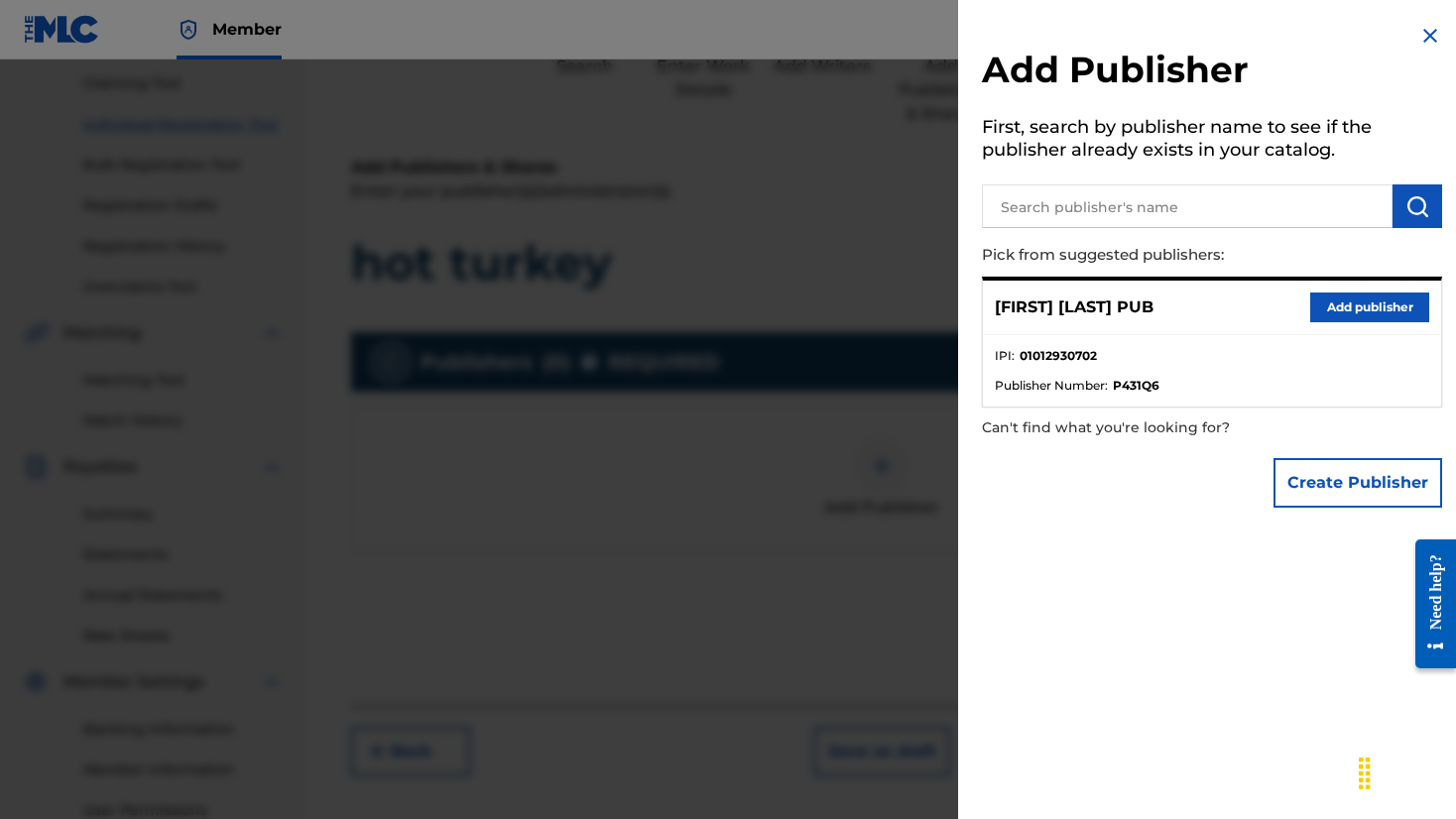 click at bounding box center (1430, 36) 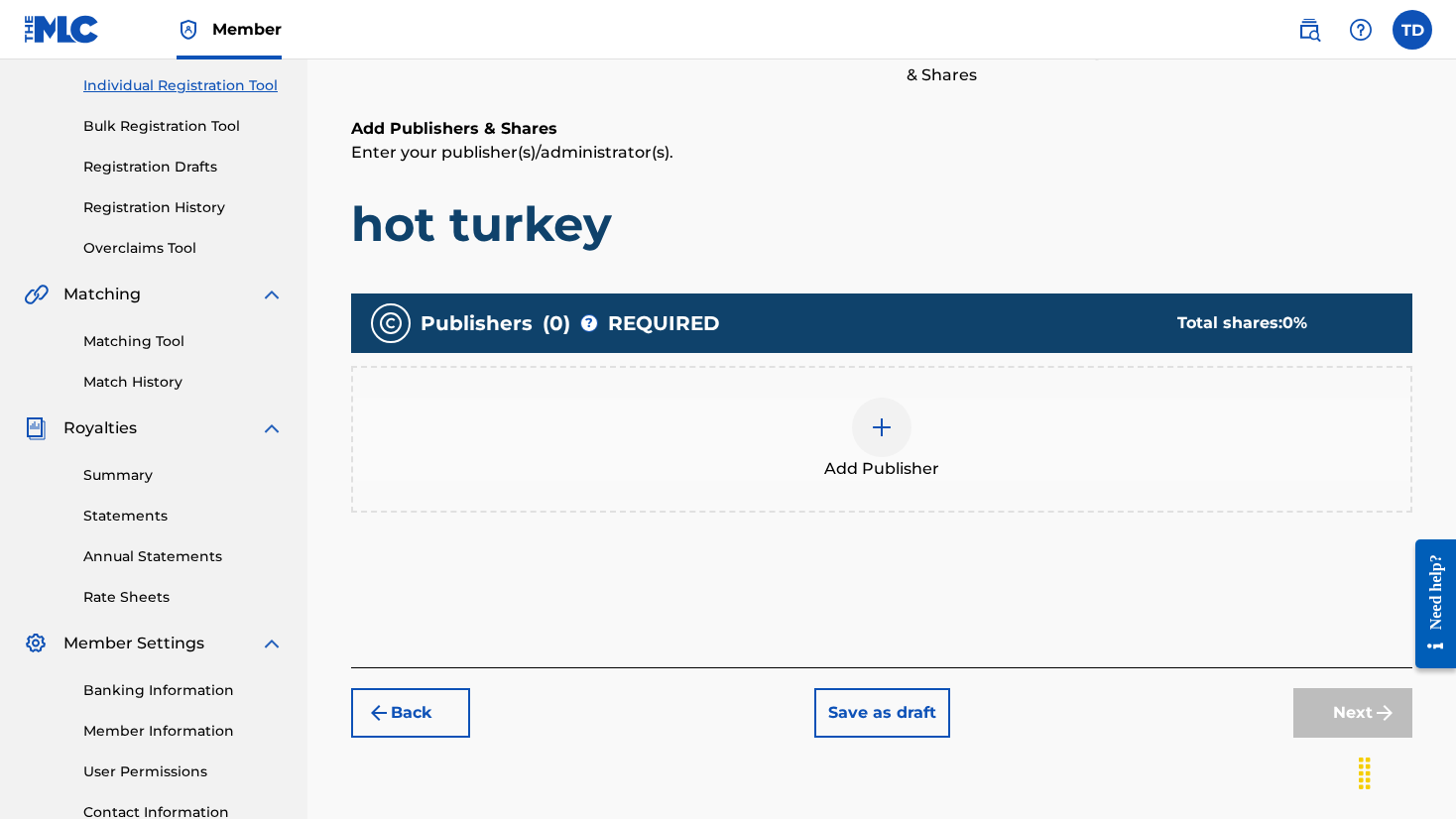 scroll, scrollTop: 248, scrollLeft: 0, axis: vertical 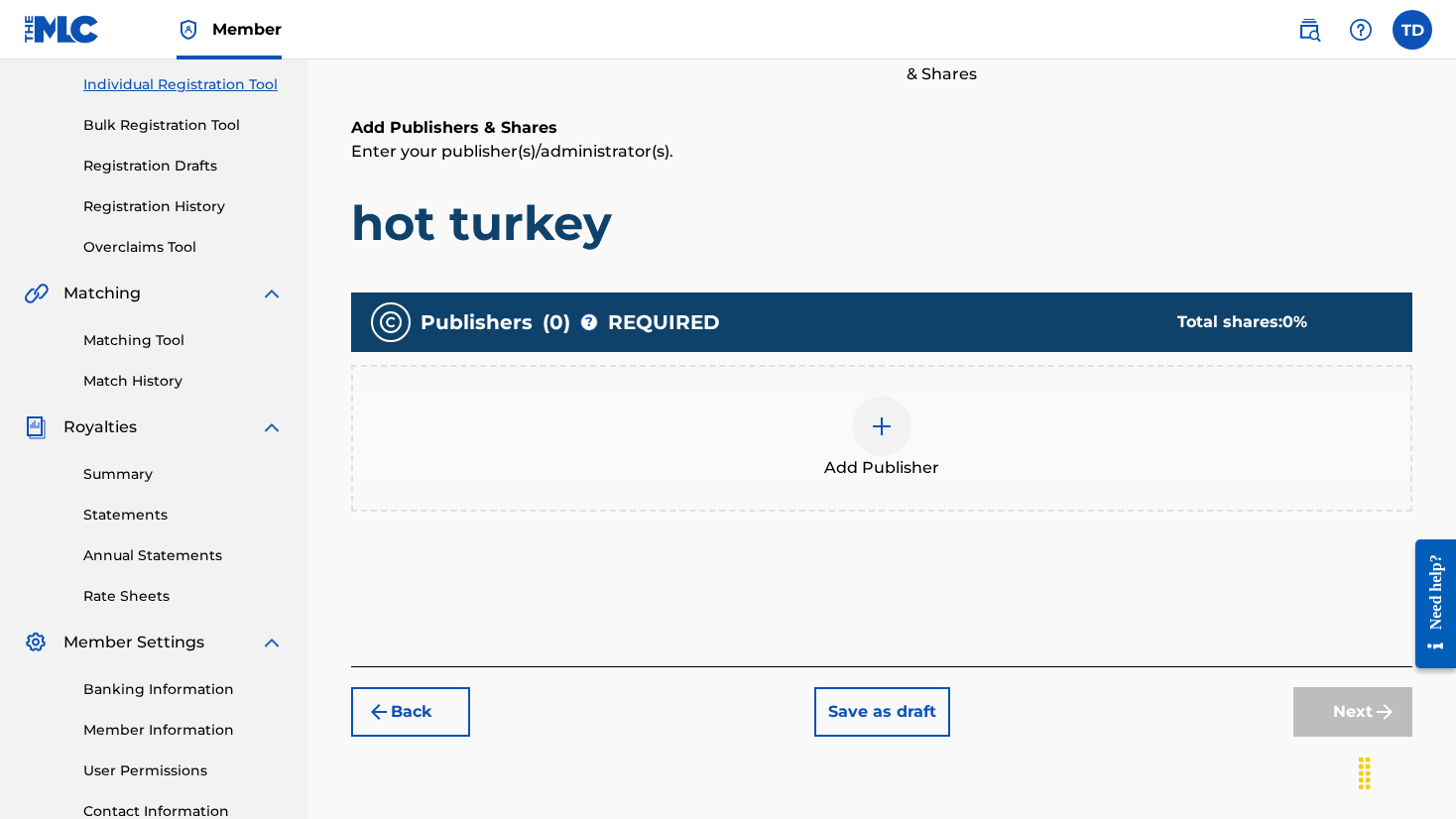 click on "Back" at bounding box center (411, 712) 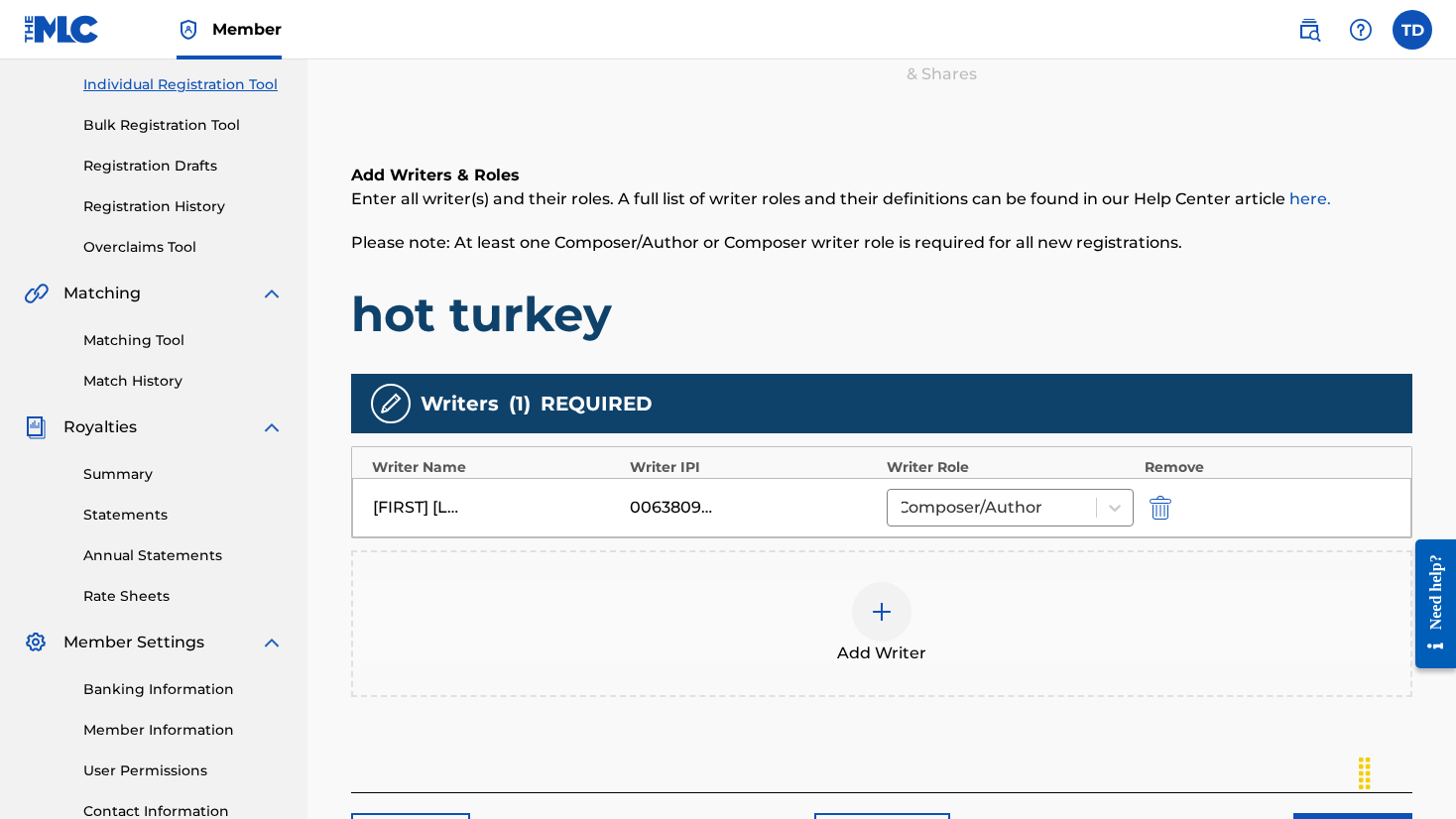 click at bounding box center (882, 612) 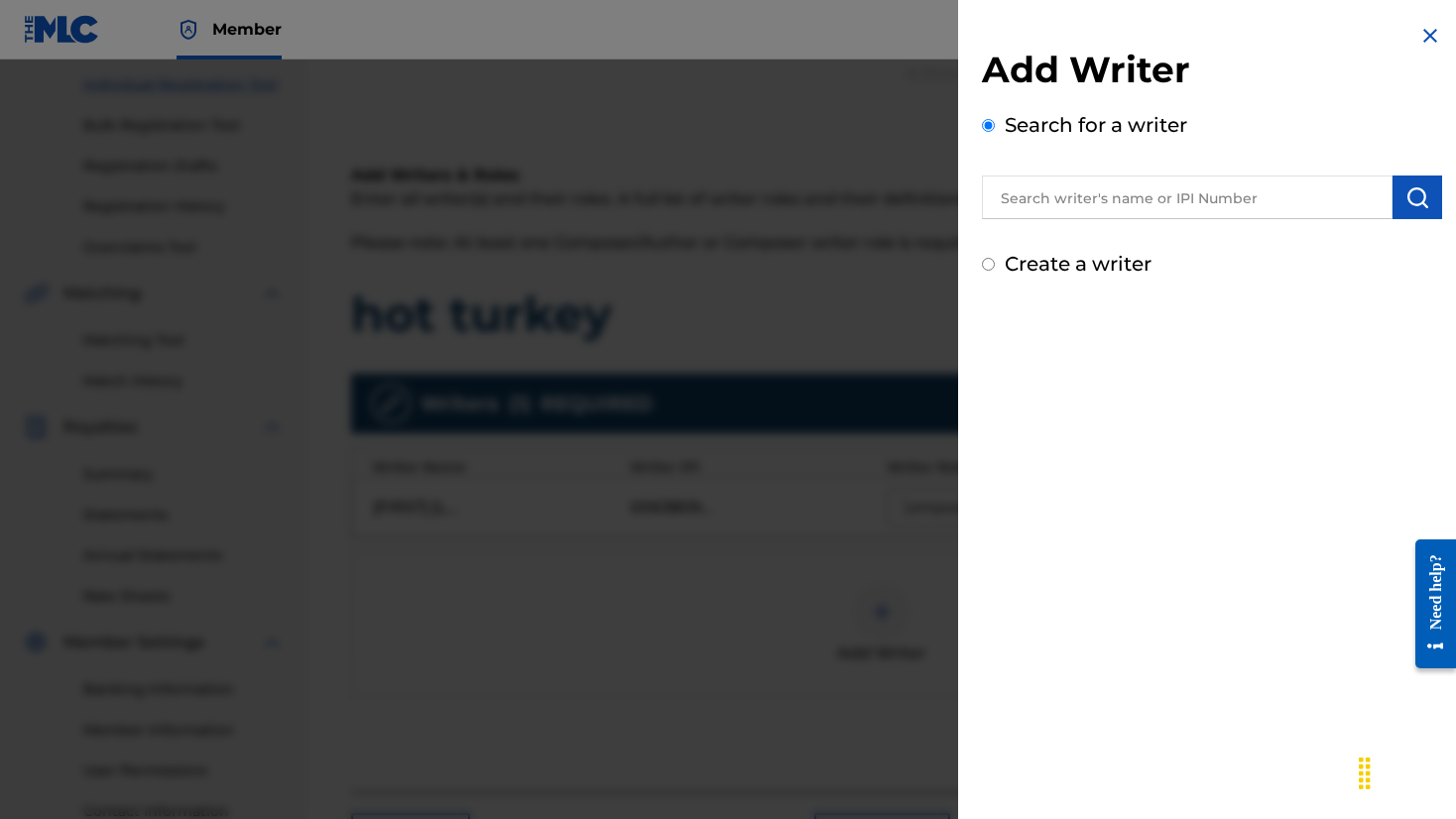 click at bounding box center (1187, 197) 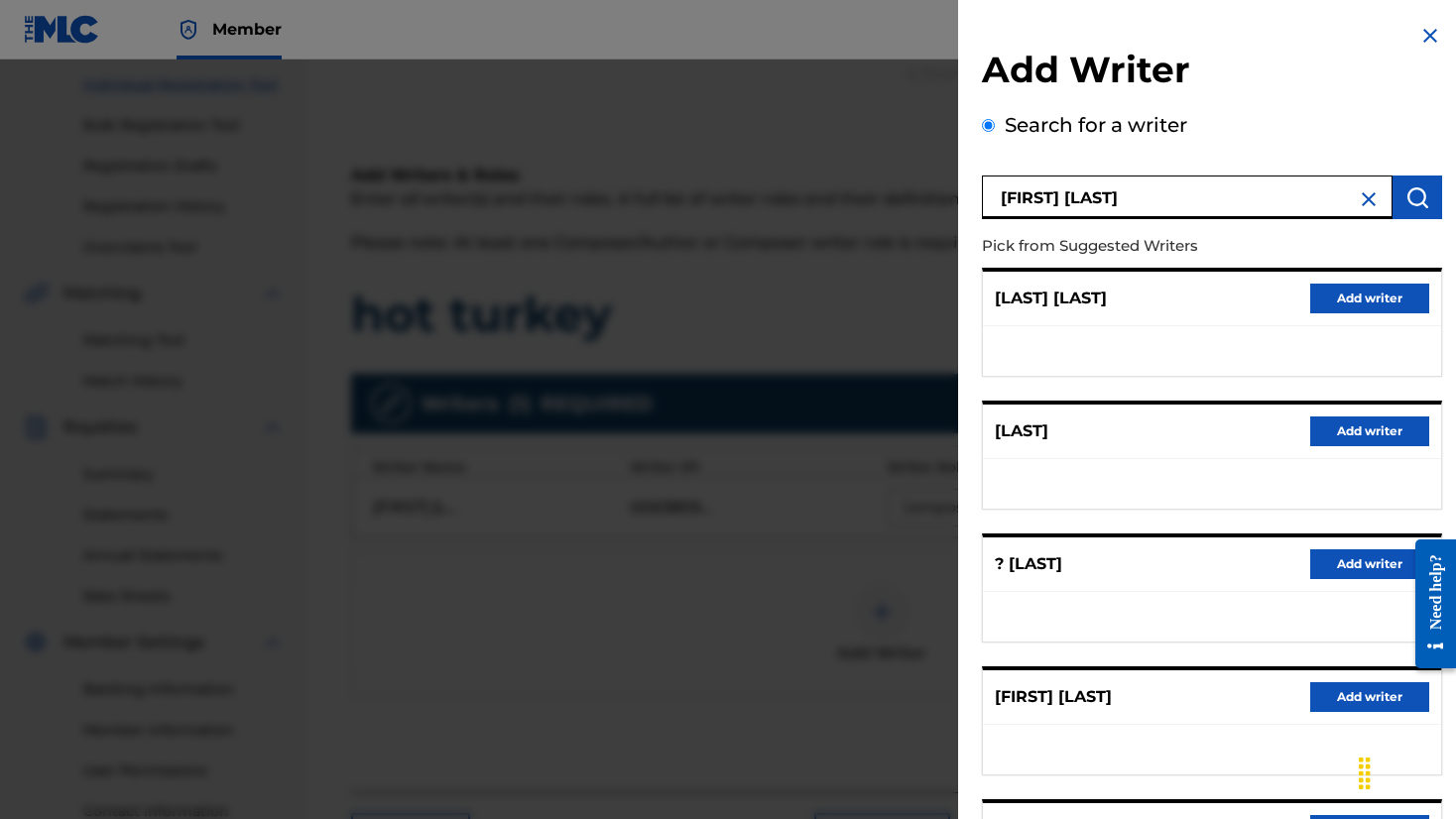 type on "[FIRST] [LAST]" 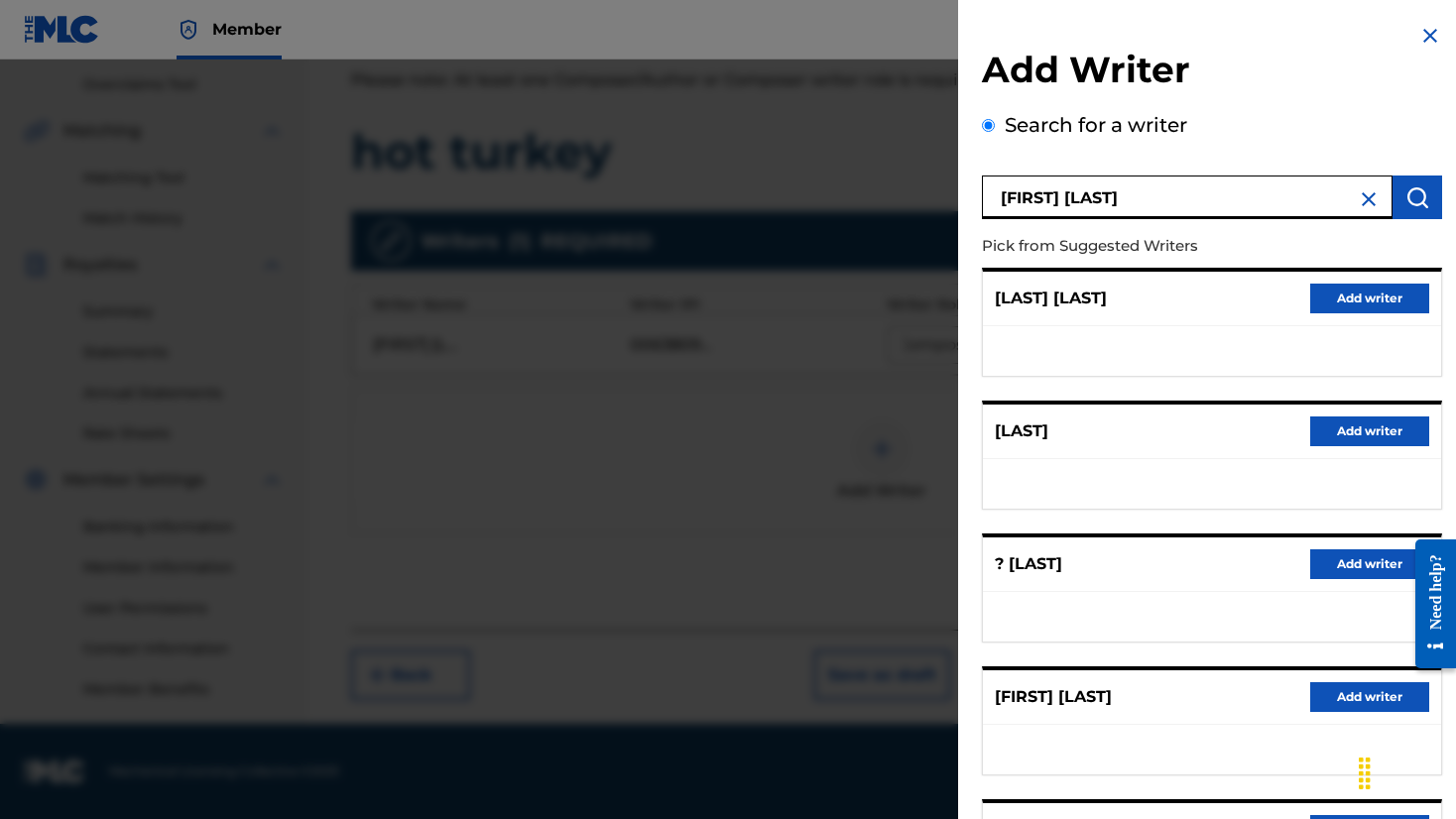 scroll, scrollTop: 410, scrollLeft: 0, axis: vertical 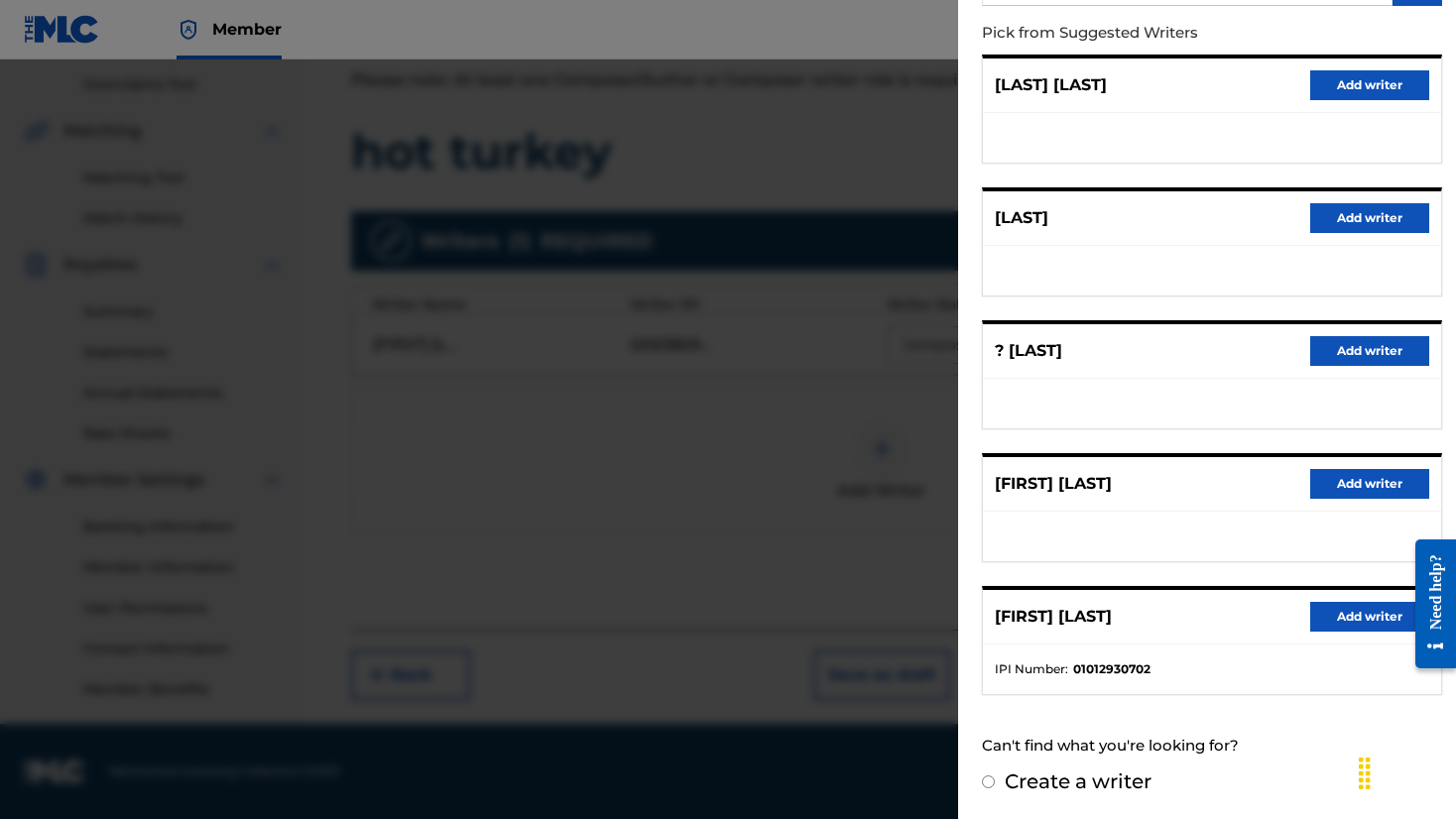 click on "Add writer" at bounding box center (1370, 617) 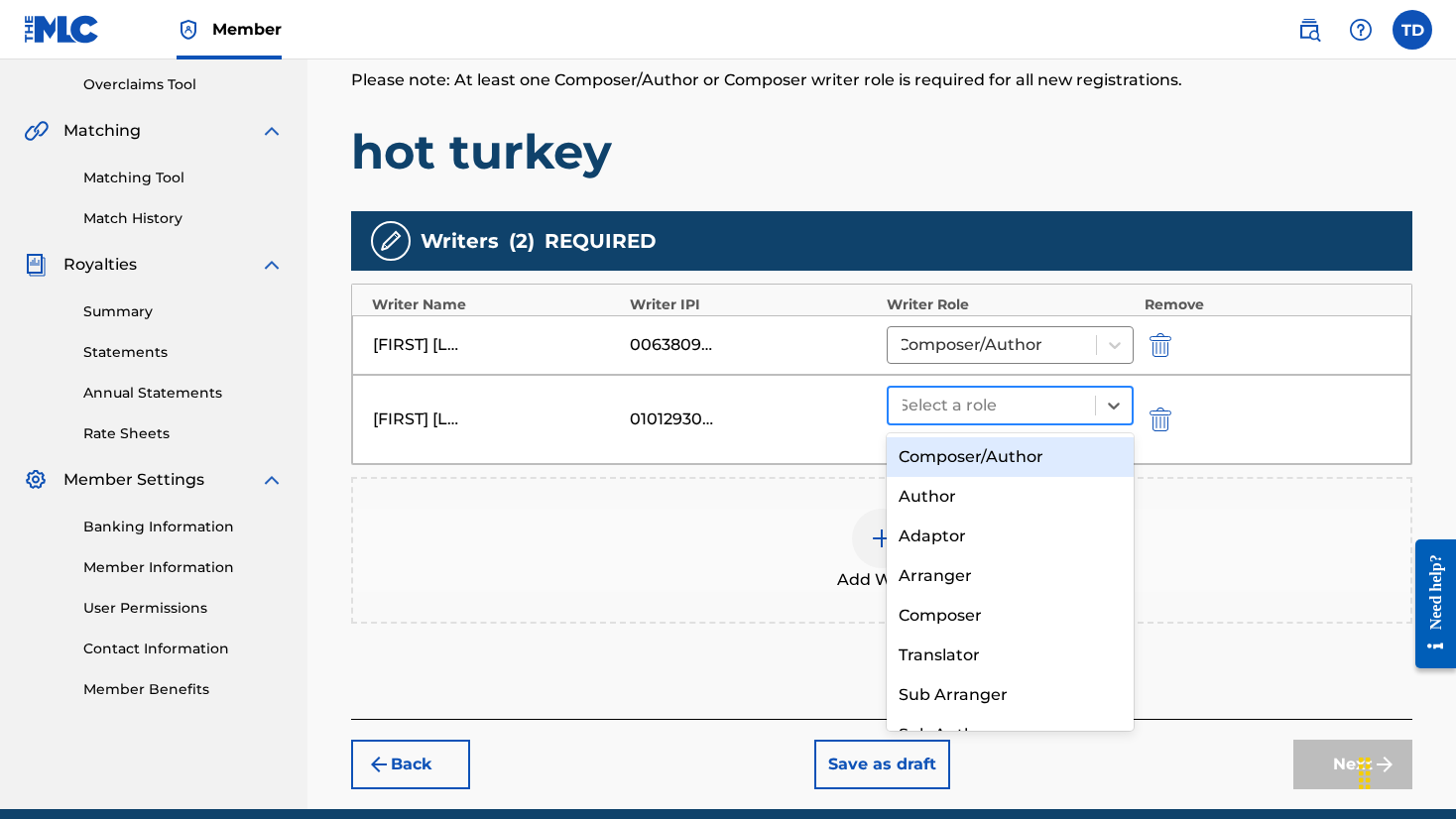 click on "Select a role" at bounding box center (992, 406) 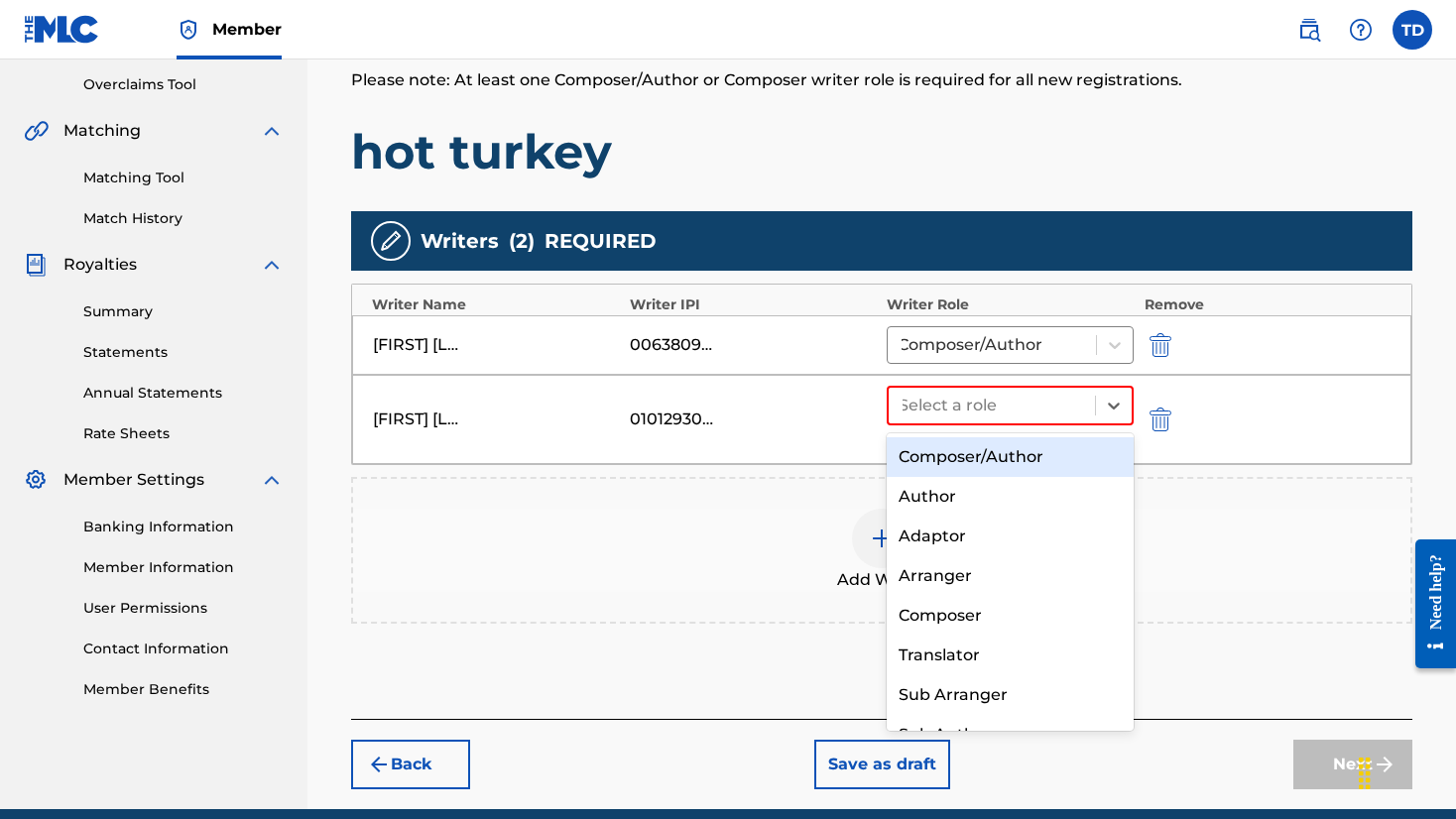 click on "Composer/Author" at bounding box center [1010, 457] 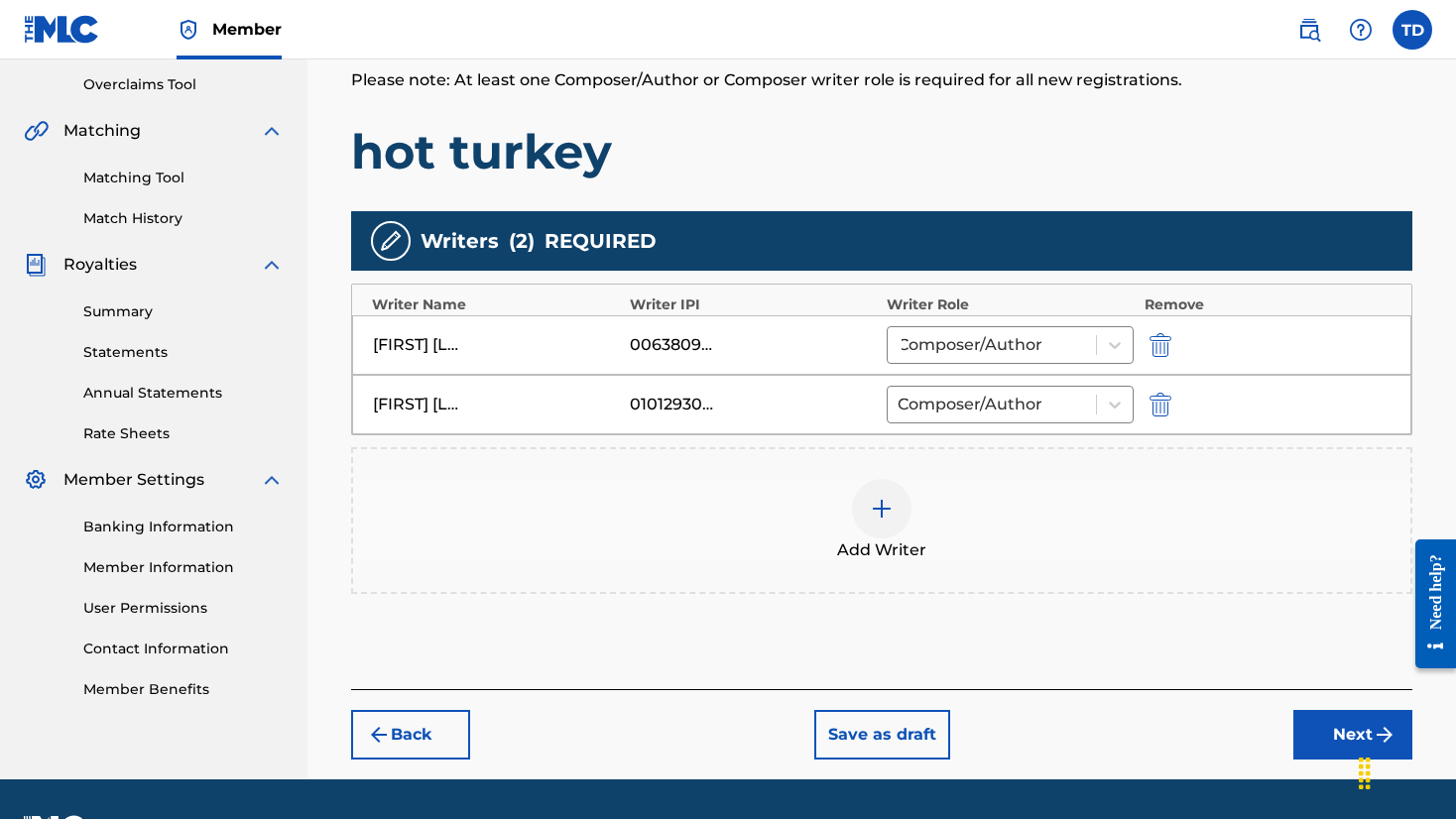 click on "Next" at bounding box center (1353, 735) 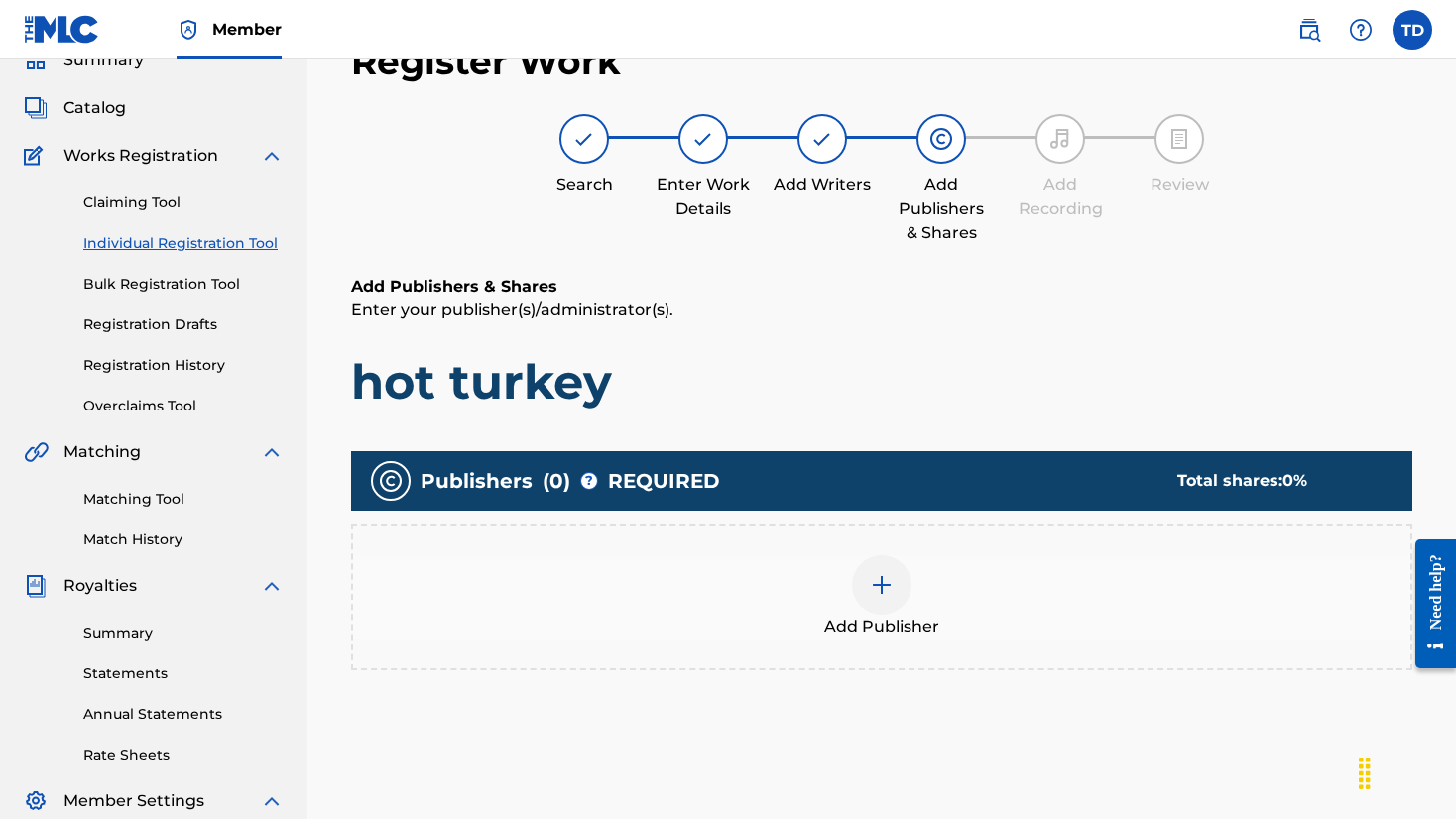 click on "Add Publisher" at bounding box center (882, 597) 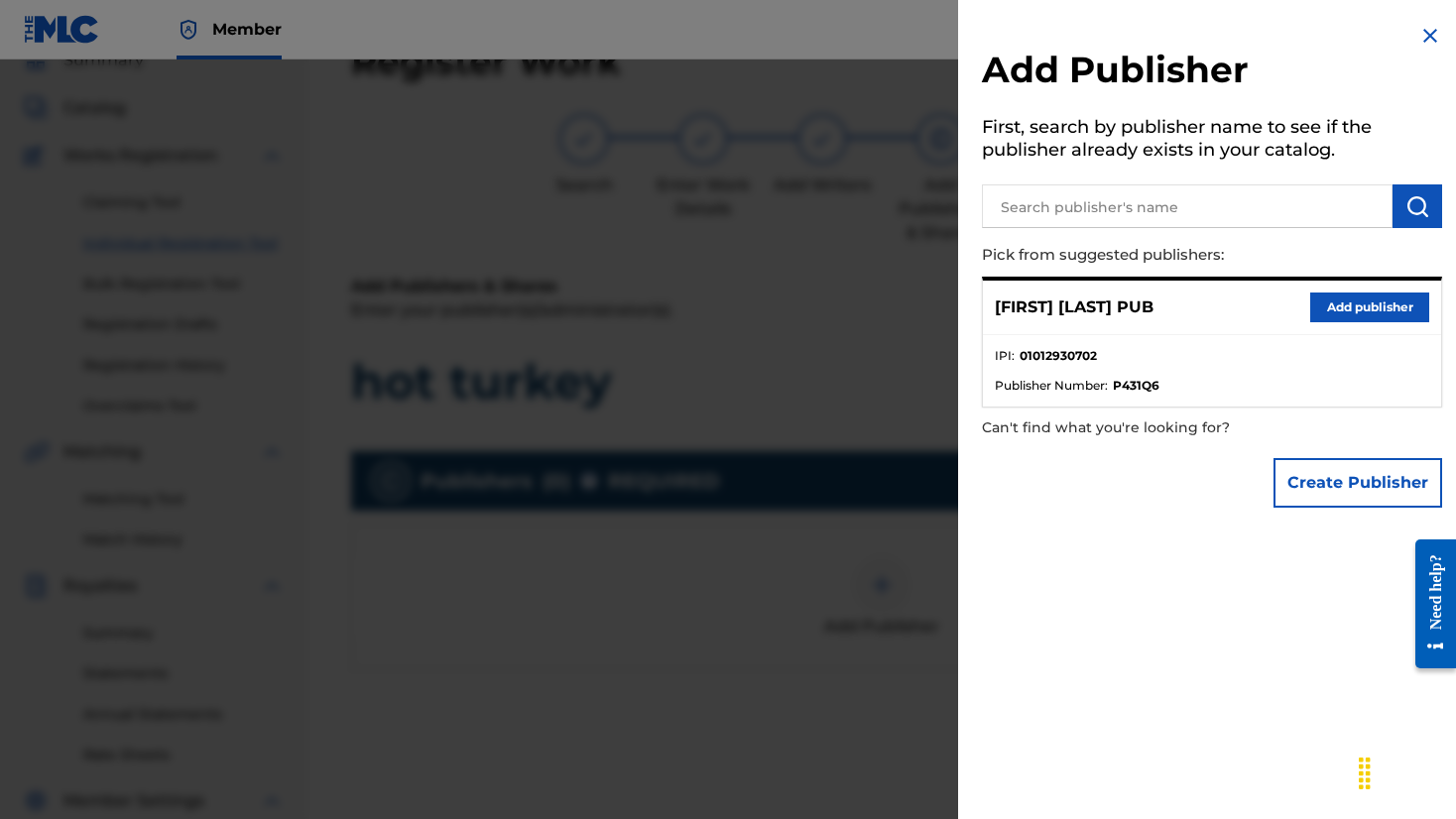 click on "Add publisher" at bounding box center (1370, 307) 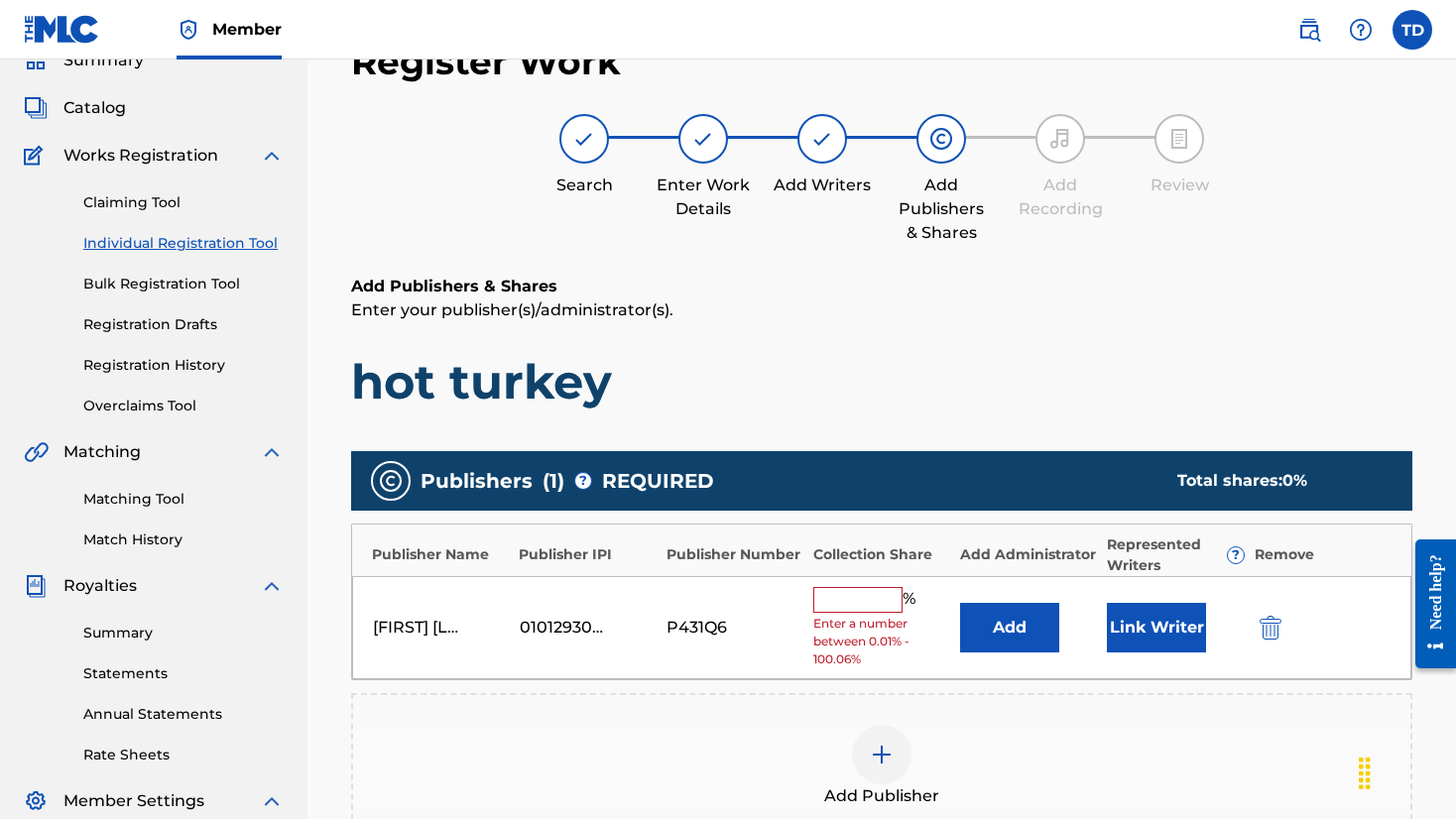 click at bounding box center [858, 600] 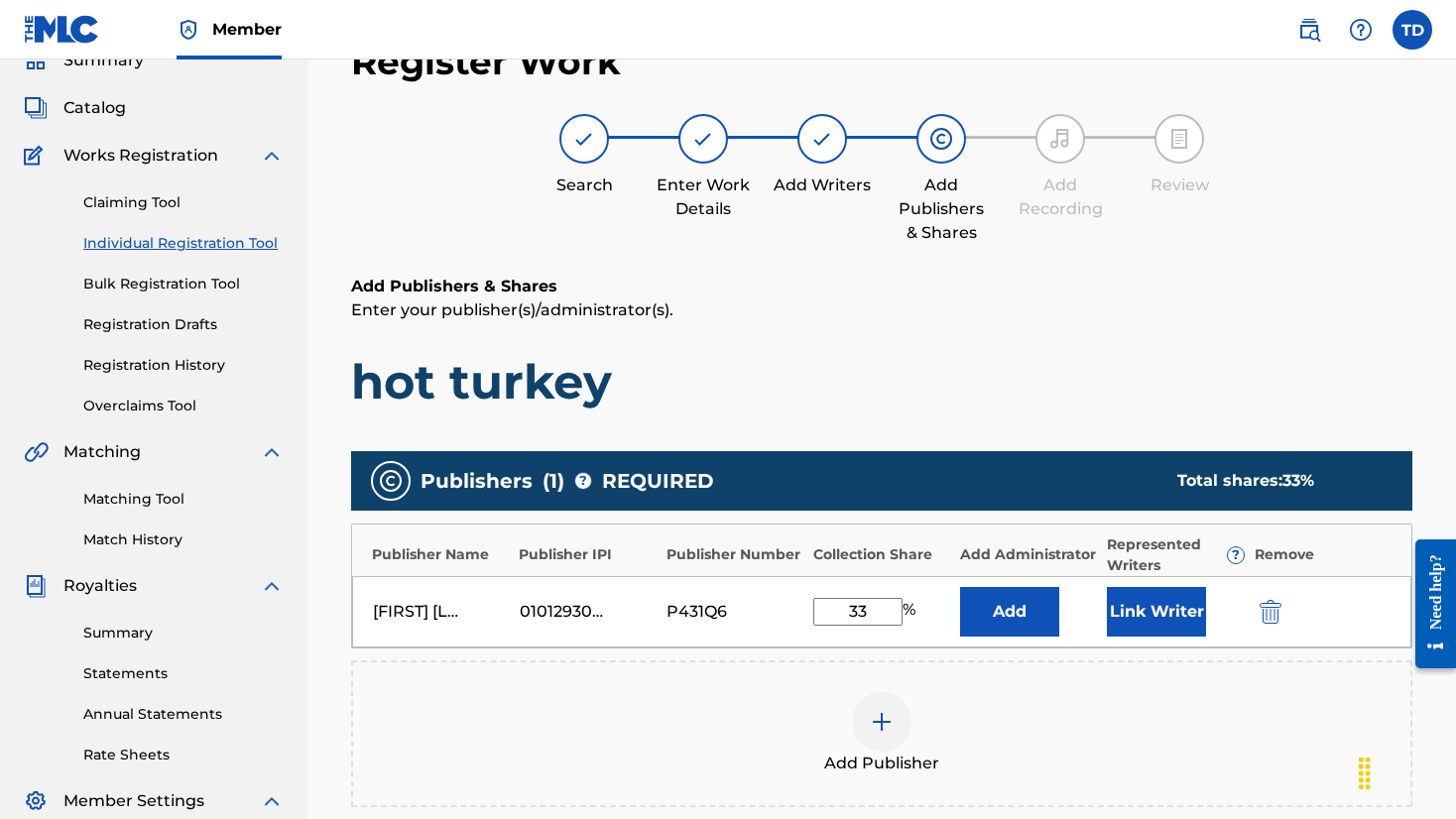 type on "33" 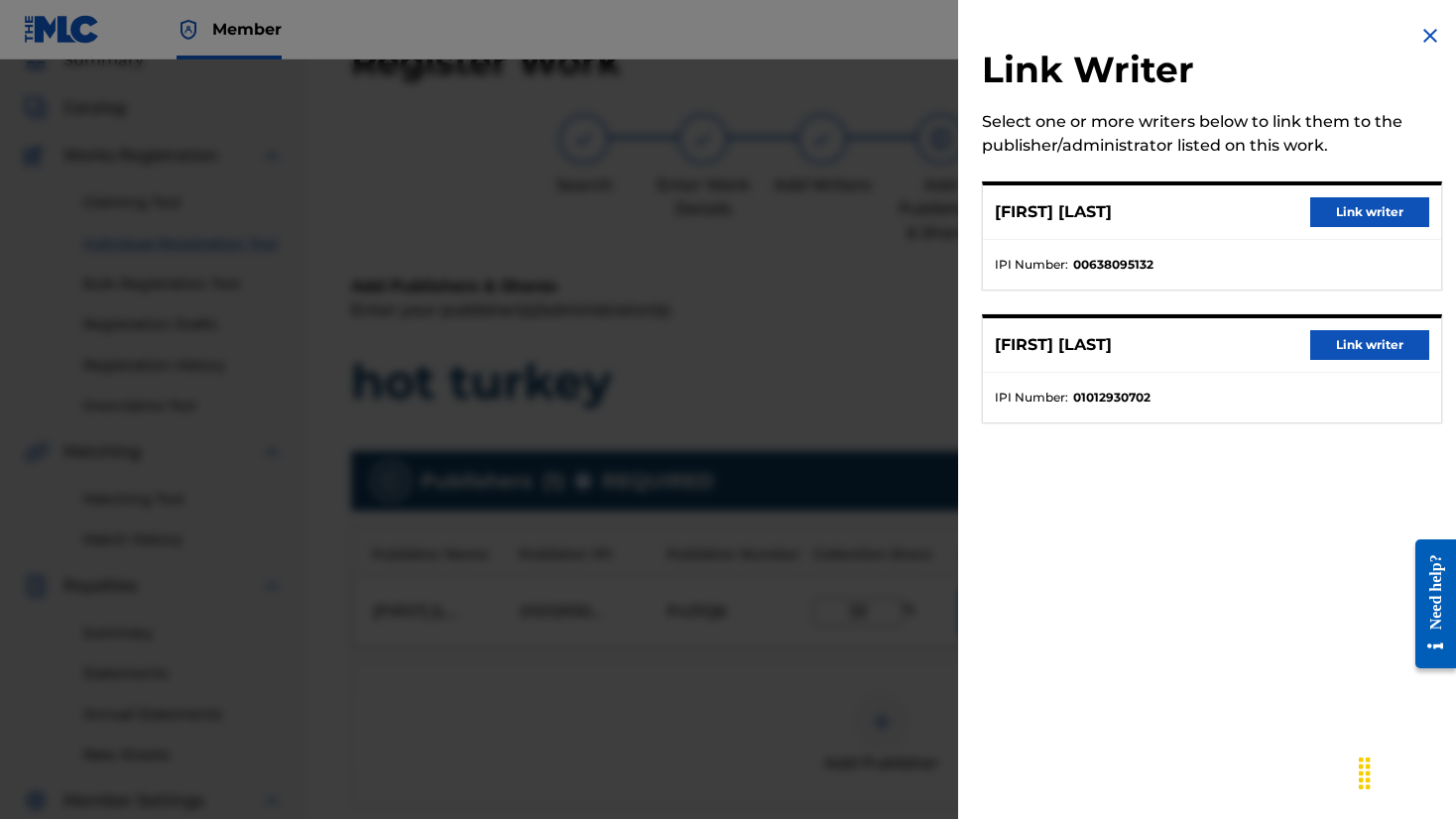 click on "Link writer" at bounding box center [1370, 345] 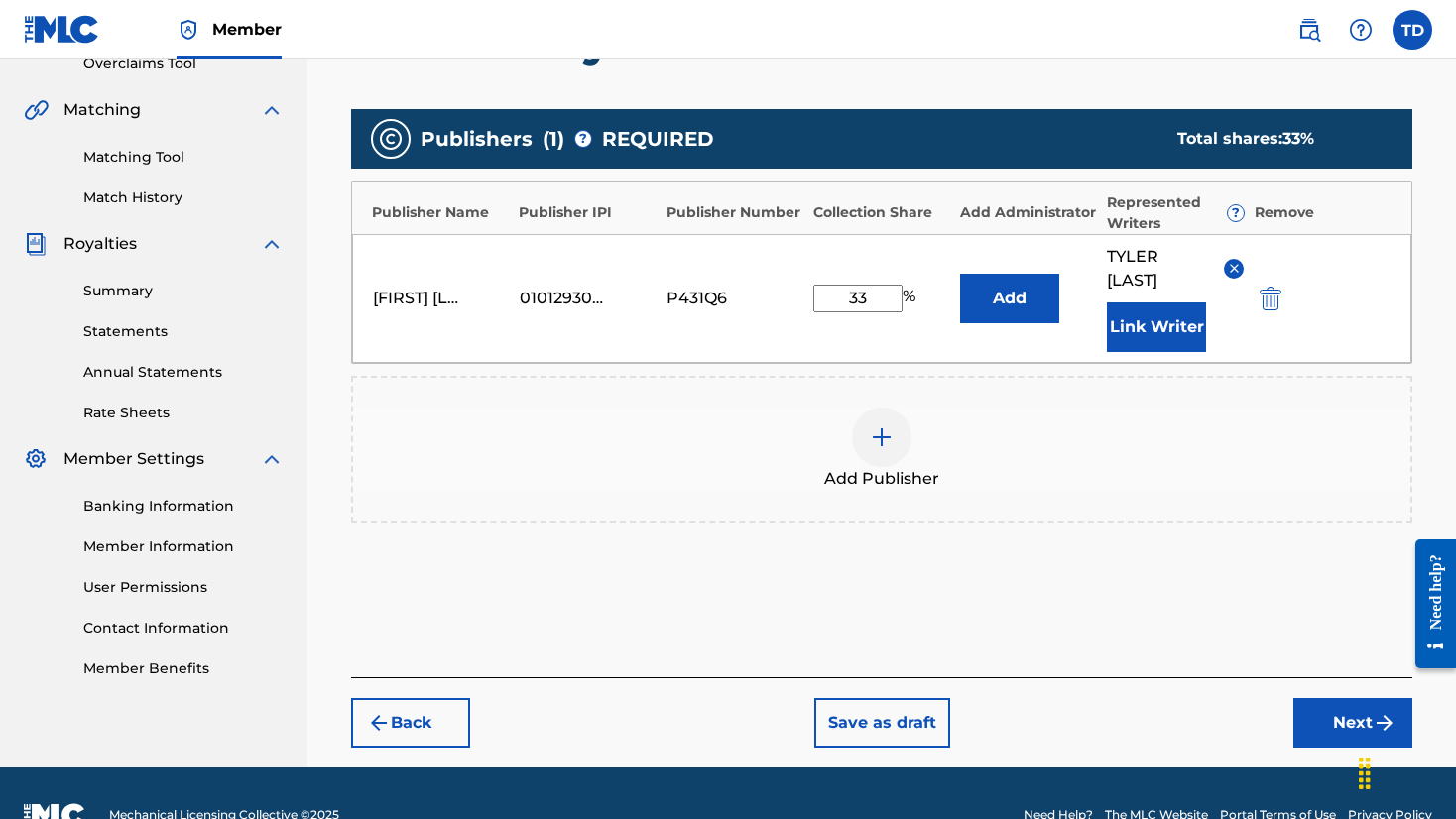click on "Next" at bounding box center (1353, 723) 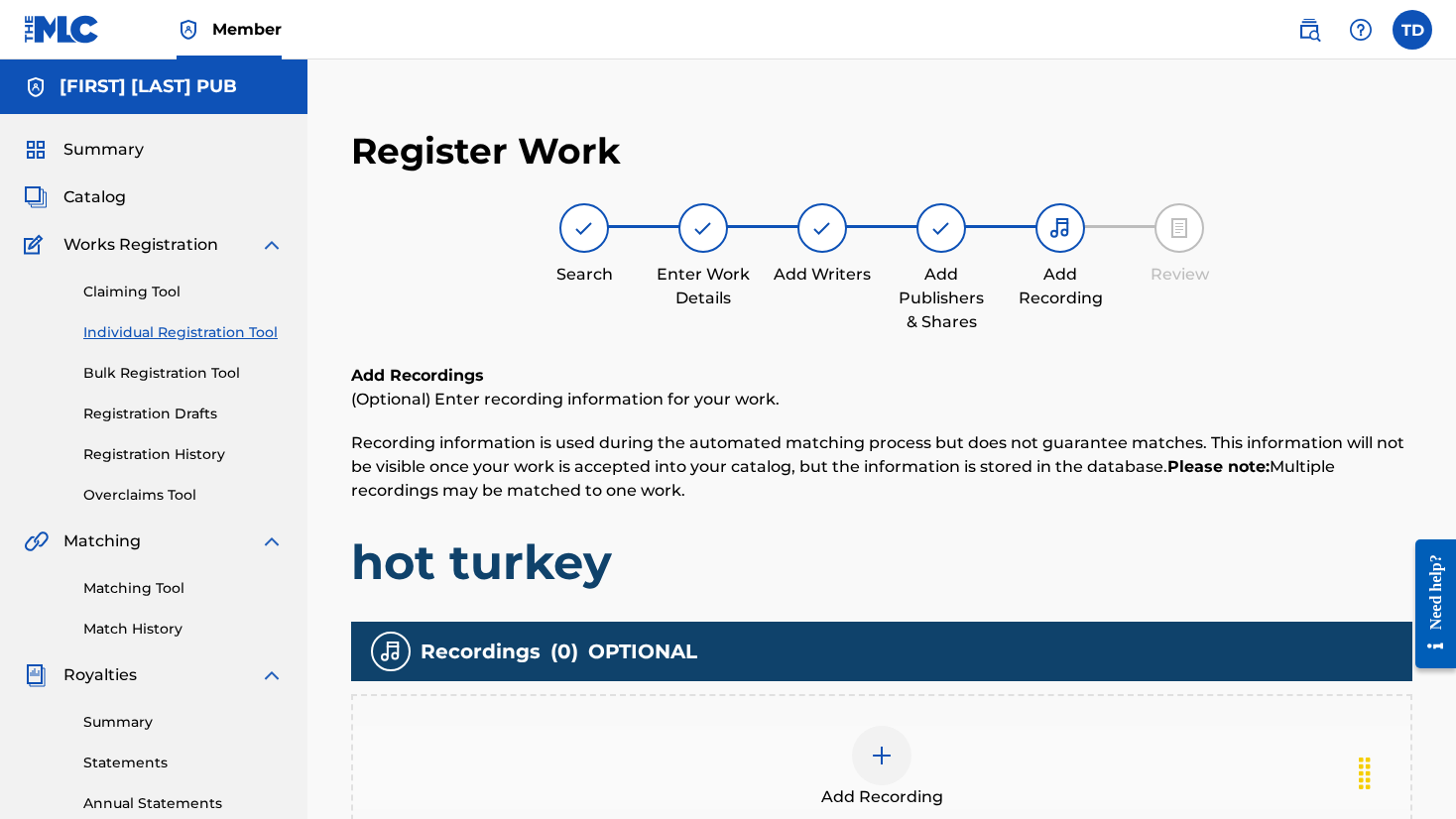 scroll, scrollTop: 0, scrollLeft: 0, axis: both 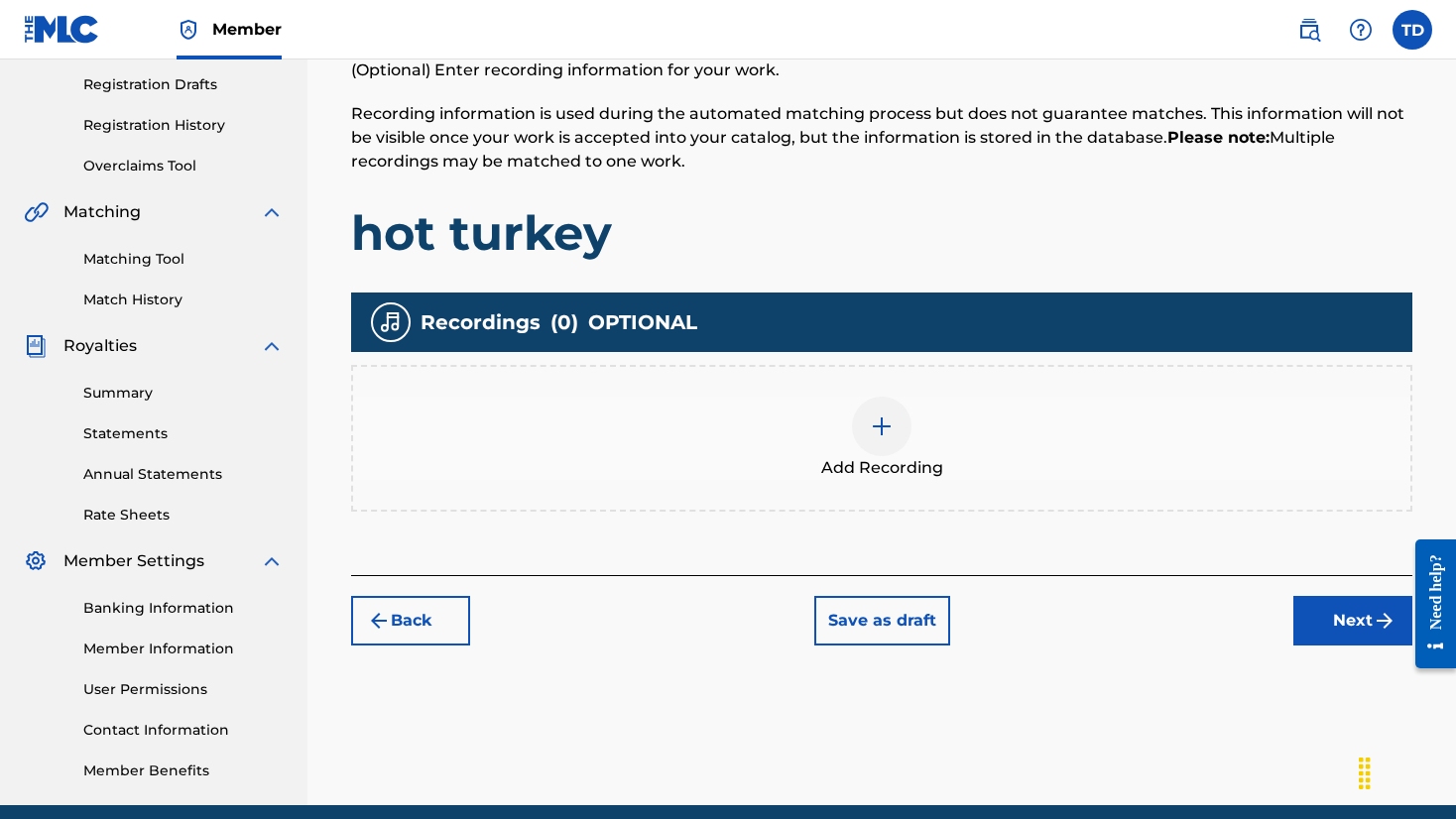 click on "Next" at bounding box center (1353, 621) 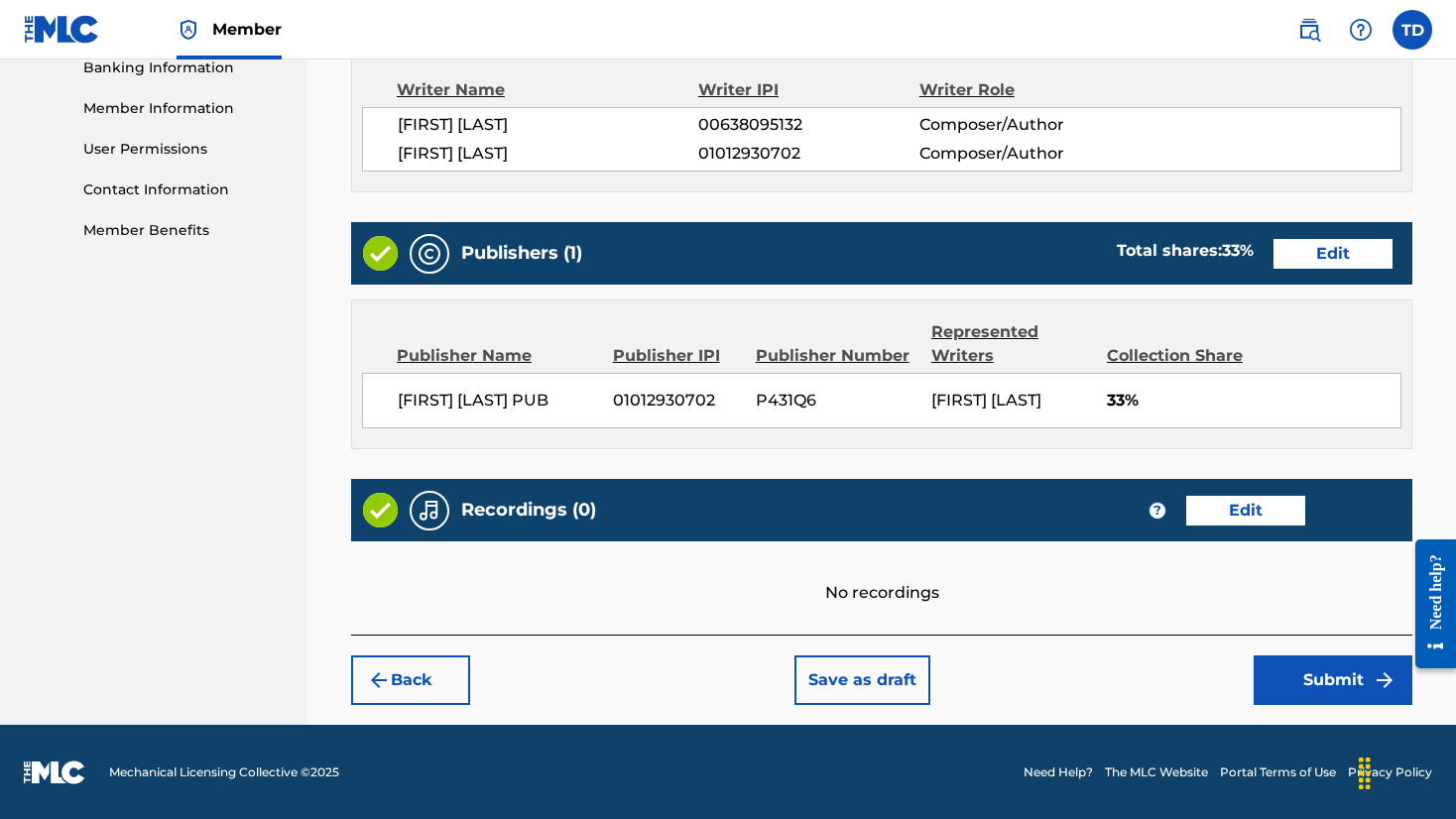 scroll, scrollTop: 869, scrollLeft: 0, axis: vertical 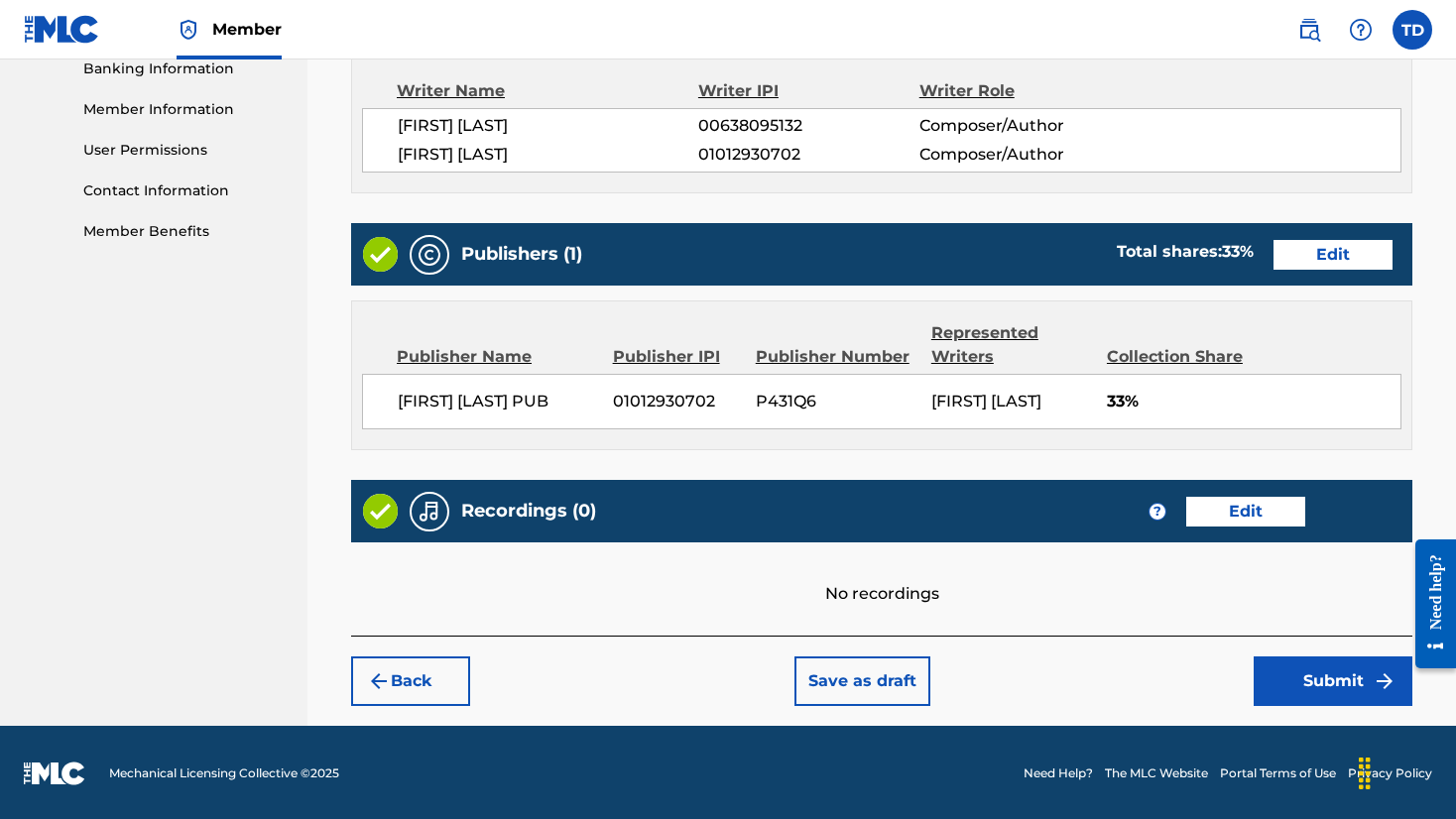 click on "Submit" at bounding box center (1333, 681) 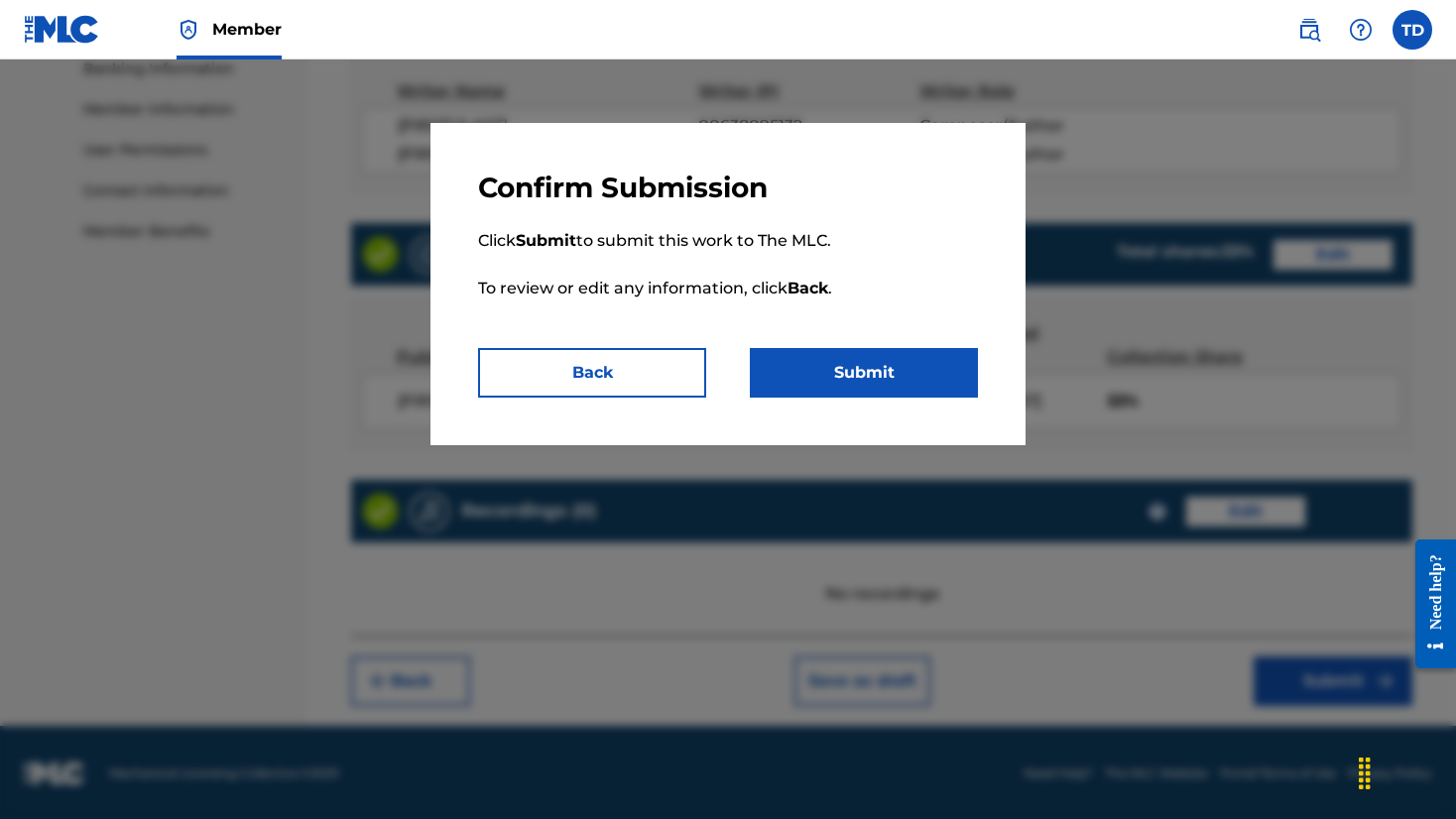 click on "Submit" at bounding box center (864, 373) 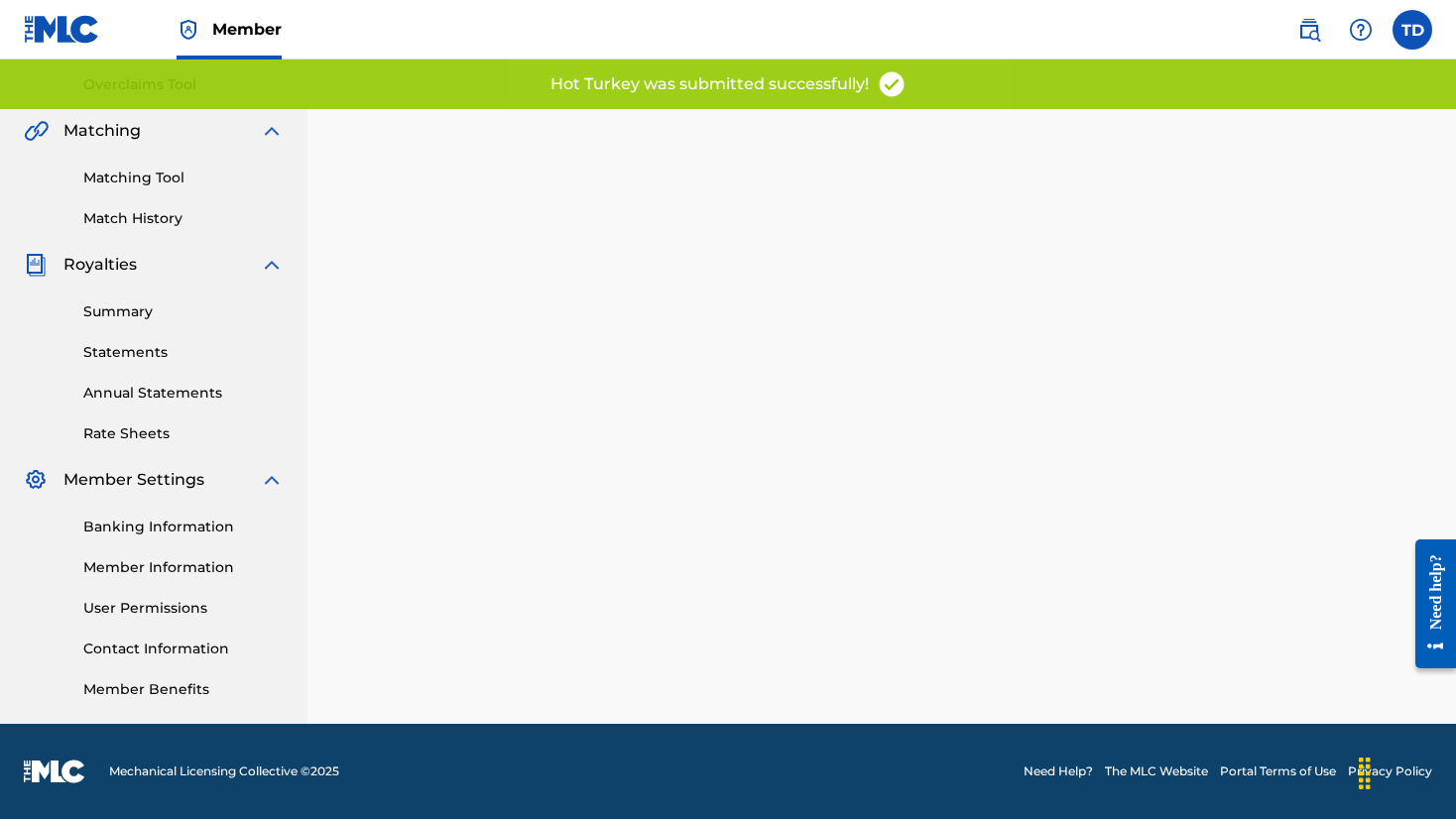 scroll, scrollTop: 0, scrollLeft: 0, axis: both 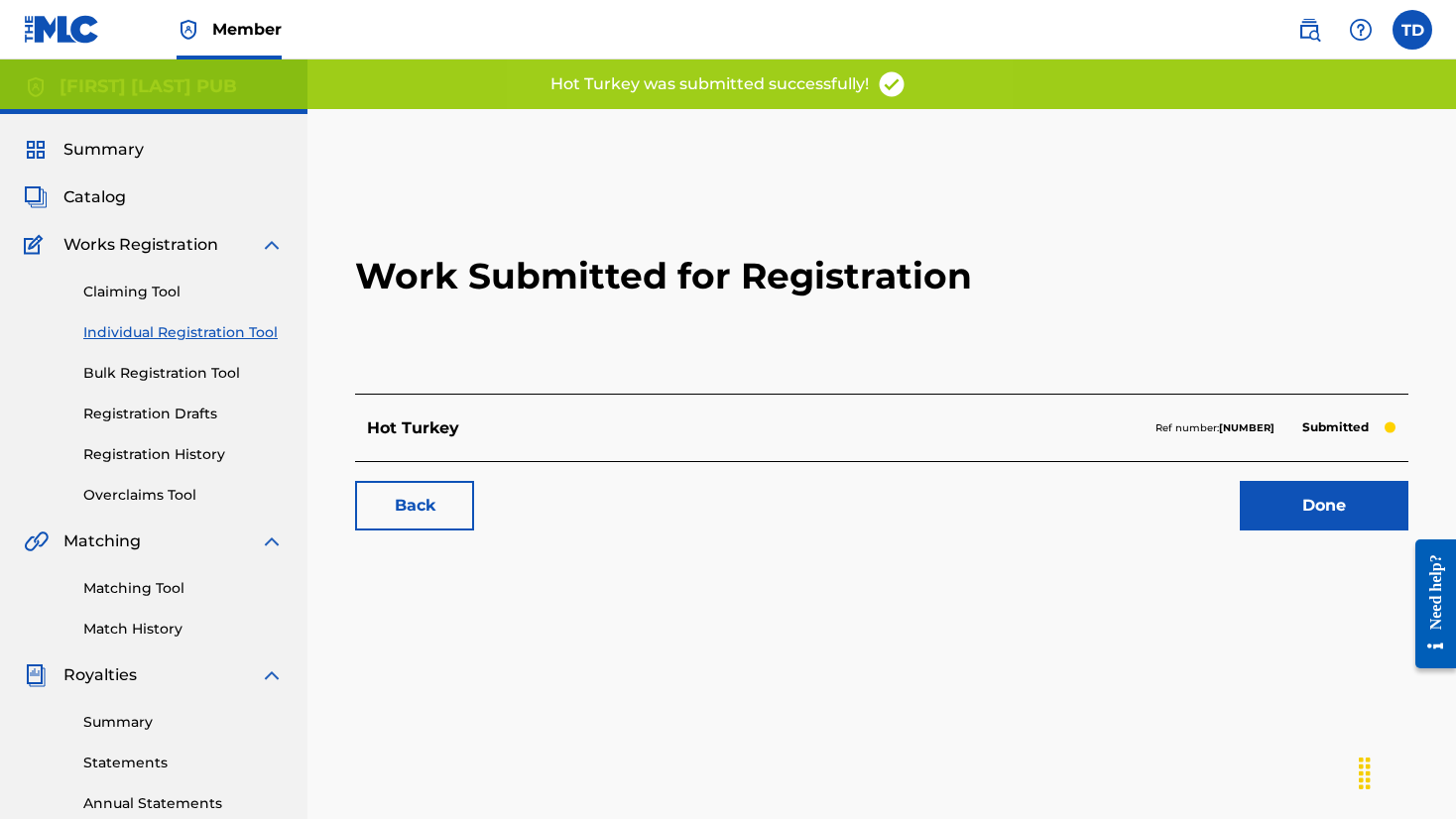 click on "Done" at bounding box center [1324, 506] 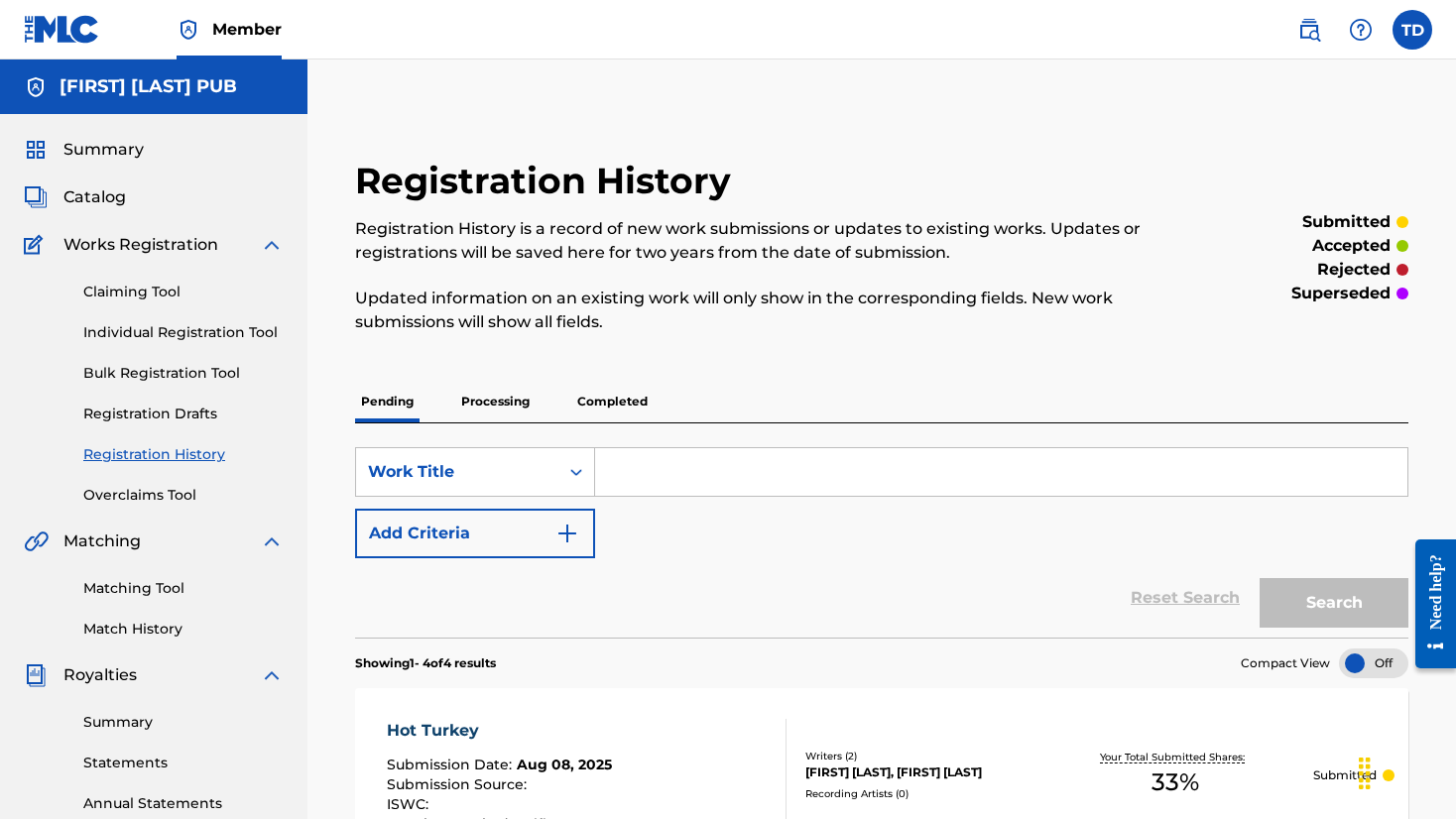 click at bounding box center [1001, 472] 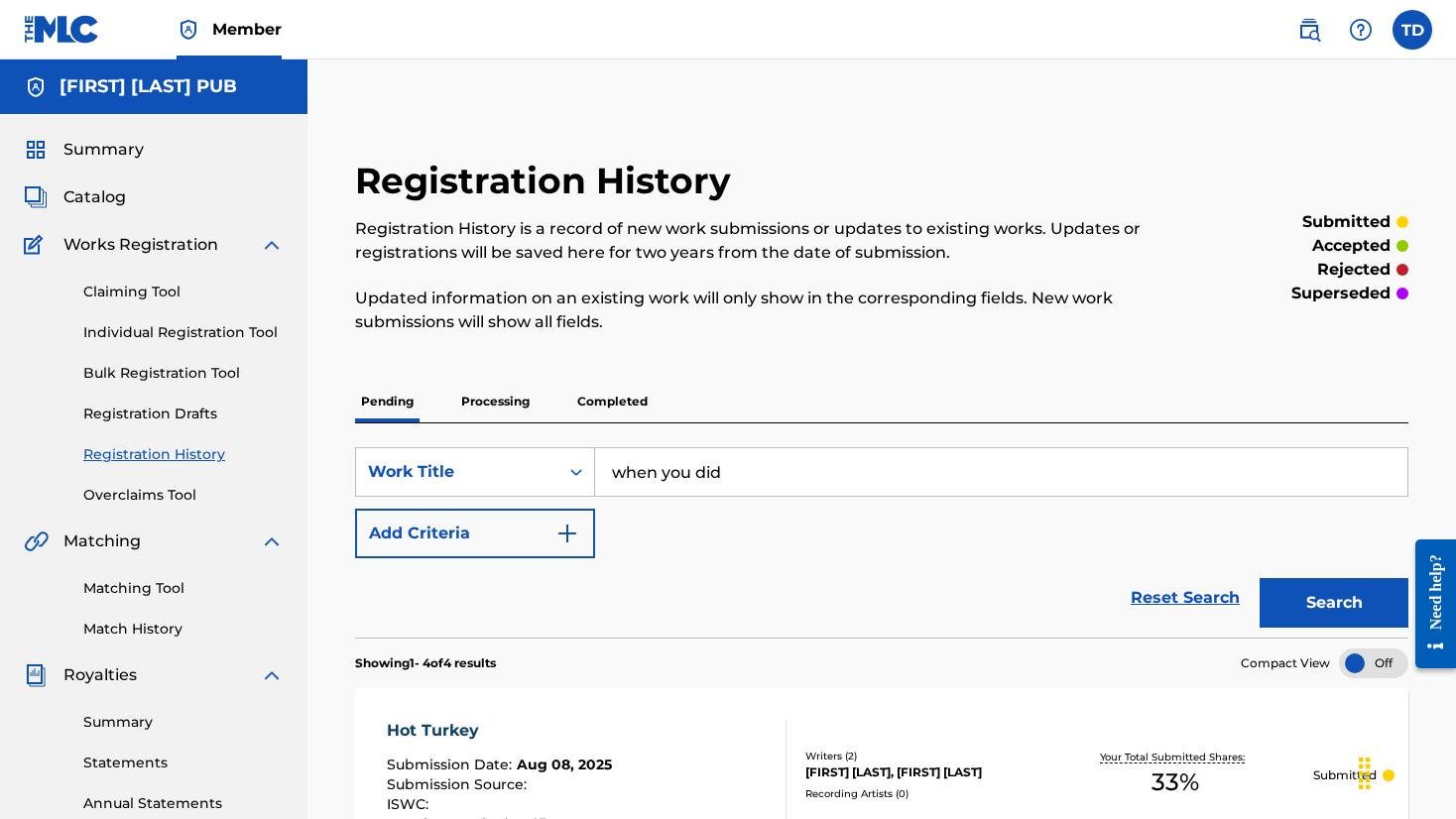 type on "when you did" 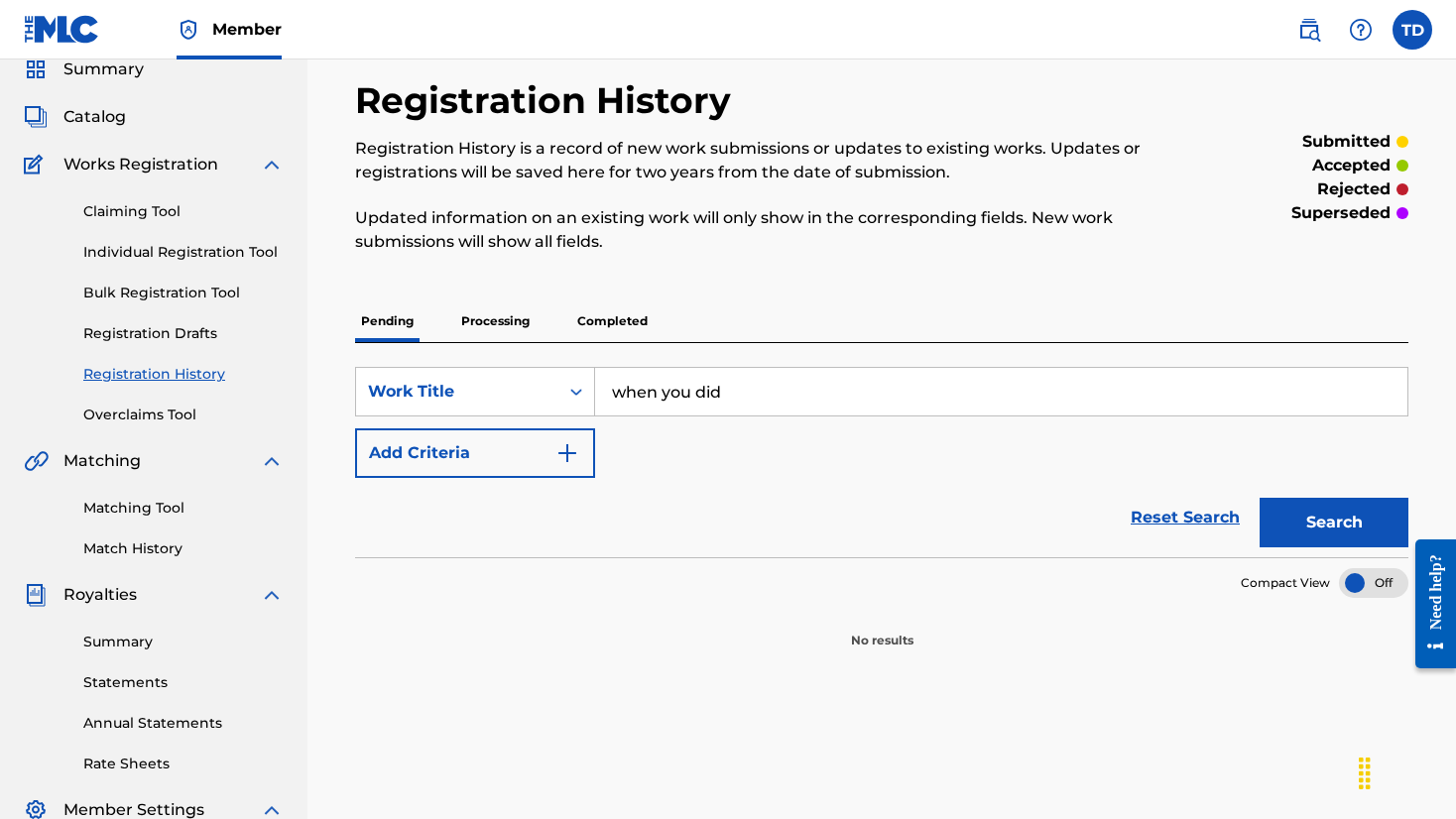 scroll, scrollTop: 82, scrollLeft: 0, axis: vertical 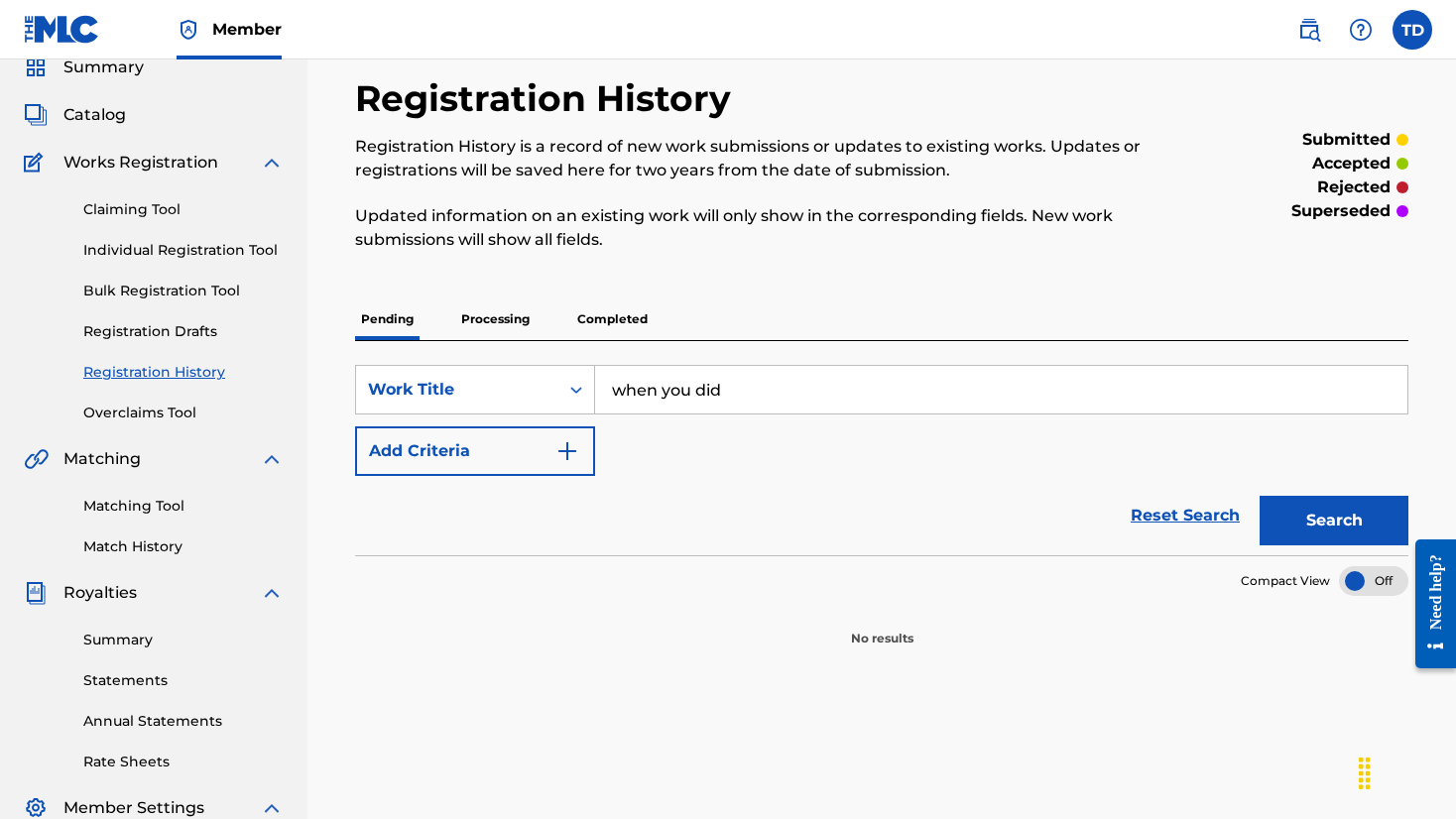 click on "Individual Registration Tool" at bounding box center (183, 250) 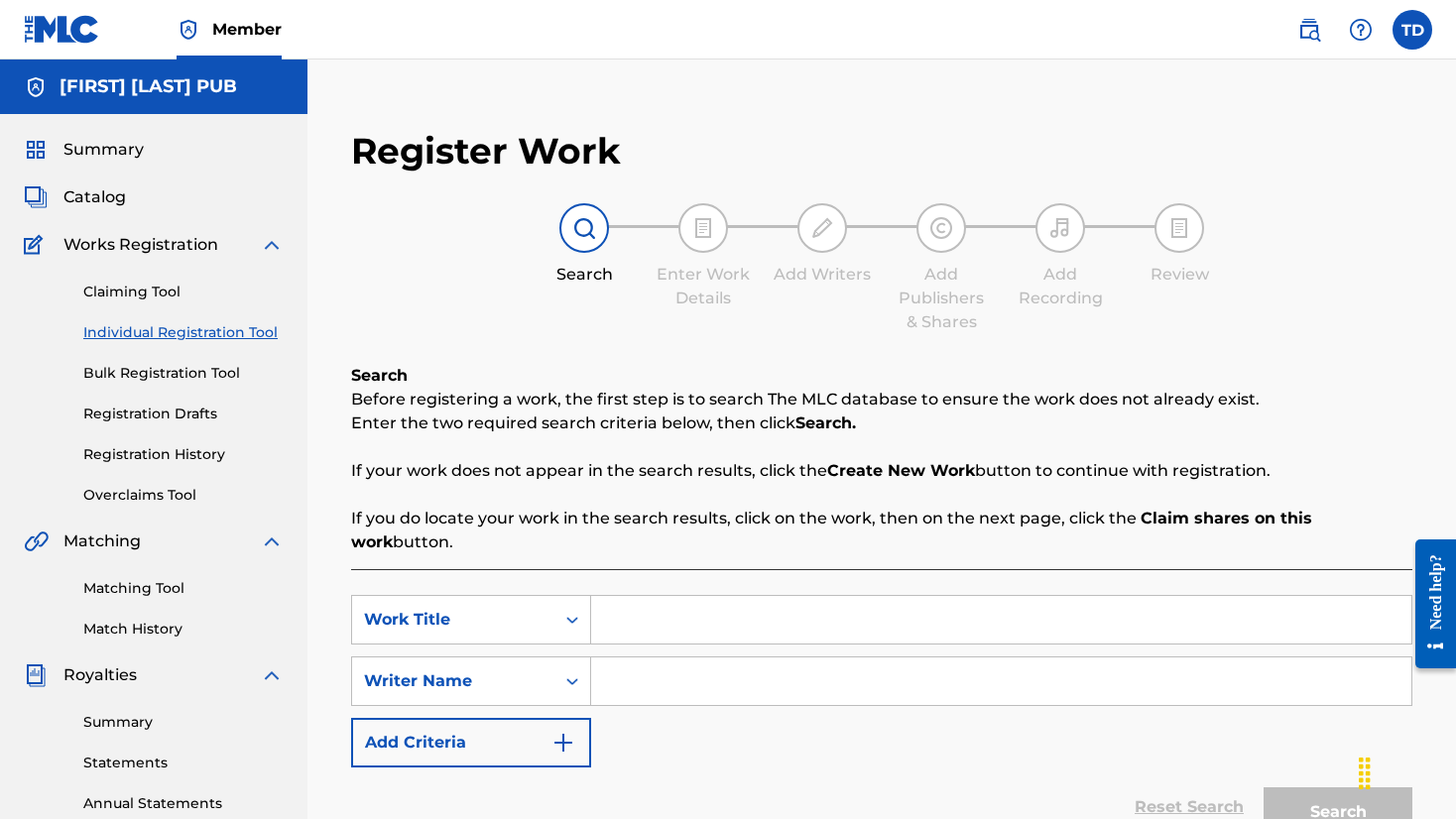 click at bounding box center (1001, 620) 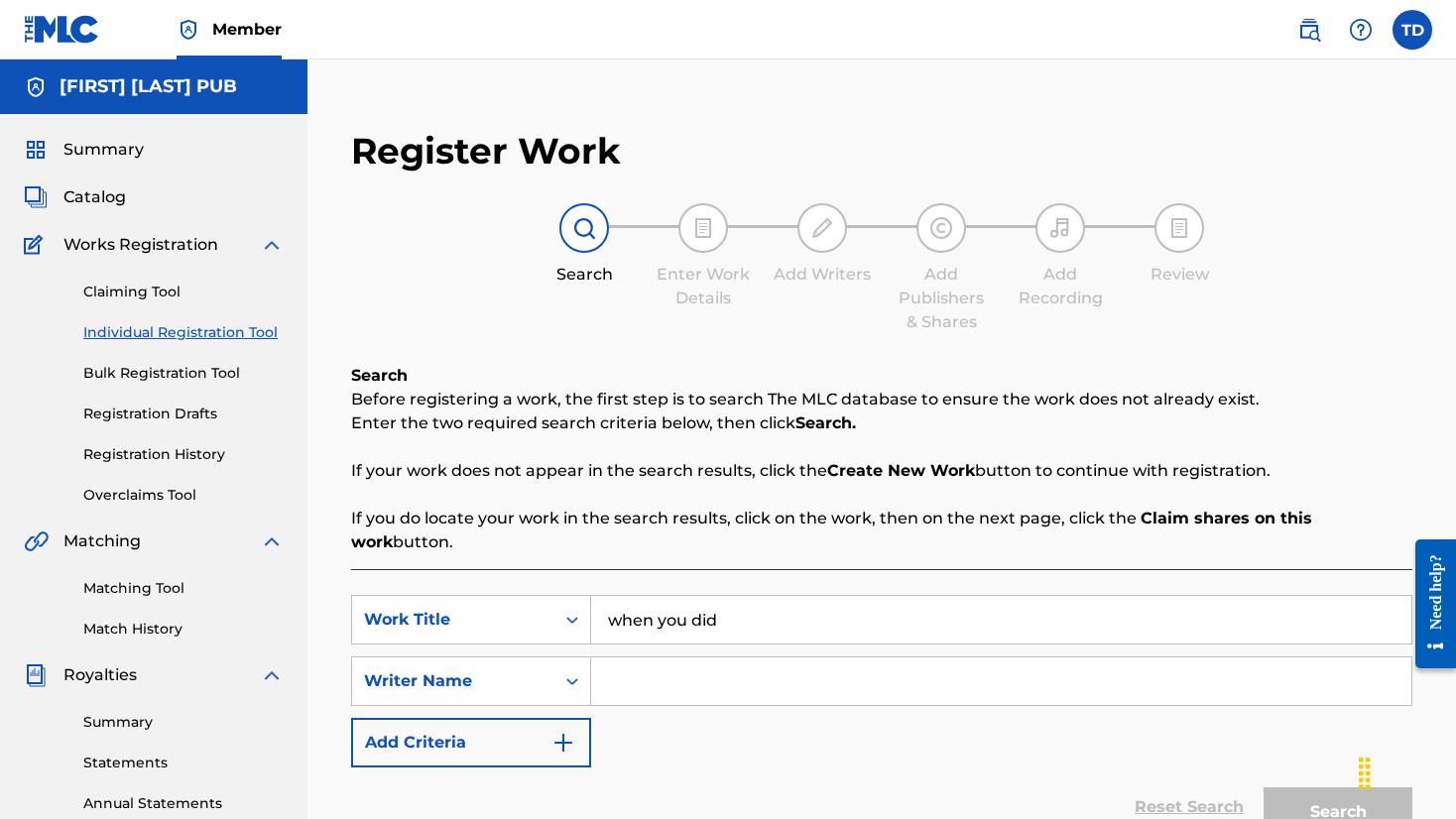 type on "when you did" 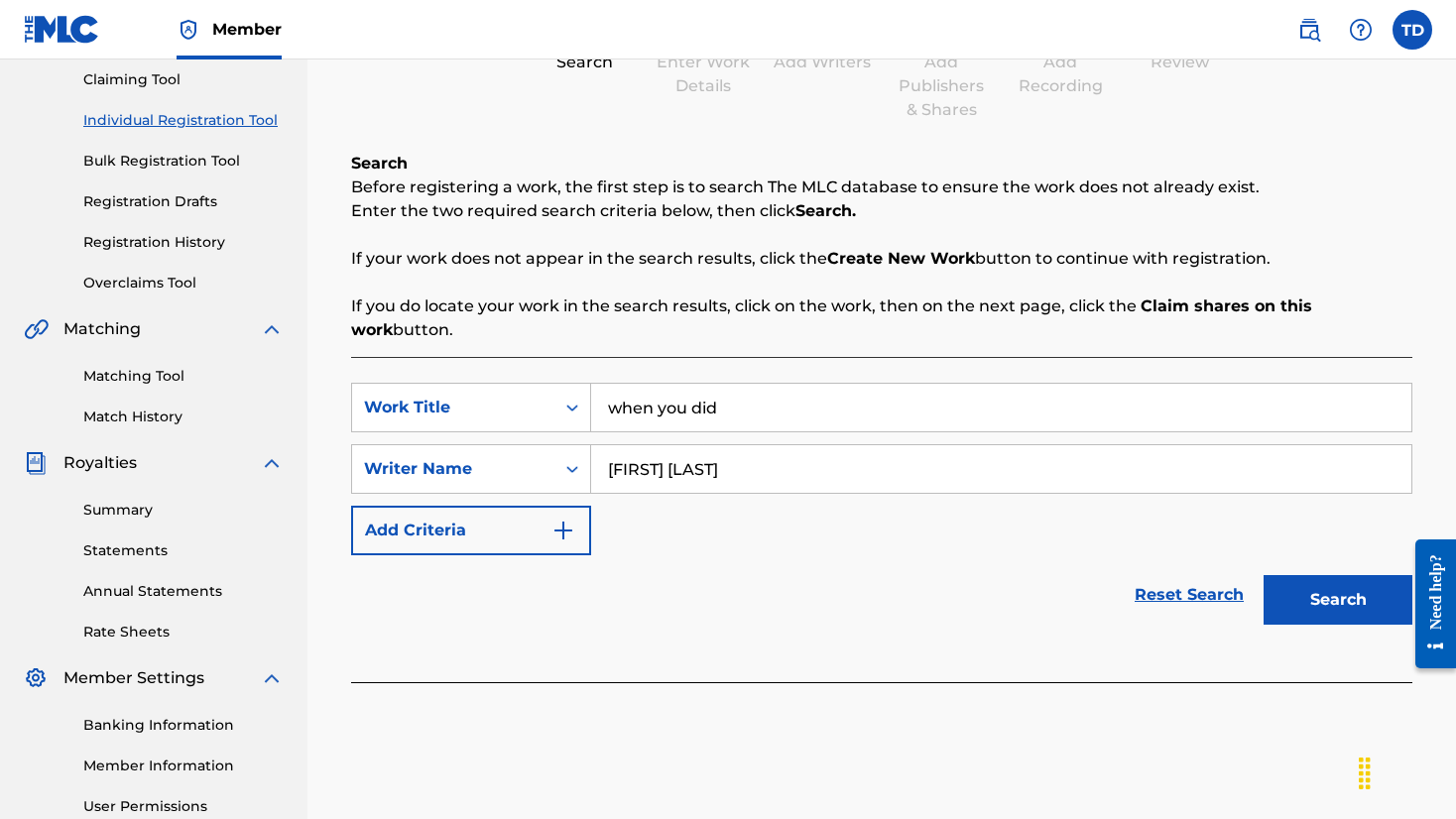 scroll, scrollTop: 214, scrollLeft: 0, axis: vertical 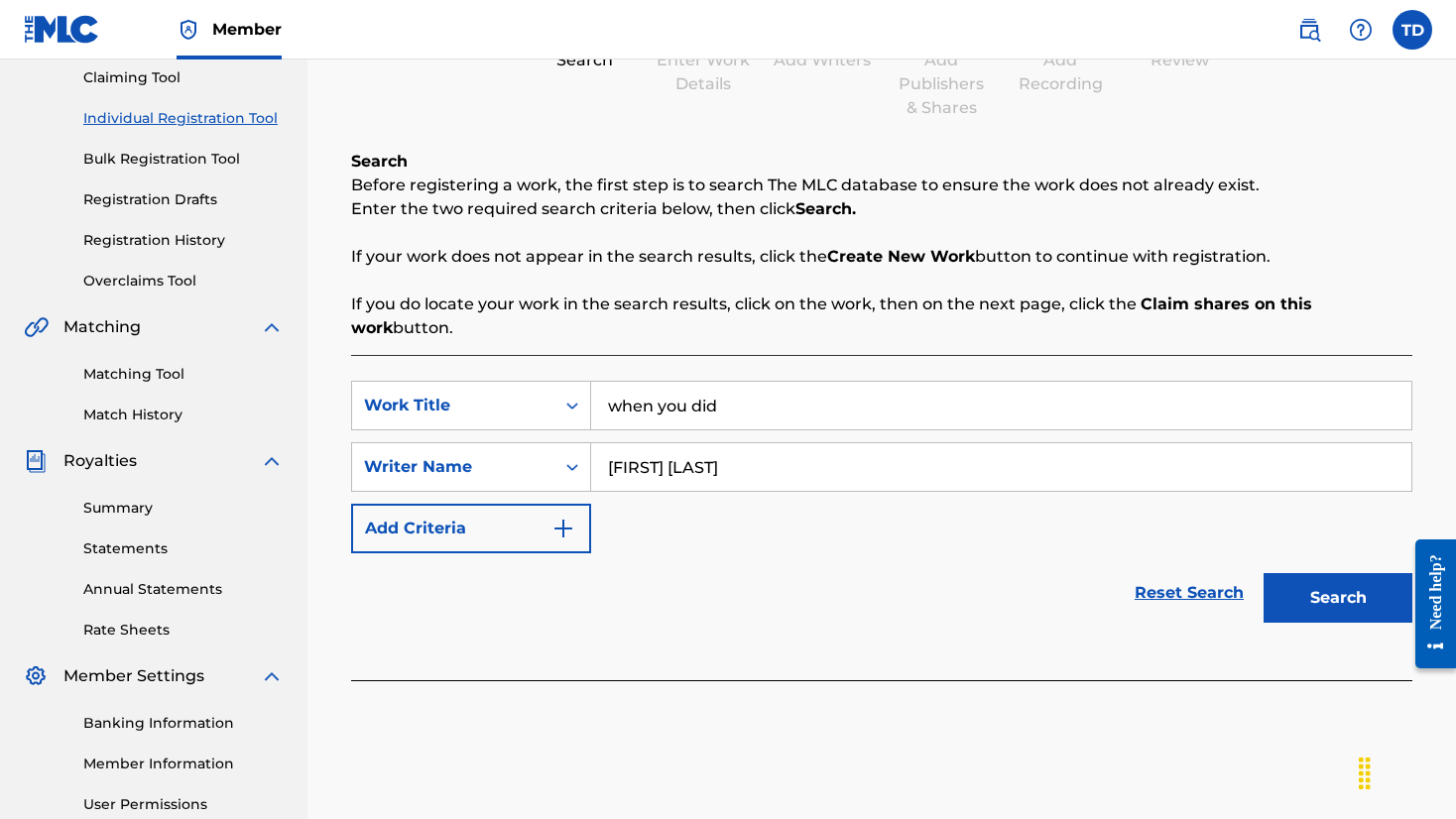 type on "[FIRST] [LAST]" 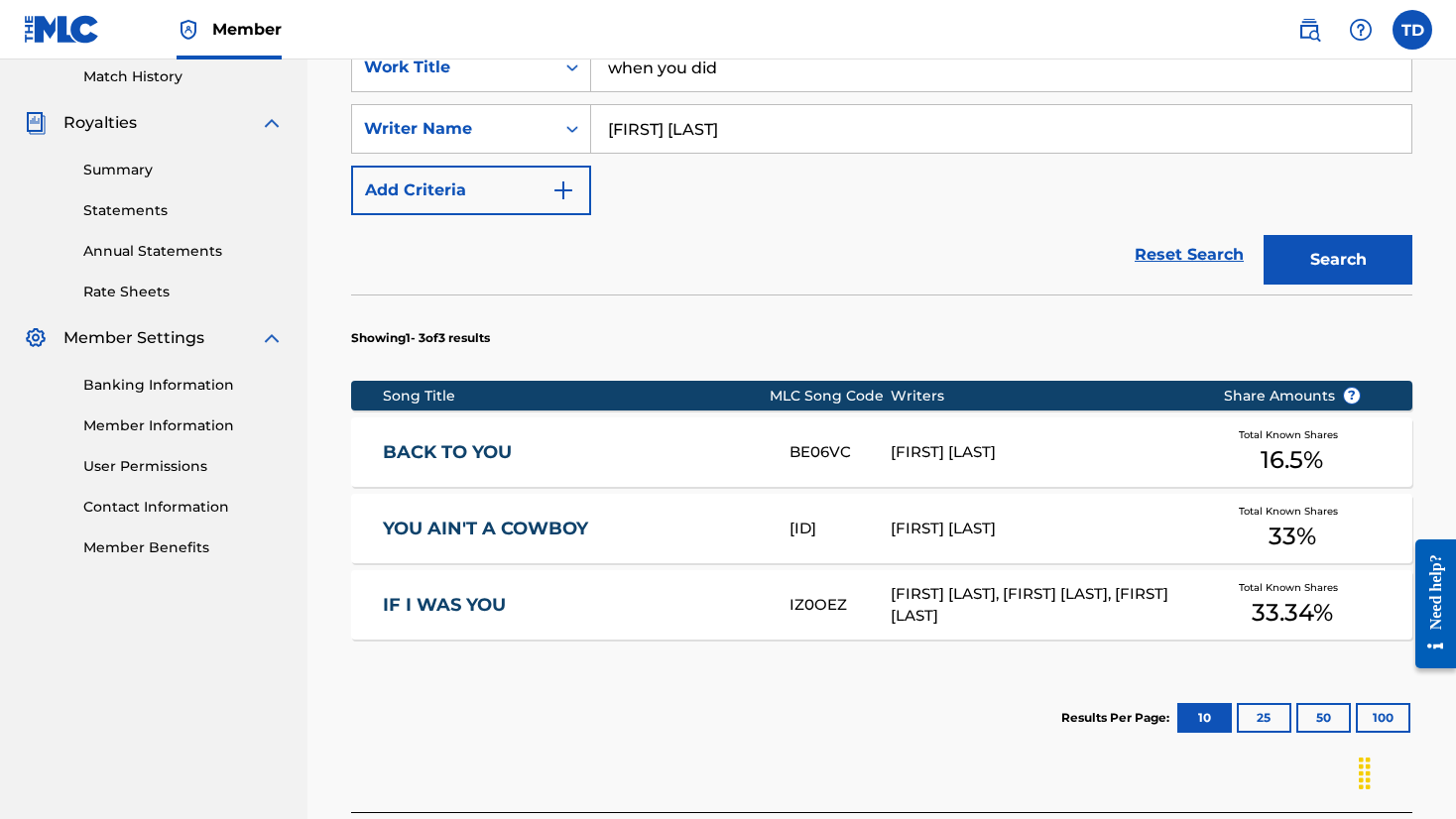 scroll, scrollTop: 553, scrollLeft: 0, axis: vertical 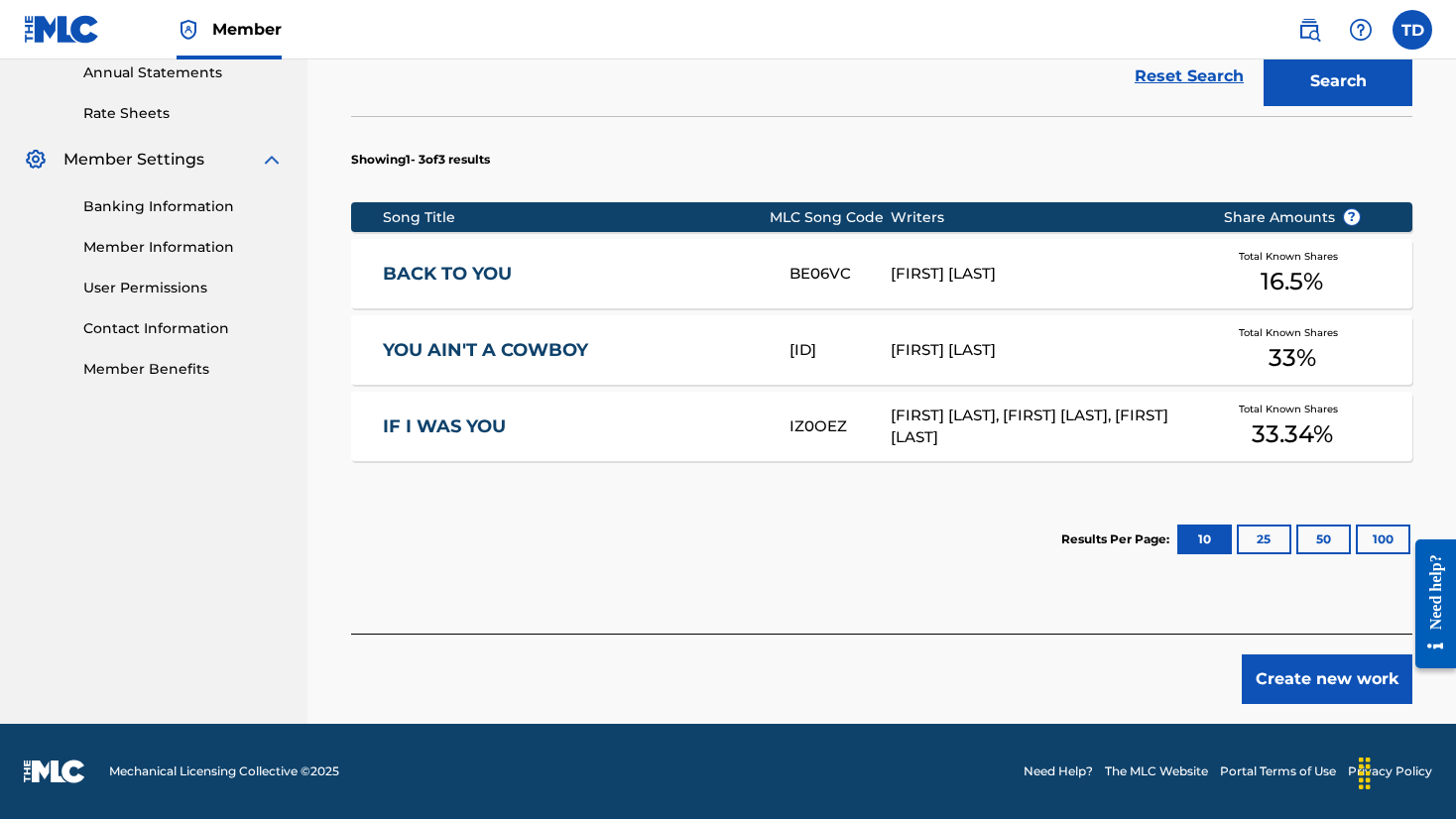 click on "Create new work" at bounding box center (1327, 679) 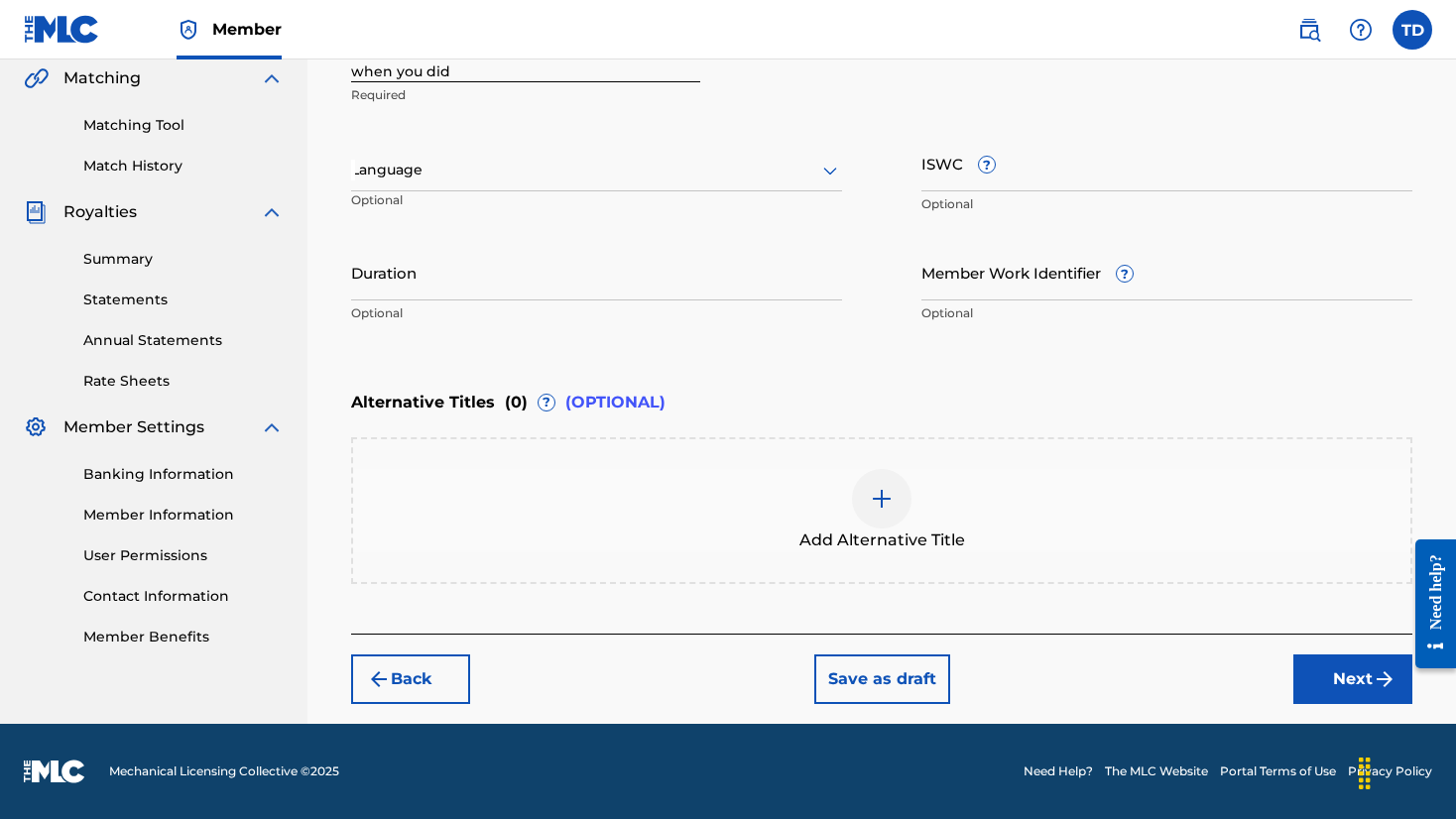 click on "Next" at bounding box center [1353, 679] 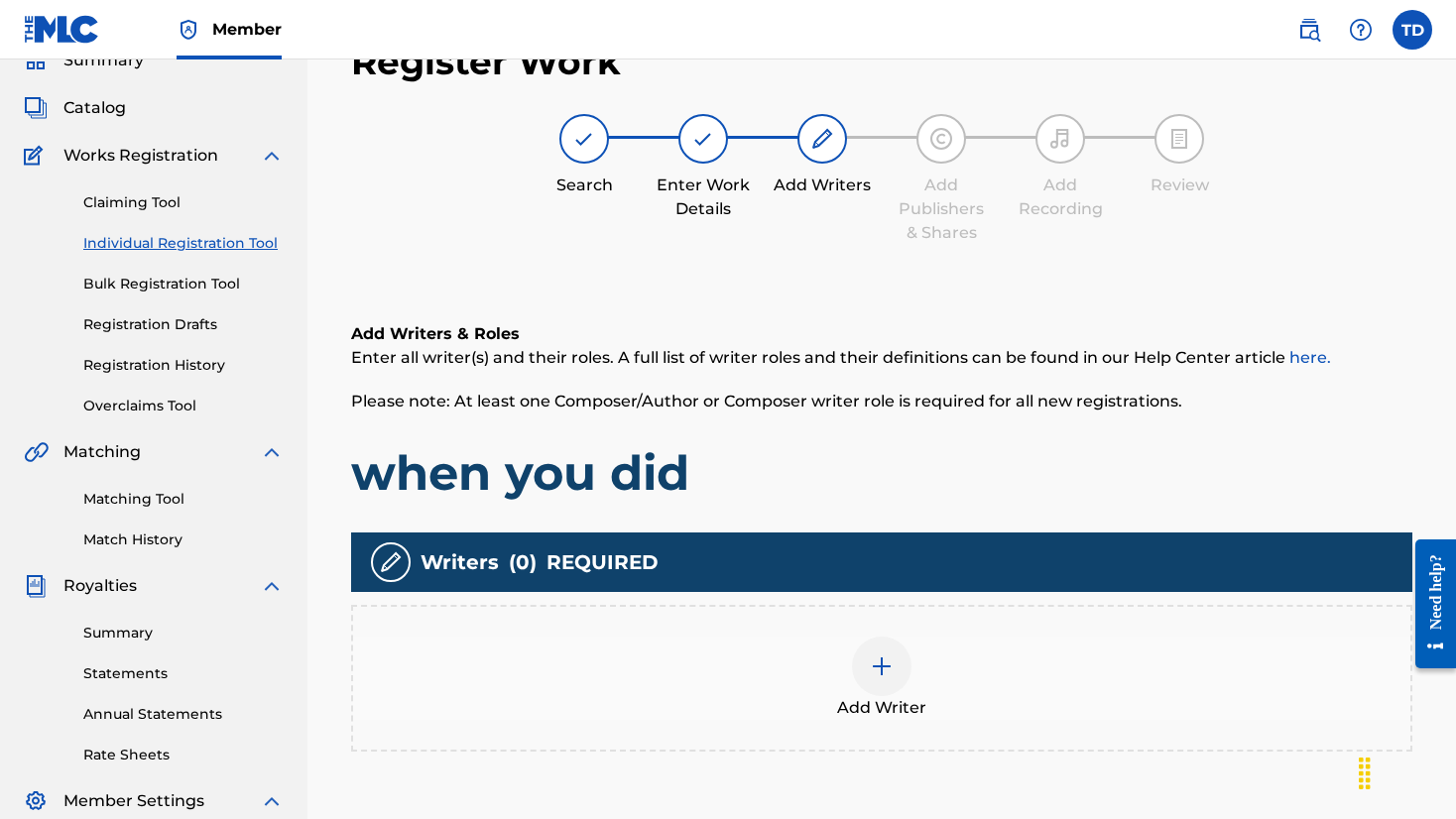 click at bounding box center (882, 666) 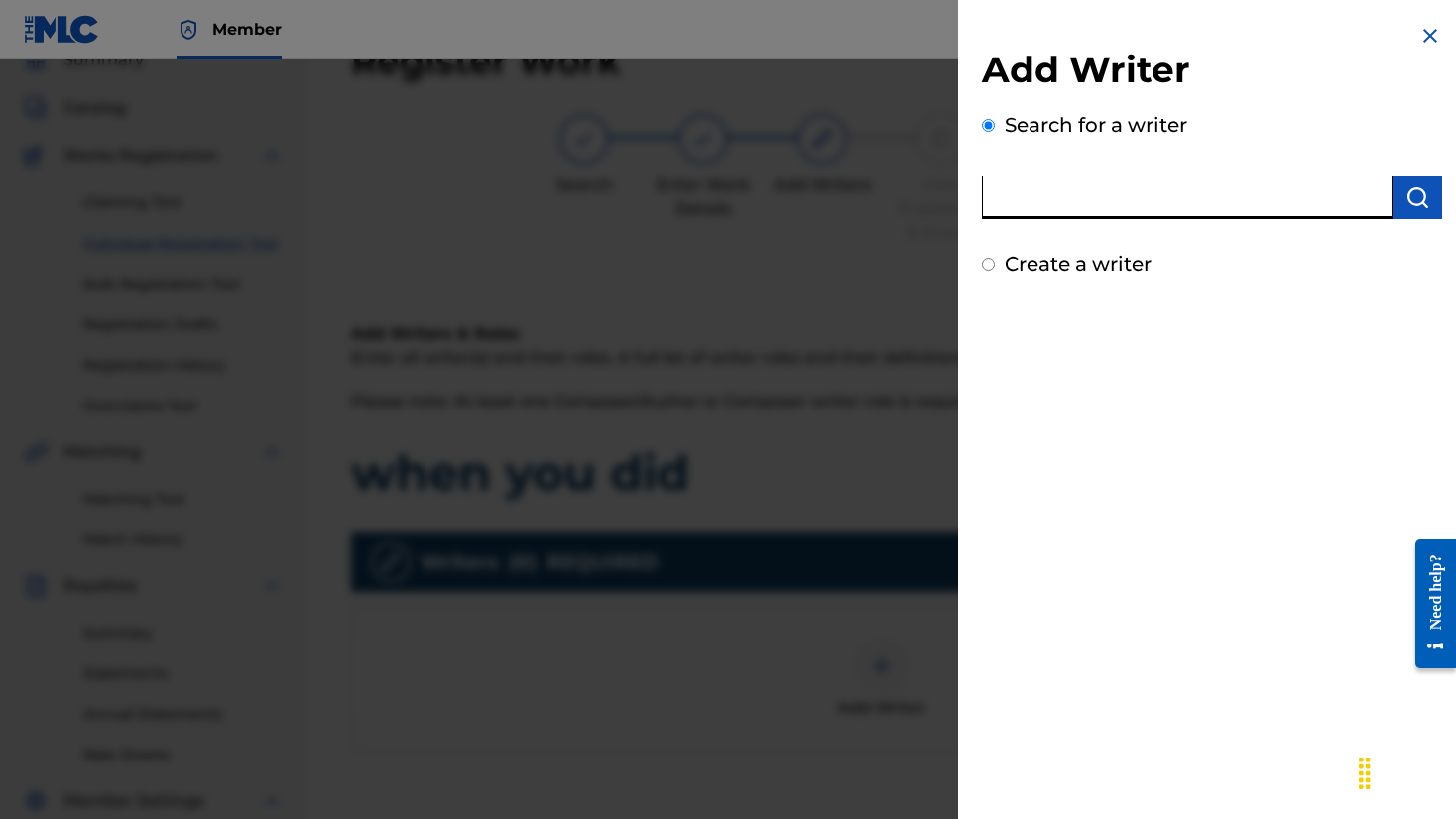 click at bounding box center [1187, 197] 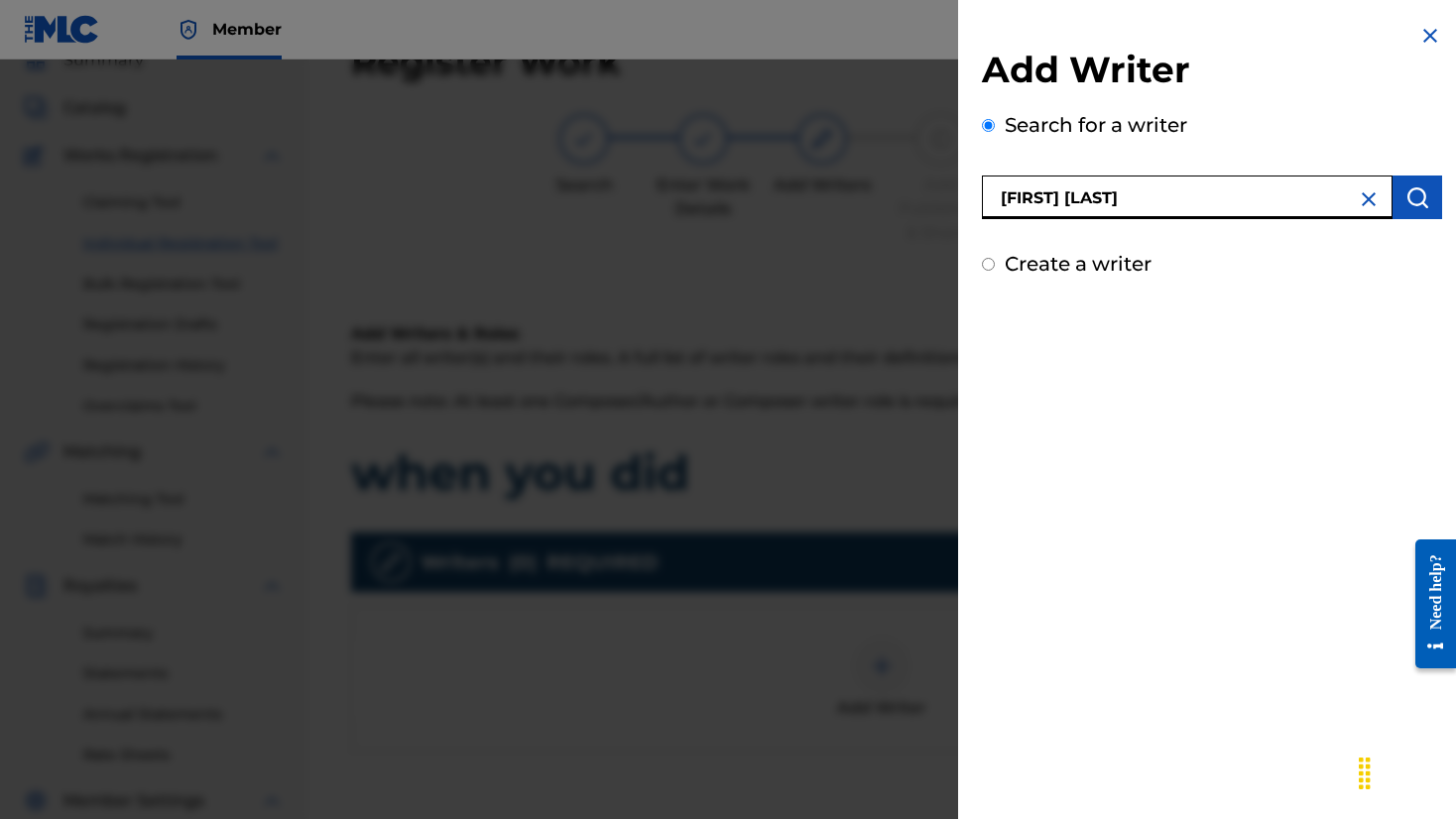 type on "[FIRST] [LAST]" 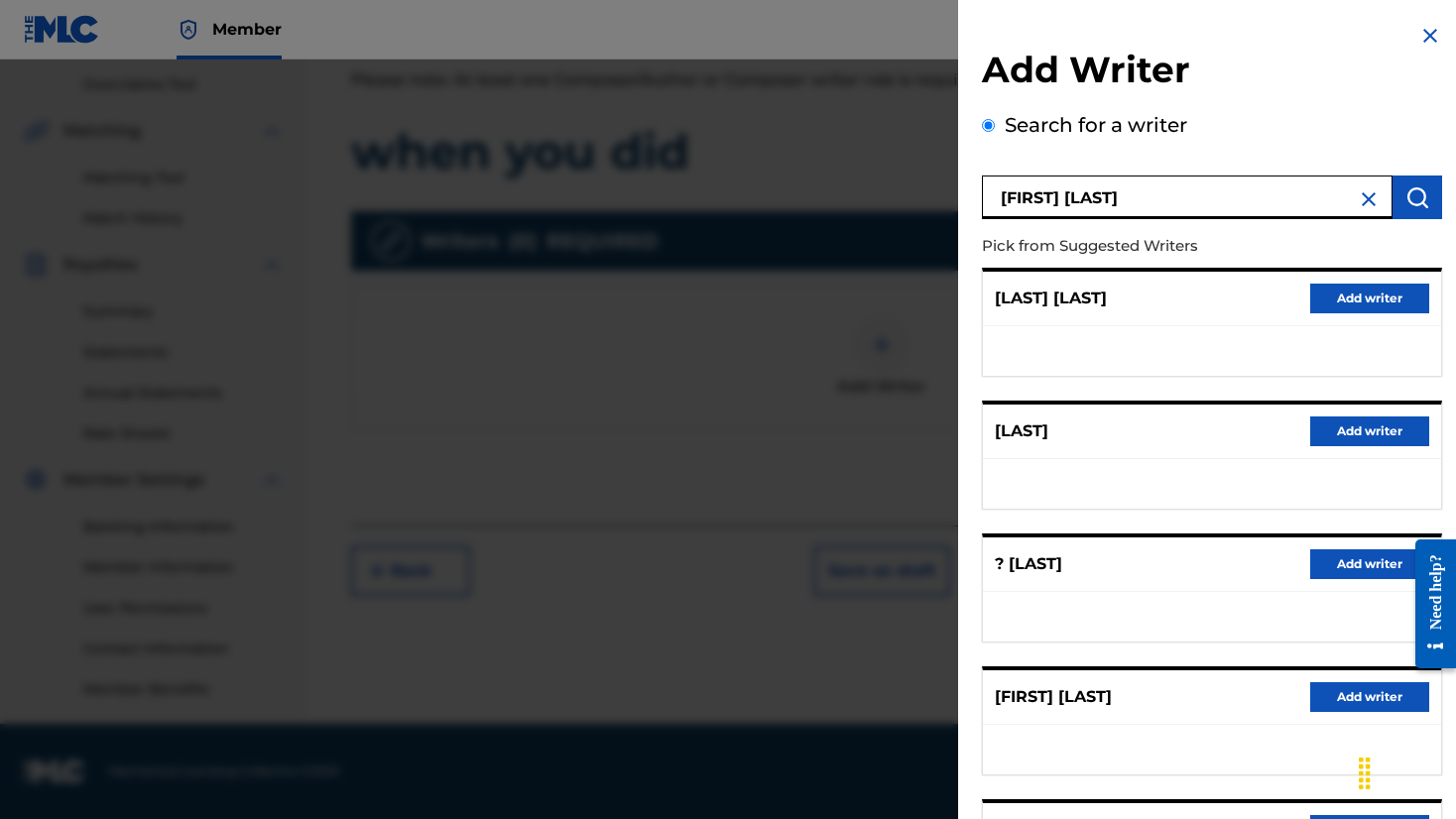 scroll, scrollTop: 410, scrollLeft: 0, axis: vertical 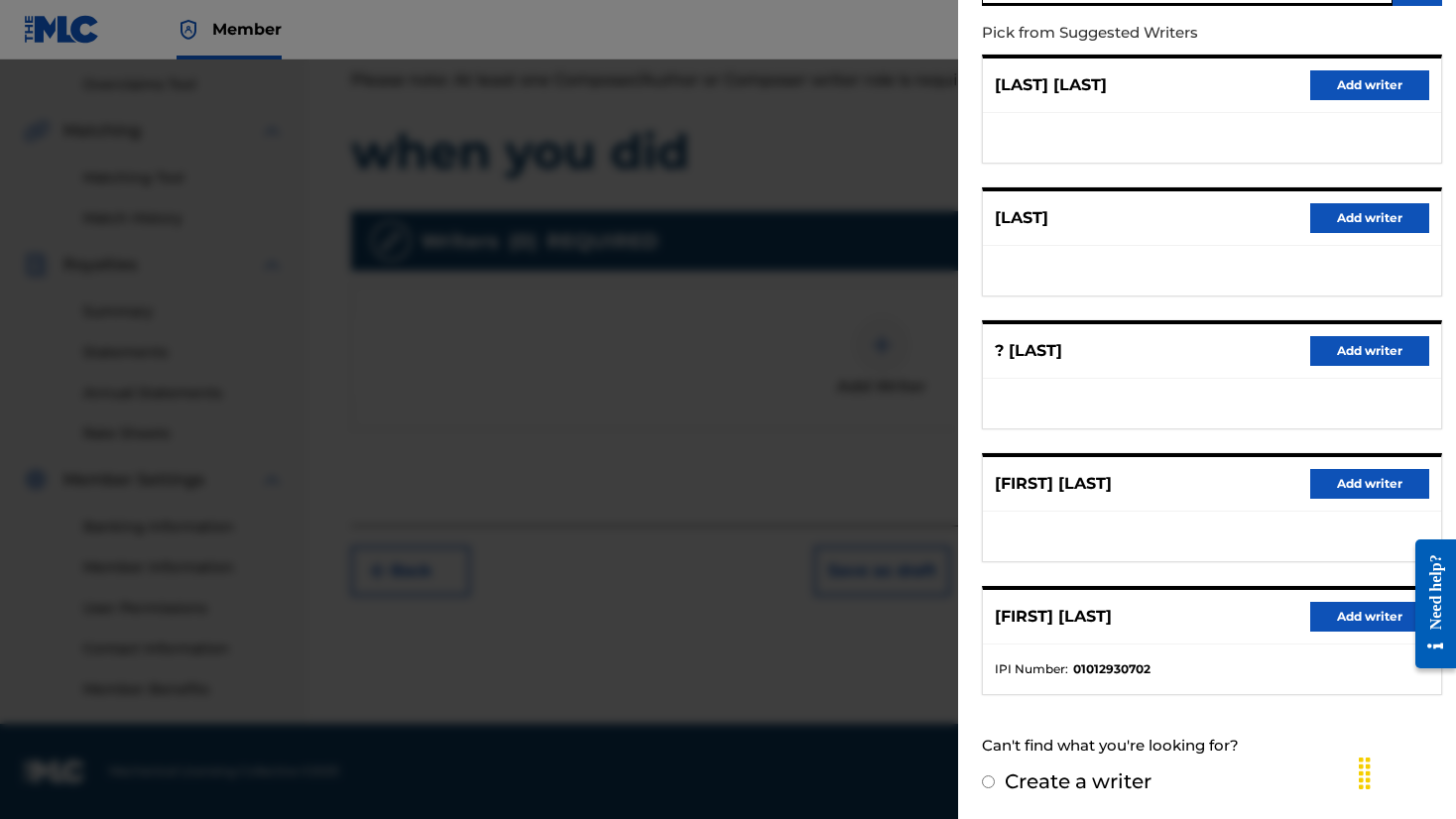 click on "Add writer" at bounding box center [1370, 617] 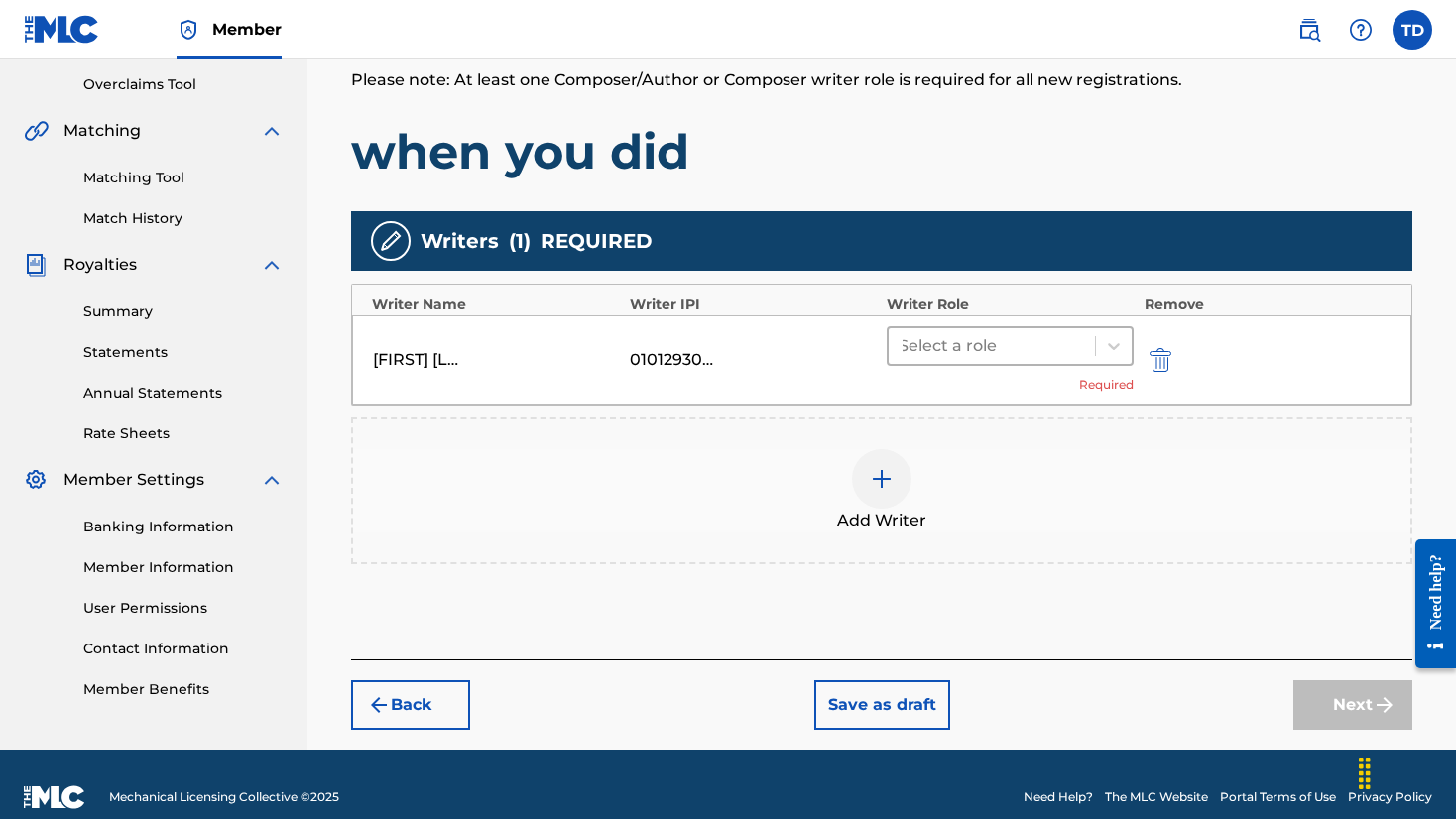 click at bounding box center (992, 346) 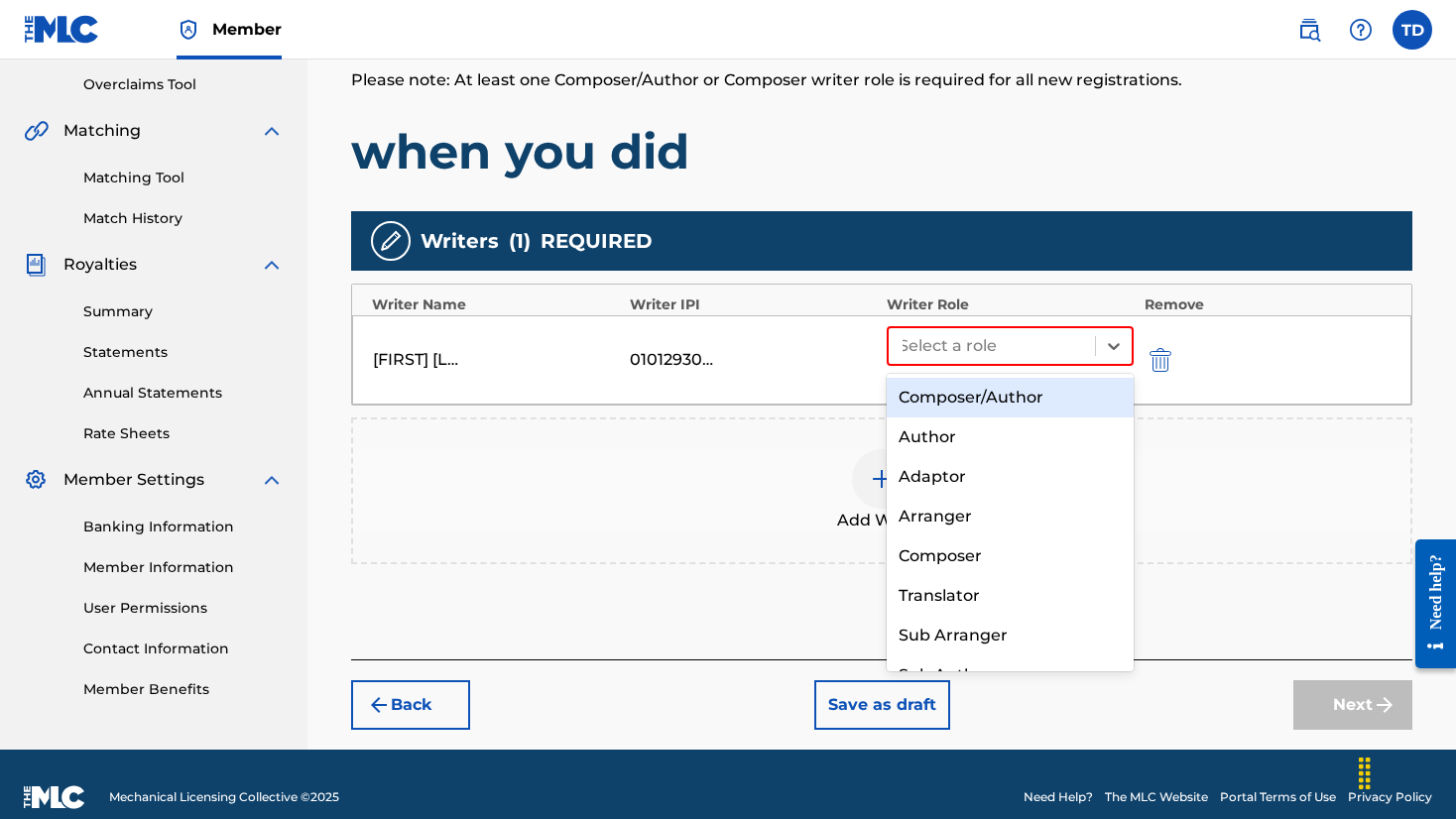 click on "Composer/Author" at bounding box center [1010, 398] 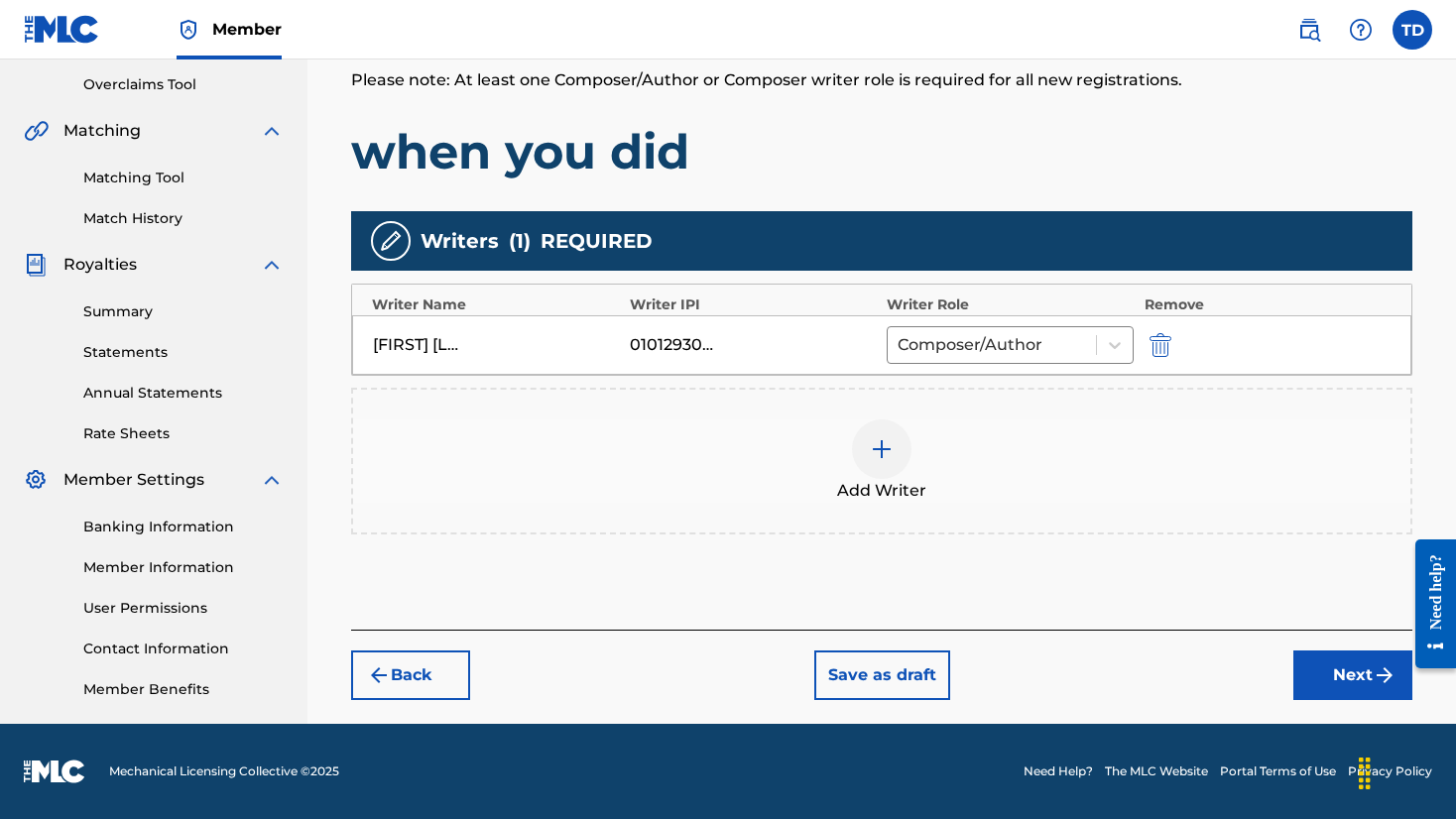 click at bounding box center (882, 449) 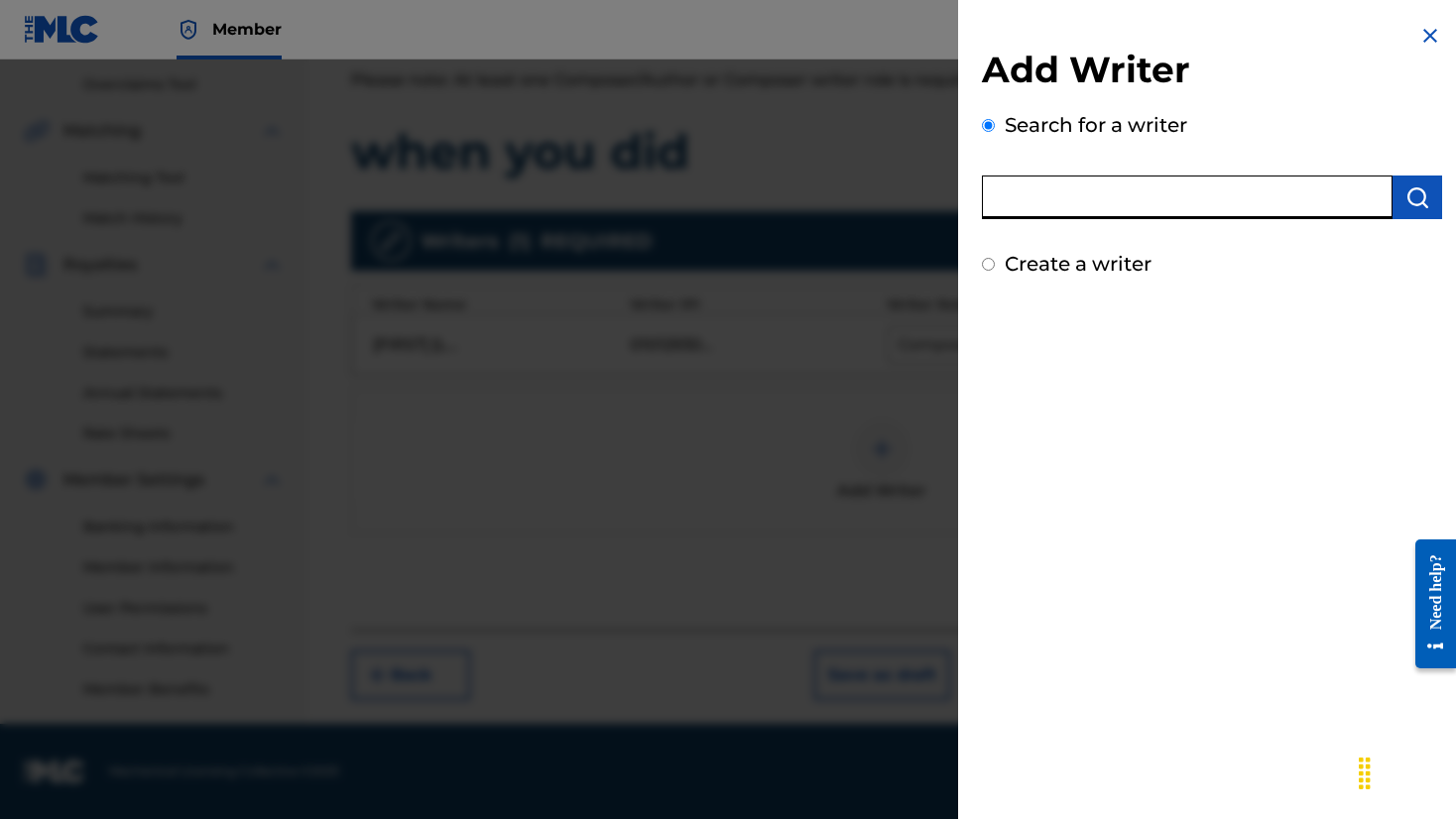 click at bounding box center [1187, 197] 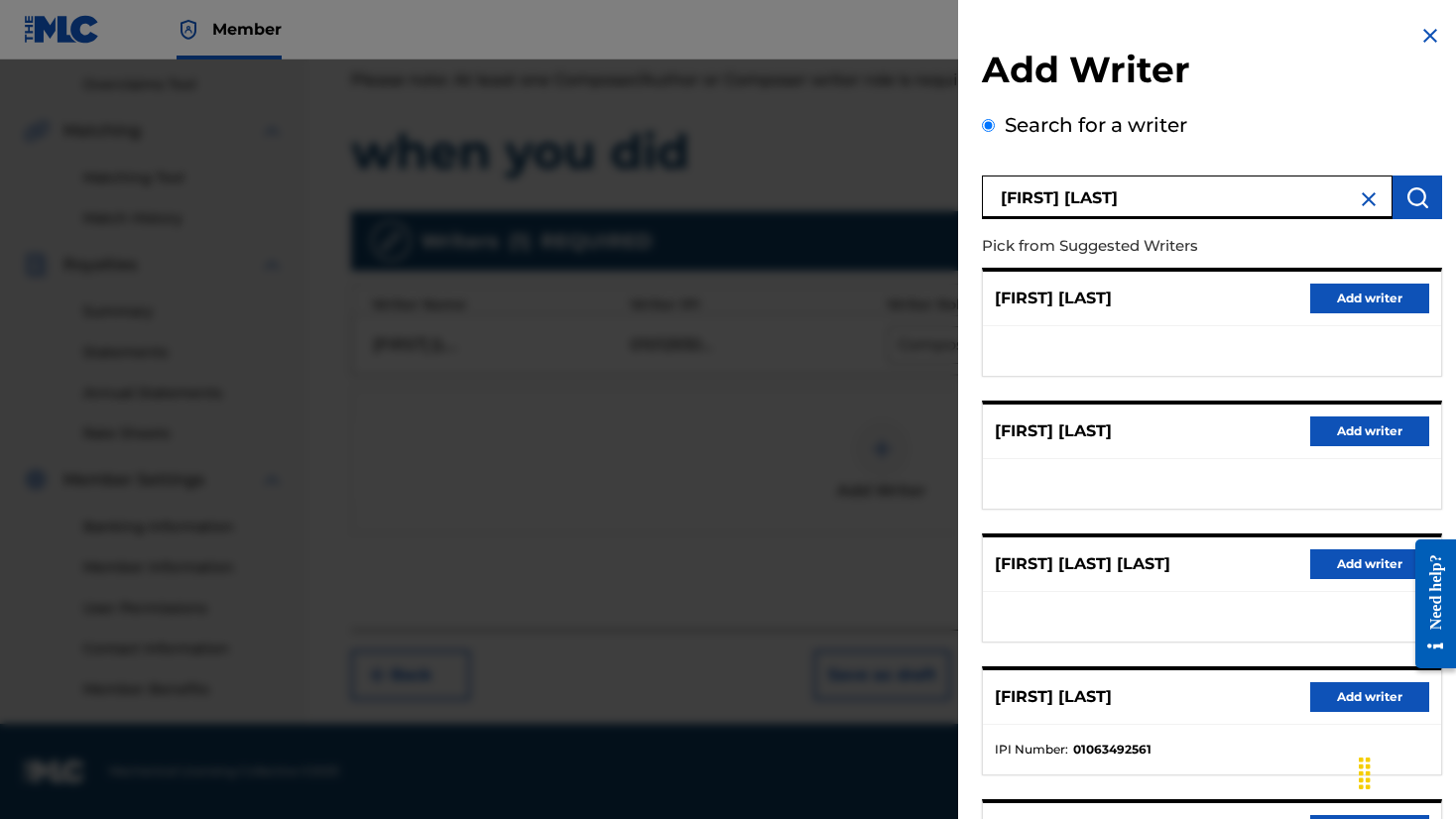 scroll, scrollTop: 65, scrollLeft: 0, axis: vertical 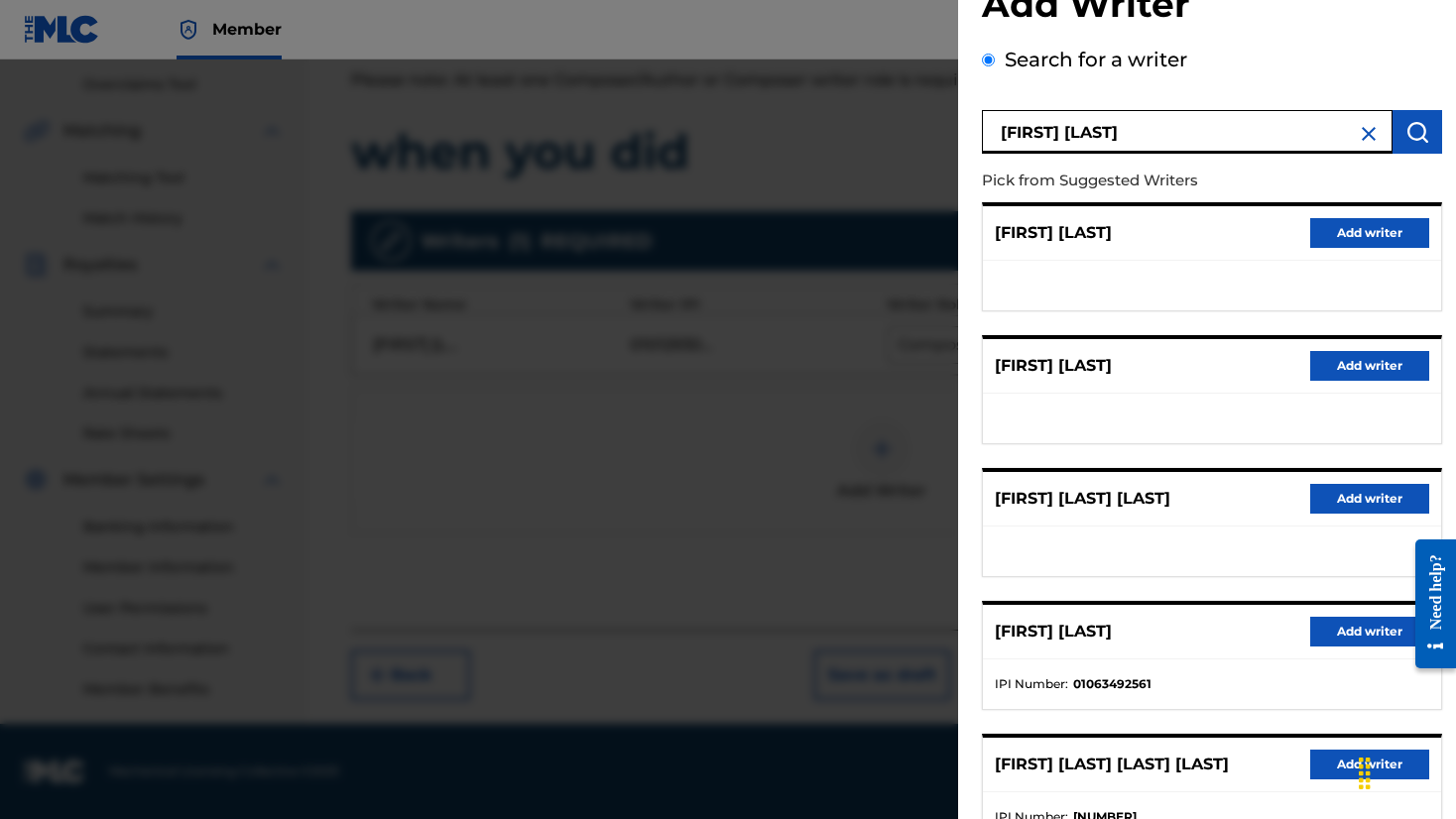 type on "[FIRST] [LAST]" 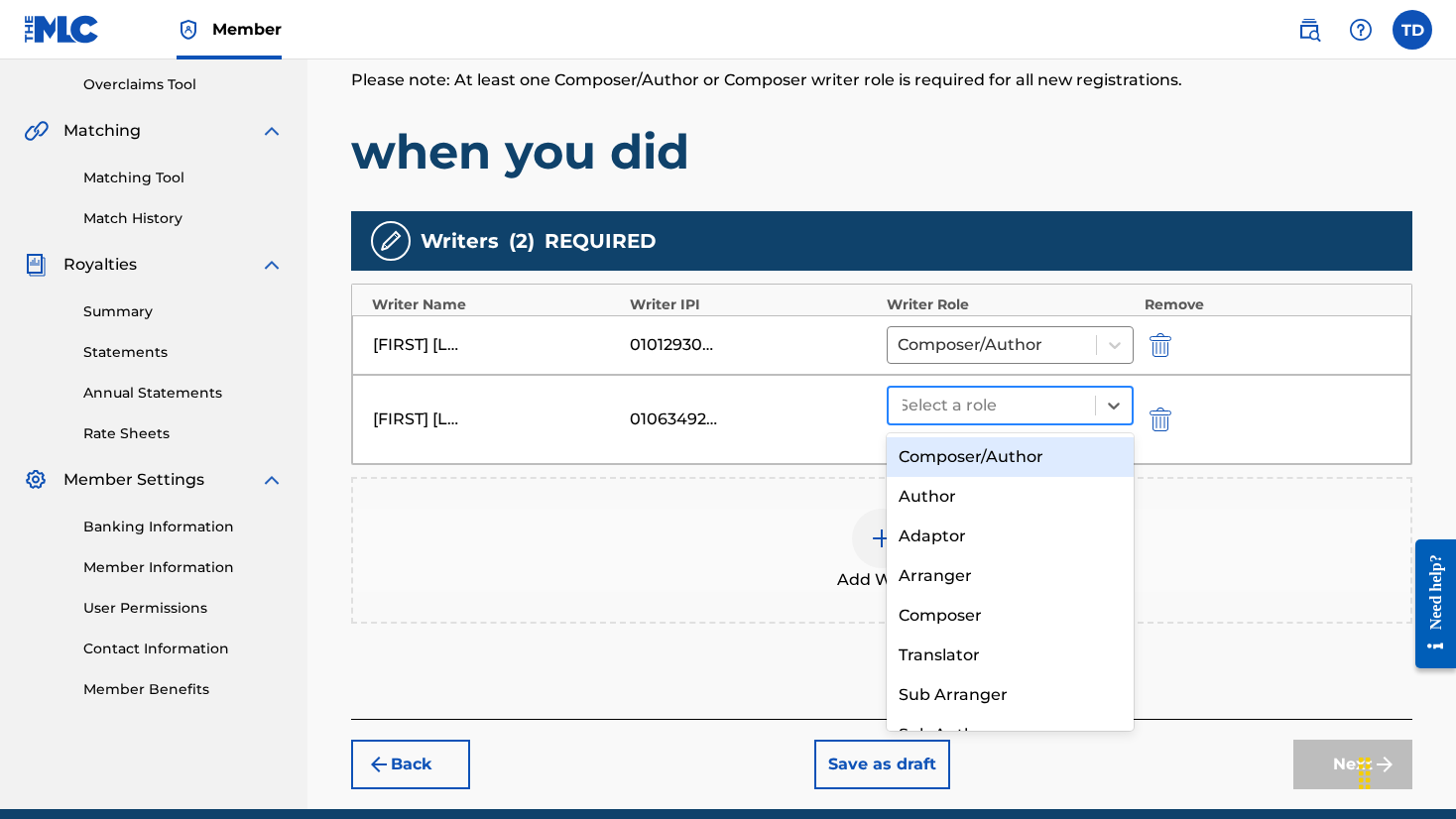 click at bounding box center (992, 406) 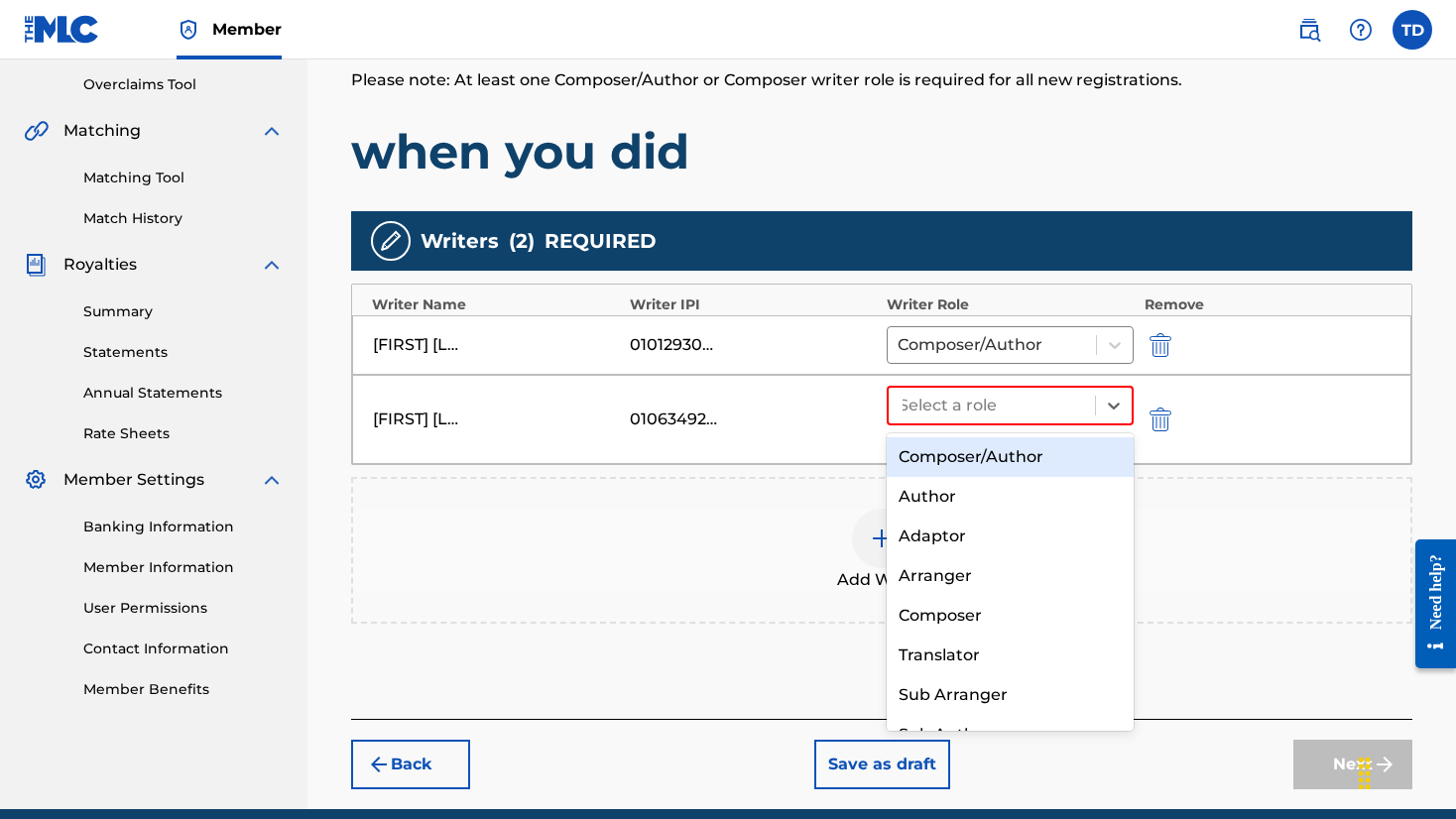 click on "Composer/Author" at bounding box center (1010, 457) 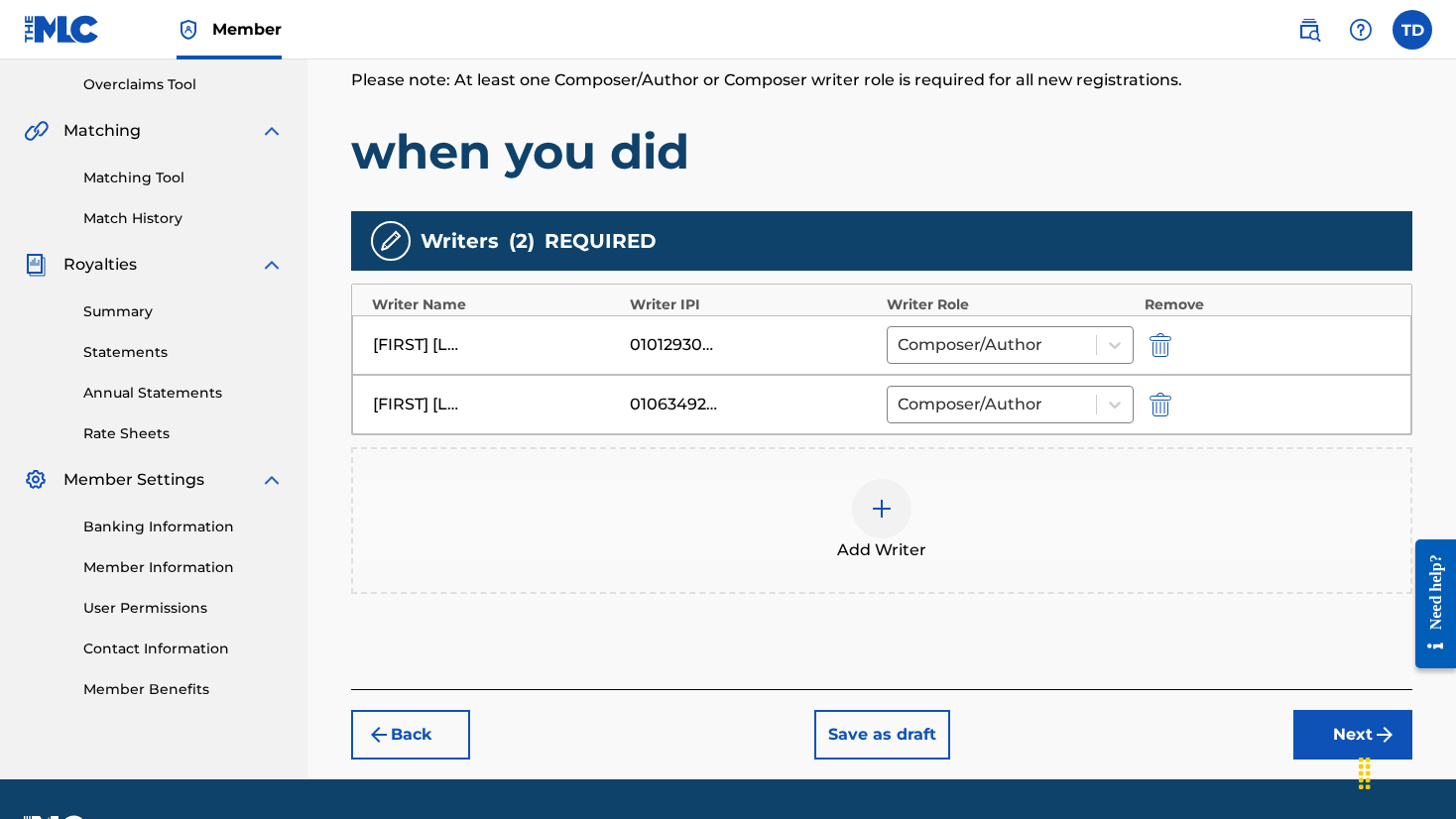 click on "Next" at bounding box center (1353, 735) 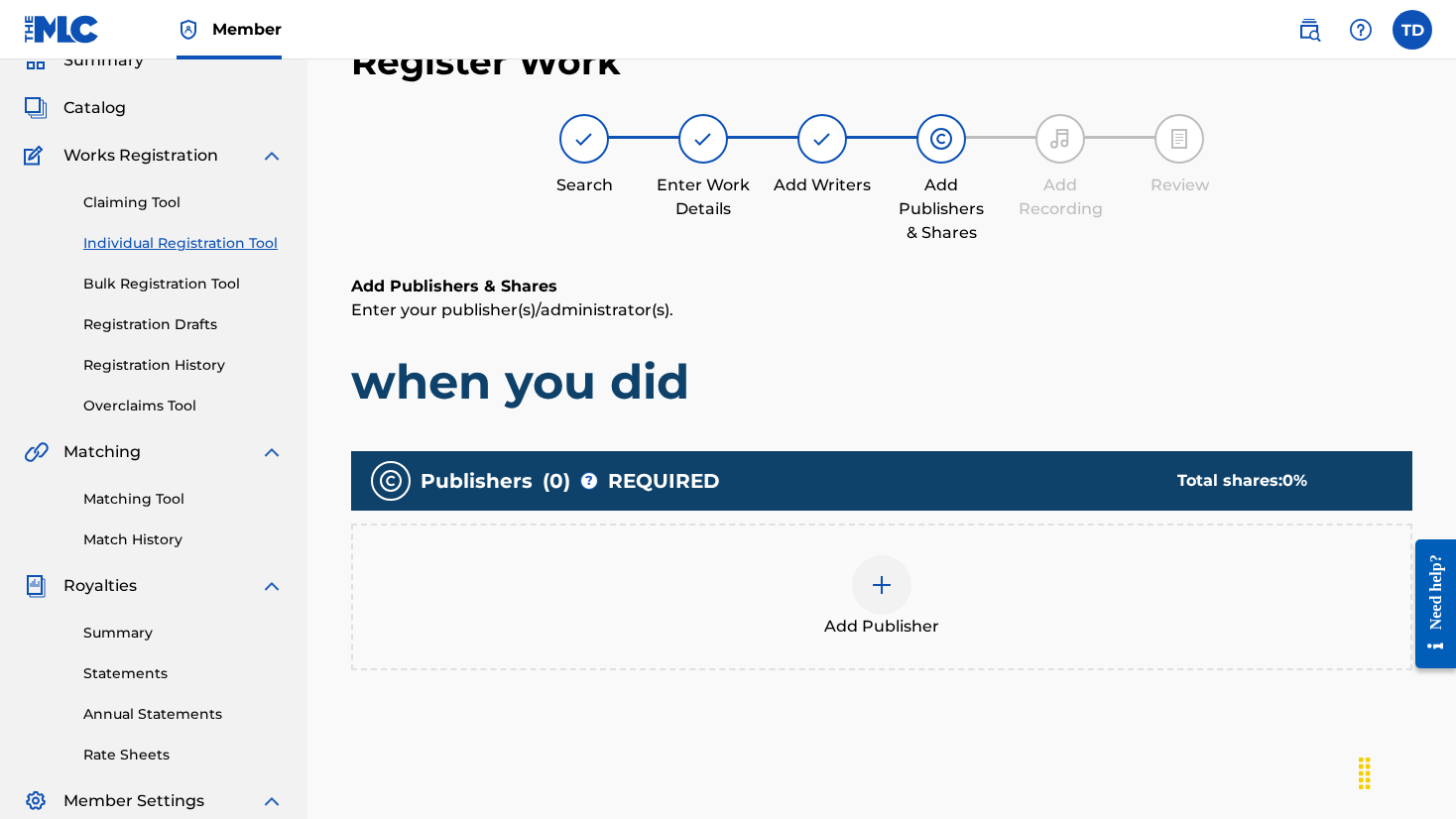 click at bounding box center (882, 585) 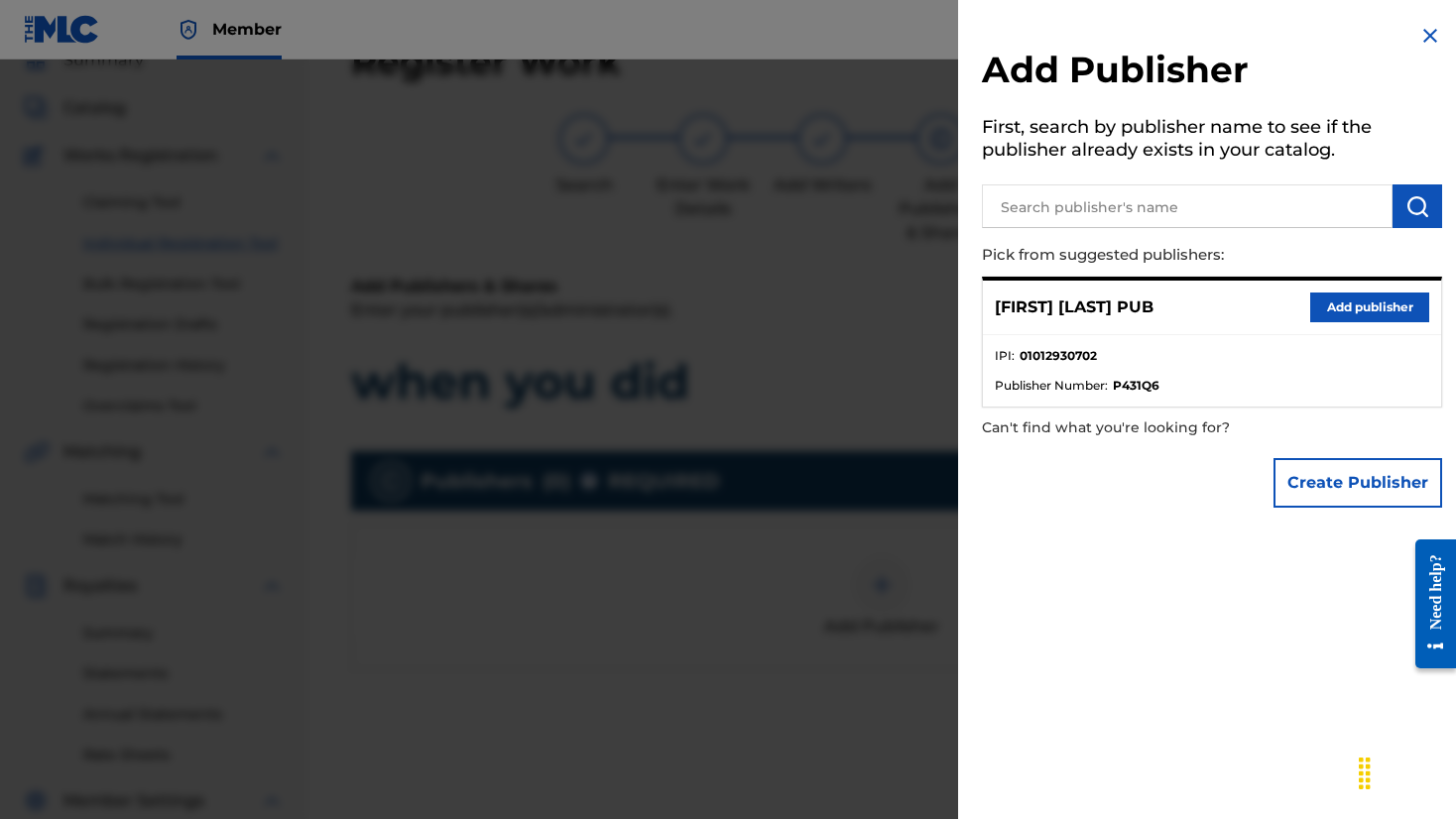click on "Add publisher" at bounding box center (1370, 307) 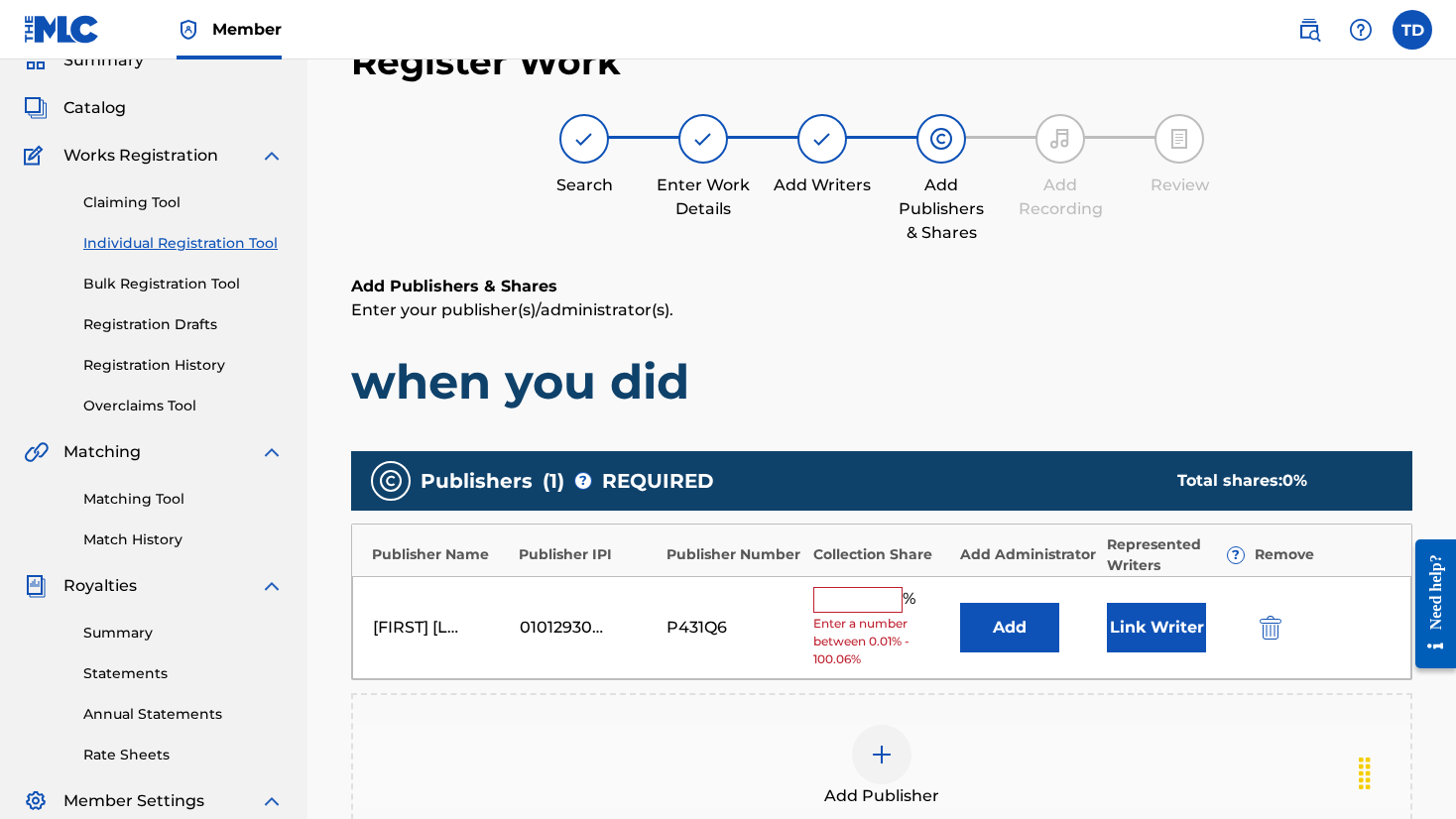 click at bounding box center (858, 600) 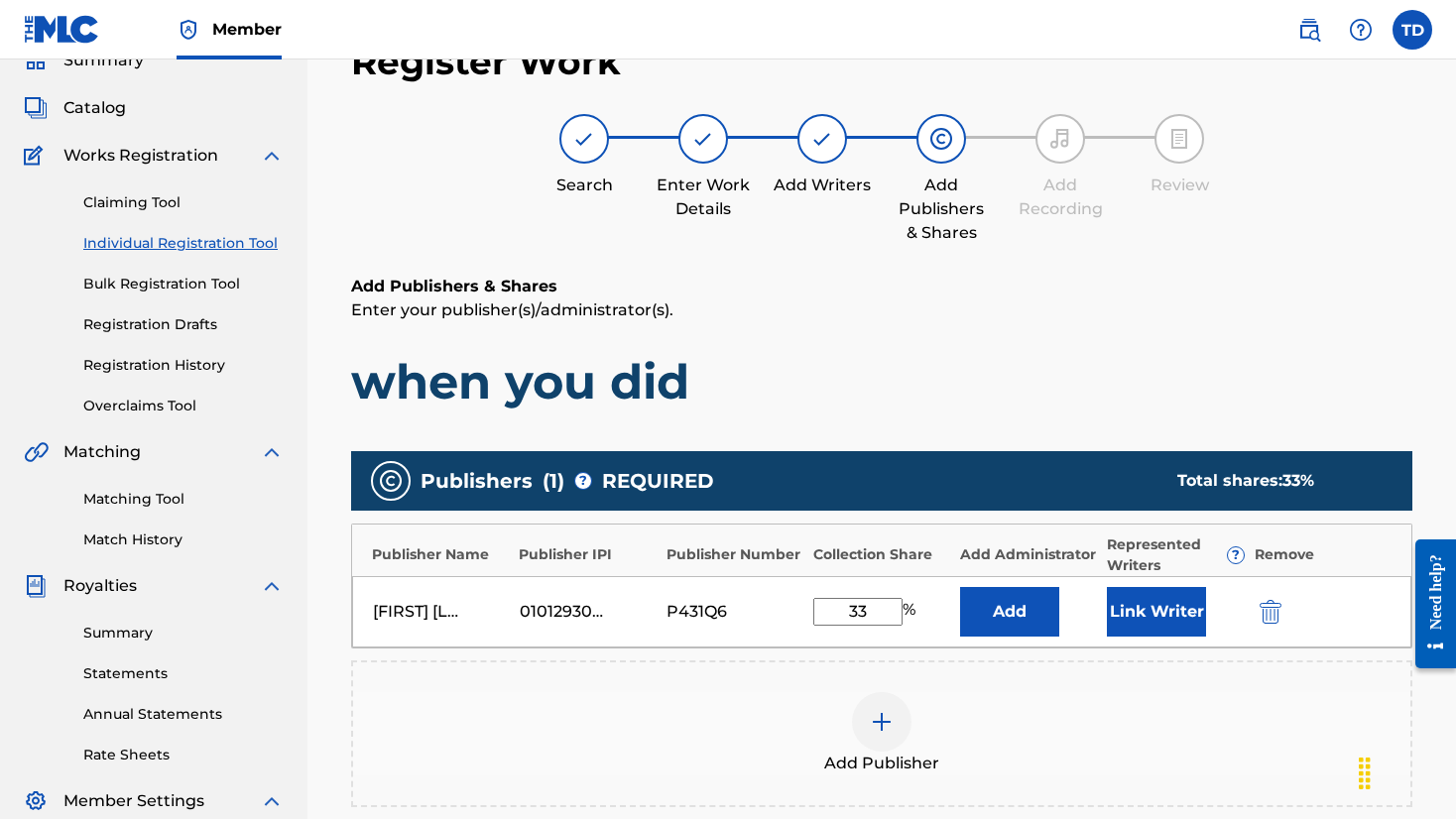 type on "33" 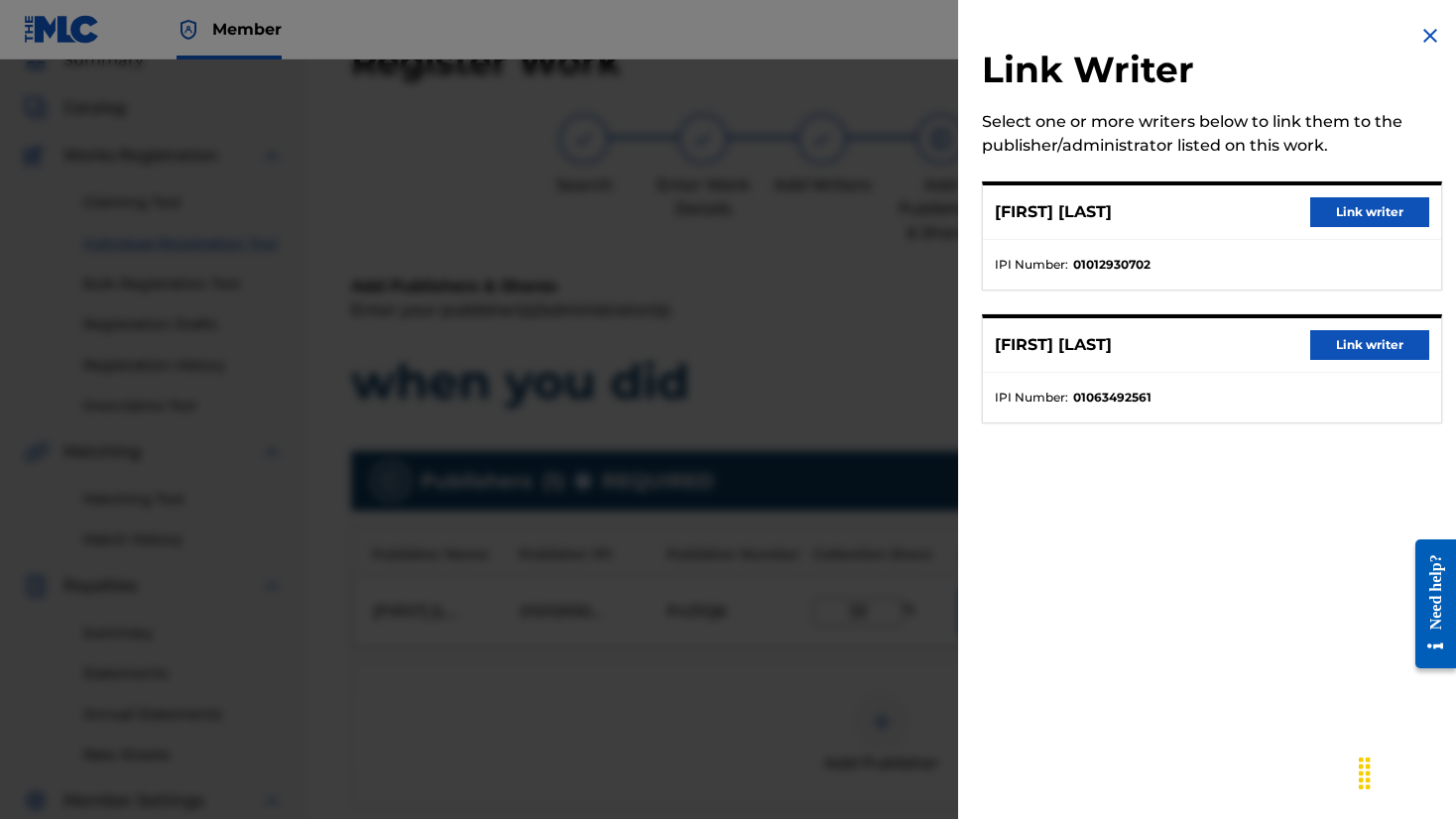 click on "Link writer" at bounding box center (1370, 212) 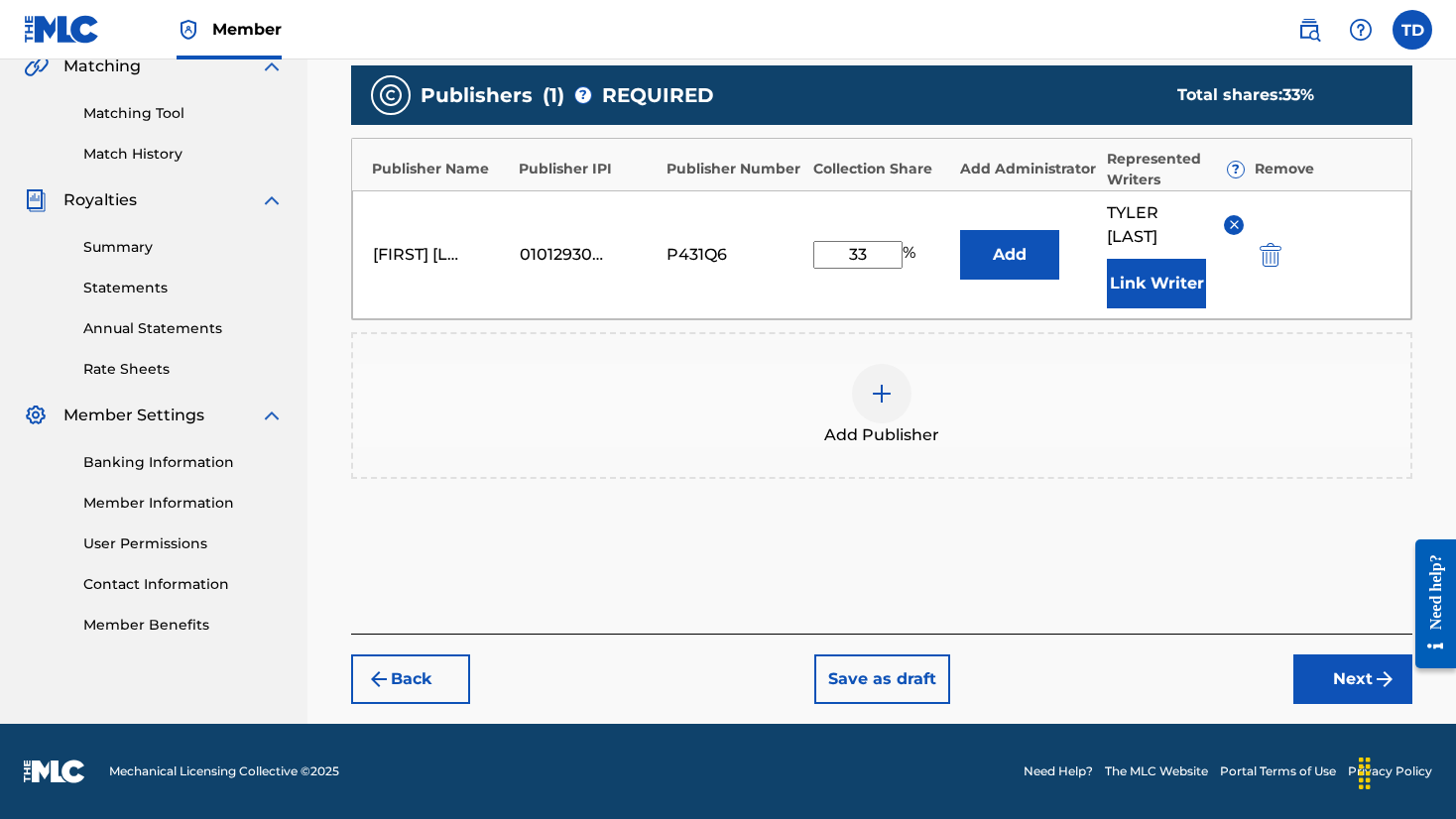 click on "Next" at bounding box center (1353, 679) 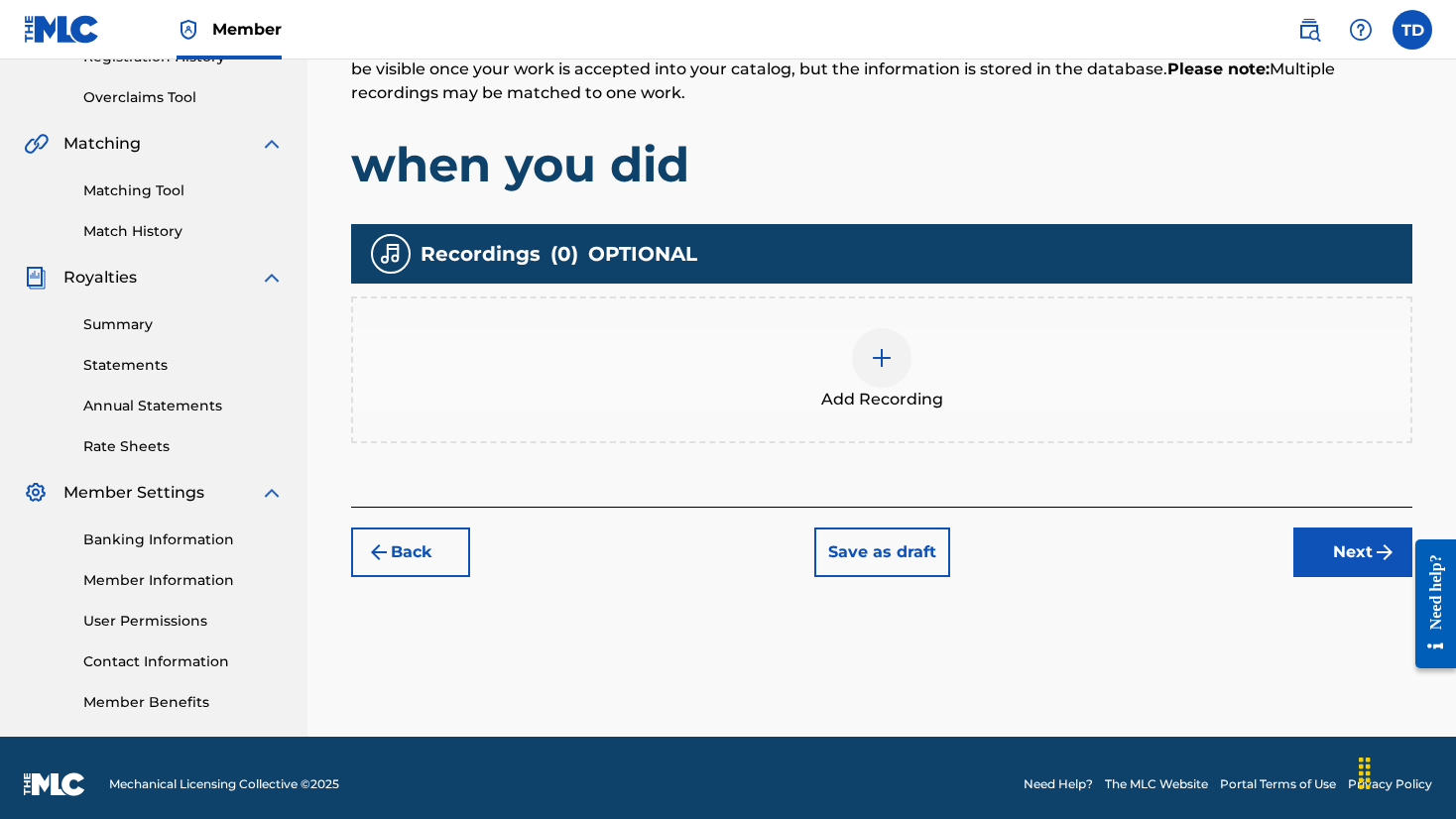 click on "Next" at bounding box center (1353, 552) 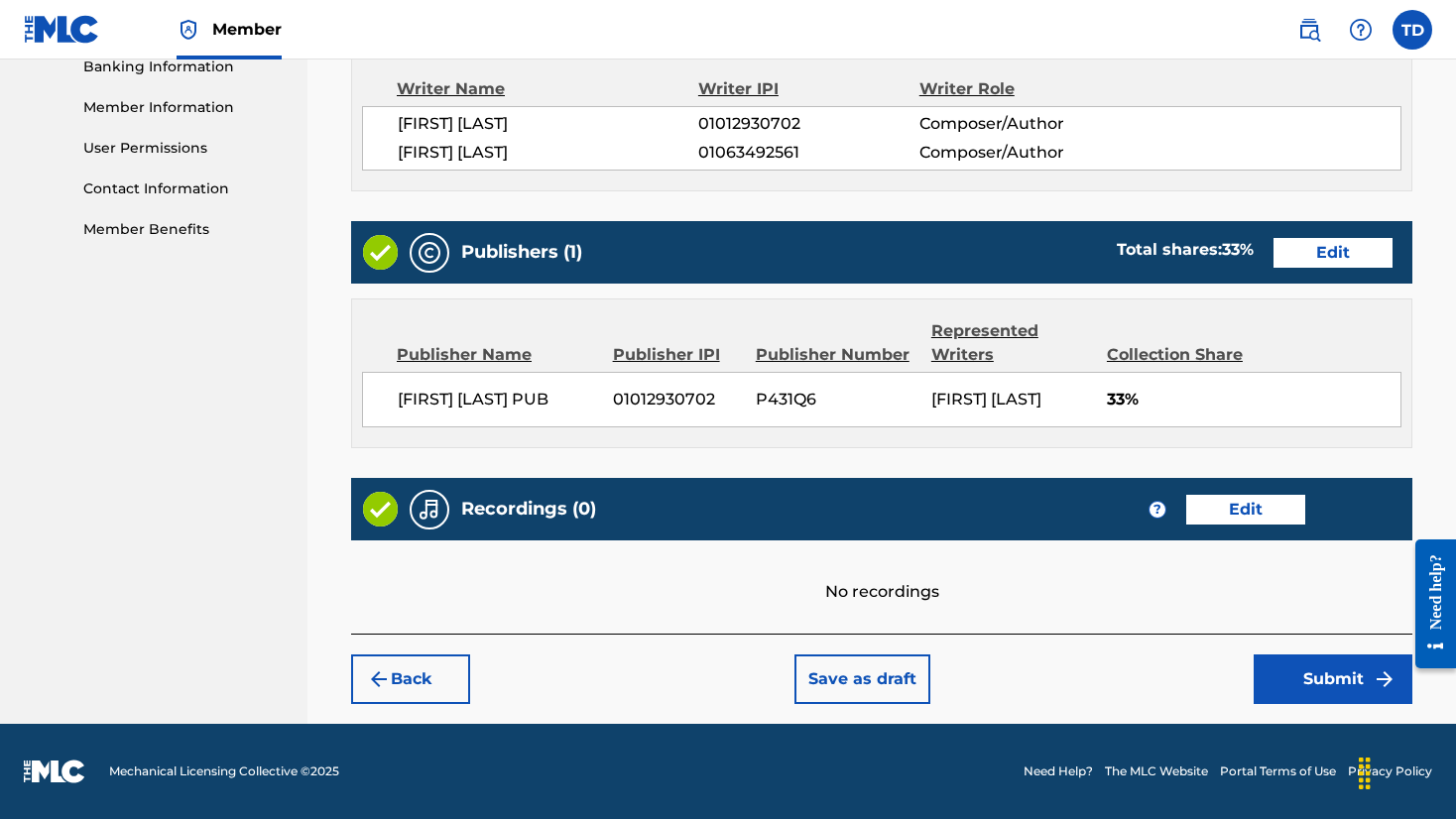 scroll, scrollTop: 869, scrollLeft: 0, axis: vertical 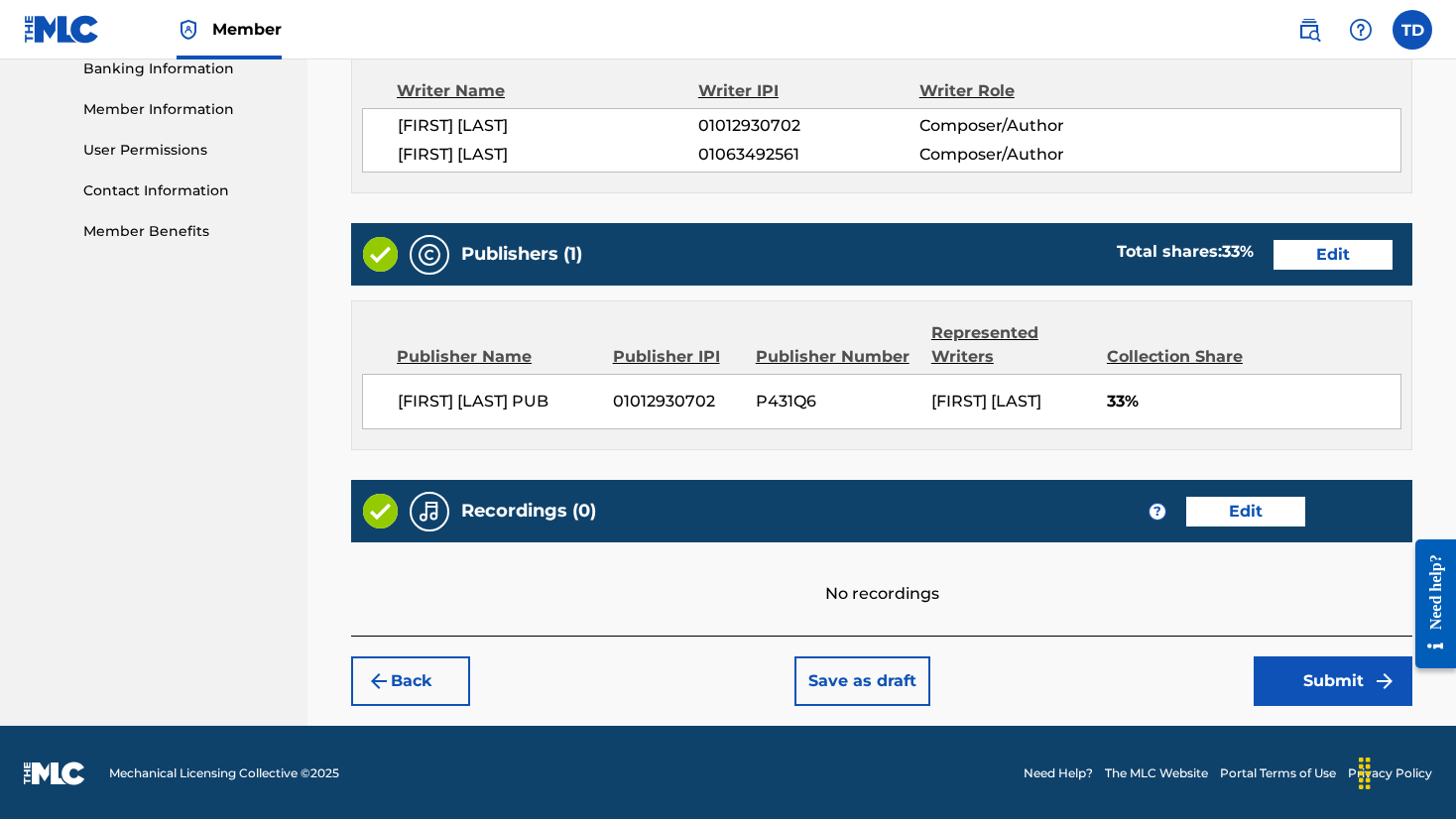 click on "Submit" at bounding box center [1333, 681] 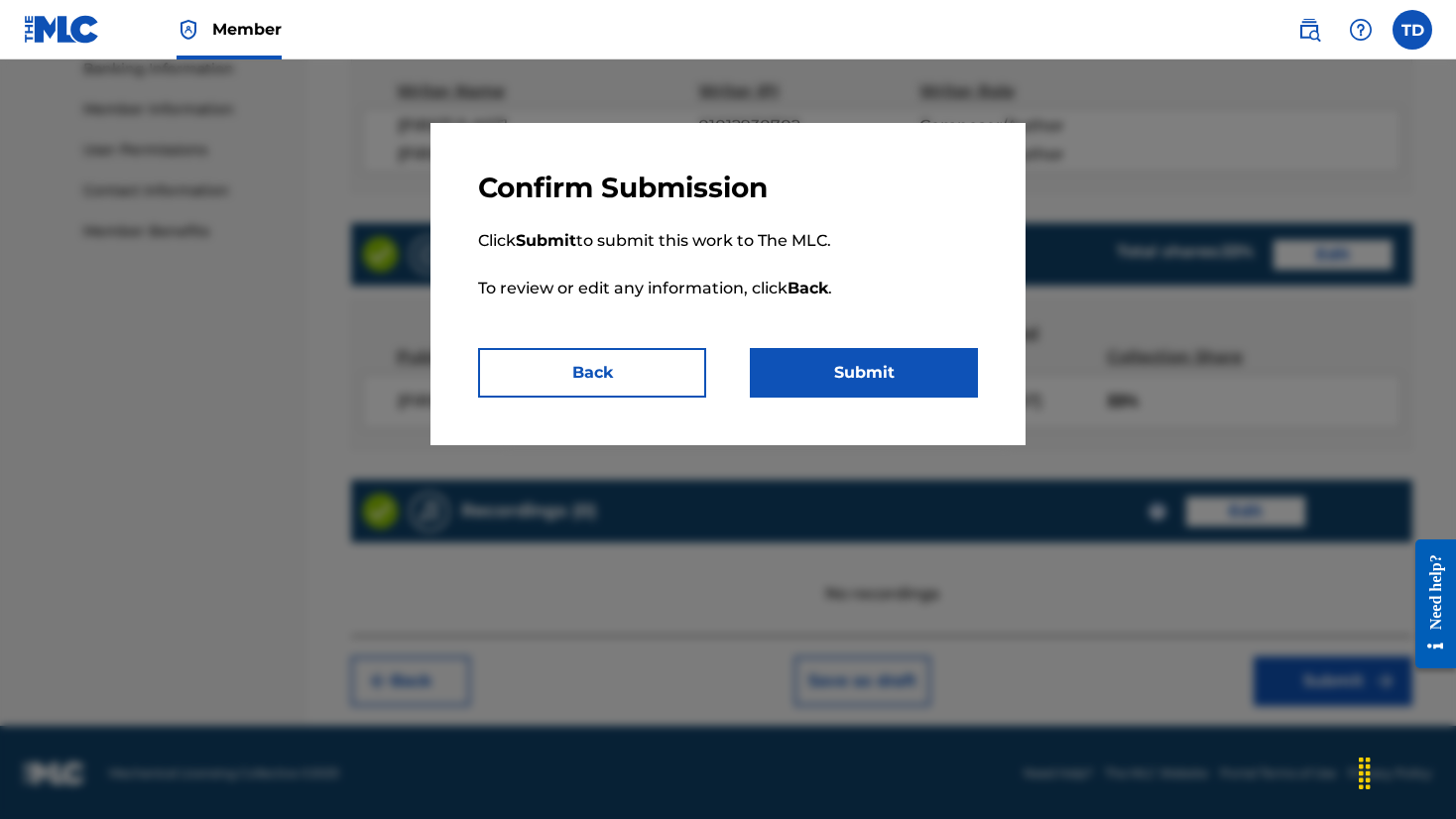 click on "Submit" at bounding box center (864, 373) 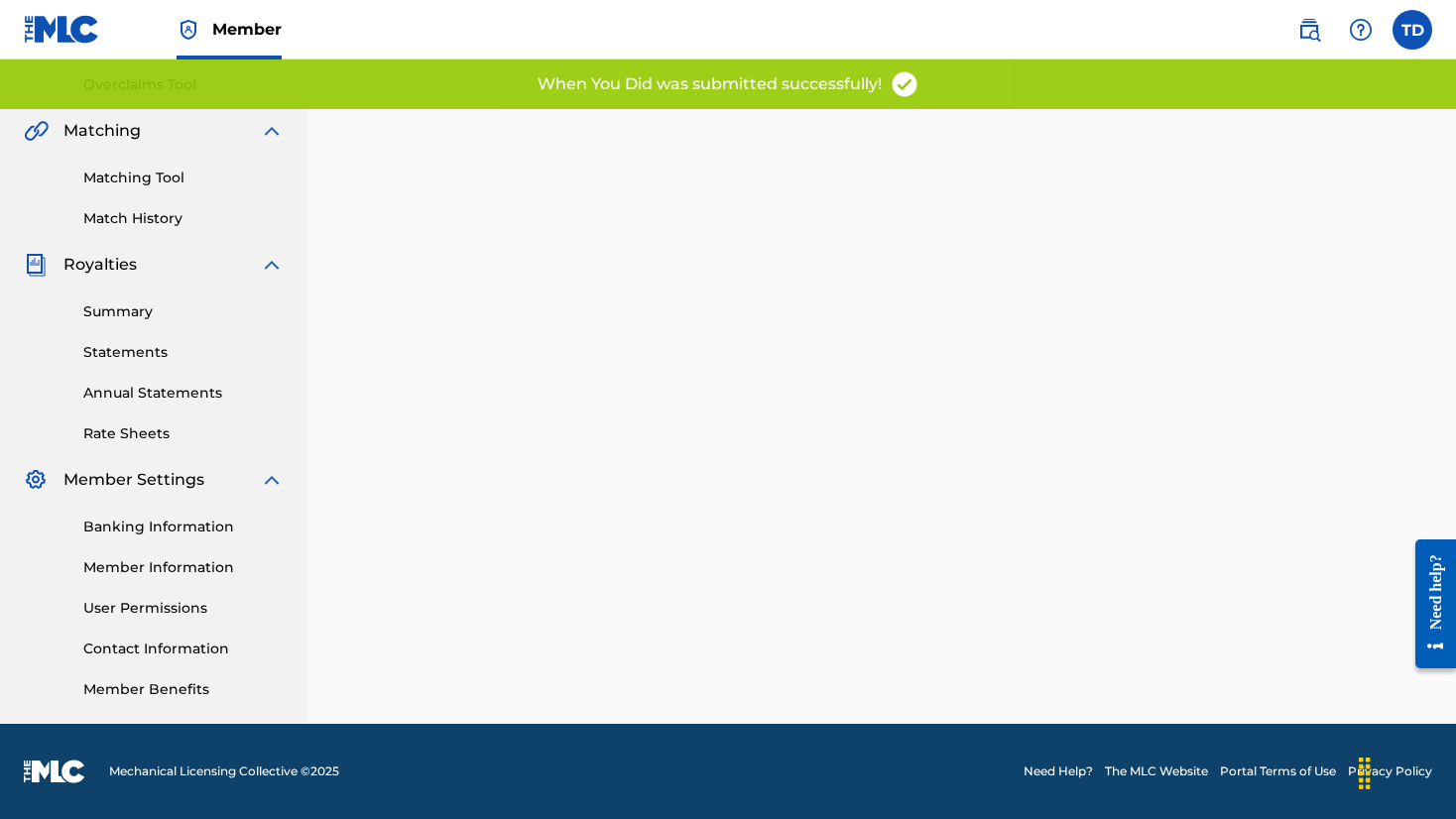 scroll, scrollTop: 0, scrollLeft: 0, axis: both 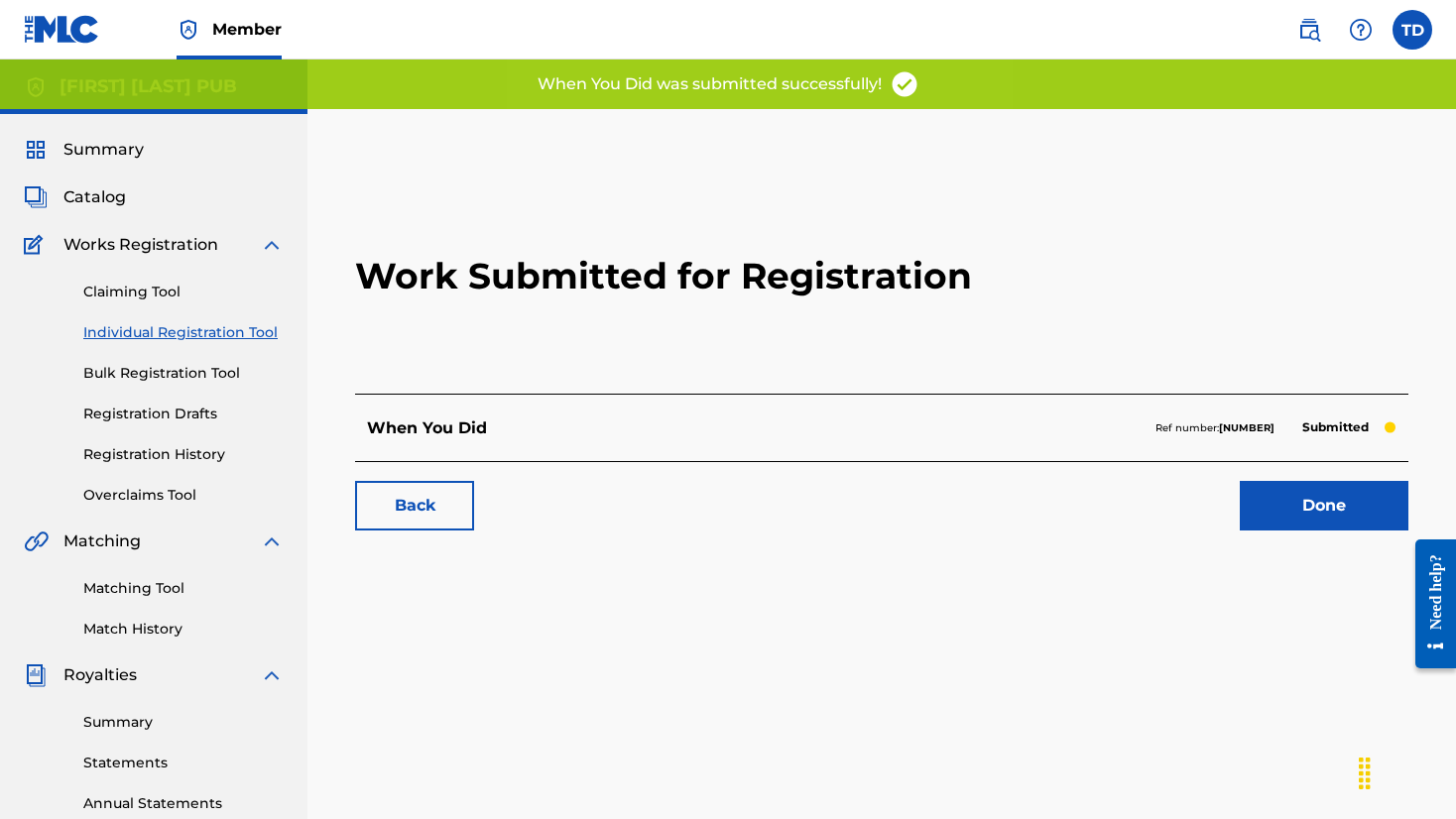 click on "Back" at bounding box center [415, 506] 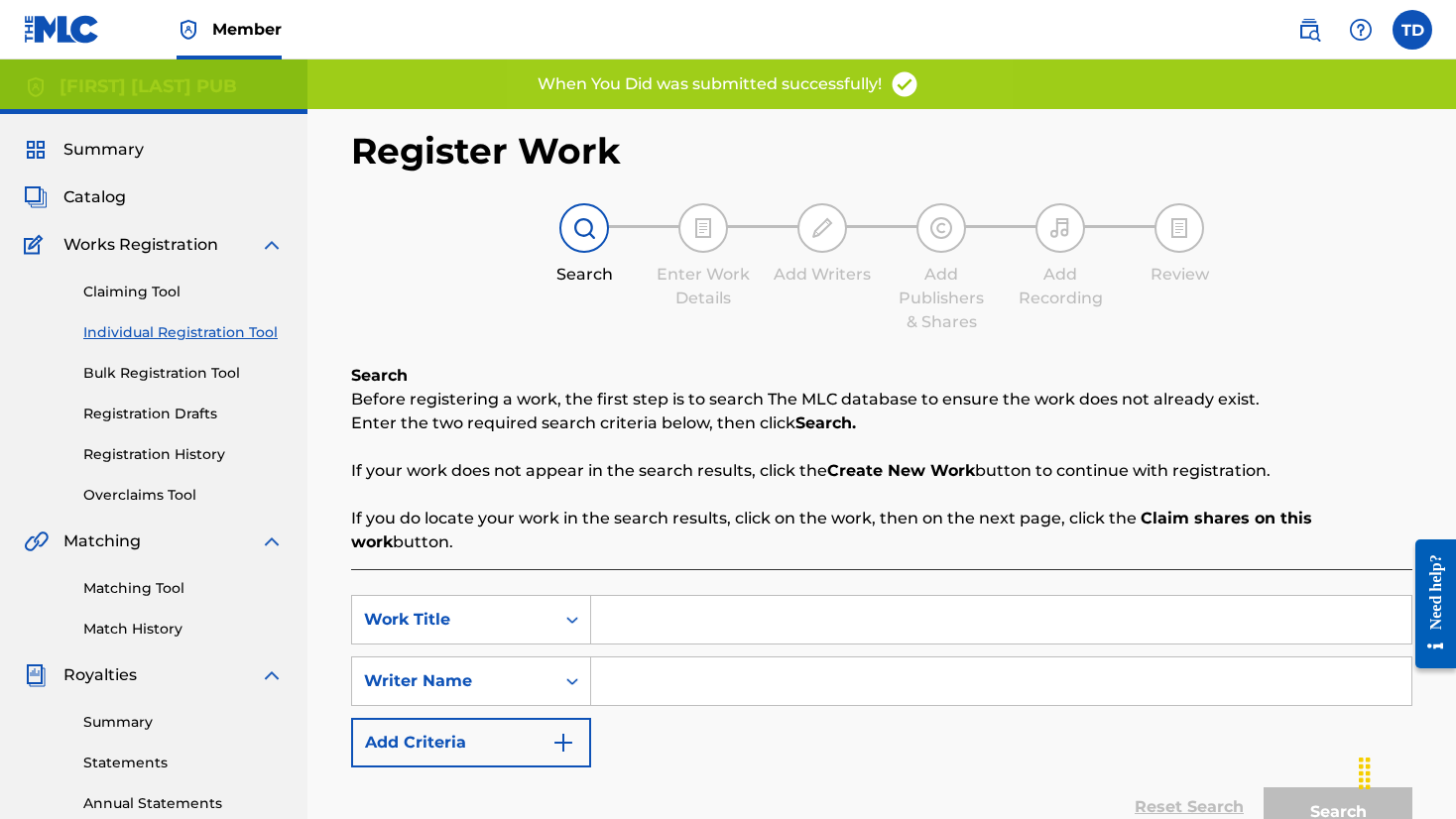 scroll, scrollTop: 0, scrollLeft: 0, axis: both 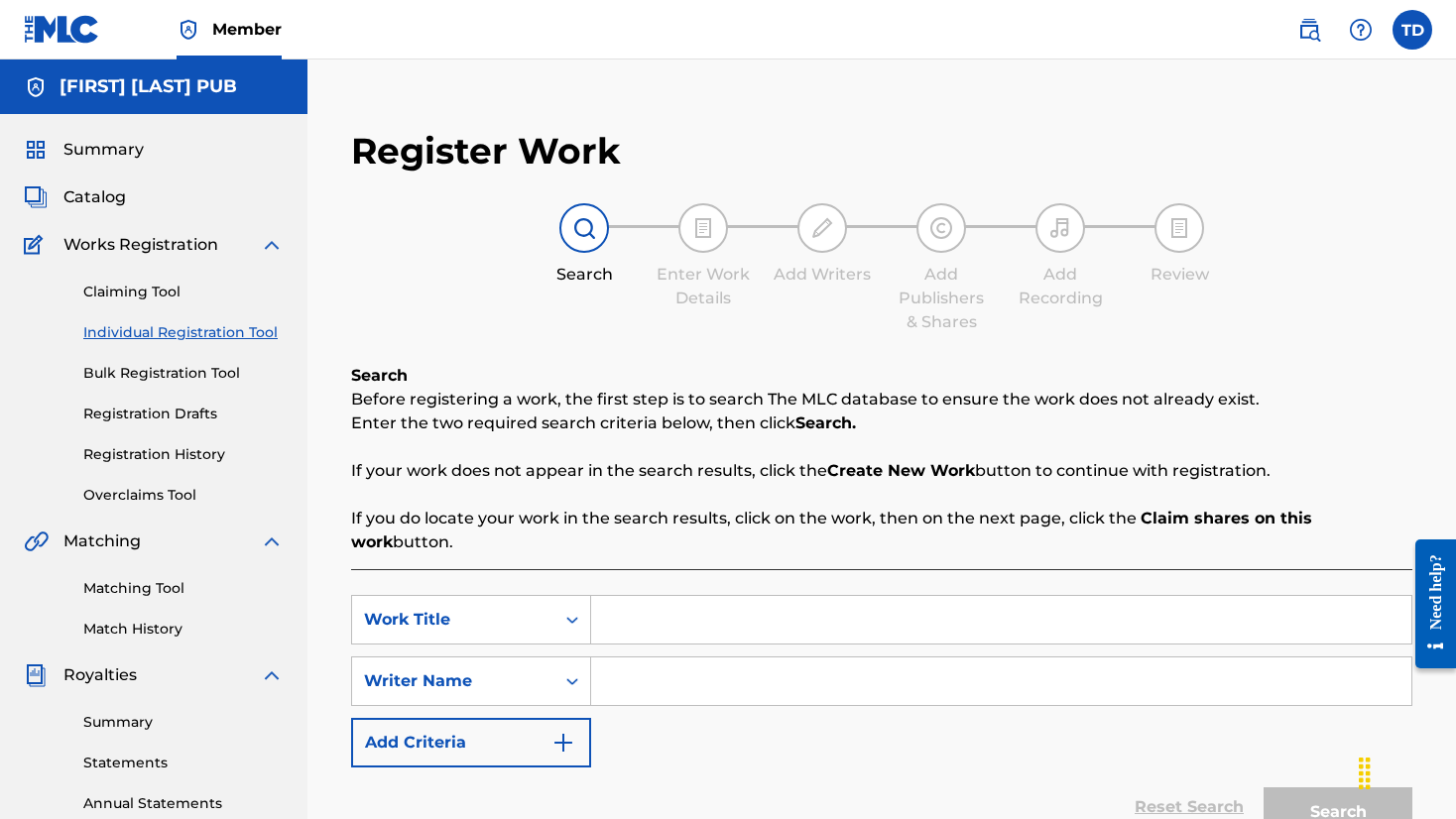 click at bounding box center [1001, 620] 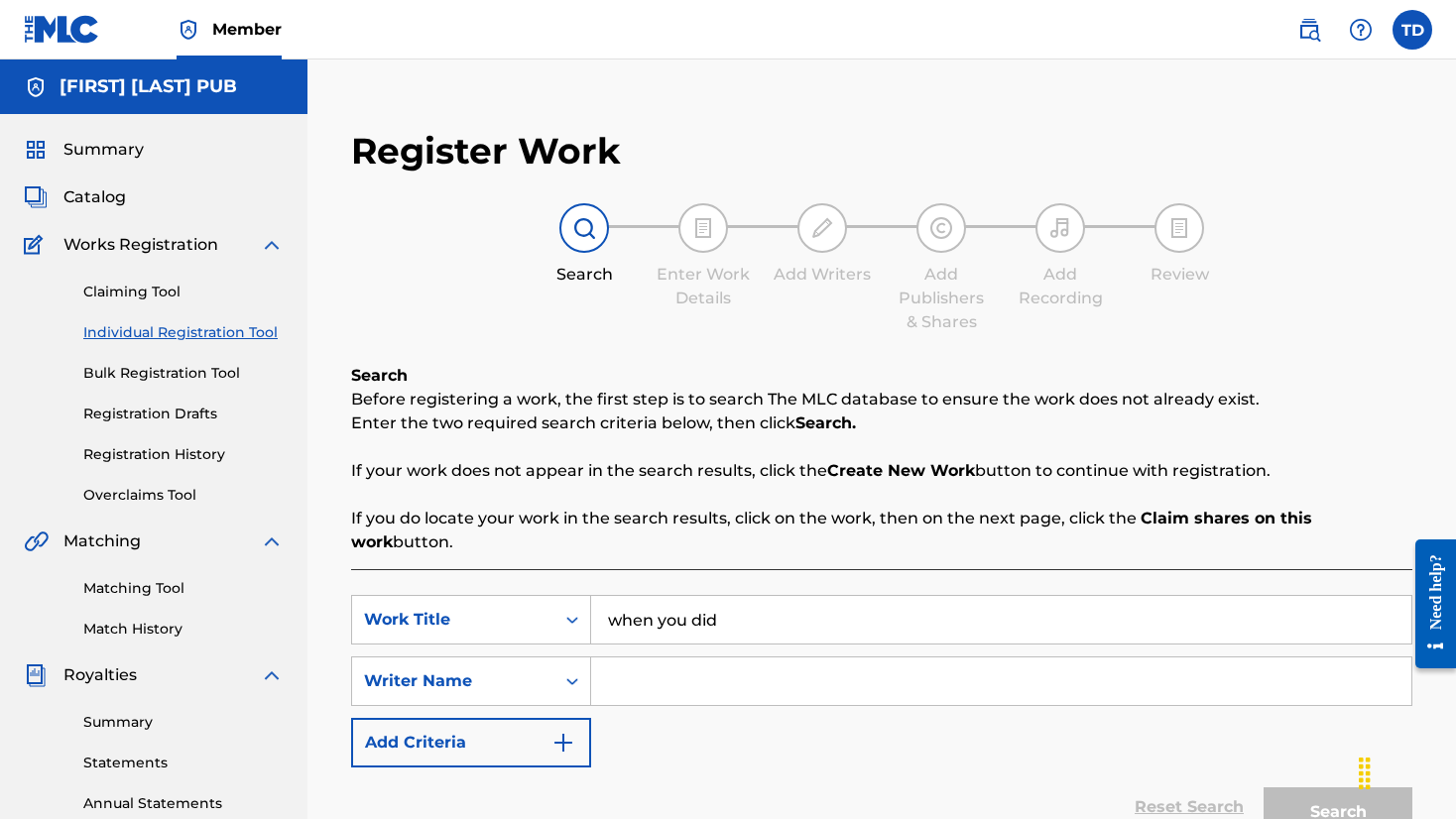 type on "when you did" 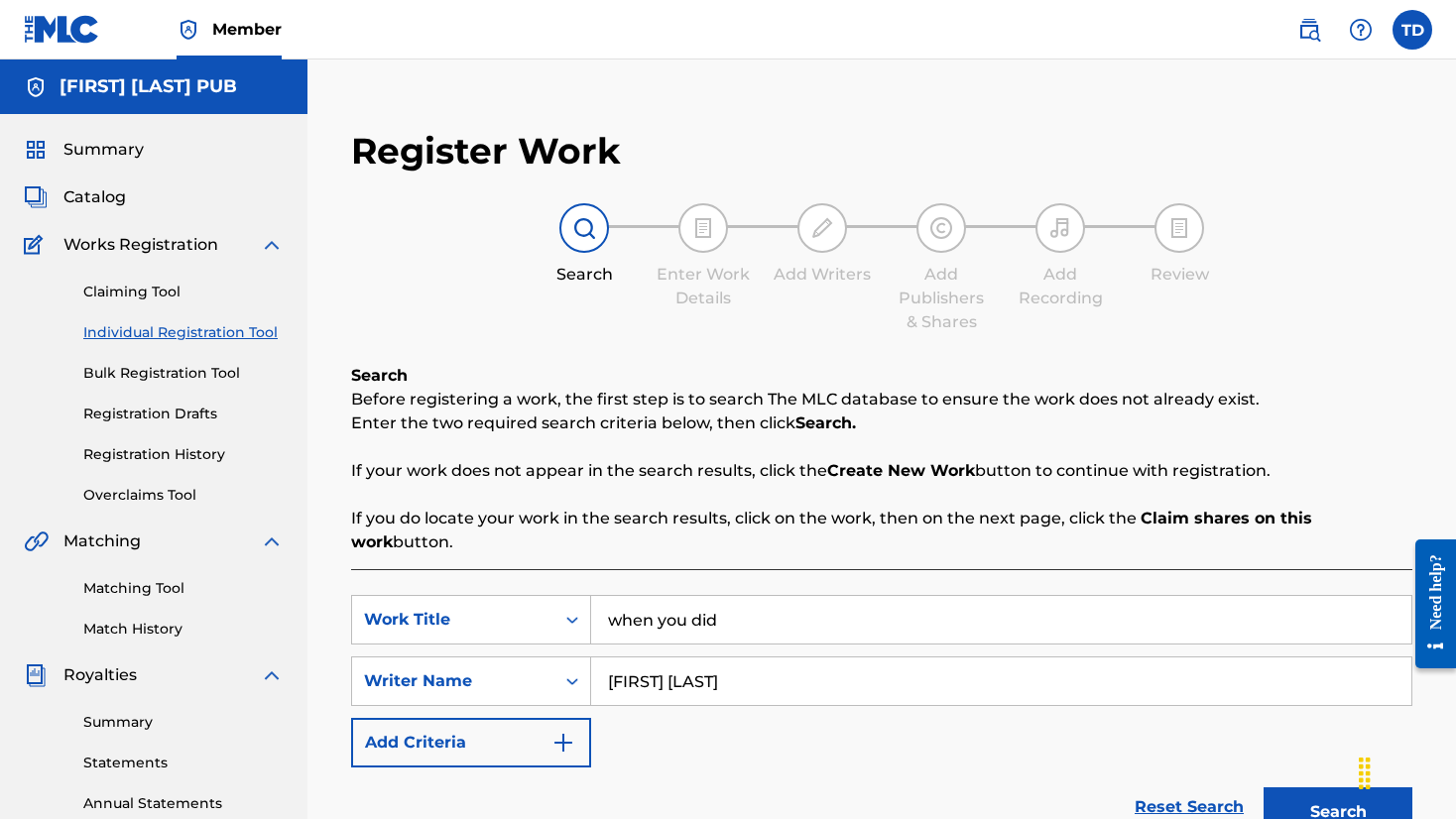 type on "[FIRST] [LAST]" 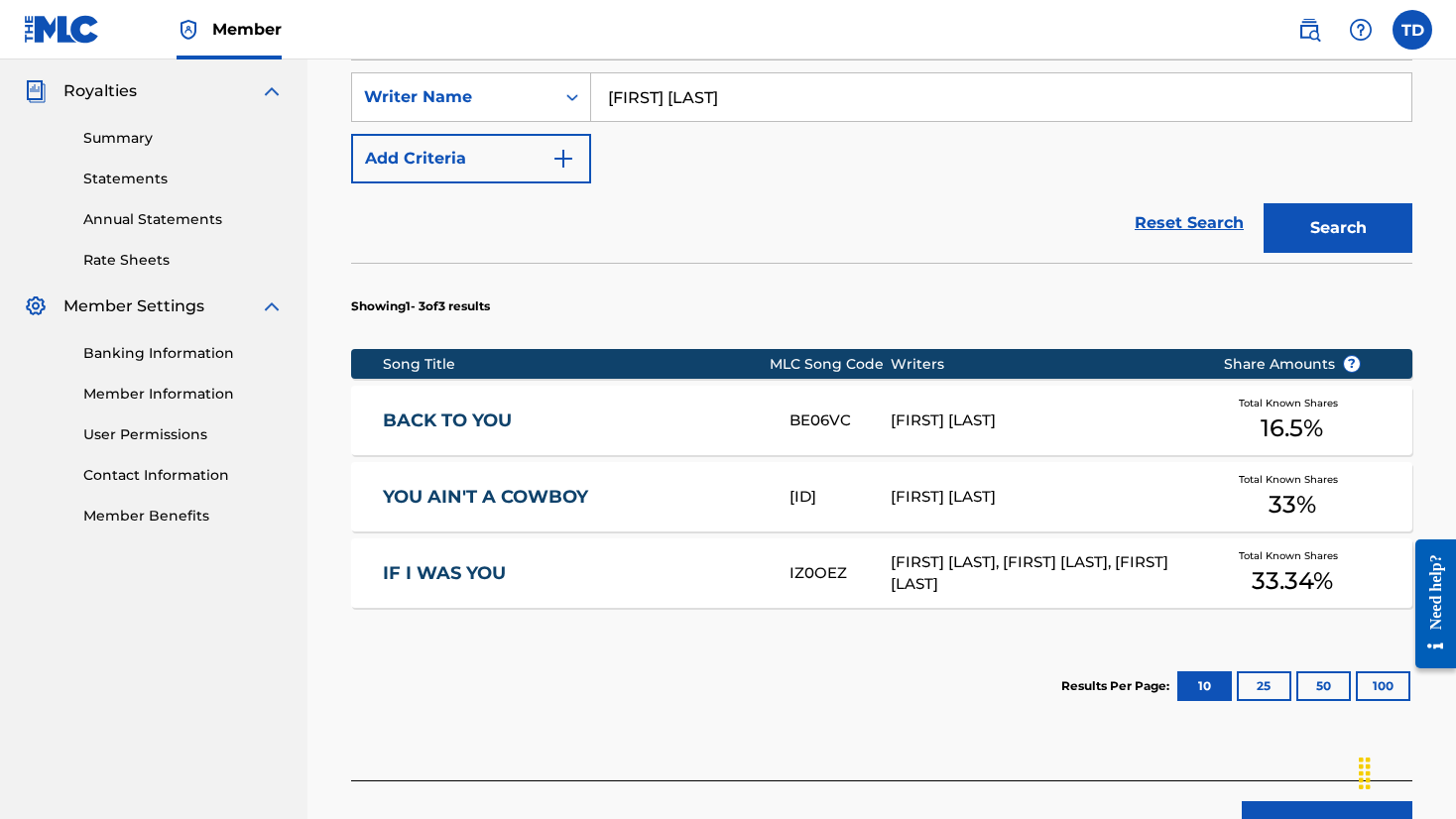 scroll, scrollTop: 634, scrollLeft: 0, axis: vertical 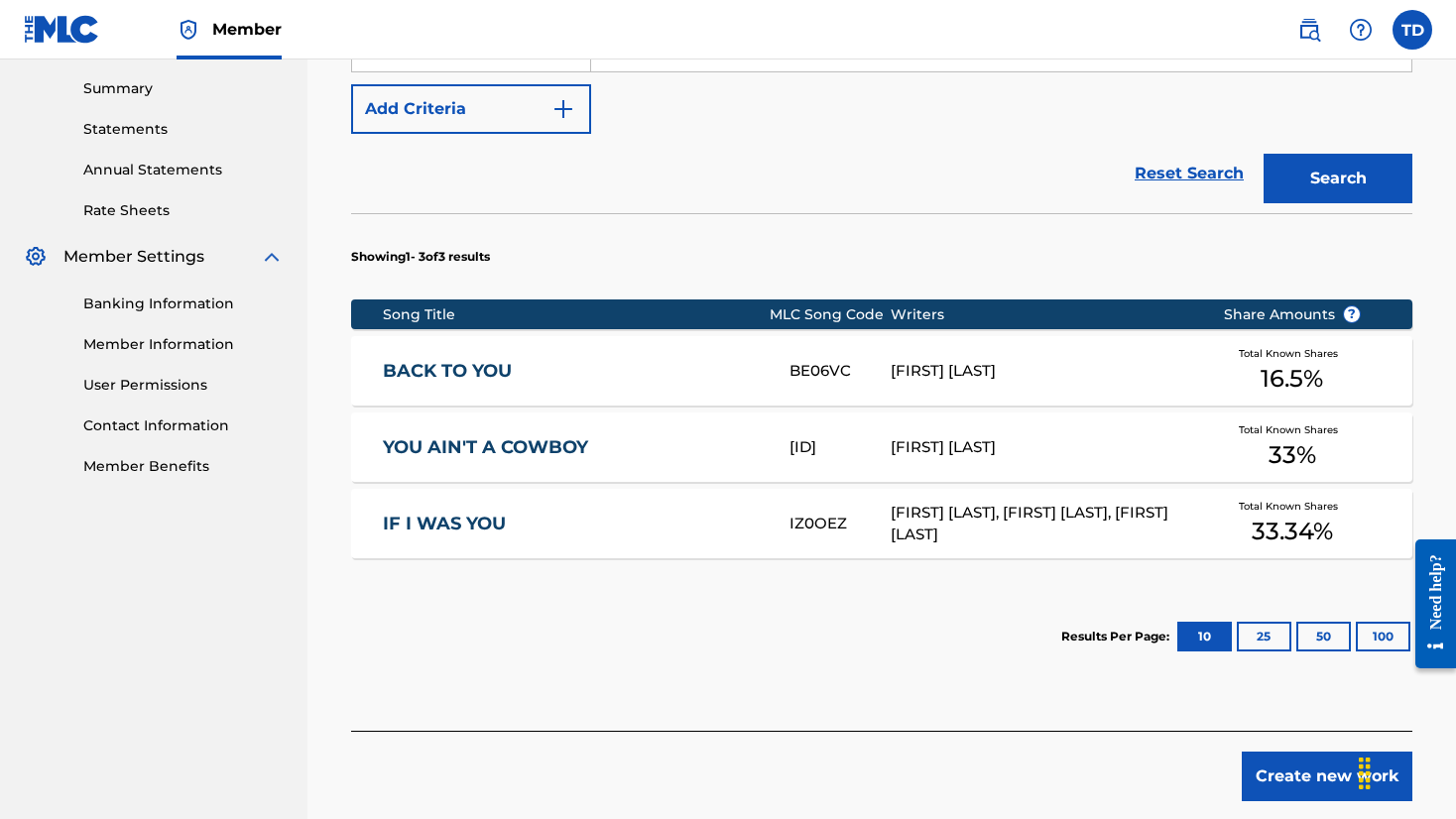 click on "Create new work" at bounding box center [1327, 776] 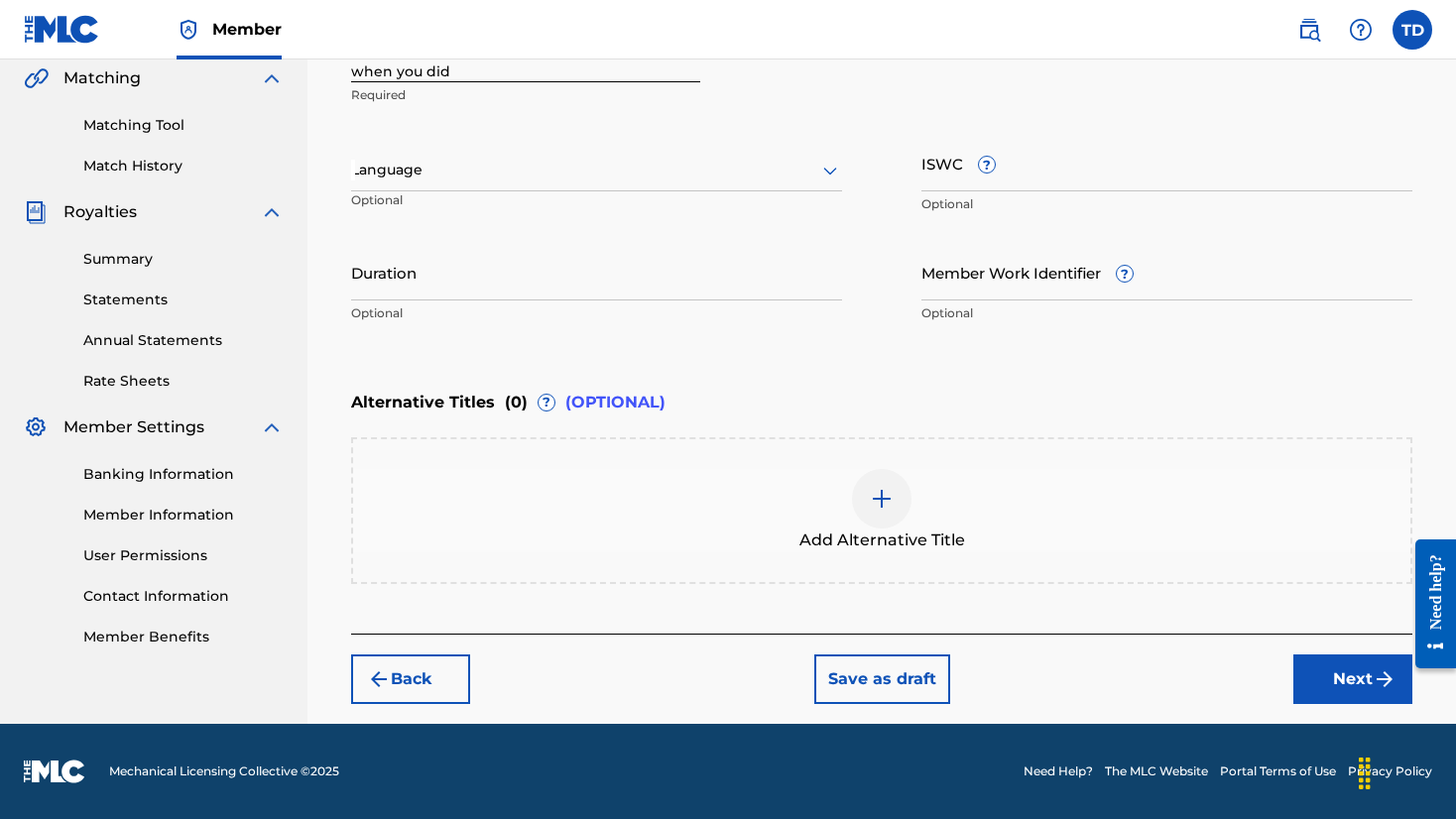 click on "Next" at bounding box center (1353, 679) 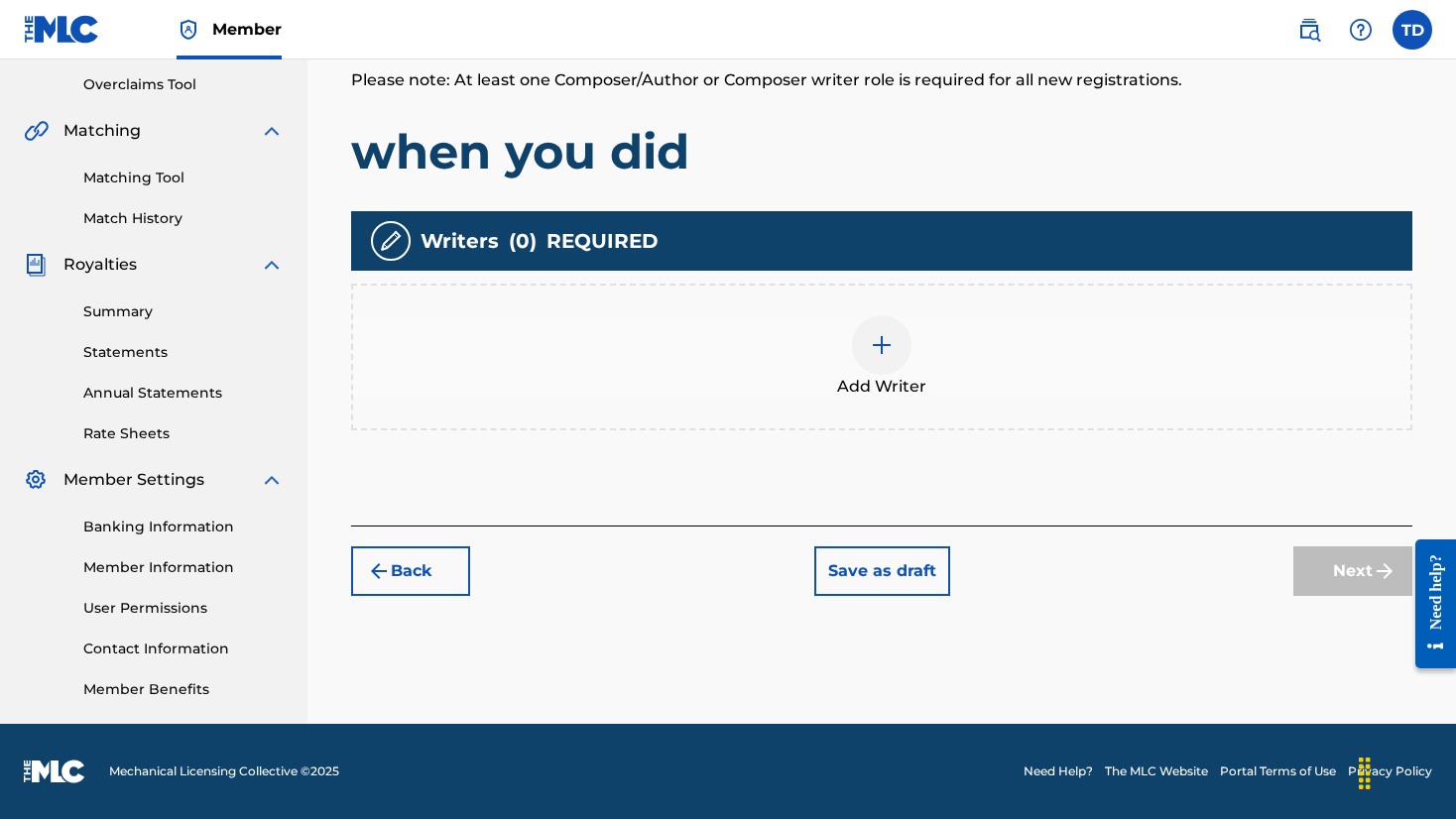 scroll, scrollTop: 89, scrollLeft: 0, axis: vertical 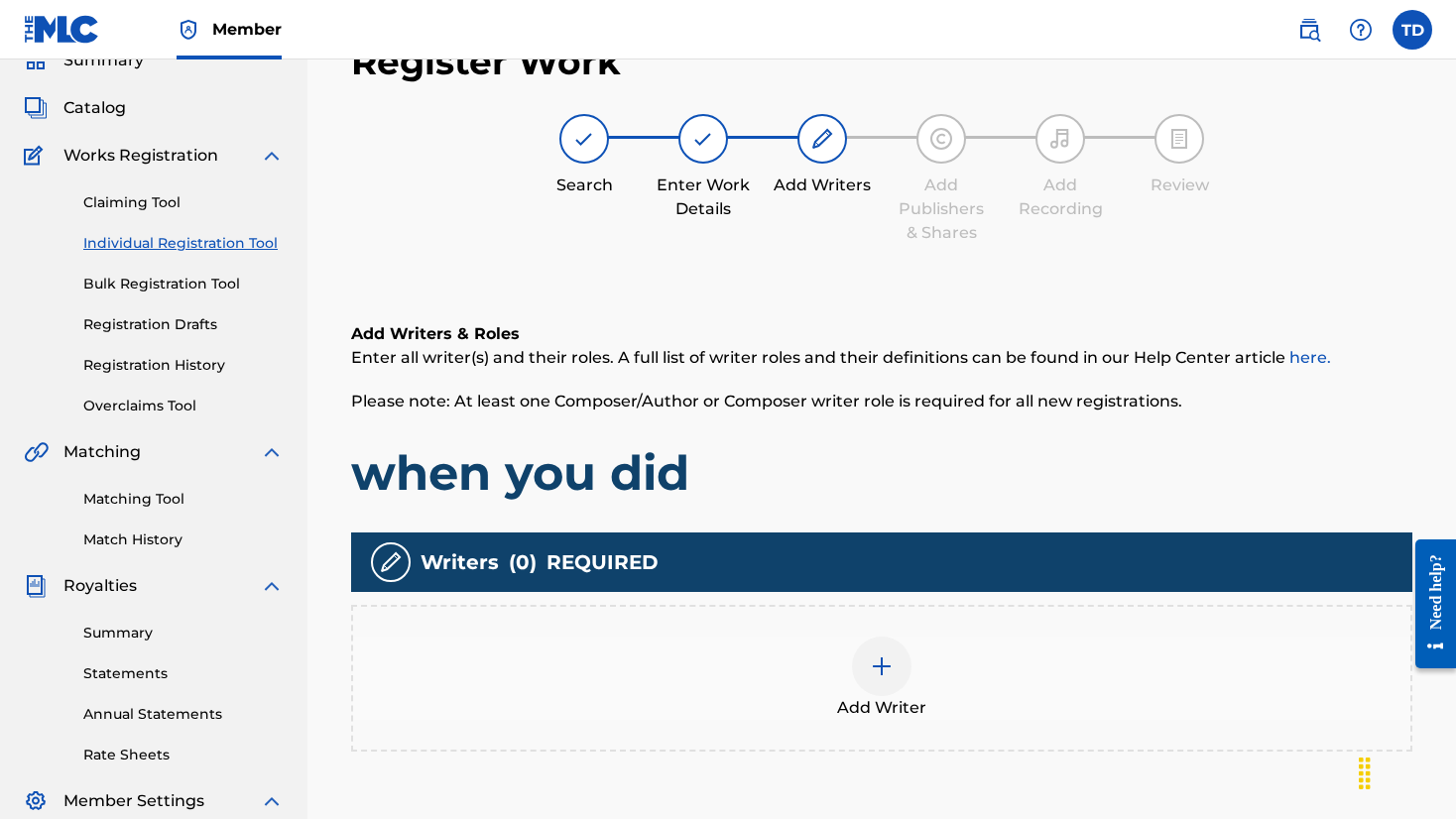 click at bounding box center [882, 666] 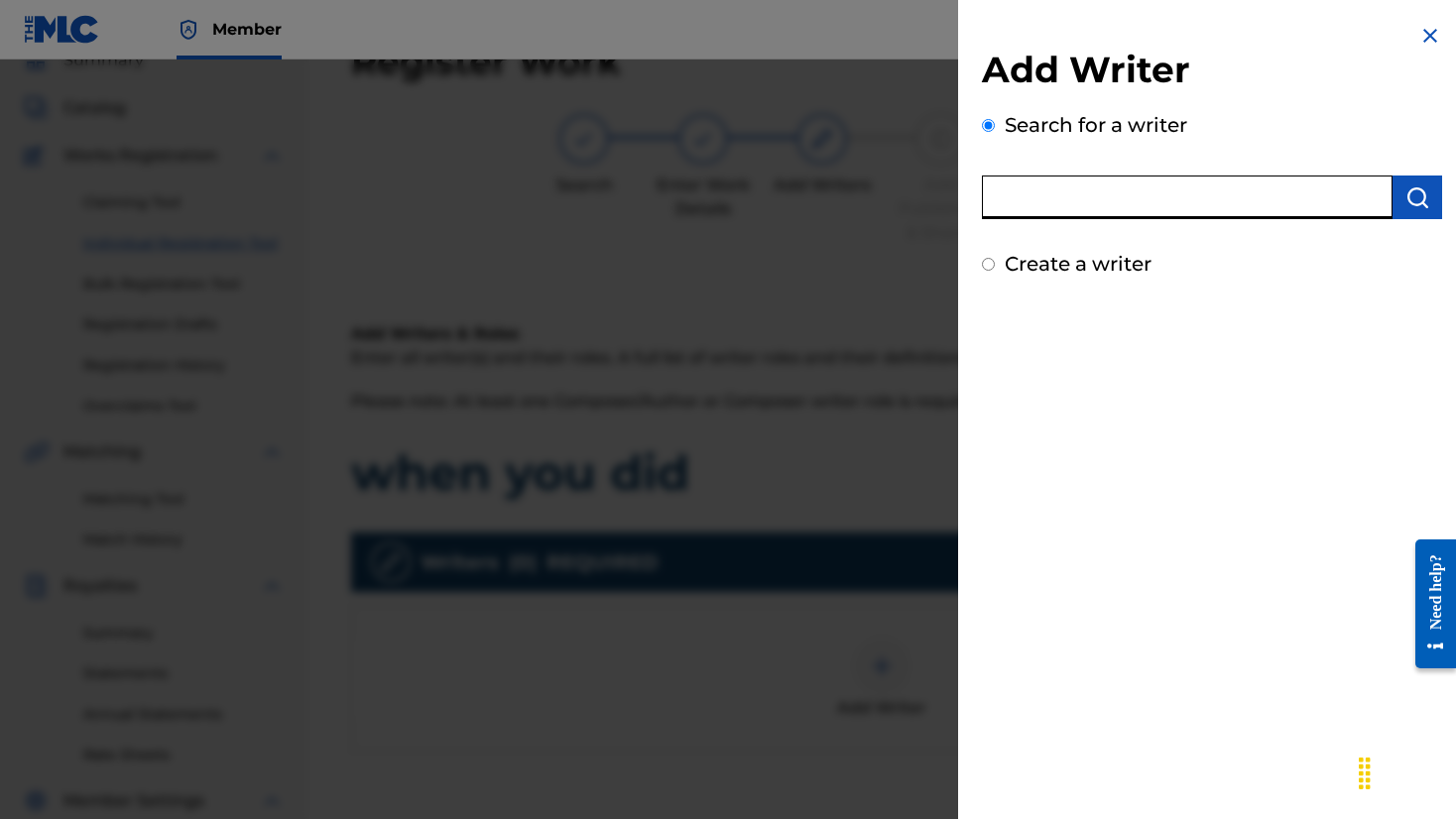 click at bounding box center [1187, 197] 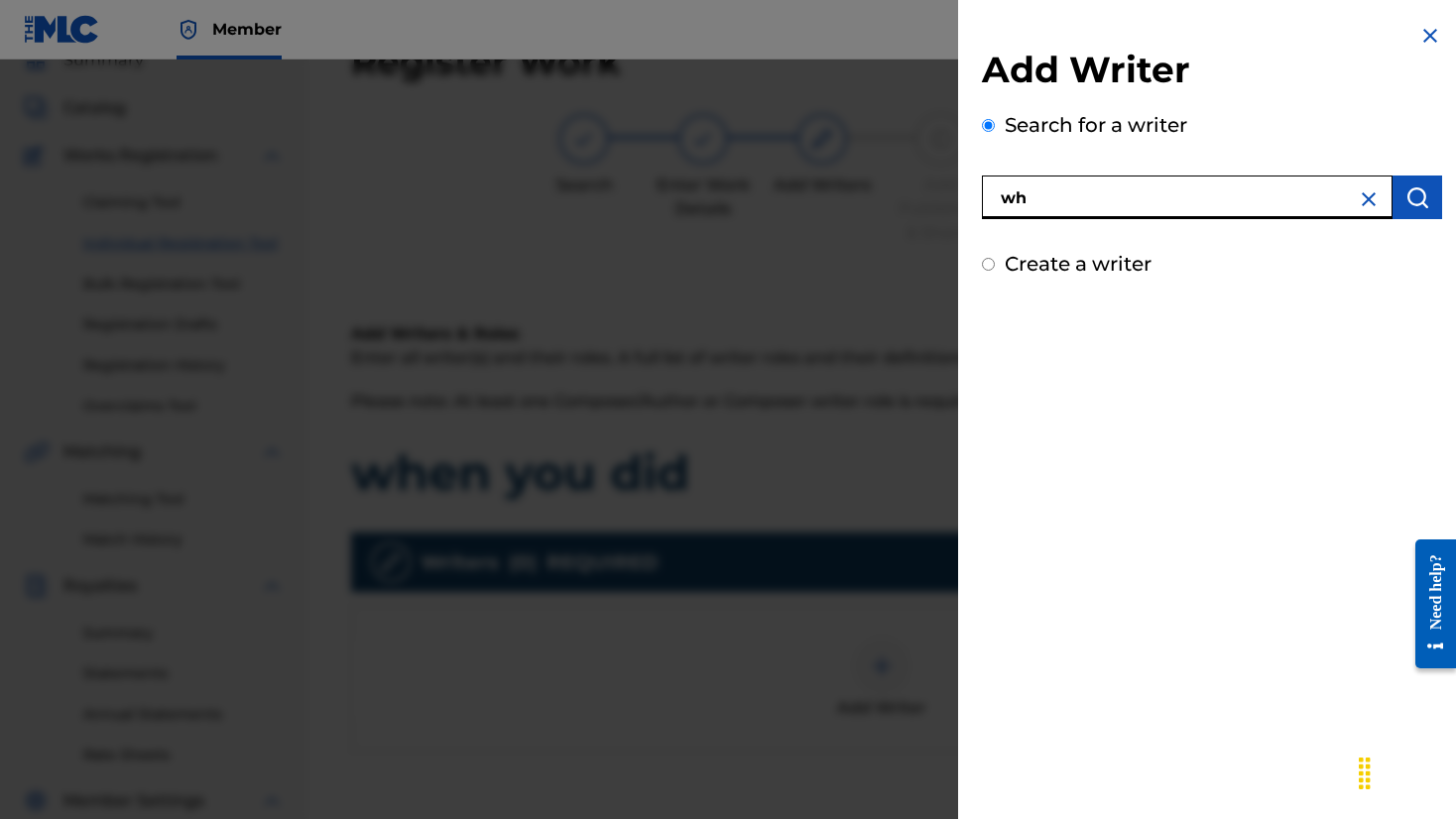 type on "w" 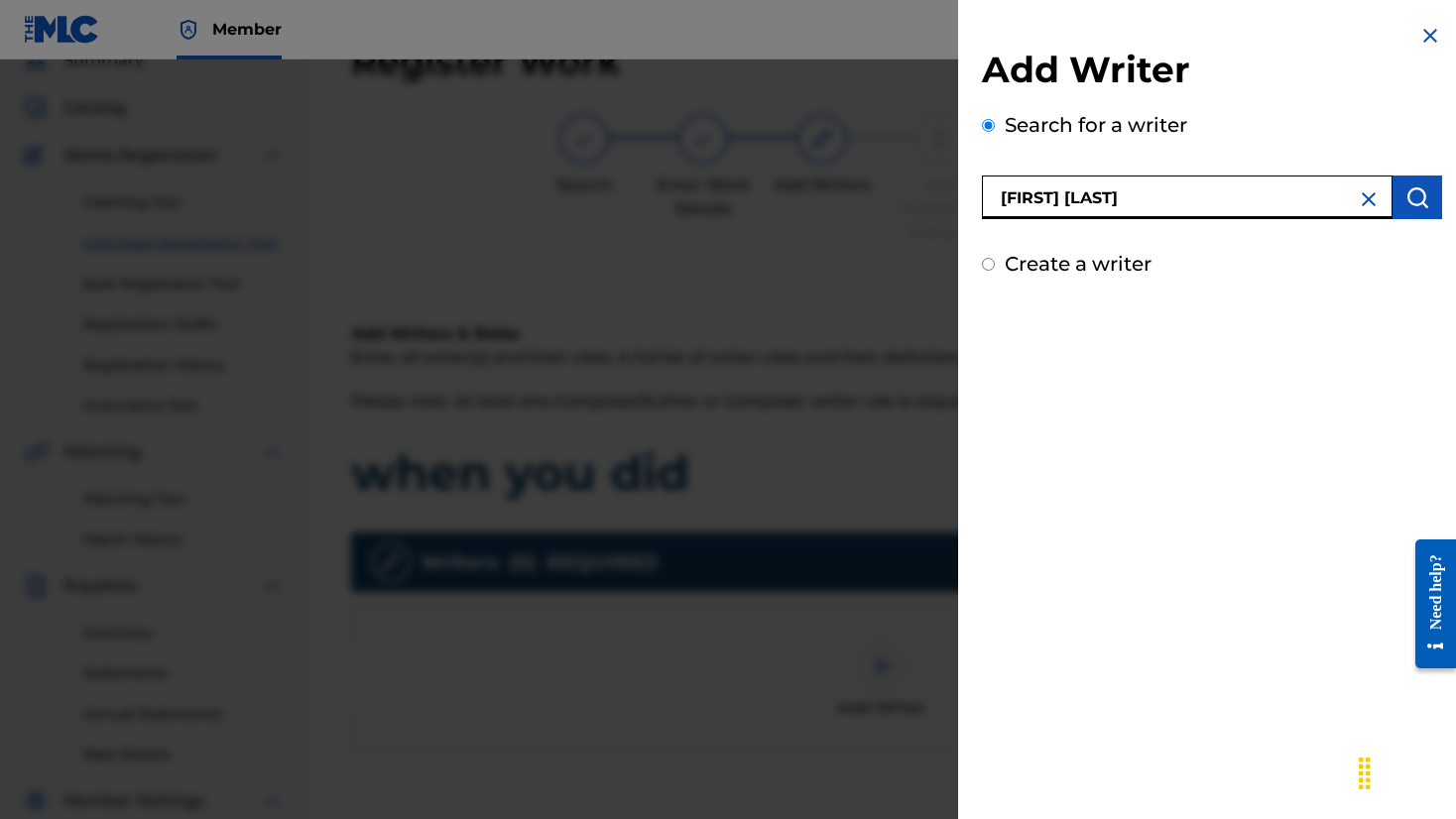 type on "[FIRST] [LAST]" 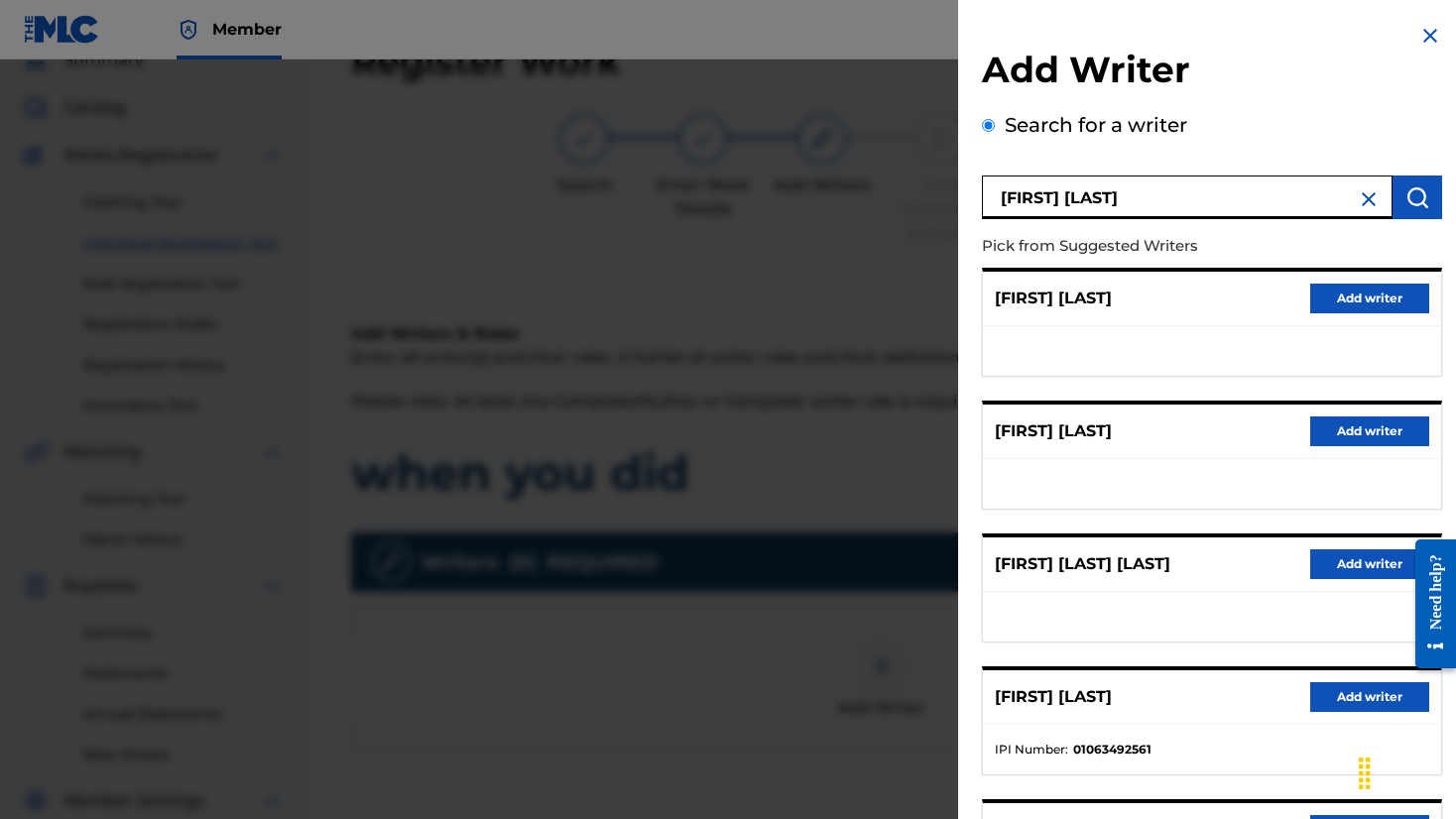 scroll, scrollTop: 122, scrollLeft: 0, axis: vertical 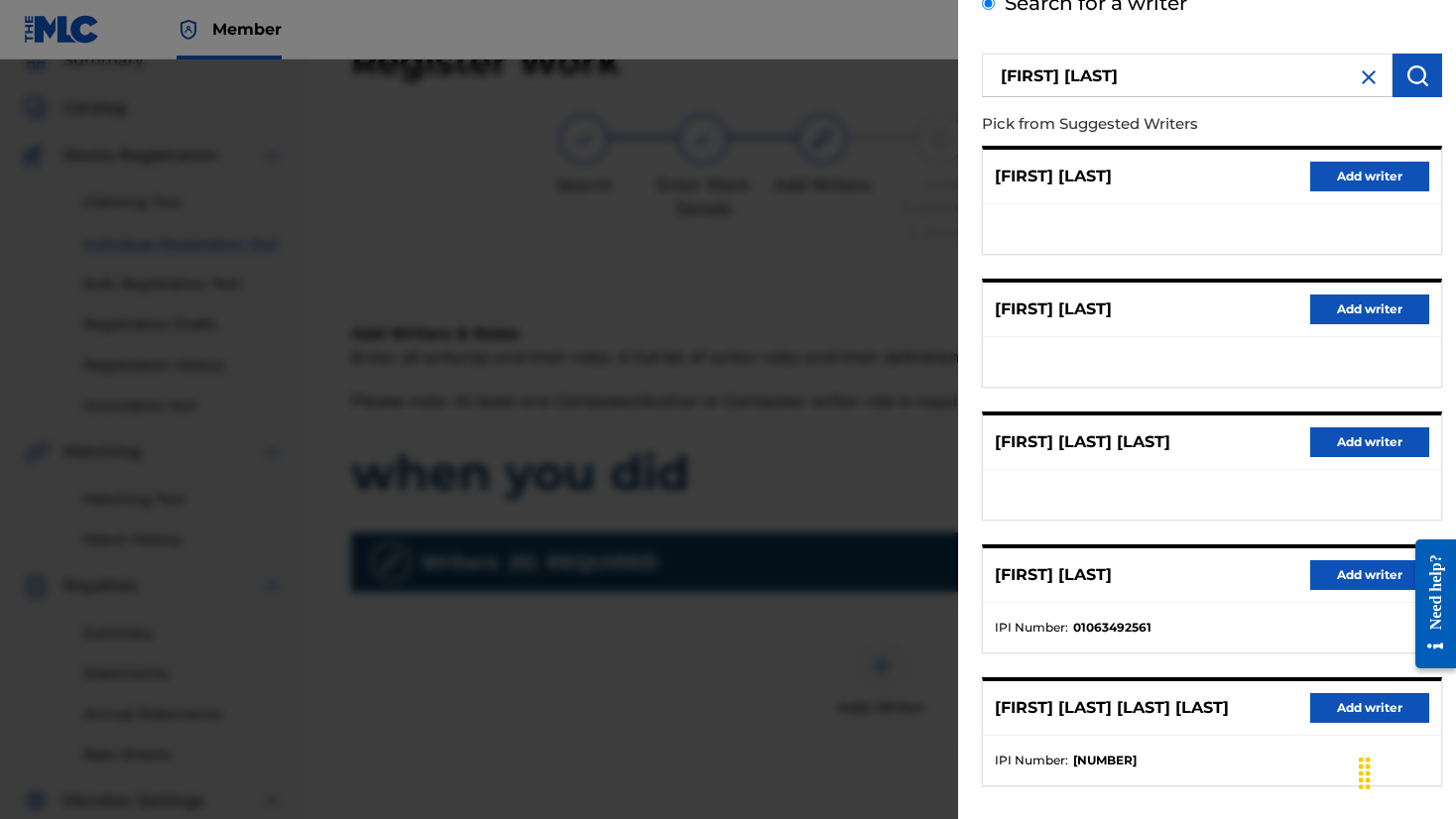 click on "Add writer" at bounding box center [1370, 575] 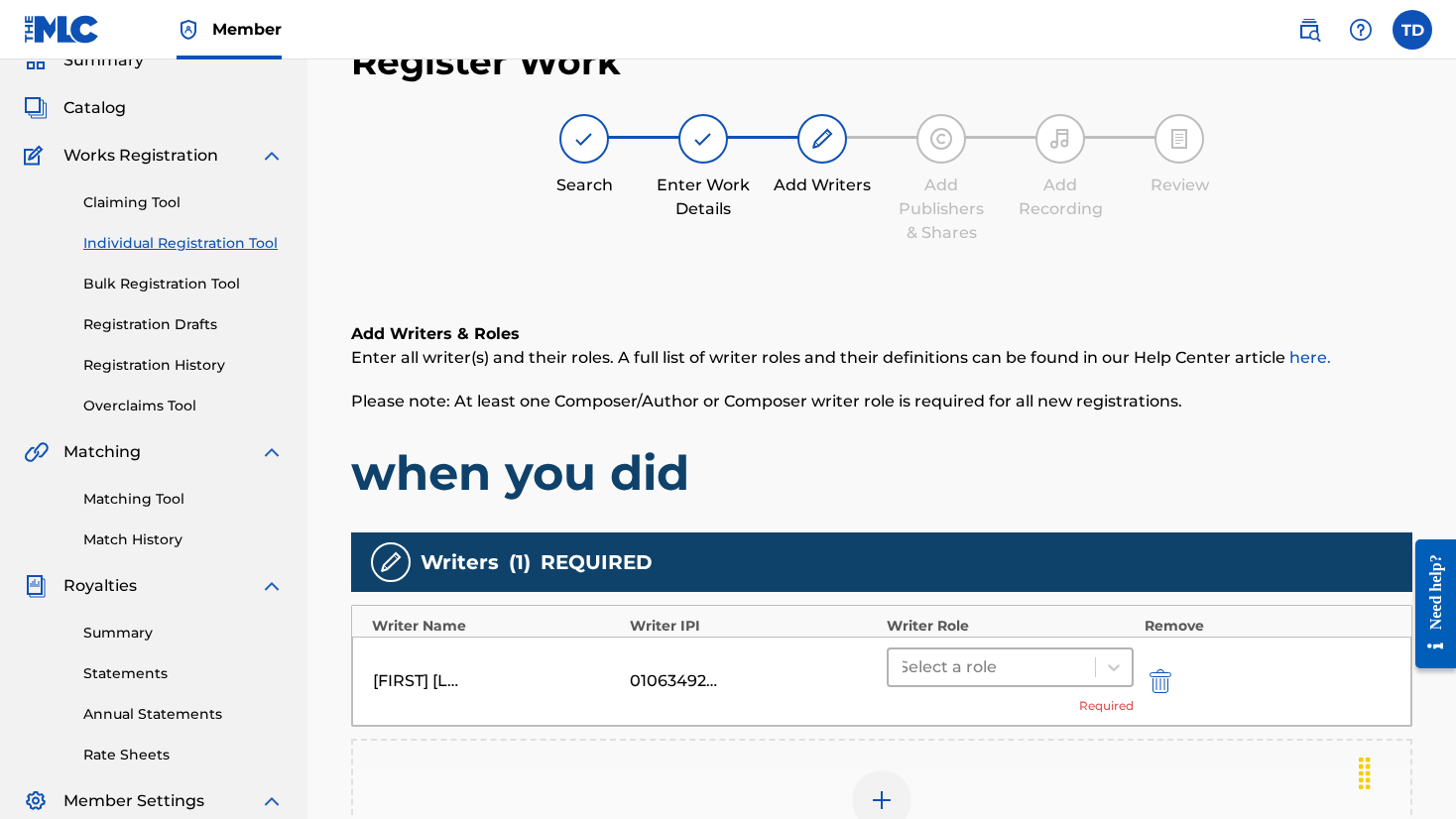 click at bounding box center [992, 667] 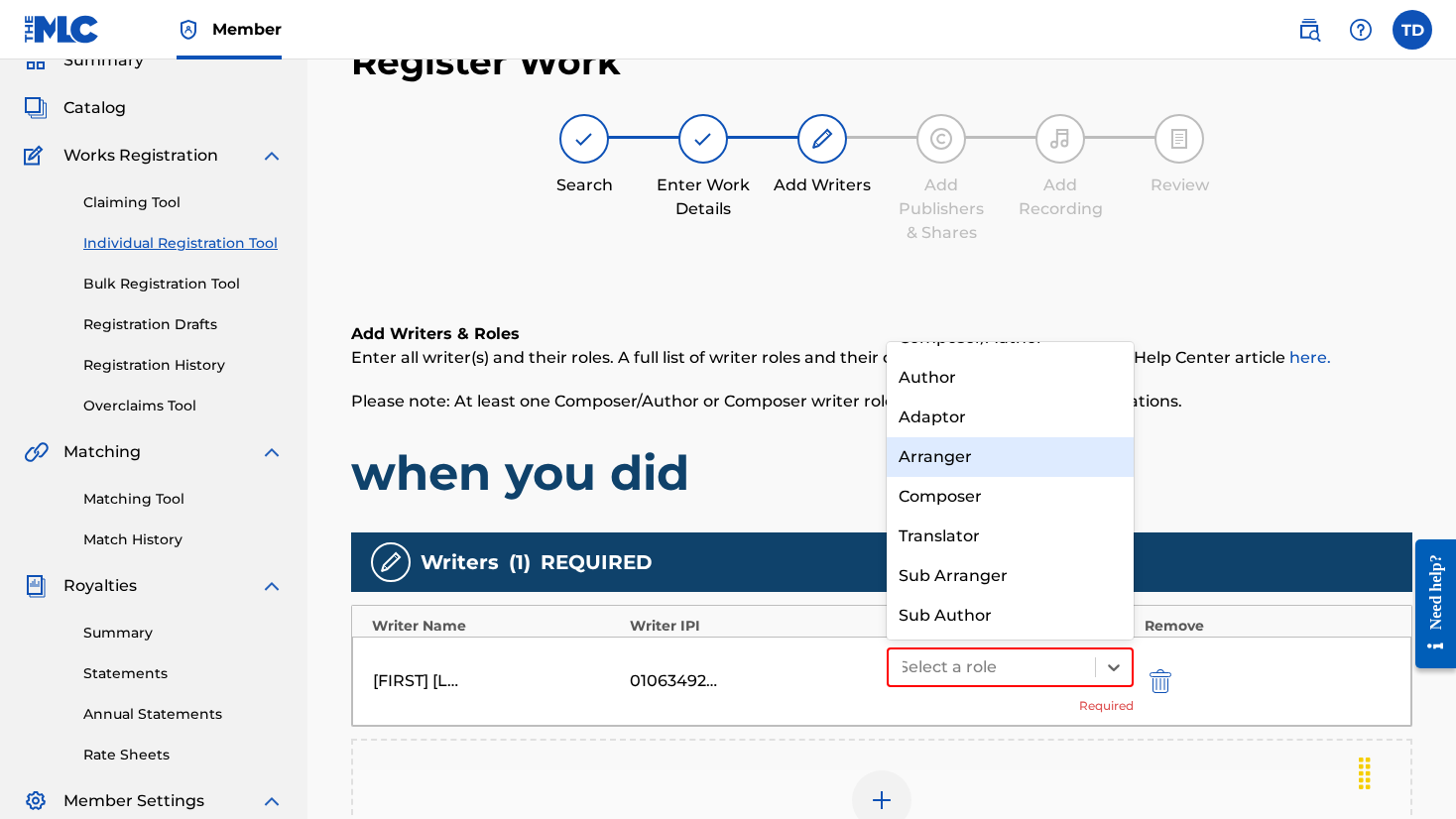 scroll, scrollTop: 0, scrollLeft: 0, axis: both 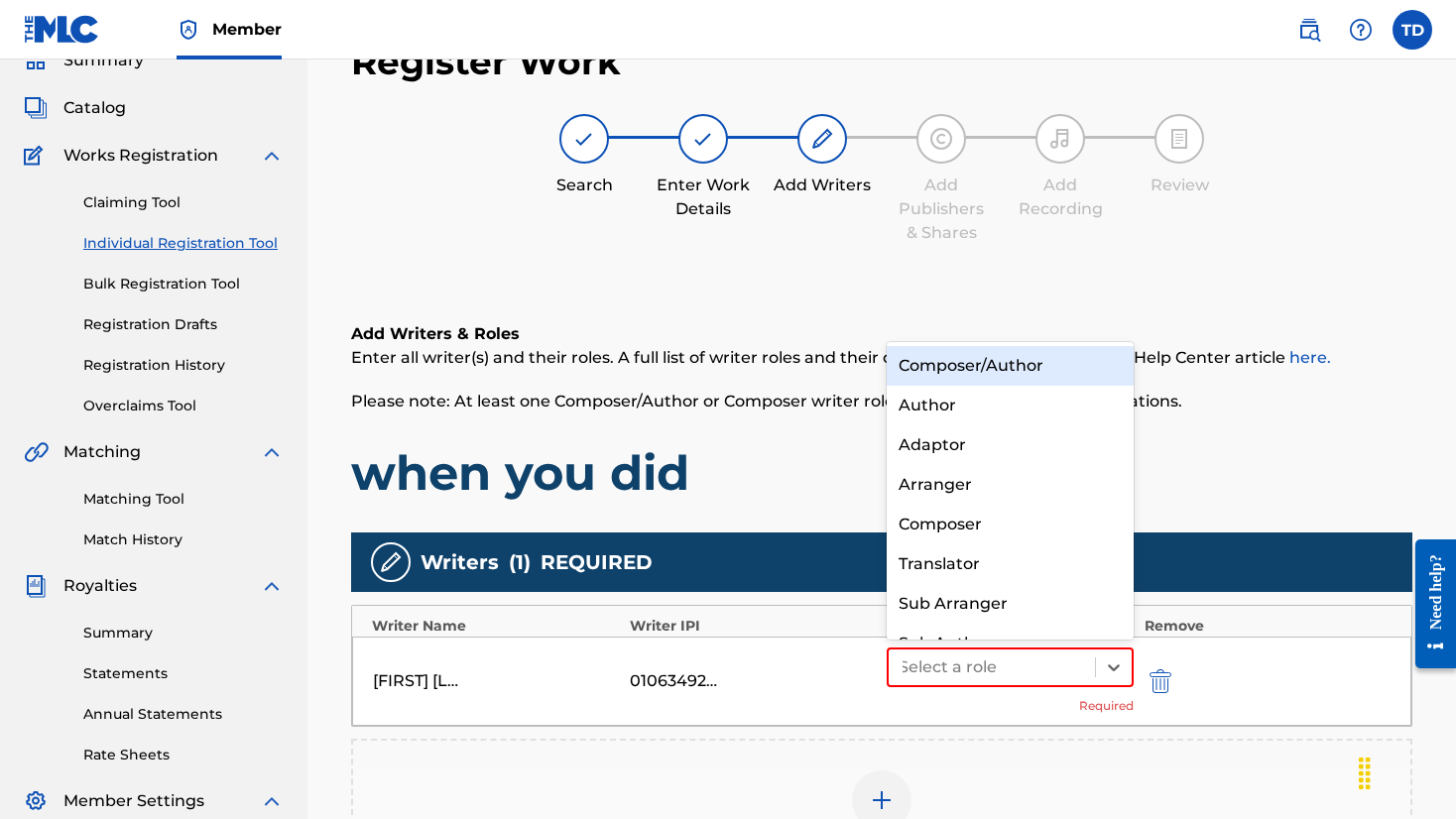 click on "Composer/Author" at bounding box center [1010, 366] 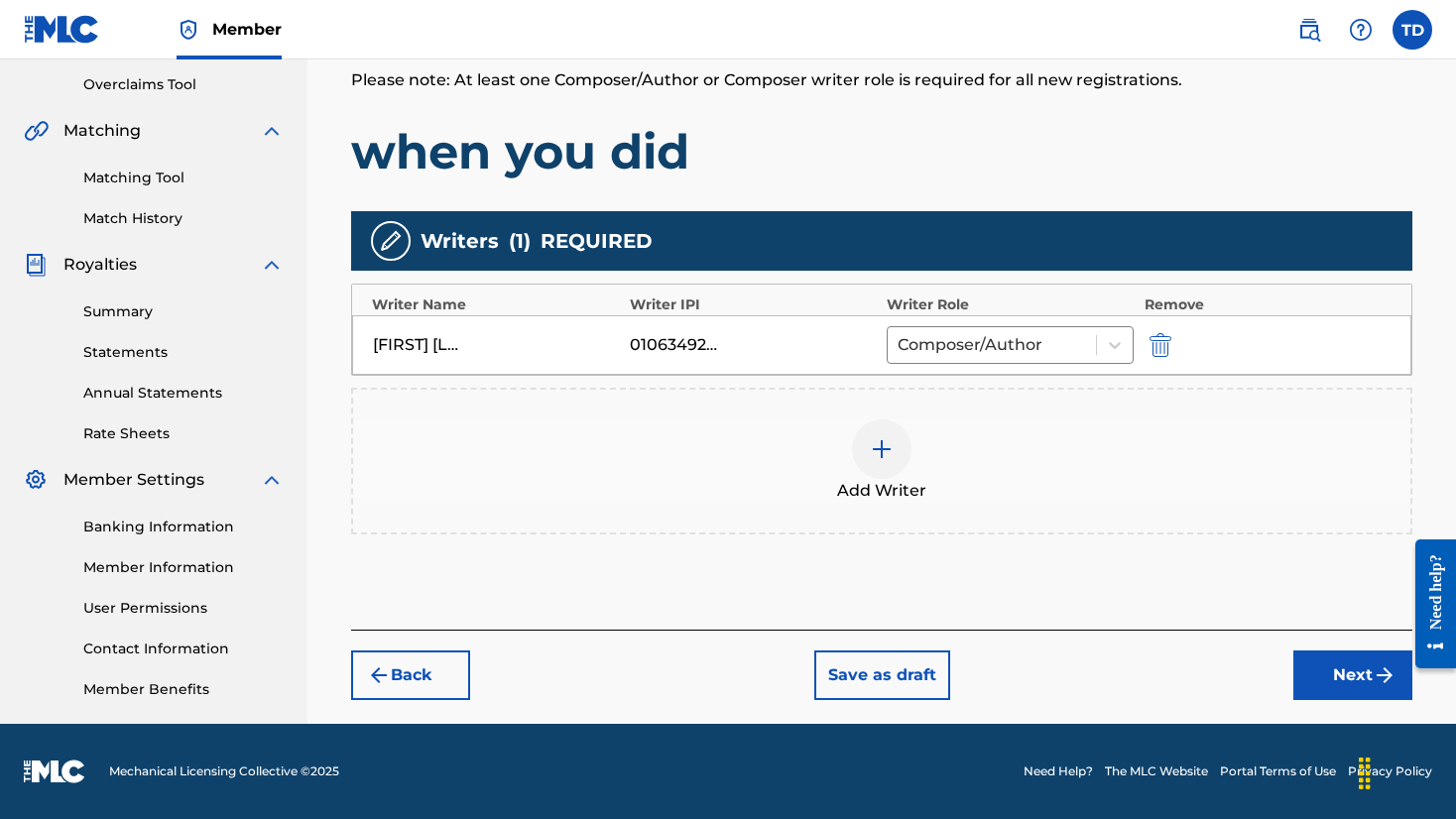 scroll, scrollTop: 410, scrollLeft: 0, axis: vertical 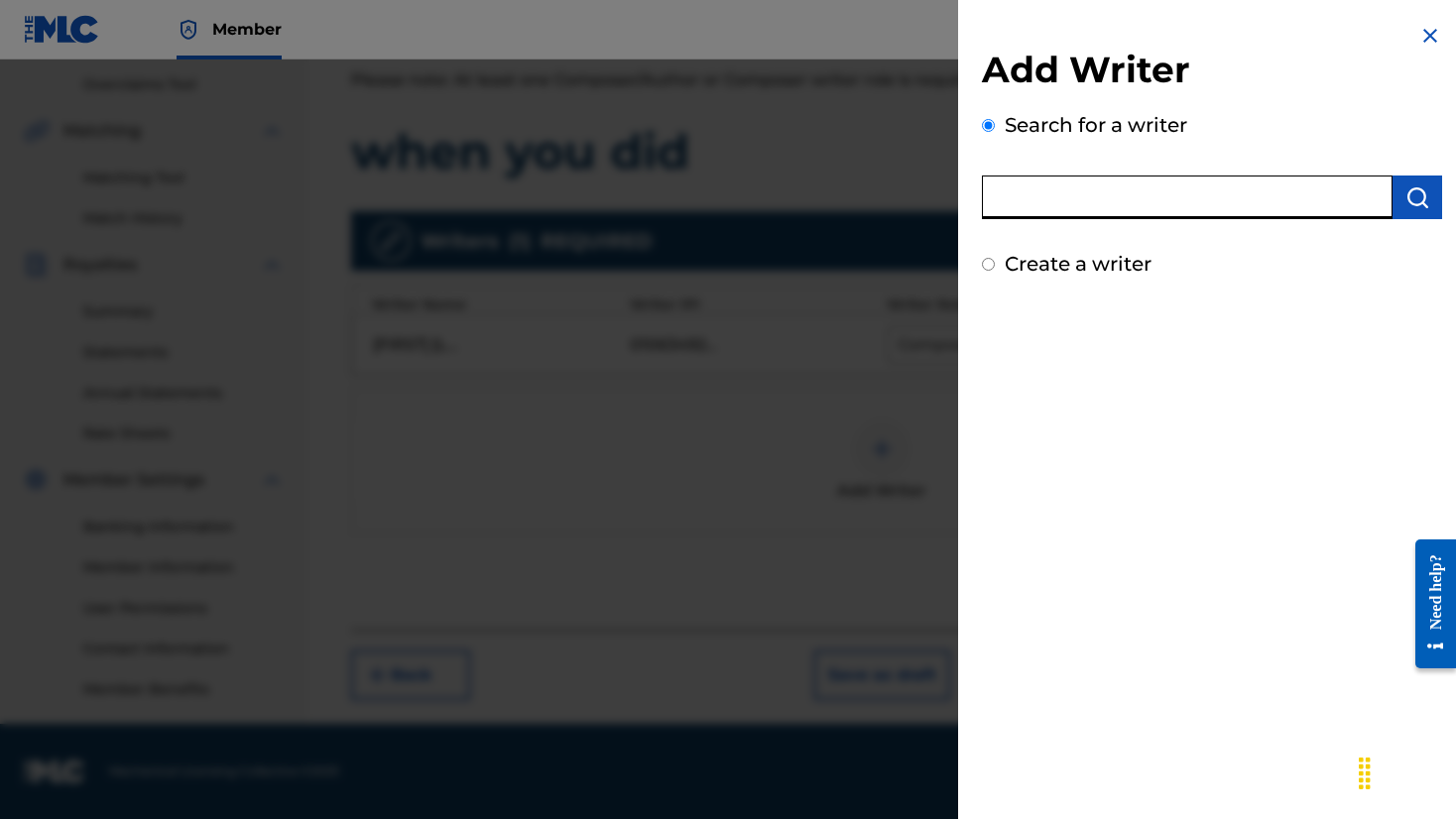 click at bounding box center [1187, 197] 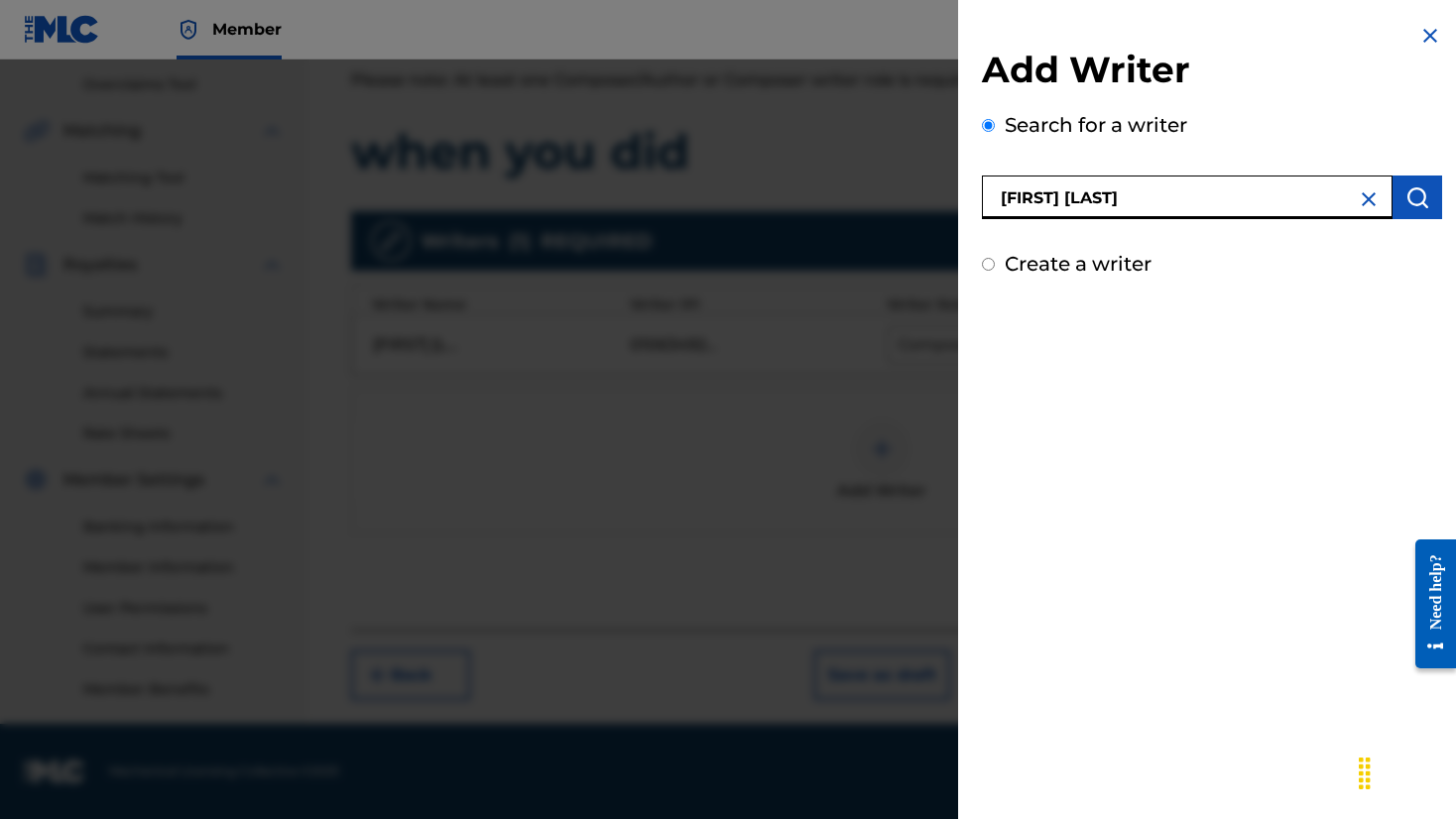 scroll, scrollTop: 410, scrollLeft: 0, axis: vertical 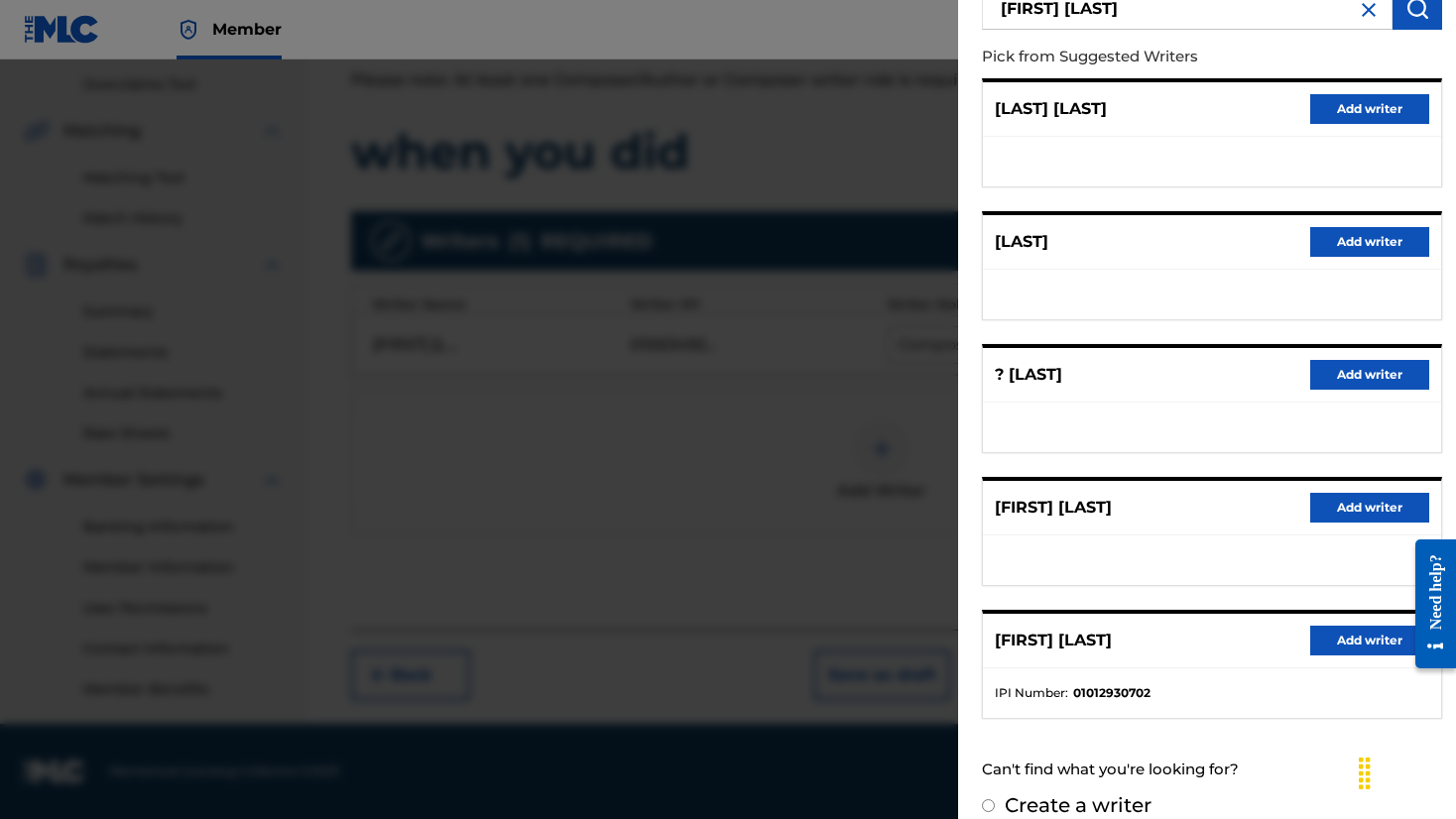 click on "Add writer" at bounding box center [1370, 641] 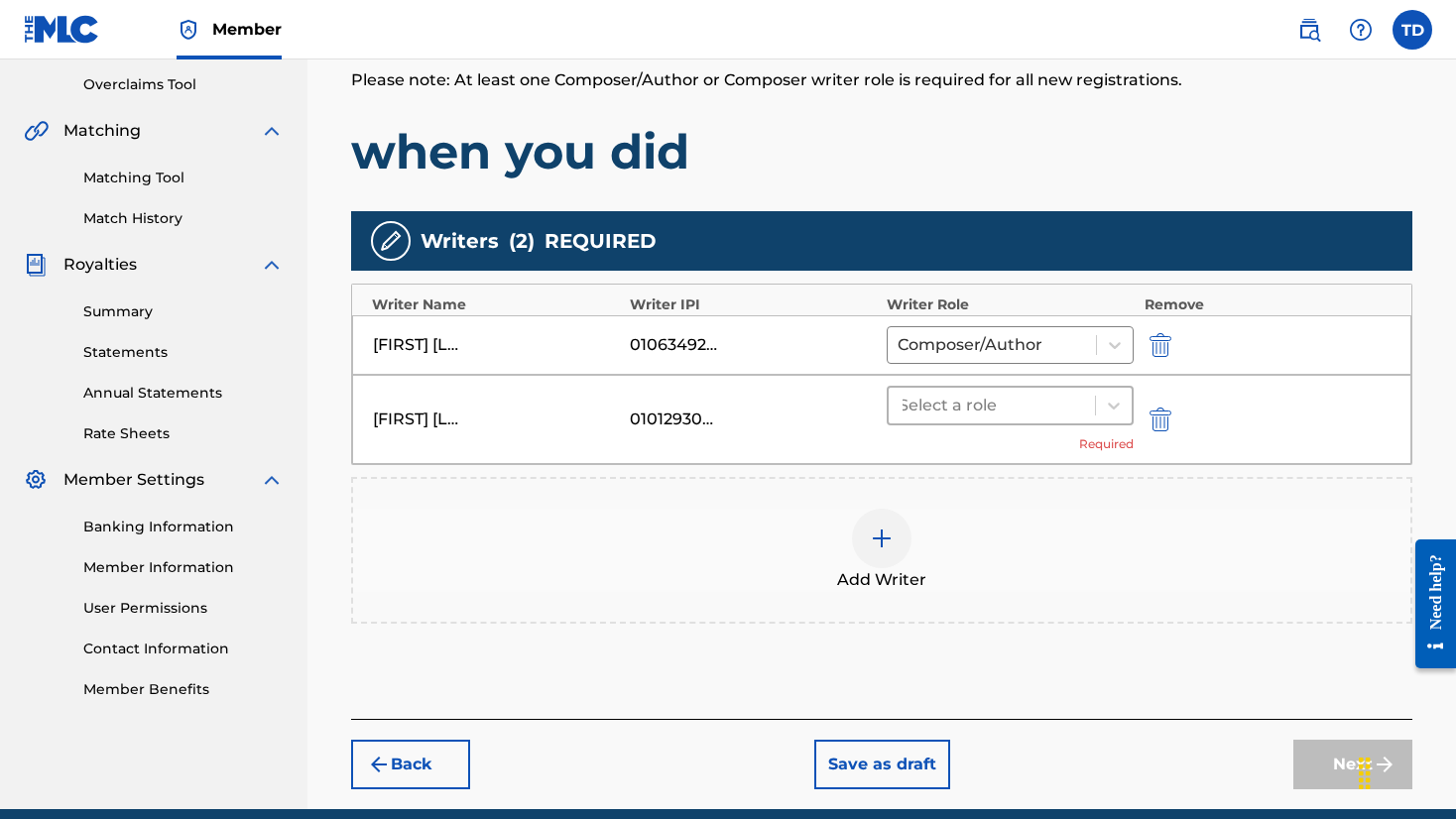 click at bounding box center [992, 406] 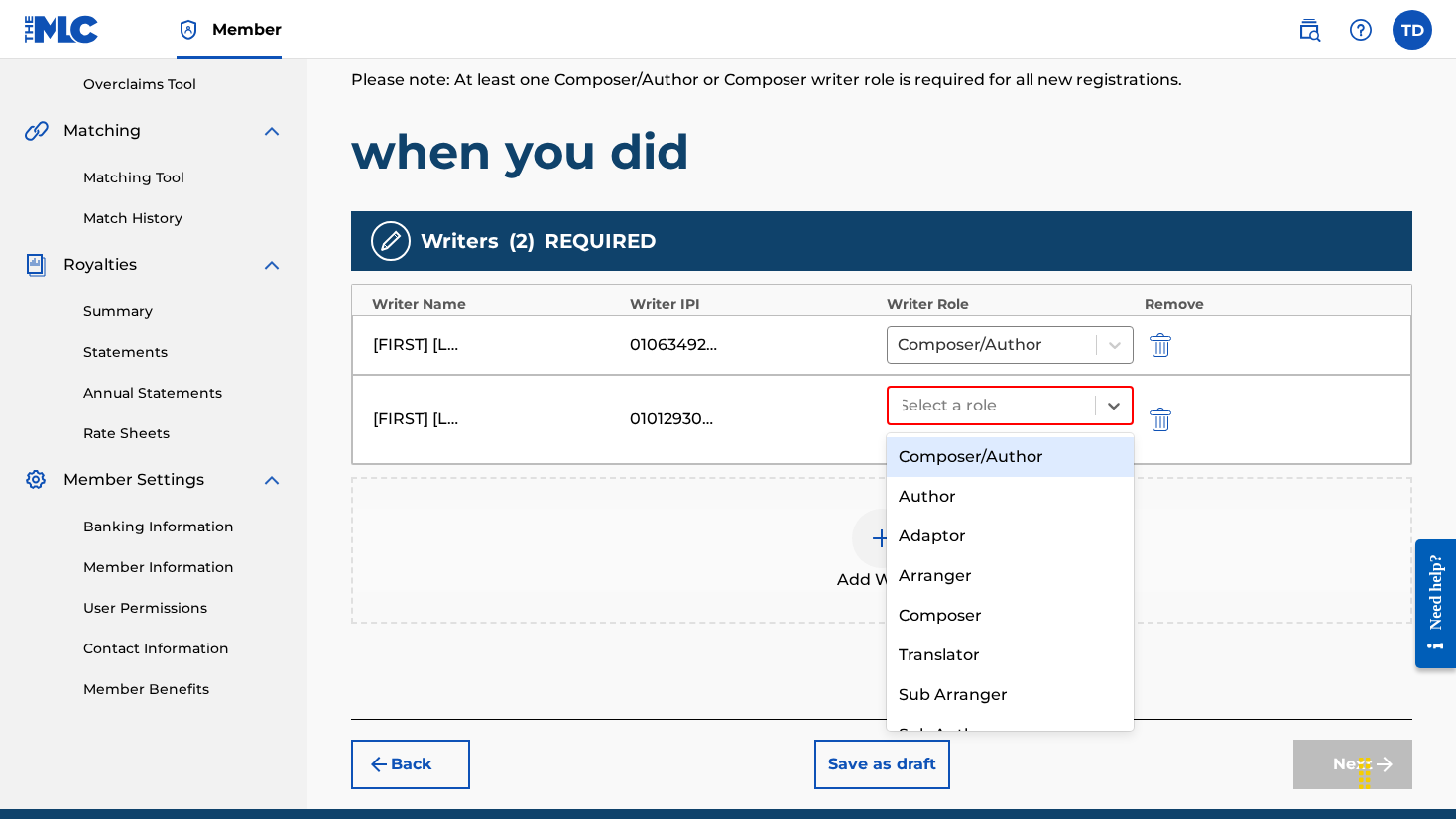 click on "Composer/Author" at bounding box center (1010, 457) 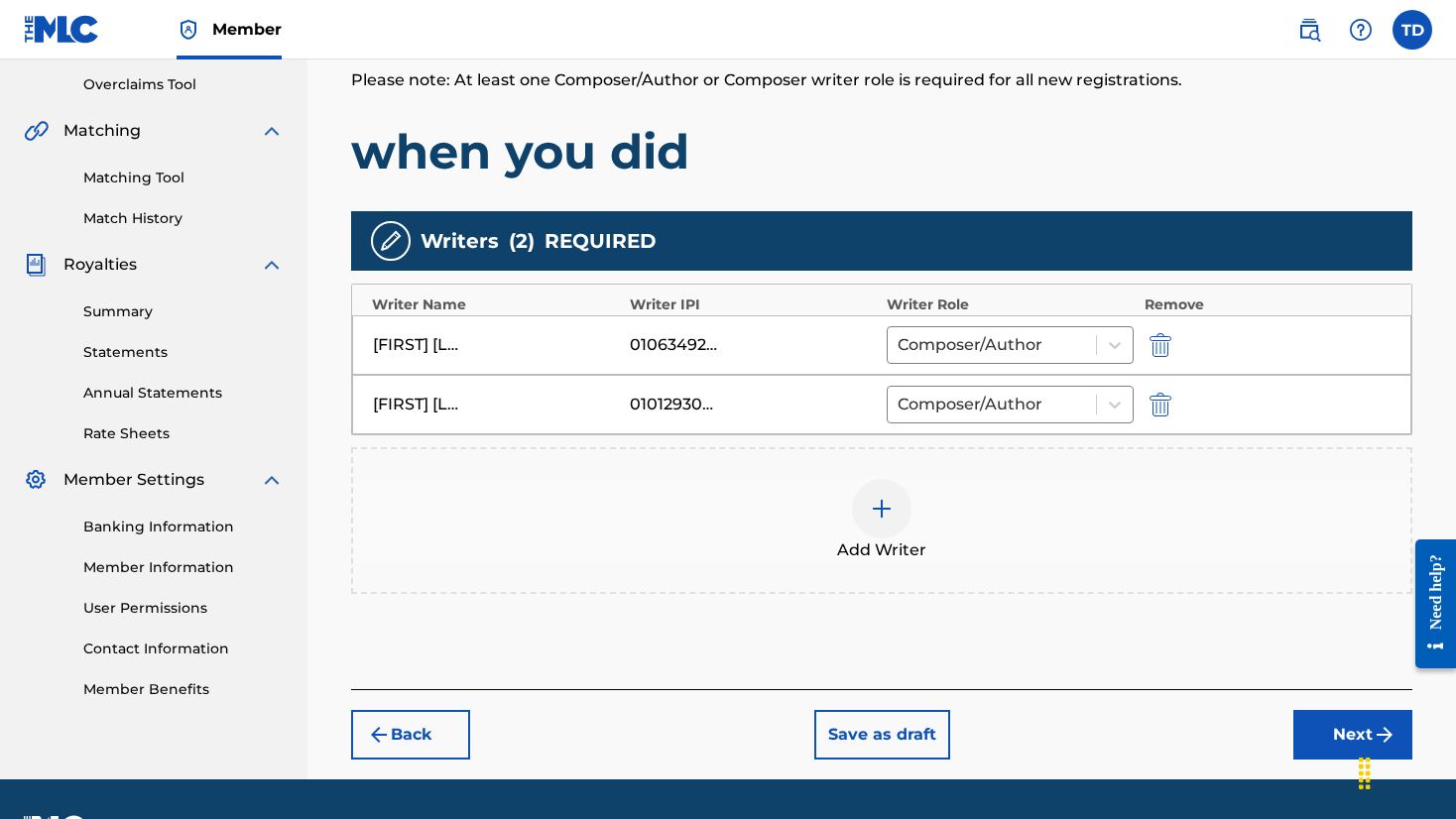 click on "Next" at bounding box center [1353, 735] 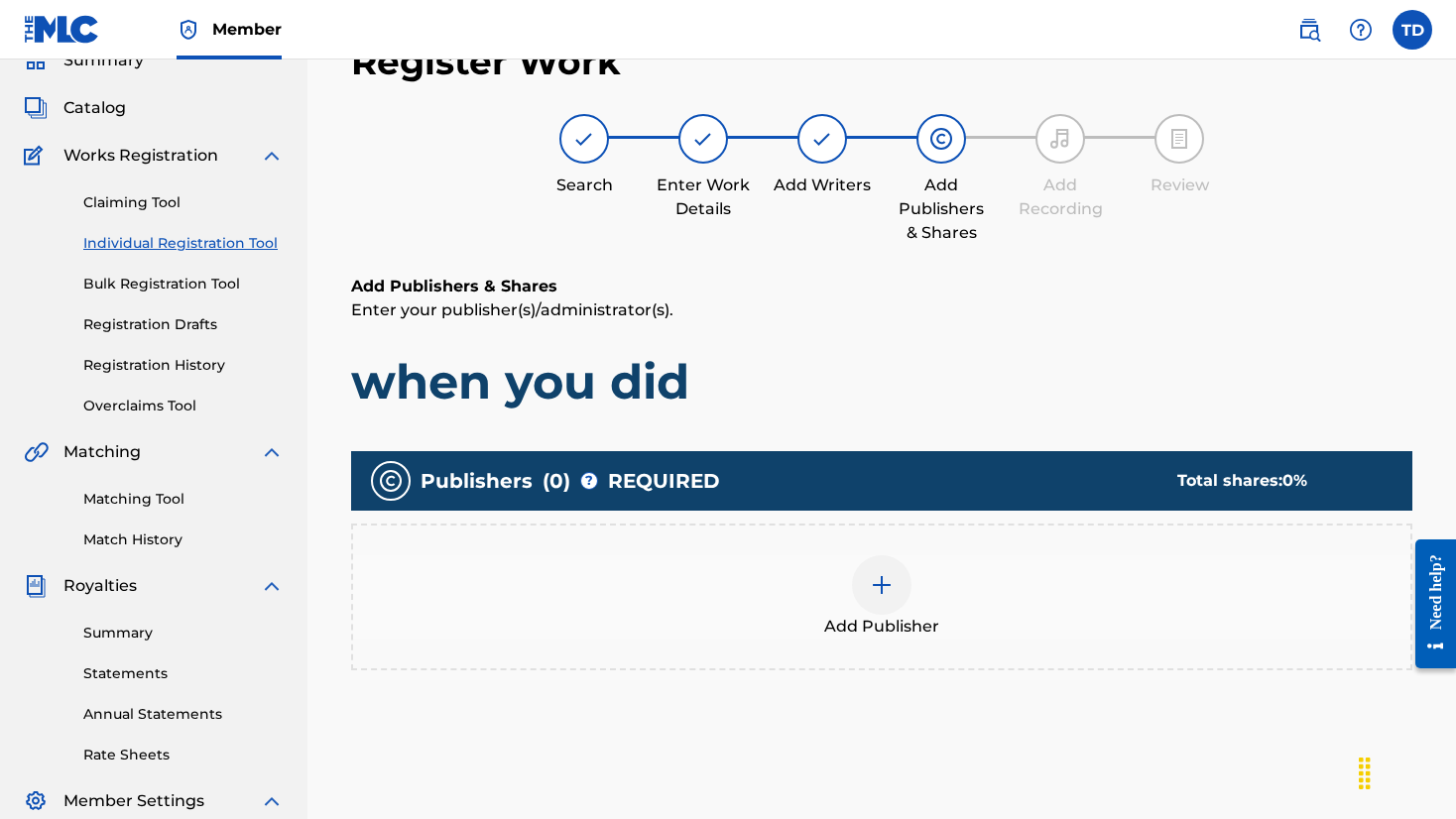 click at bounding box center [882, 585] 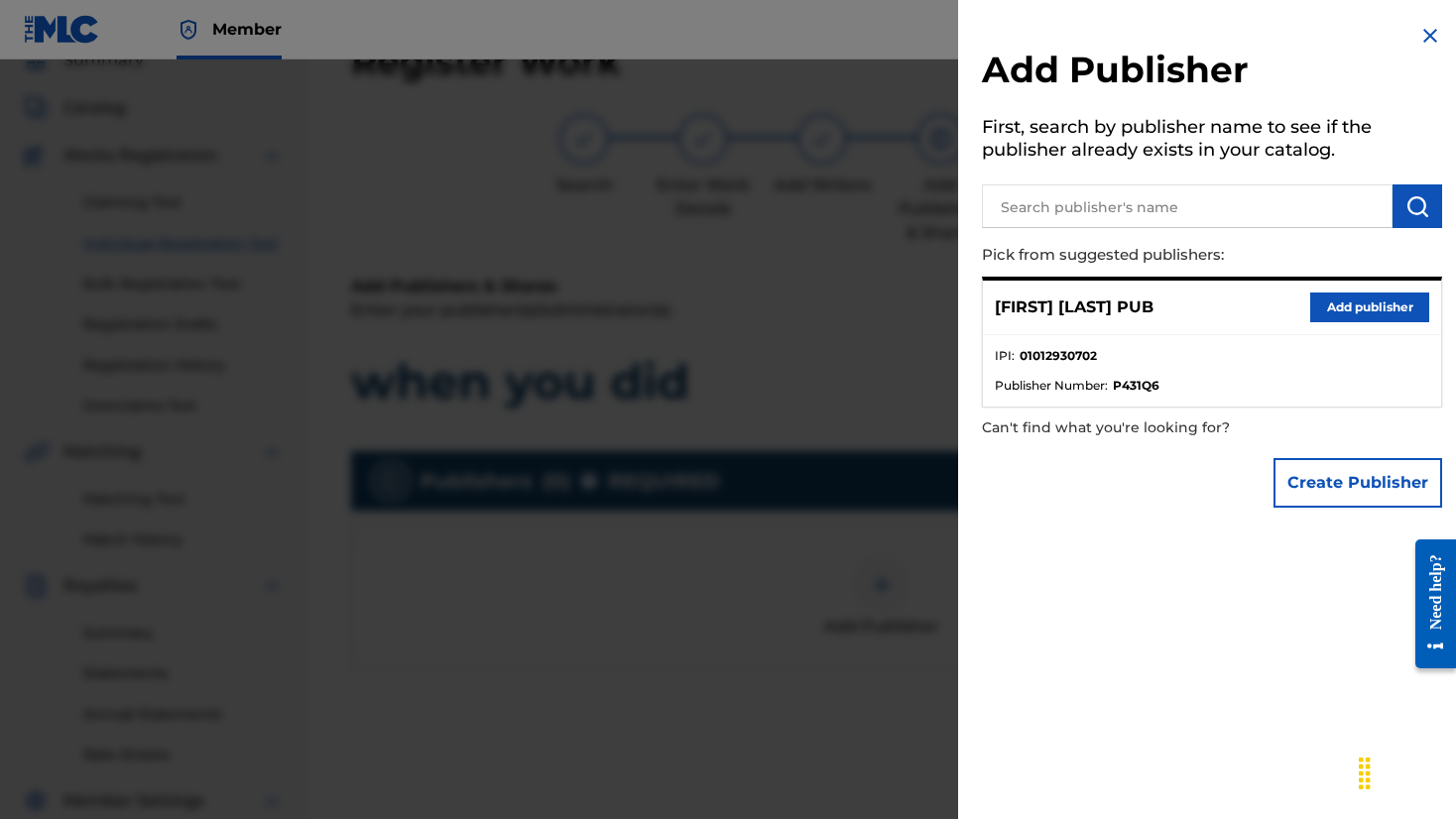 click on "Add publisher" at bounding box center (1370, 307) 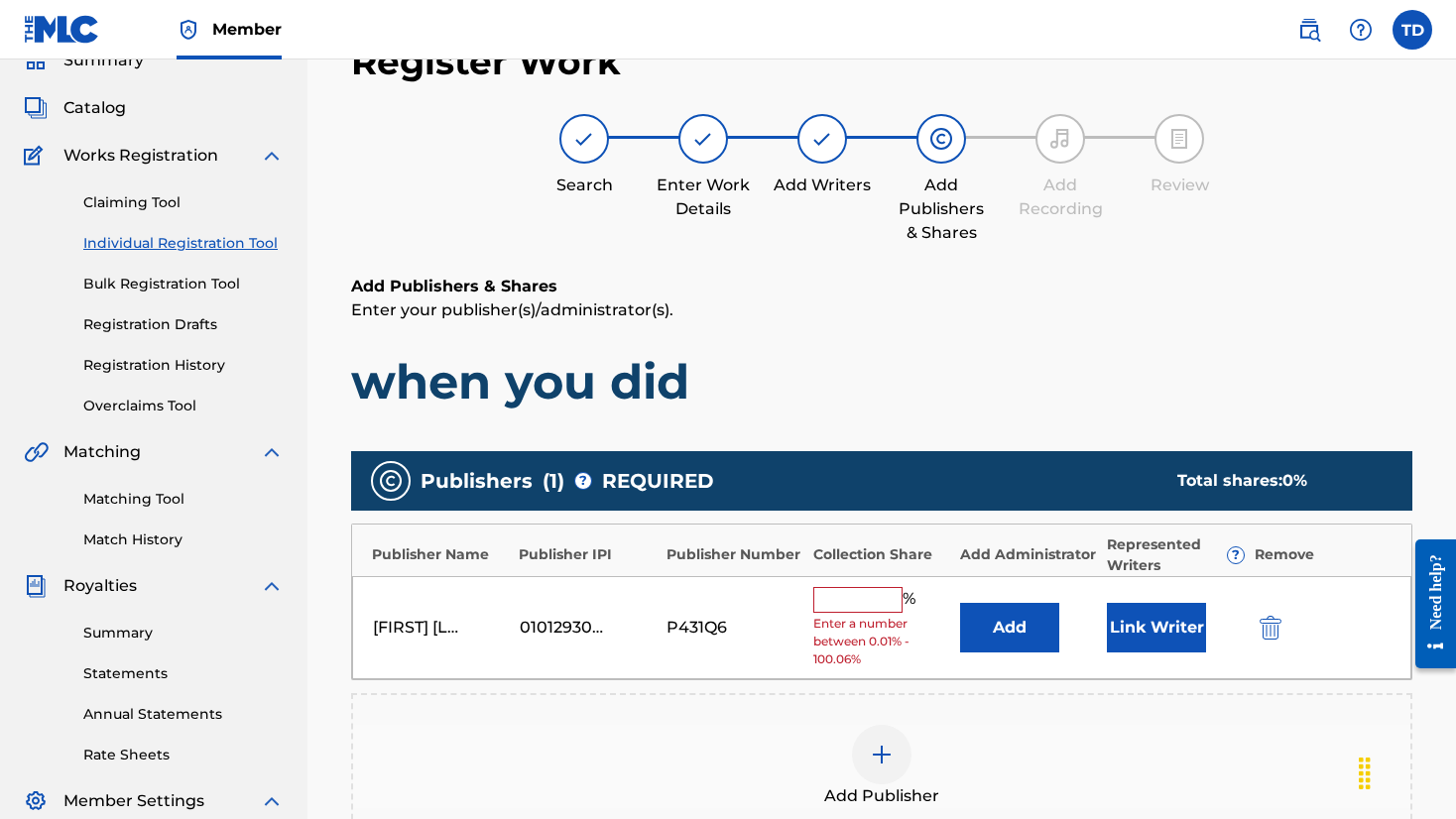 click at bounding box center [858, 600] 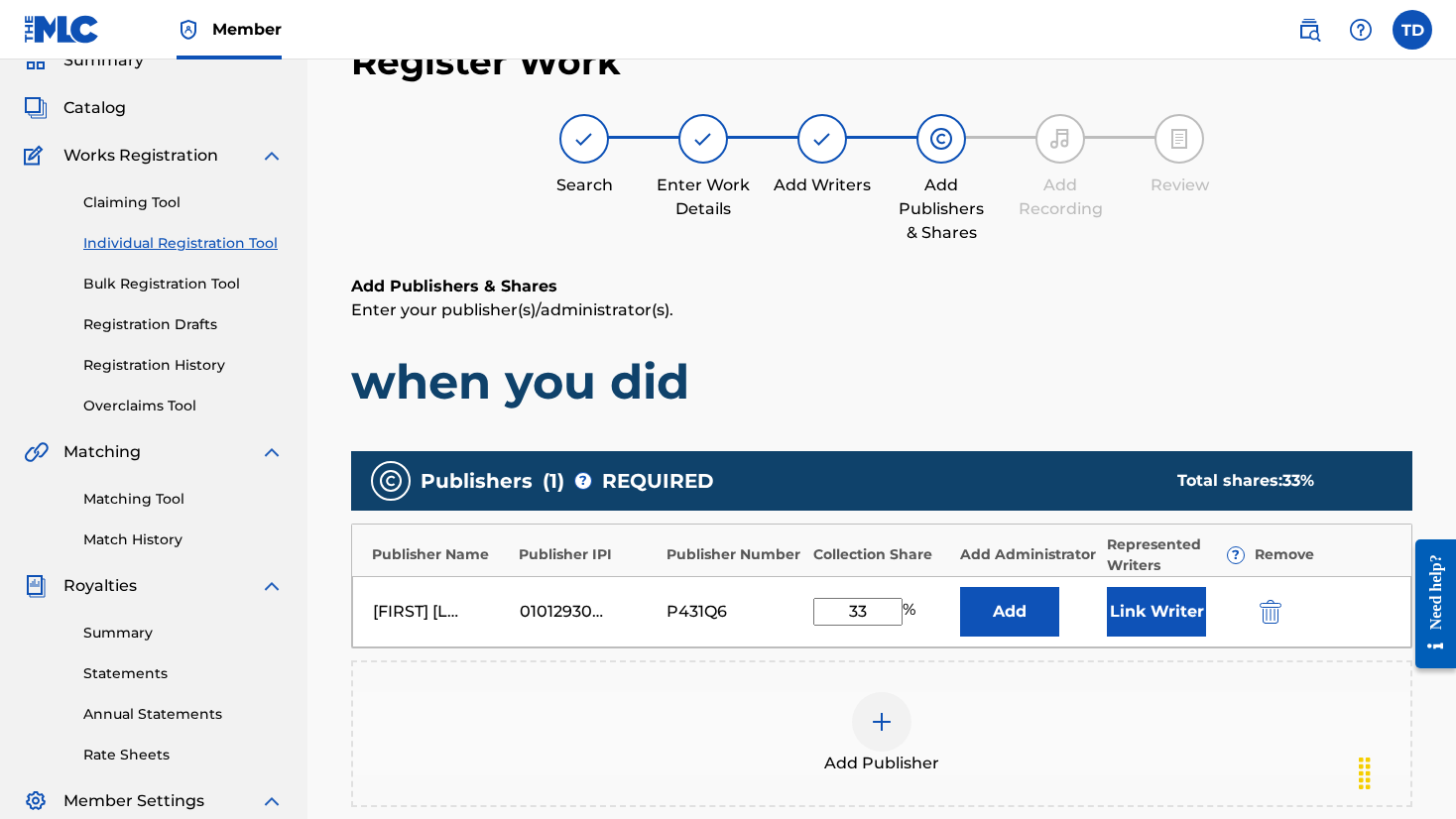 type on "33" 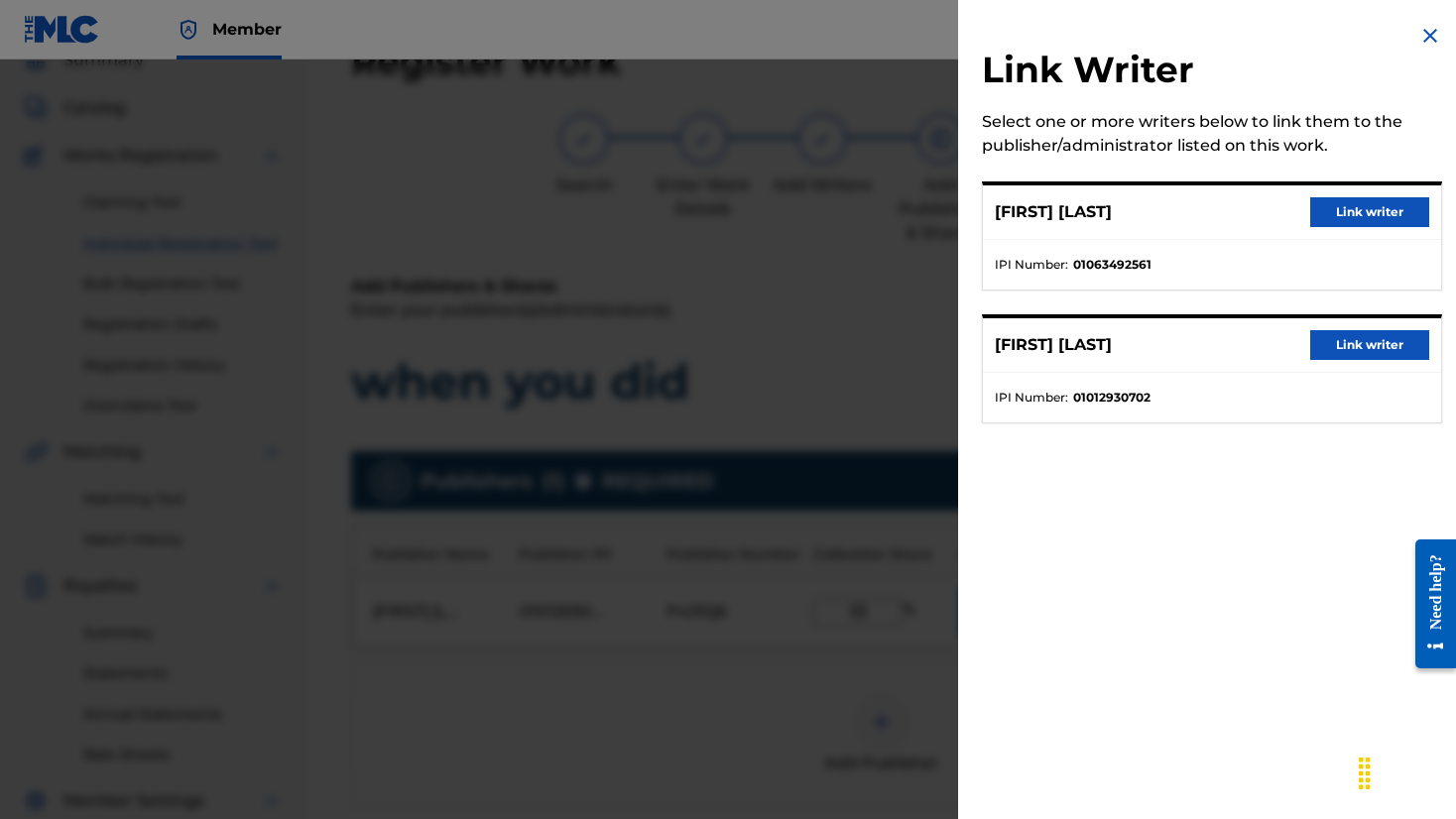 click on "Link writer" at bounding box center [1370, 345] 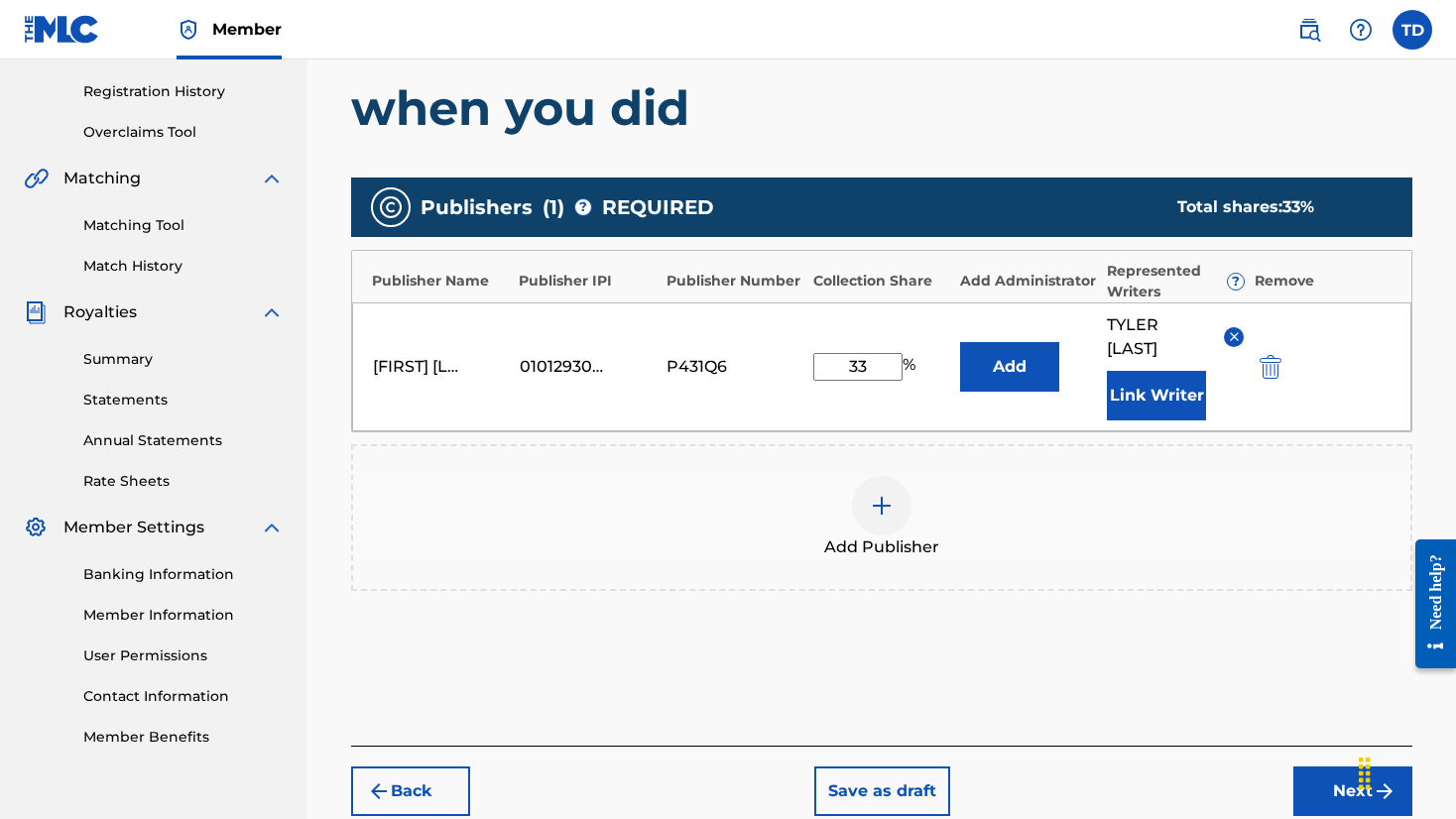 scroll, scrollTop: 423, scrollLeft: 0, axis: vertical 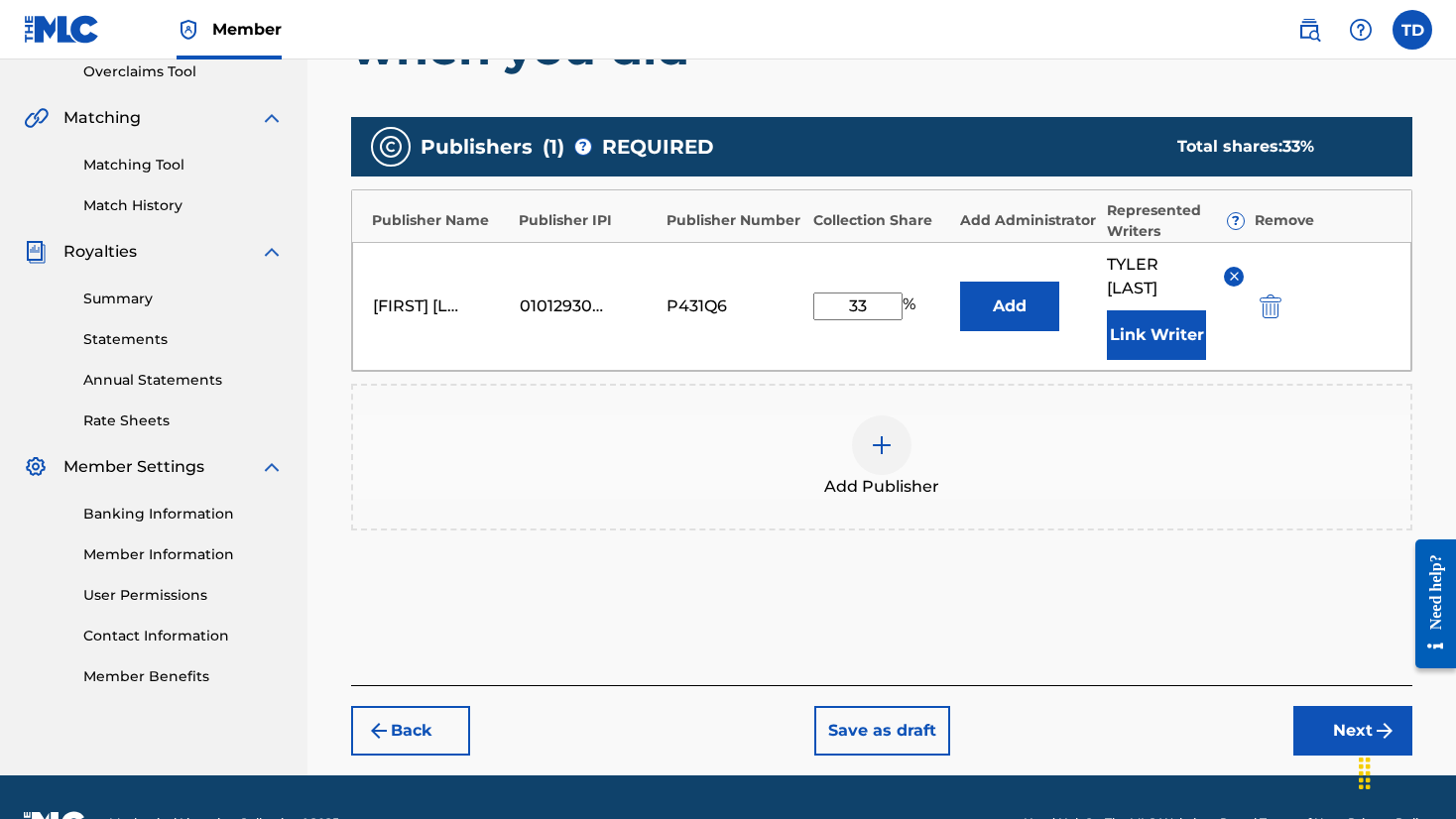 click on "Publishers ( 1 ) ? REQUIRED Total shares: 33 % Publisher Name Publisher IPI Publisher Number Collection Share Add Administrator Represented Writers ? Remove [FIRST] [LAST] PUB [ID] [ID] 33 % Add [FIRST] Link Writer Add Publisher Back Save as draft Next" at bounding box center (882, 230) 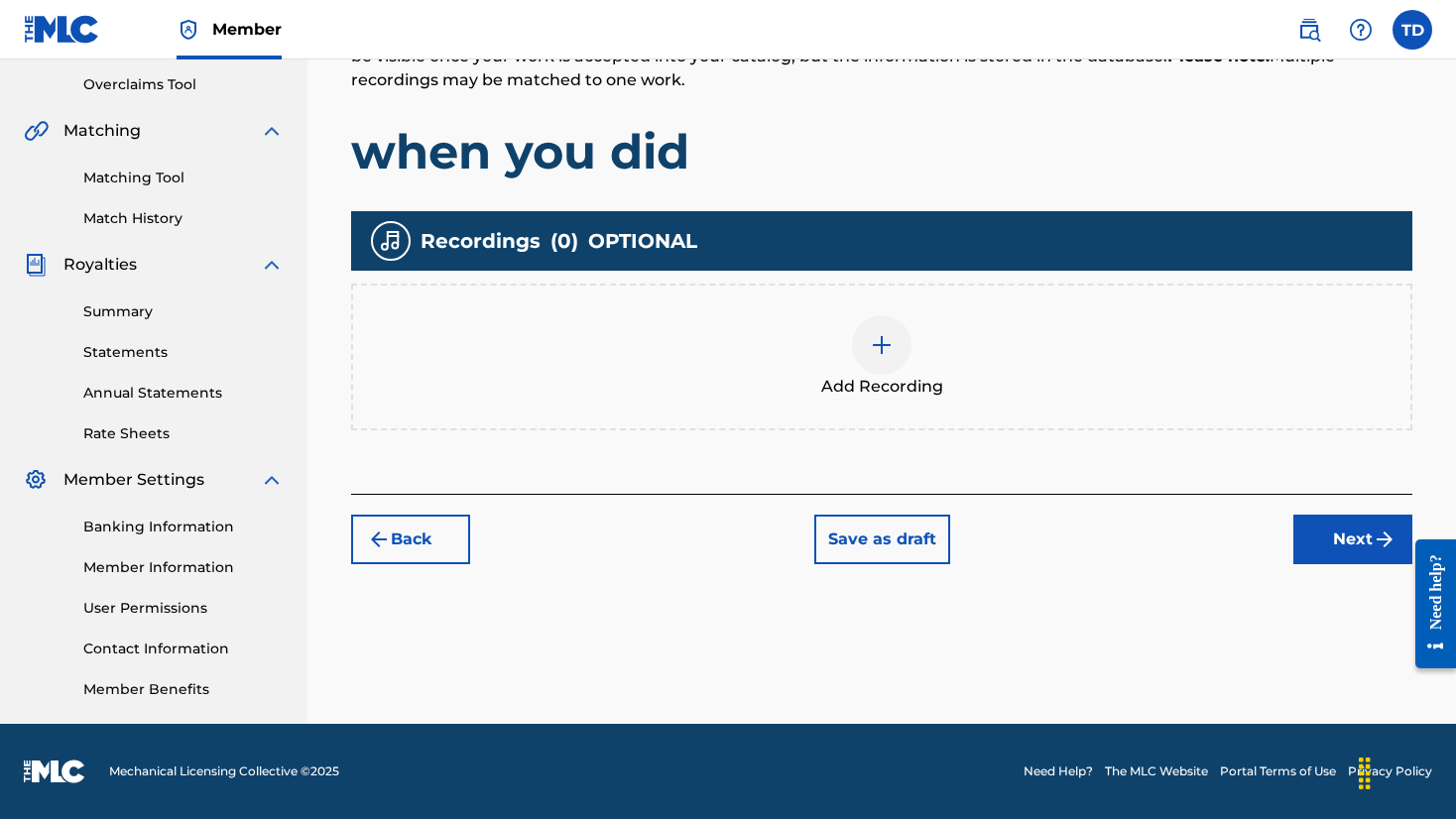 scroll, scrollTop: 89, scrollLeft: 0, axis: vertical 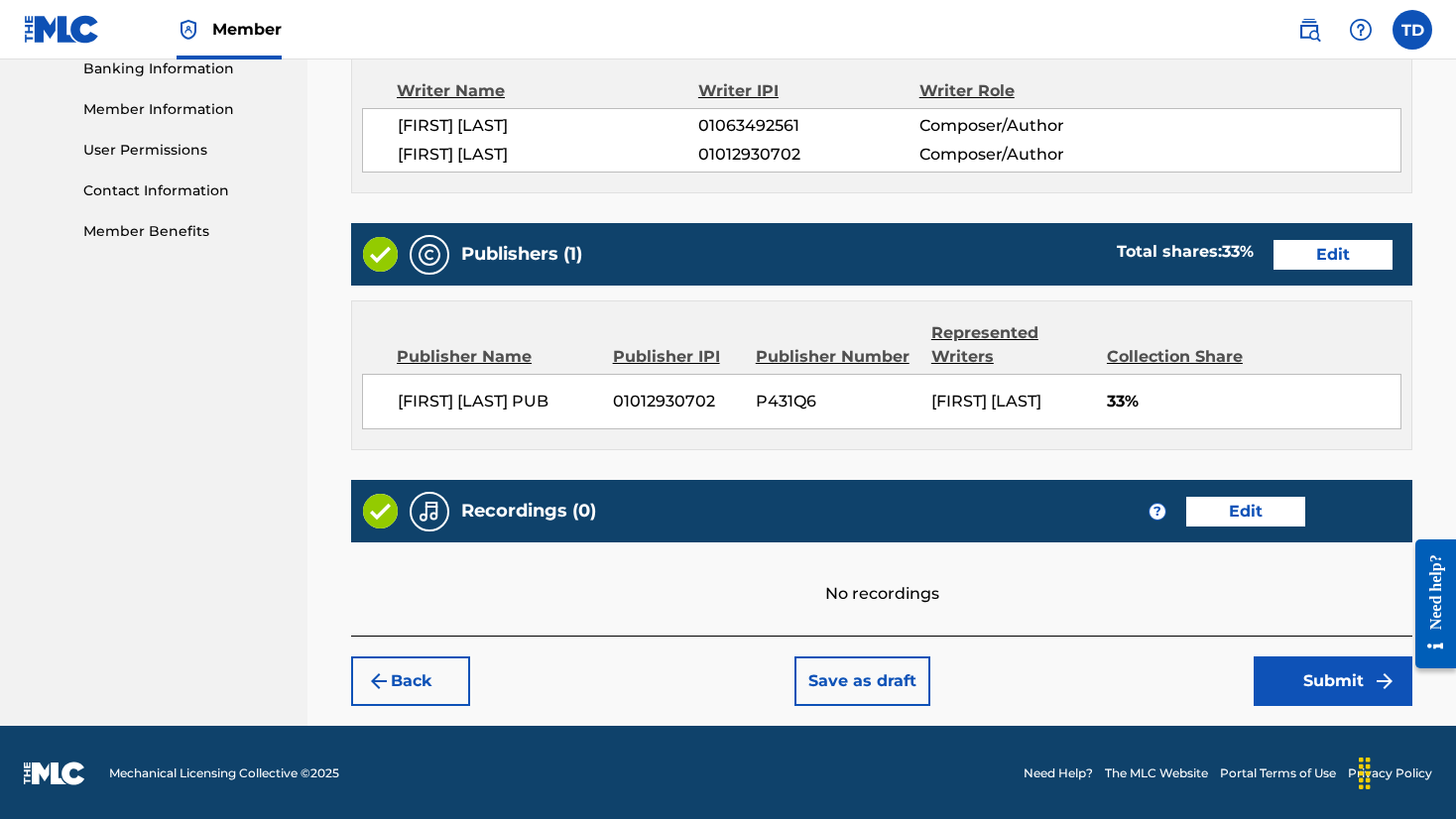 click on "Submit" at bounding box center (1333, 681) 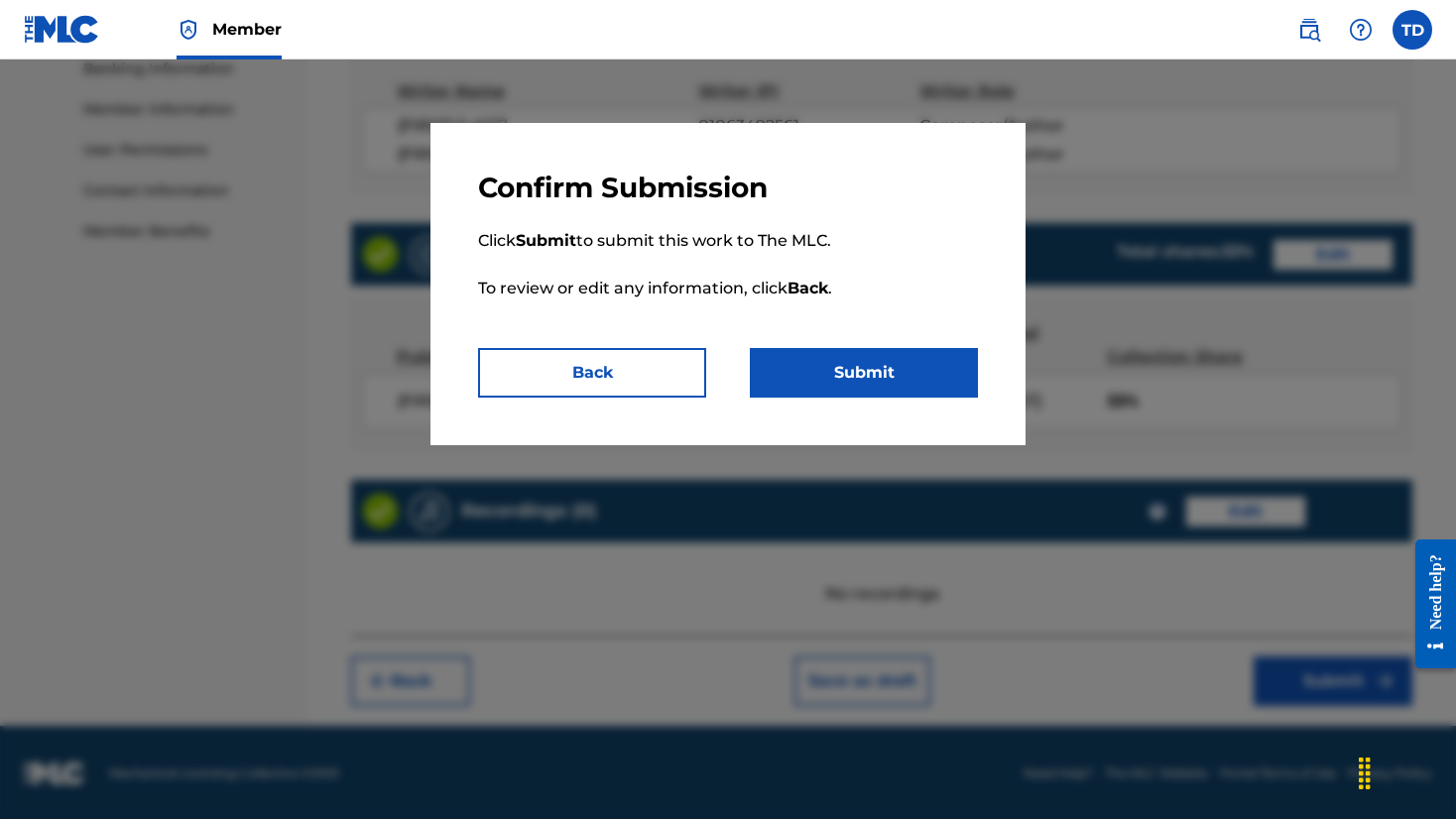 click on "Submit" at bounding box center (864, 373) 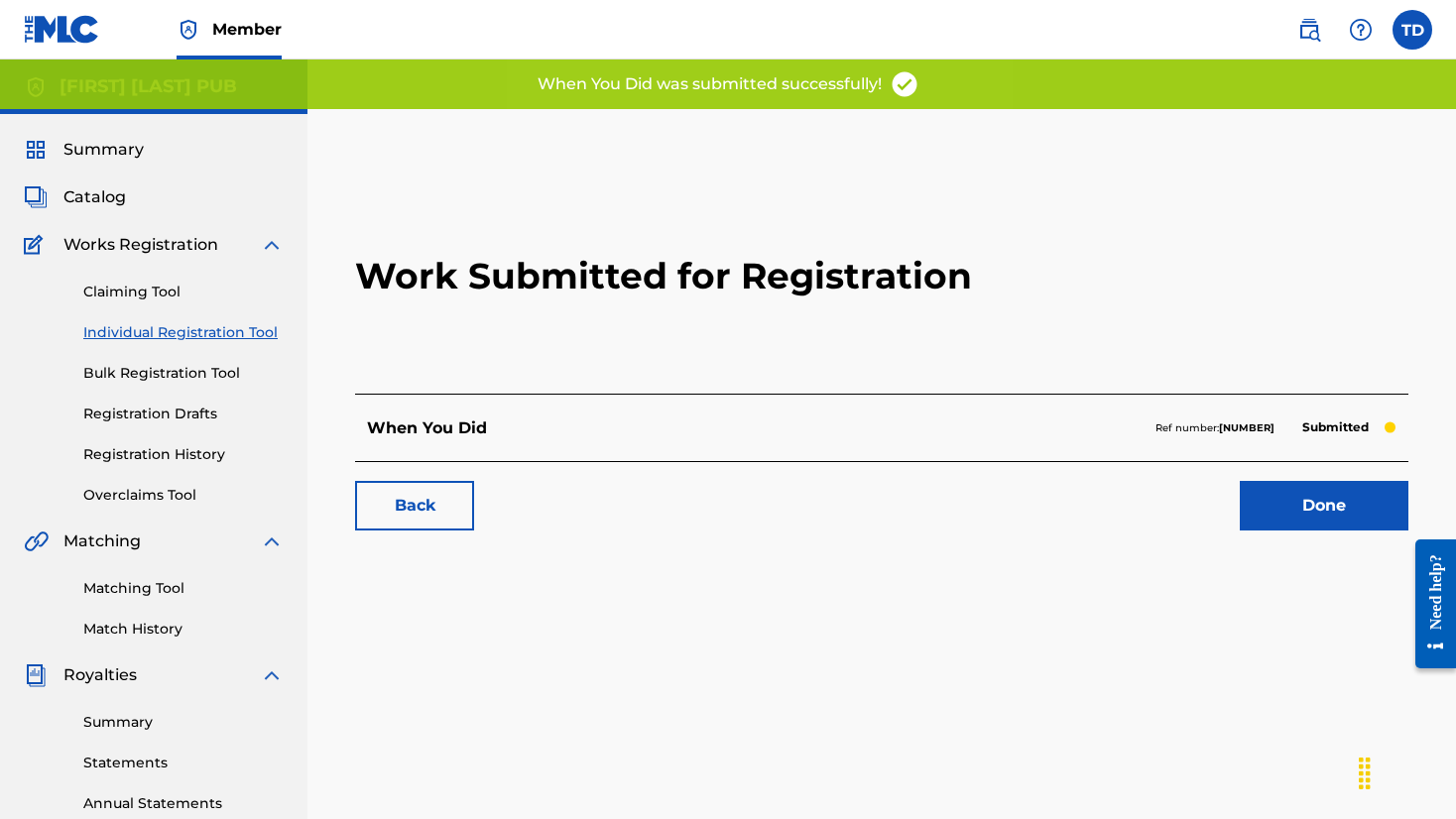 click on "Done" at bounding box center [1324, 506] 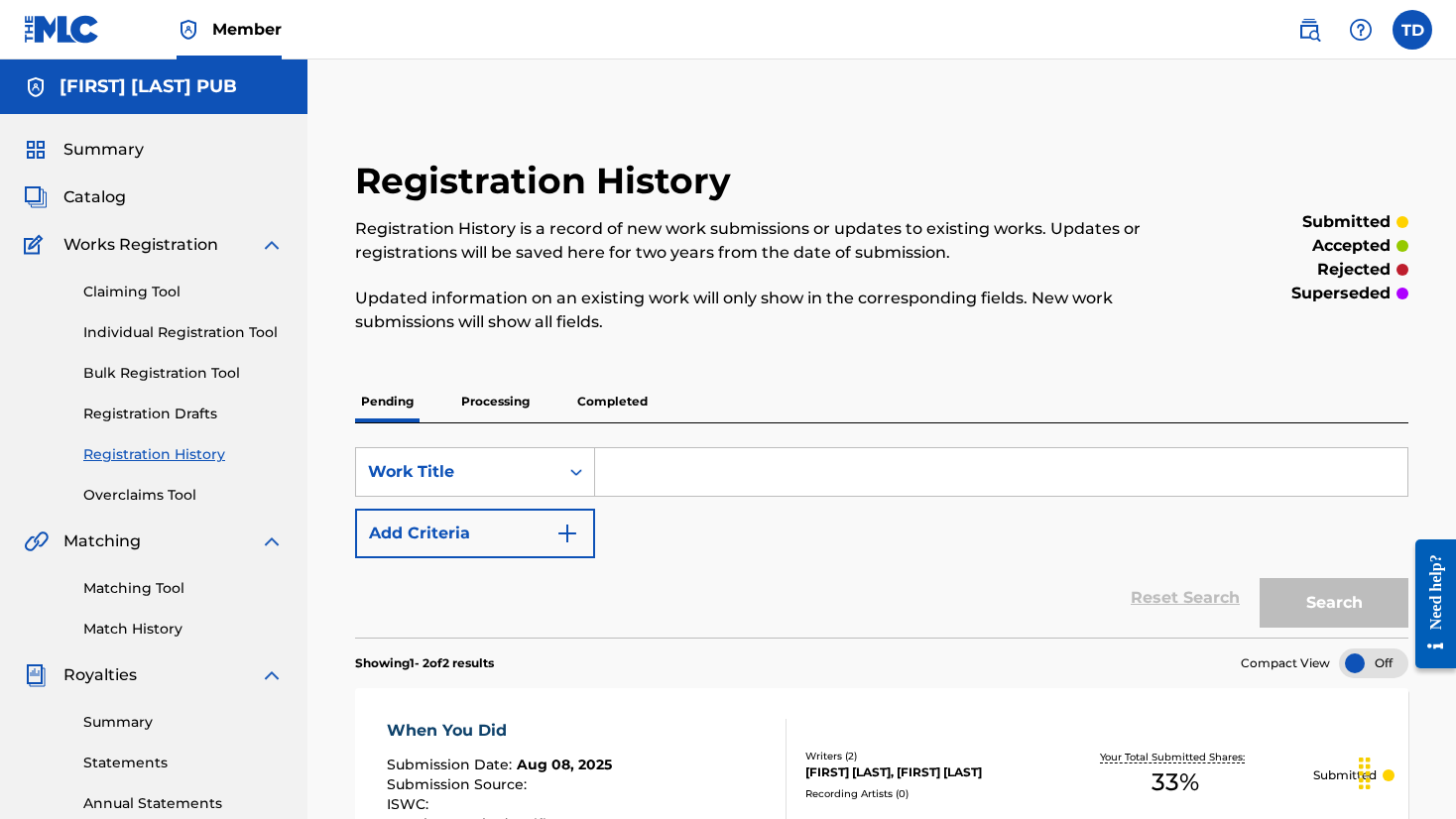 click on "Registration History" at bounding box center (183, 454) 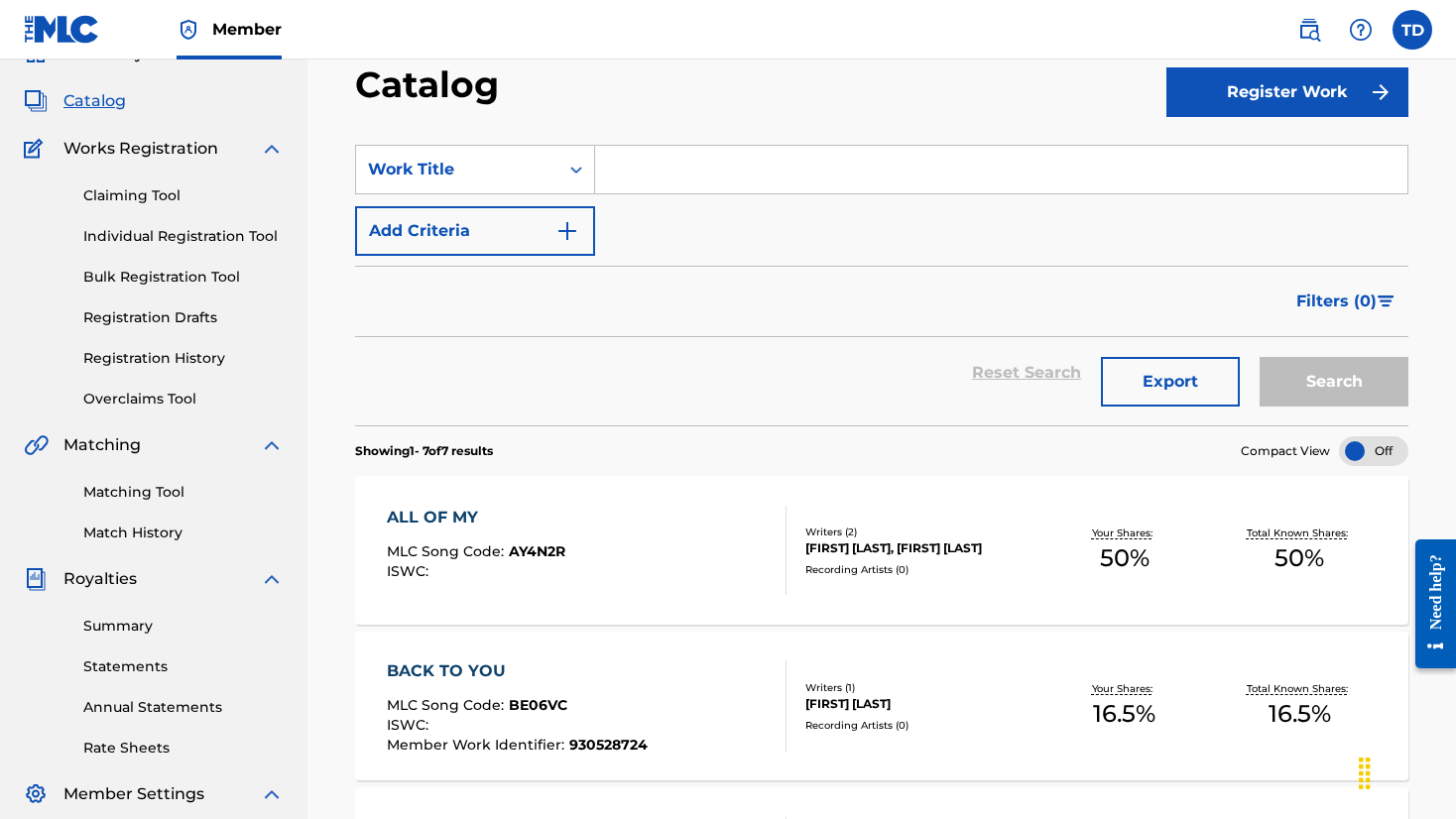 scroll, scrollTop: 97, scrollLeft: 0, axis: vertical 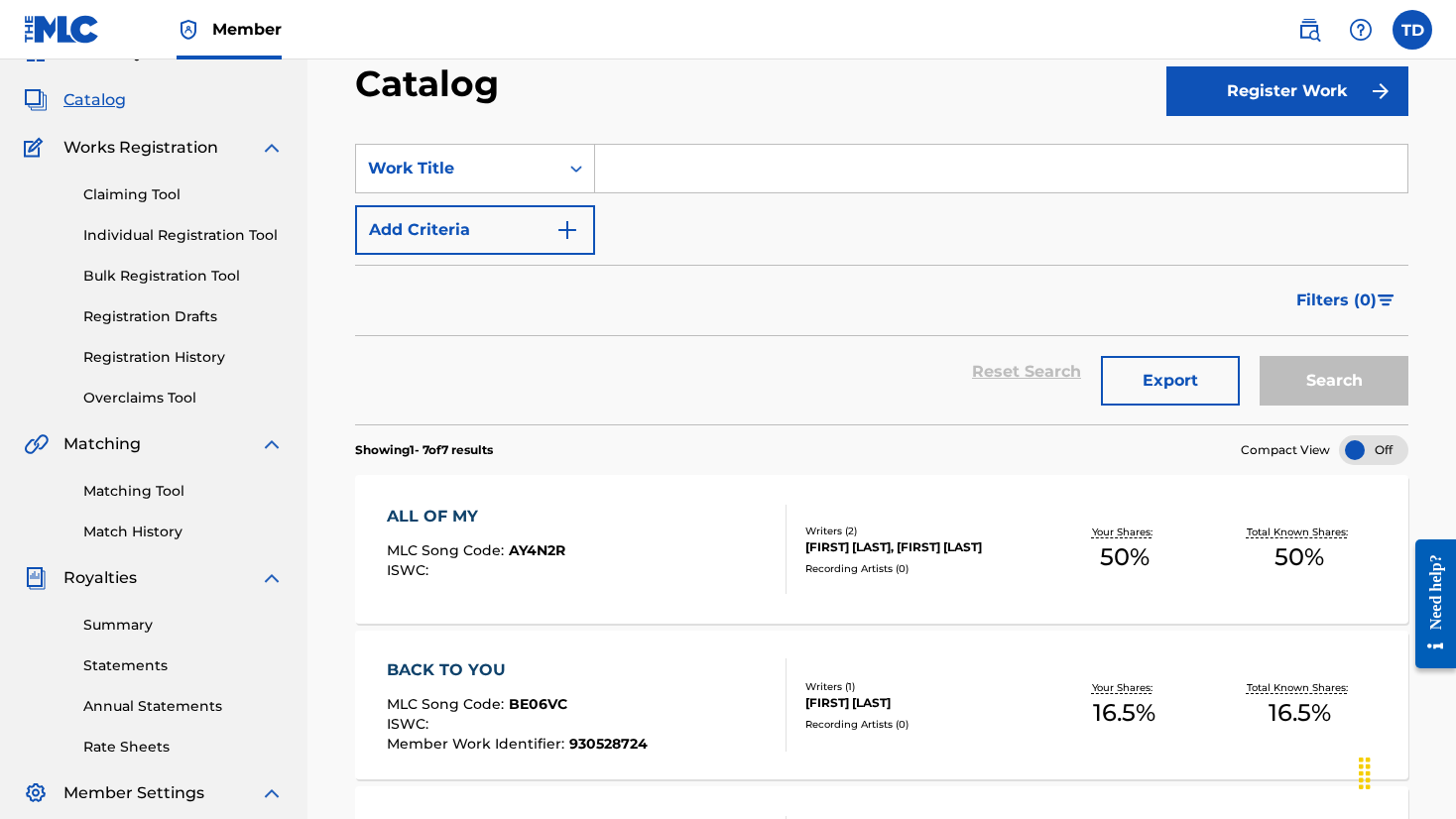 click on "Summary" at bounding box center (183, 625) 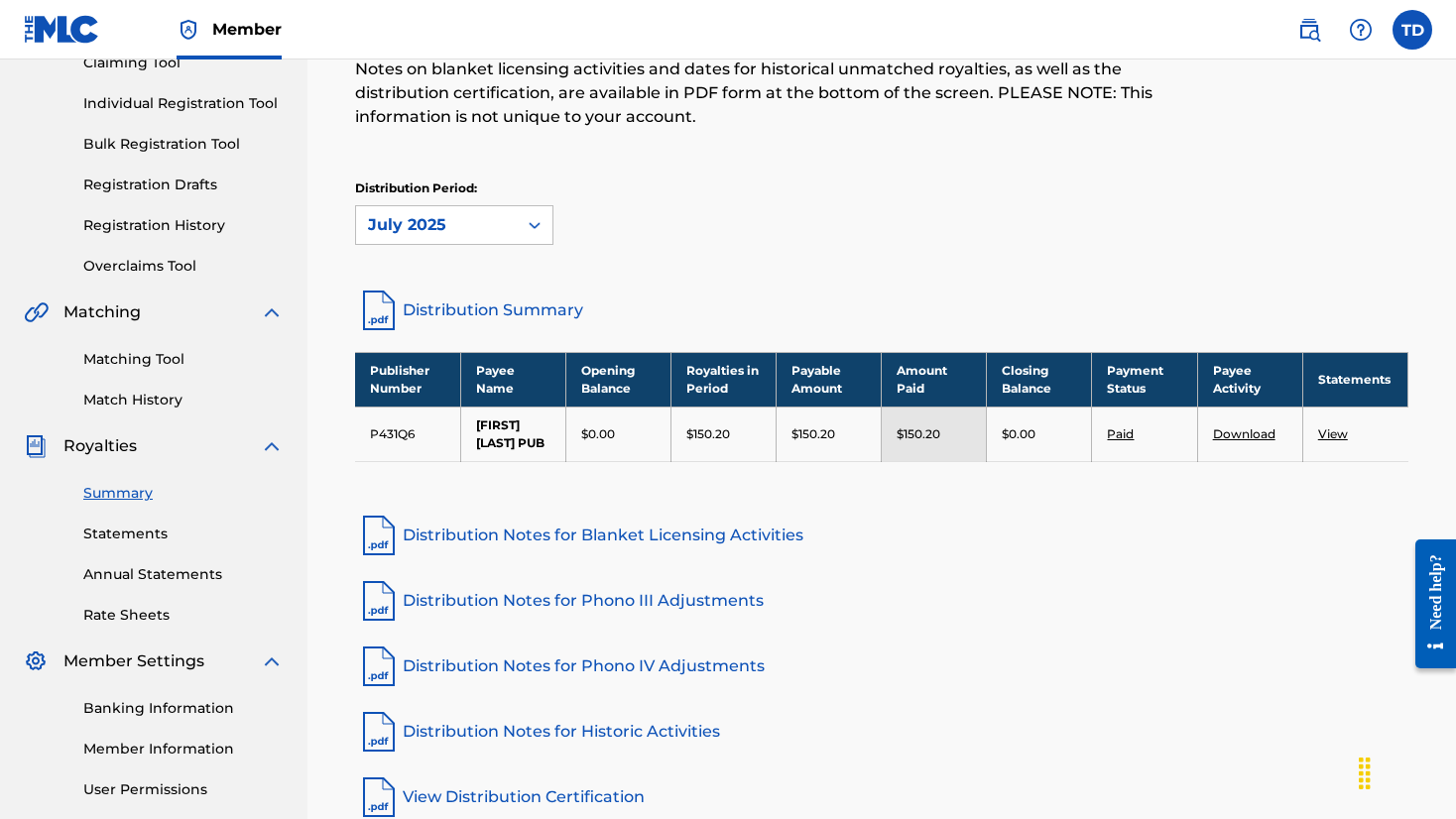scroll, scrollTop: 288, scrollLeft: 0, axis: vertical 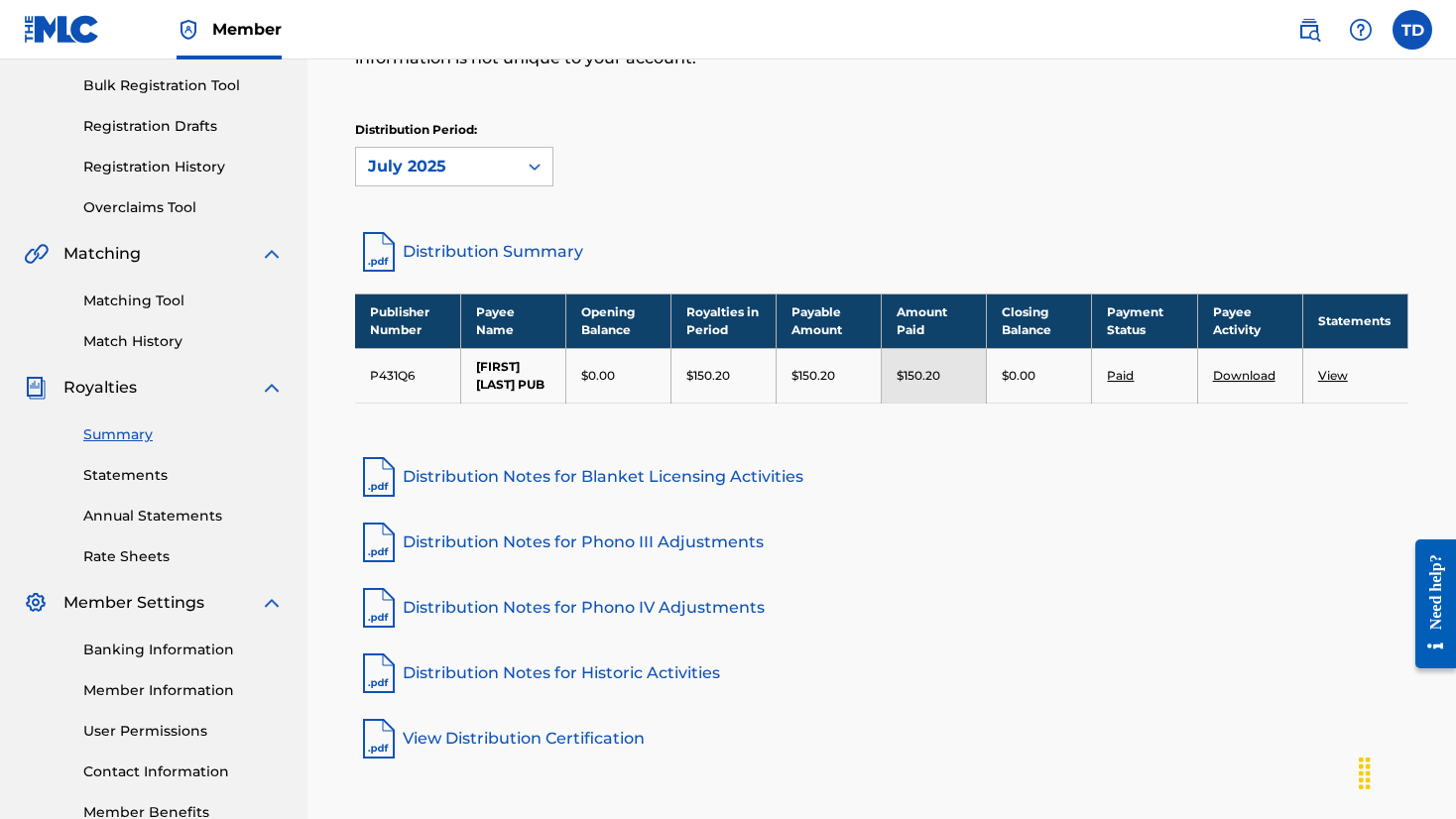 click on "View" at bounding box center (1333, 375) 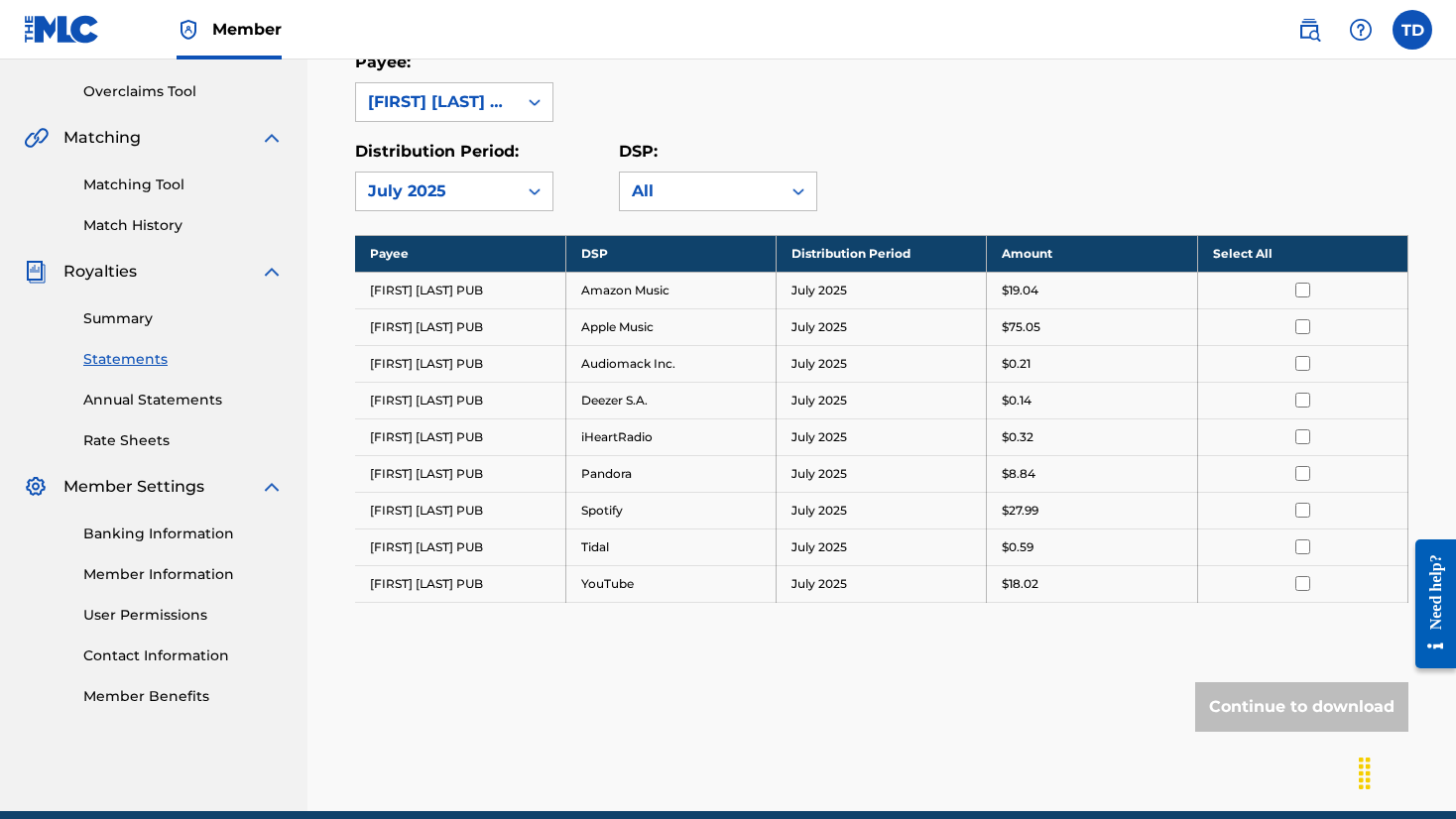 scroll, scrollTop: 411, scrollLeft: 0, axis: vertical 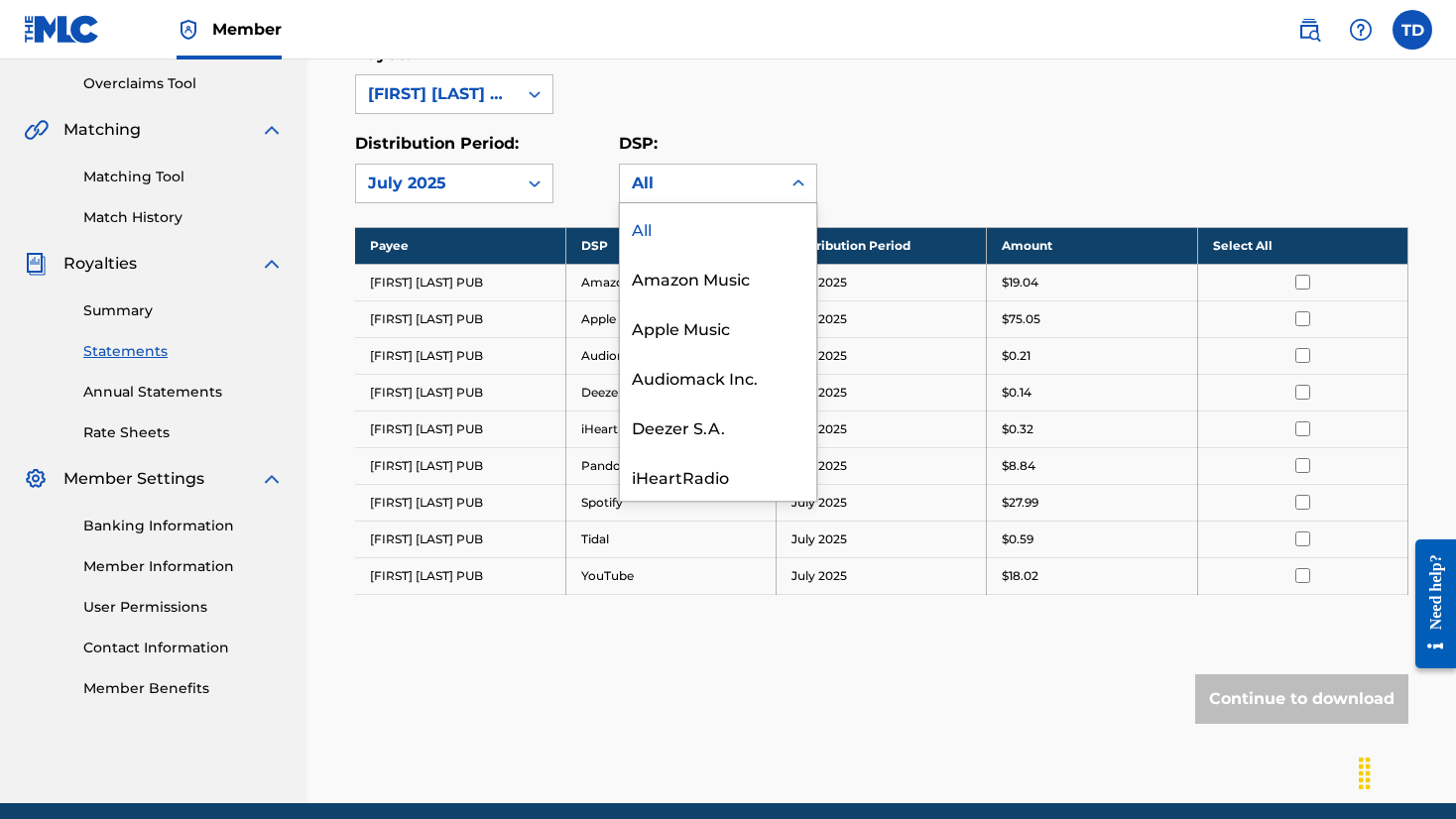 click at bounding box center (798, 183) 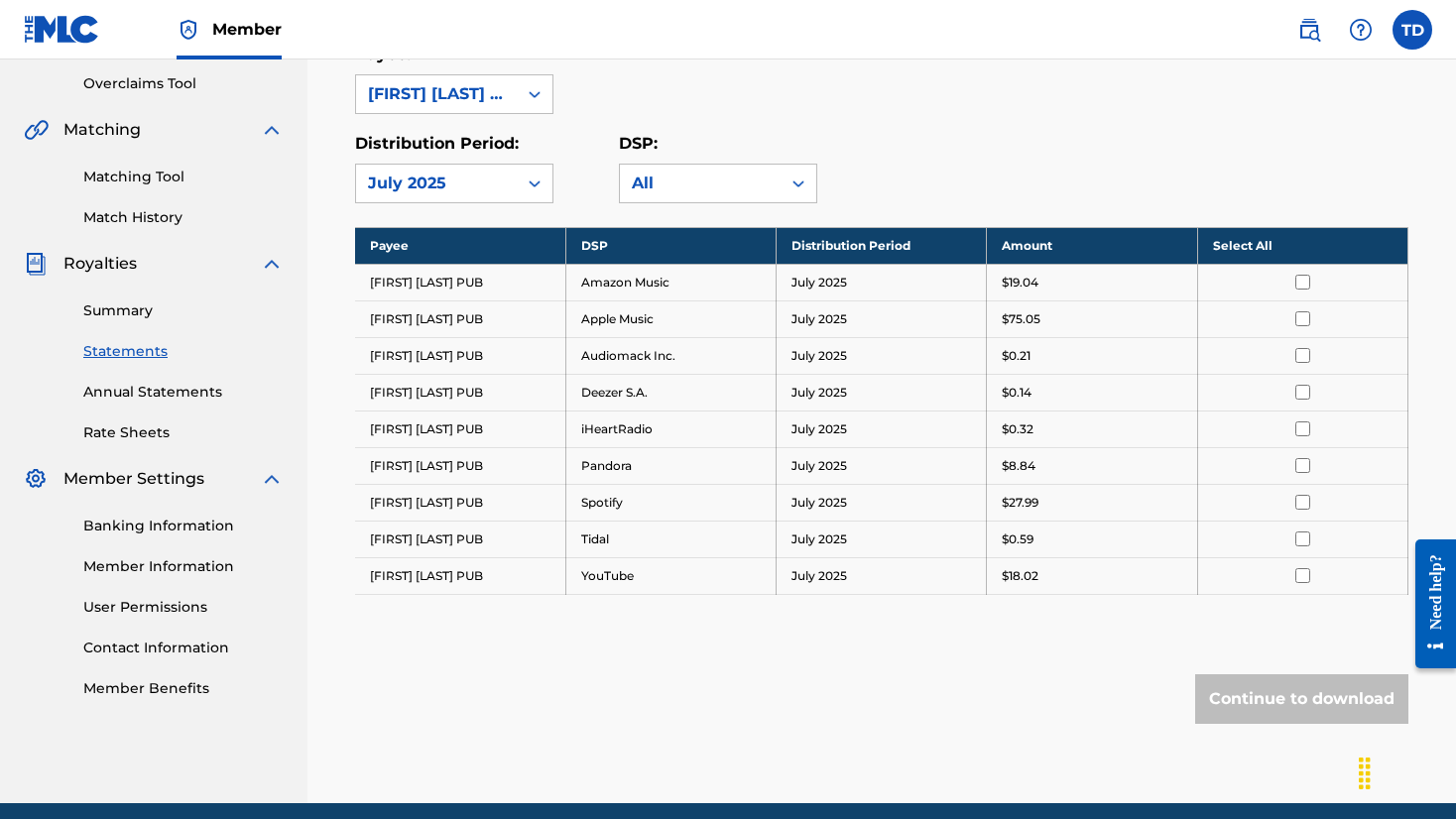 click at bounding box center [1302, 318] 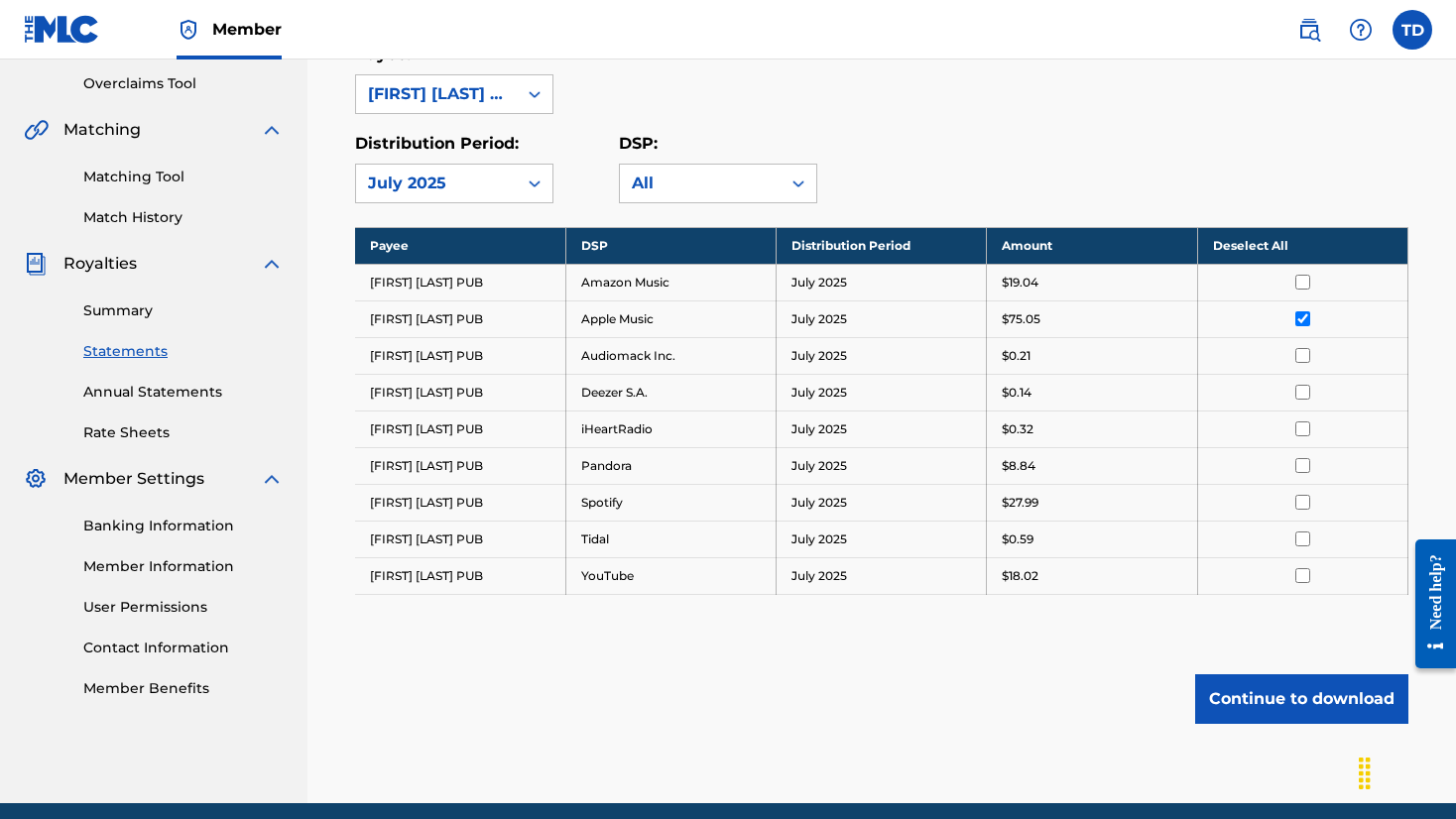 click on "Continue to download" at bounding box center [1301, 699] 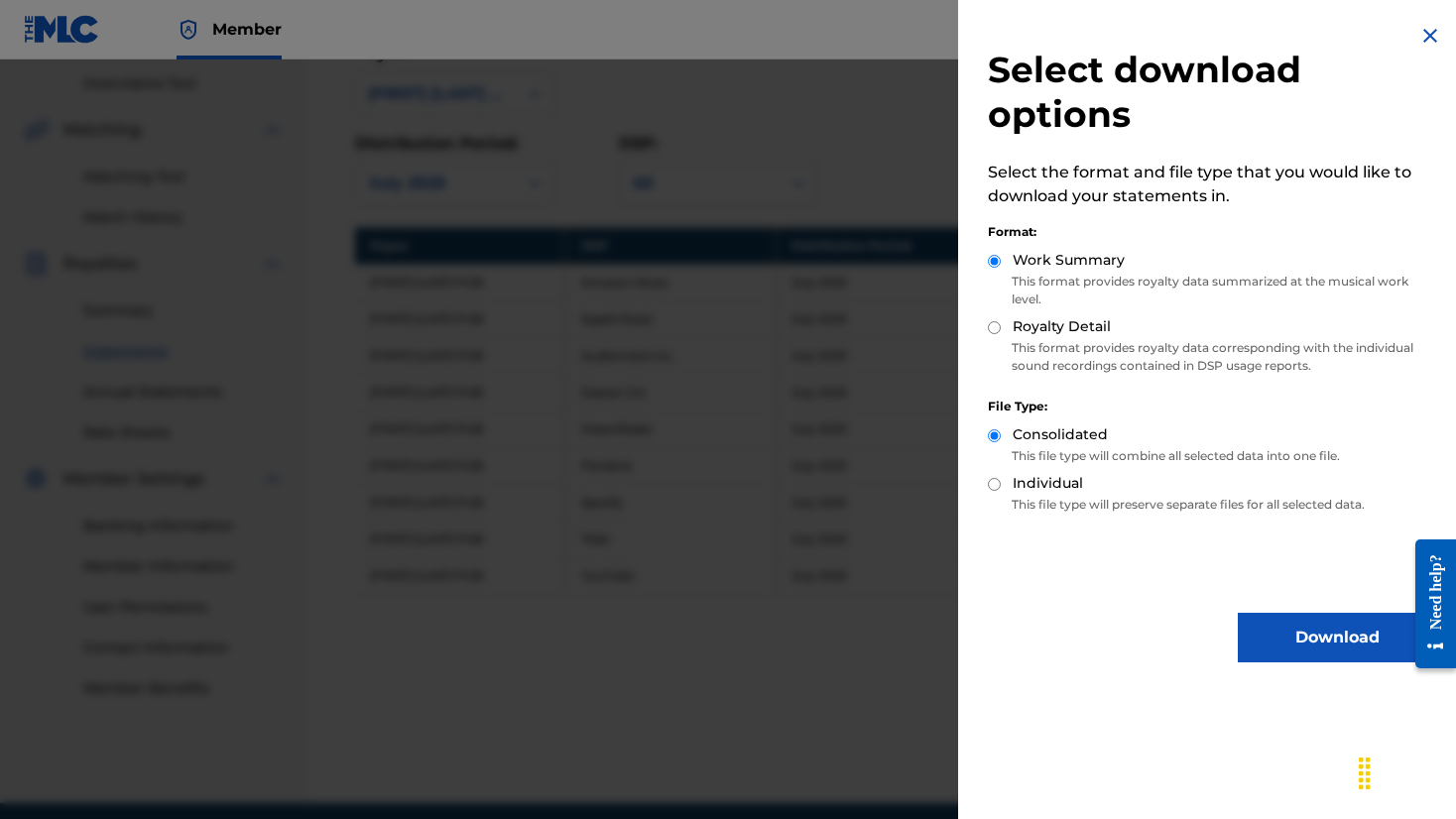 click on "Download" at bounding box center [1337, 638] 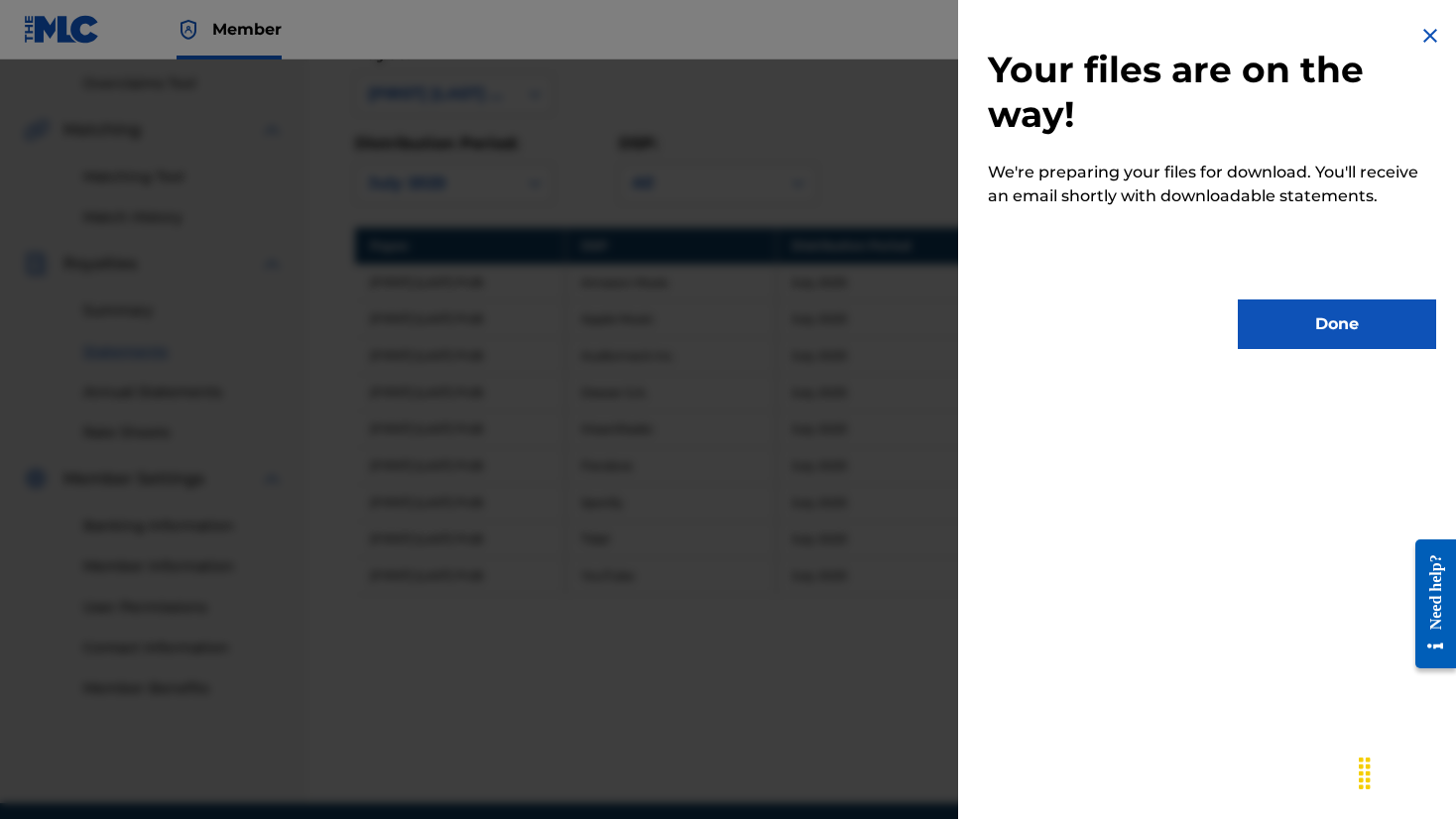 click on "Done" at bounding box center [1337, 324] 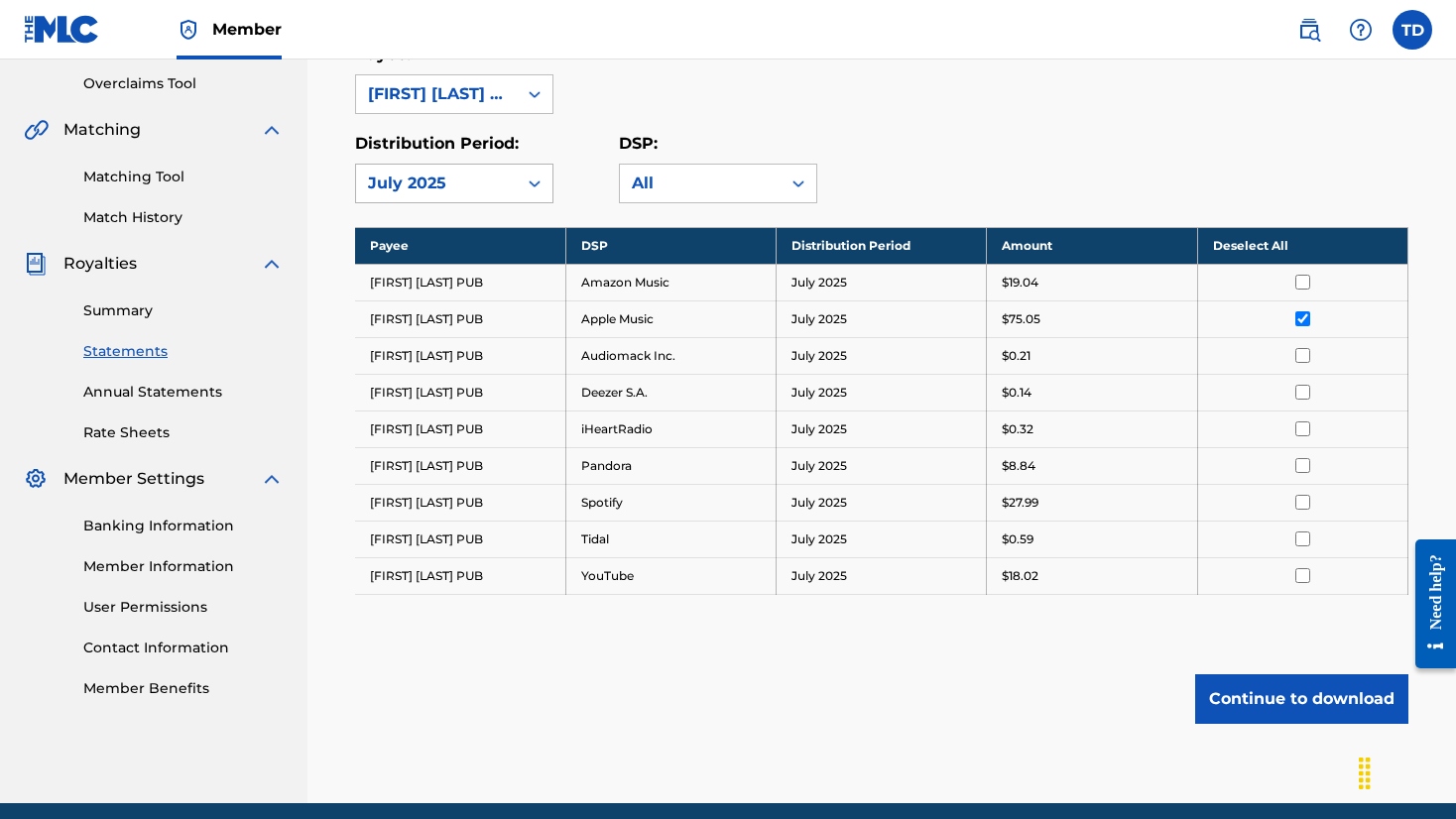 click on "July 2025" at bounding box center [436, 183] 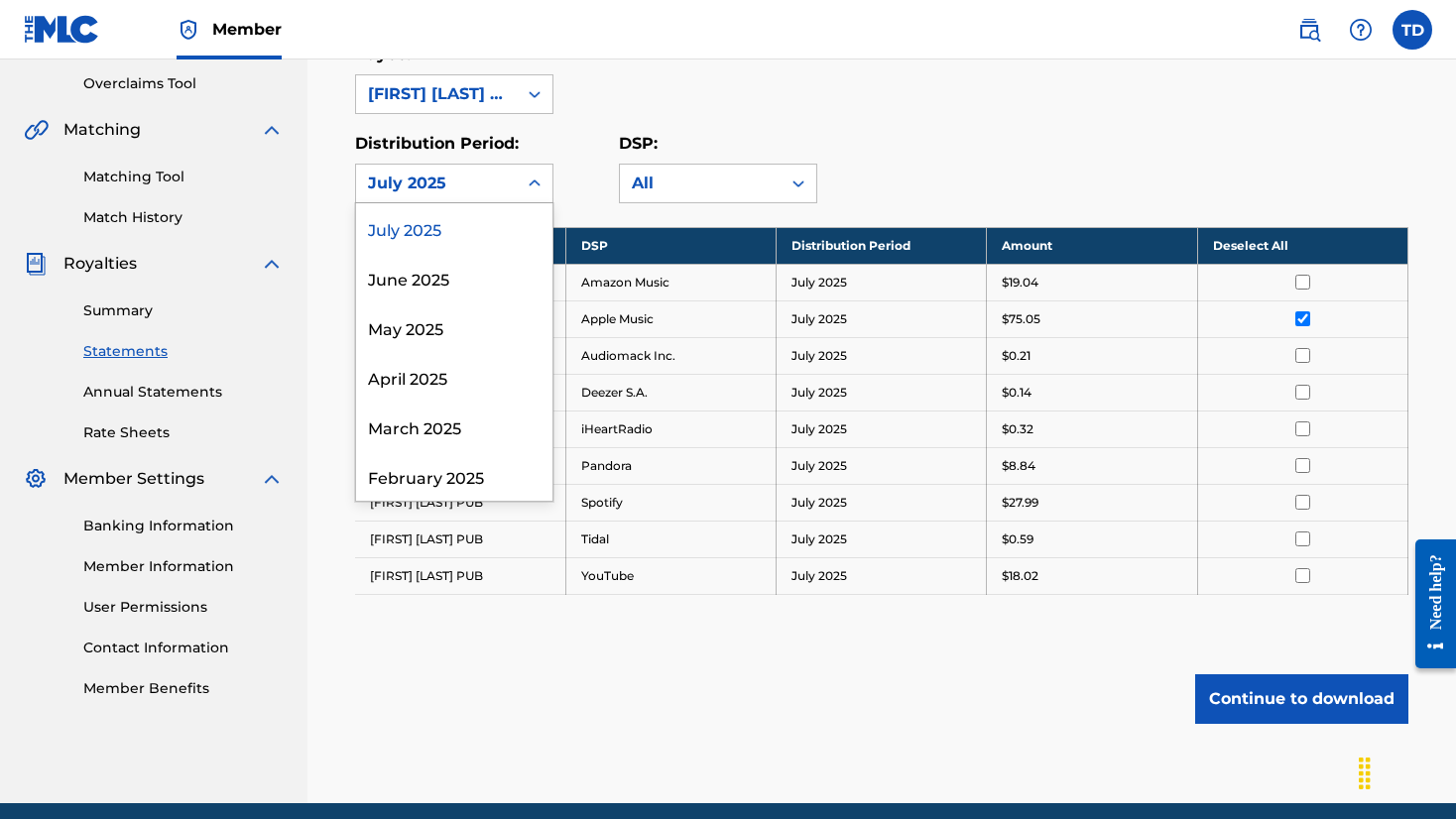 click on "July 2025" at bounding box center [436, 183] 